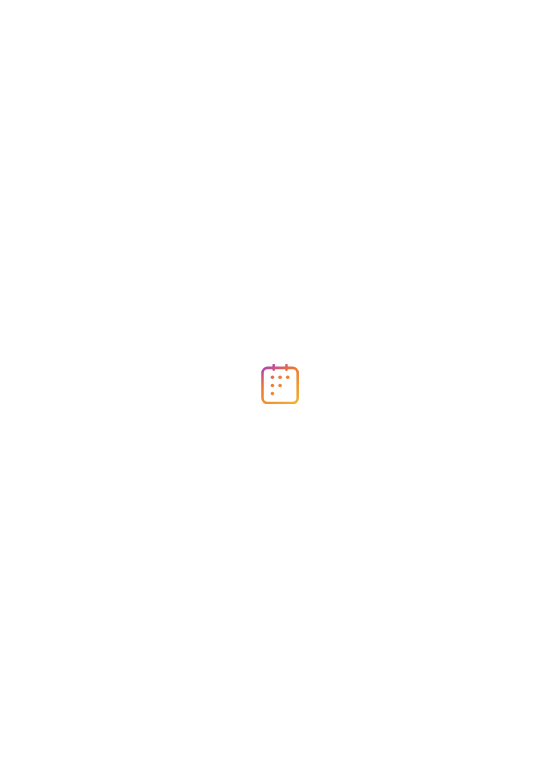 scroll, scrollTop: 0, scrollLeft: 0, axis: both 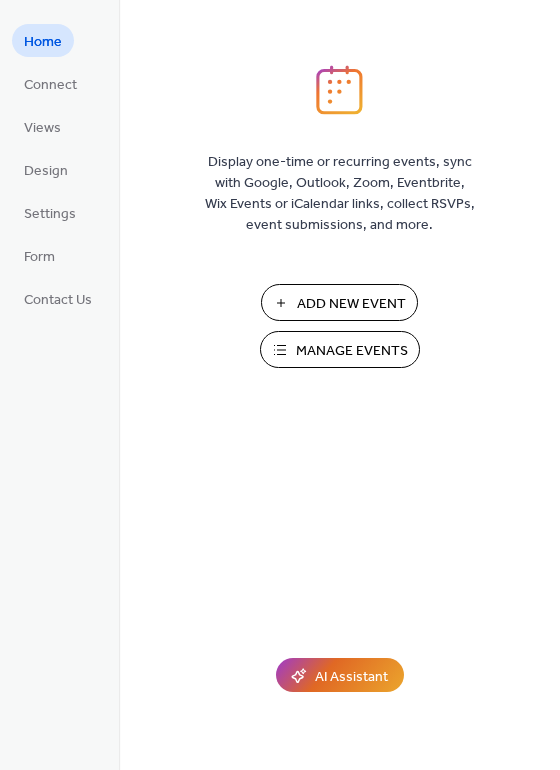 click on "Add New Event" at bounding box center [351, 304] 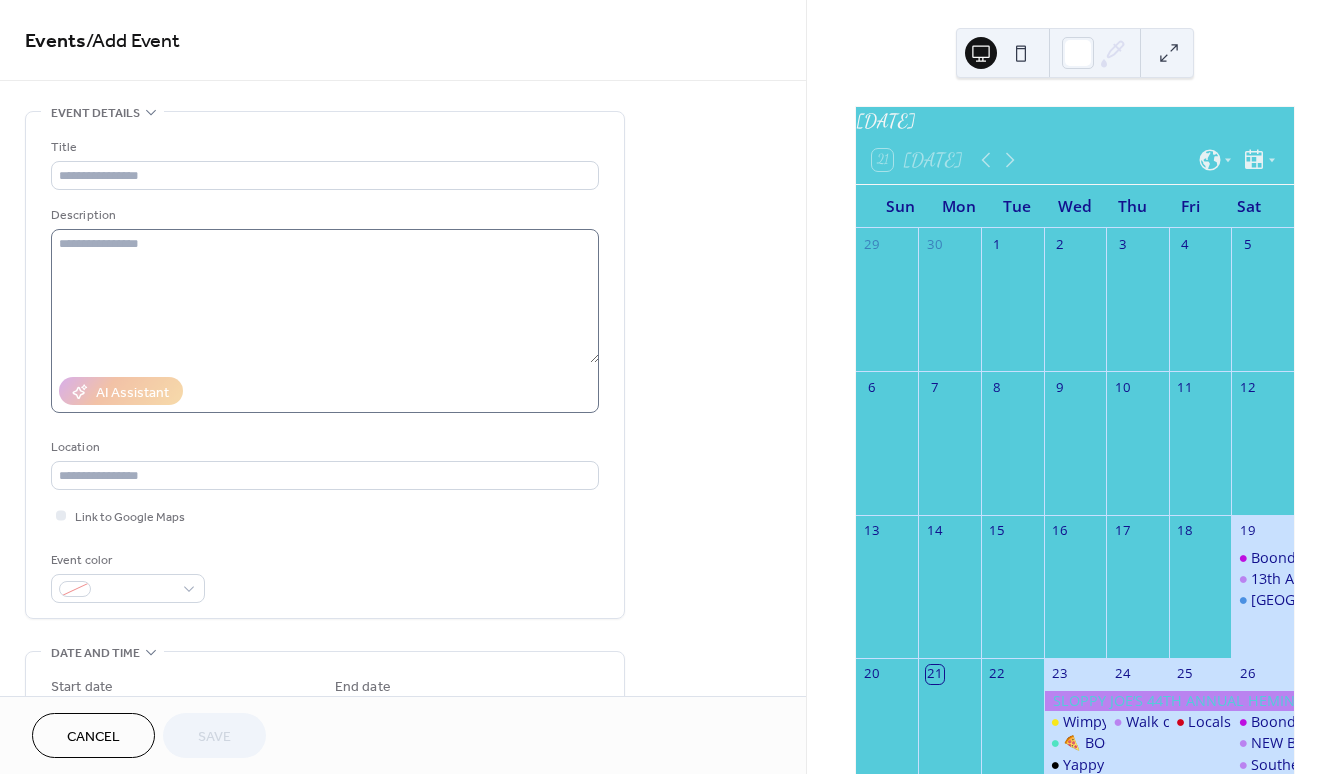 scroll, scrollTop: 0, scrollLeft: 0, axis: both 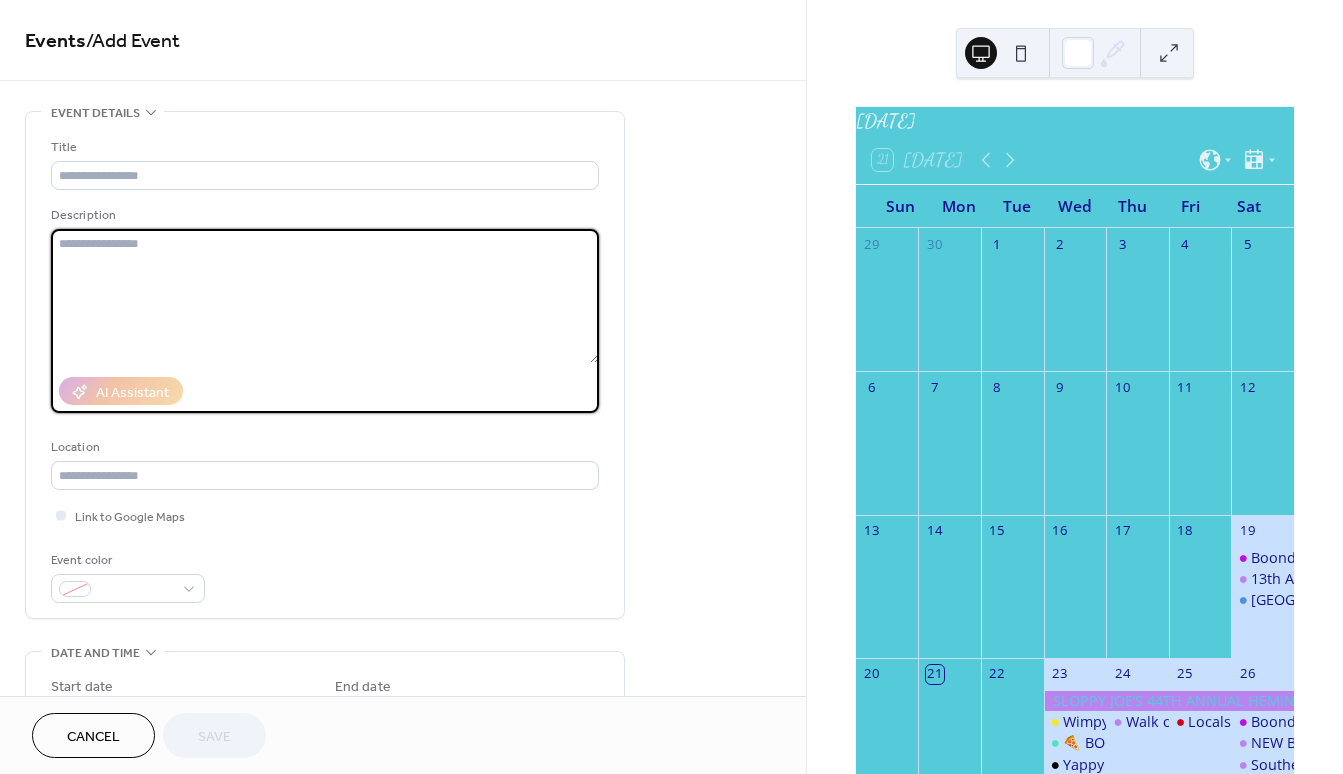 click at bounding box center (325, 296) 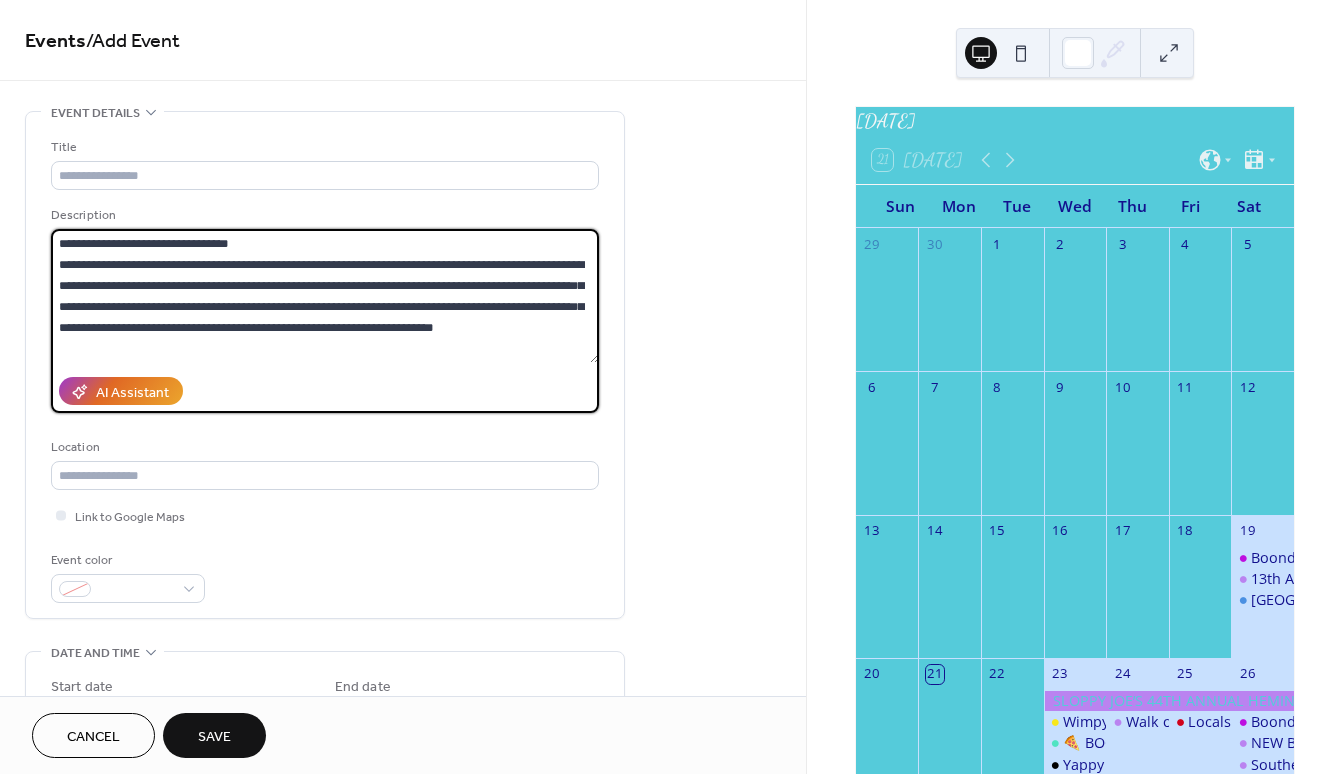 drag, startPoint x: 248, startPoint y: 241, endPoint x: -4, endPoint y: 232, distance: 252.16066 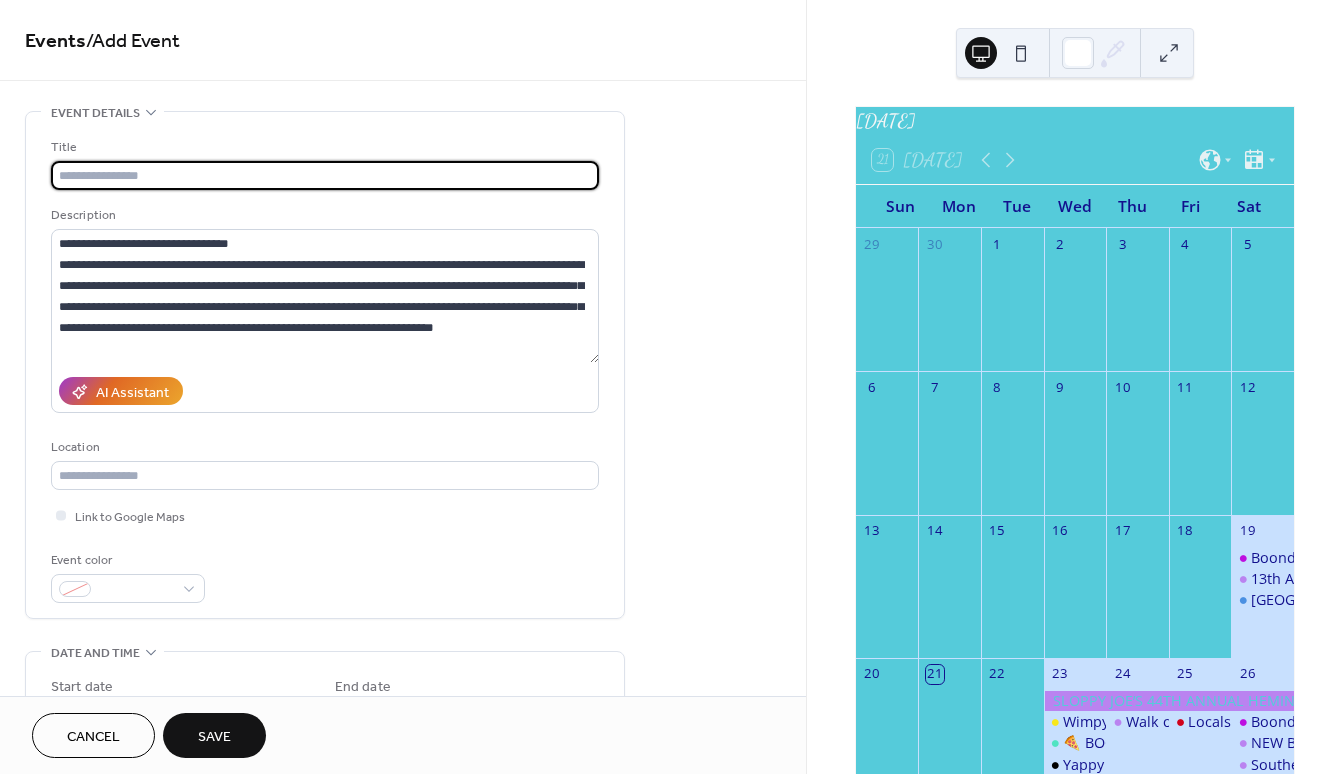 click at bounding box center (325, 175) 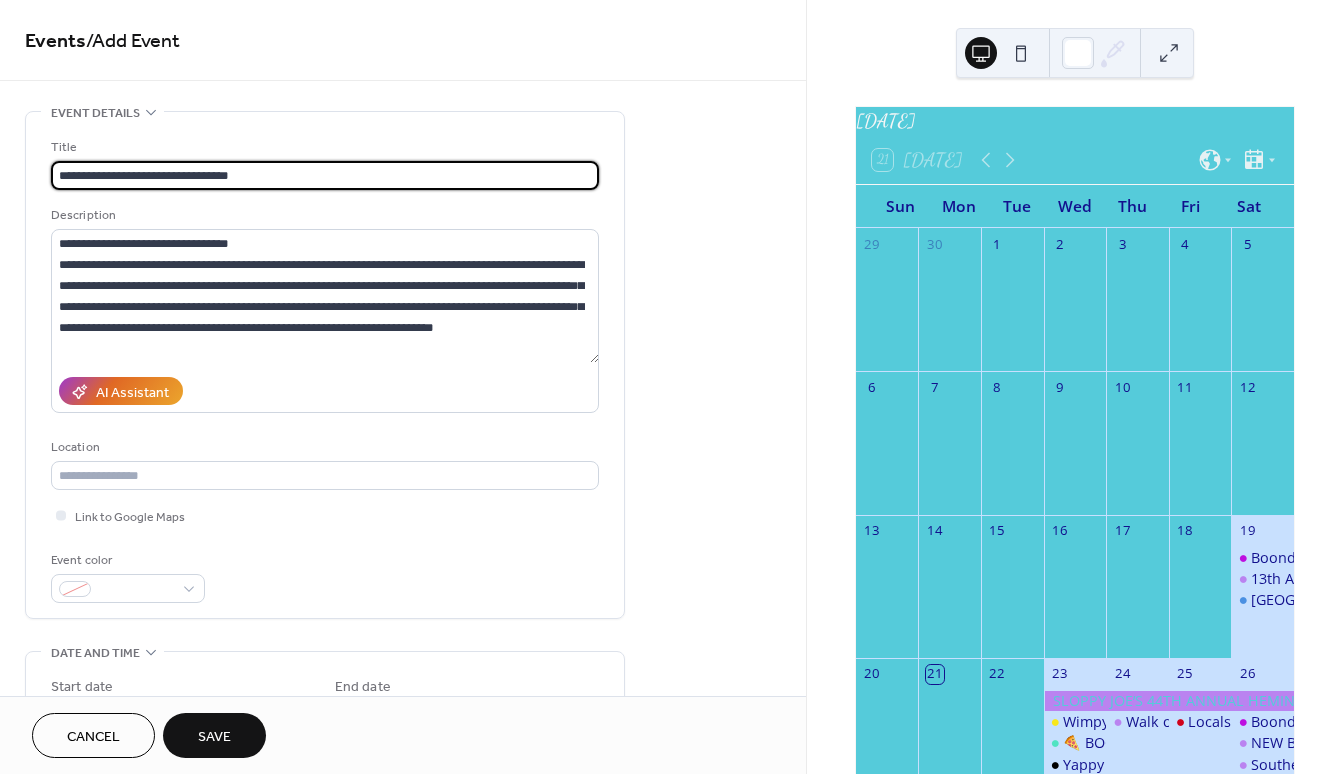 drag, startPoint x: 273, startPoint y: 182, endPoint x: -197, endPoint y: 188, distance: 470.0383 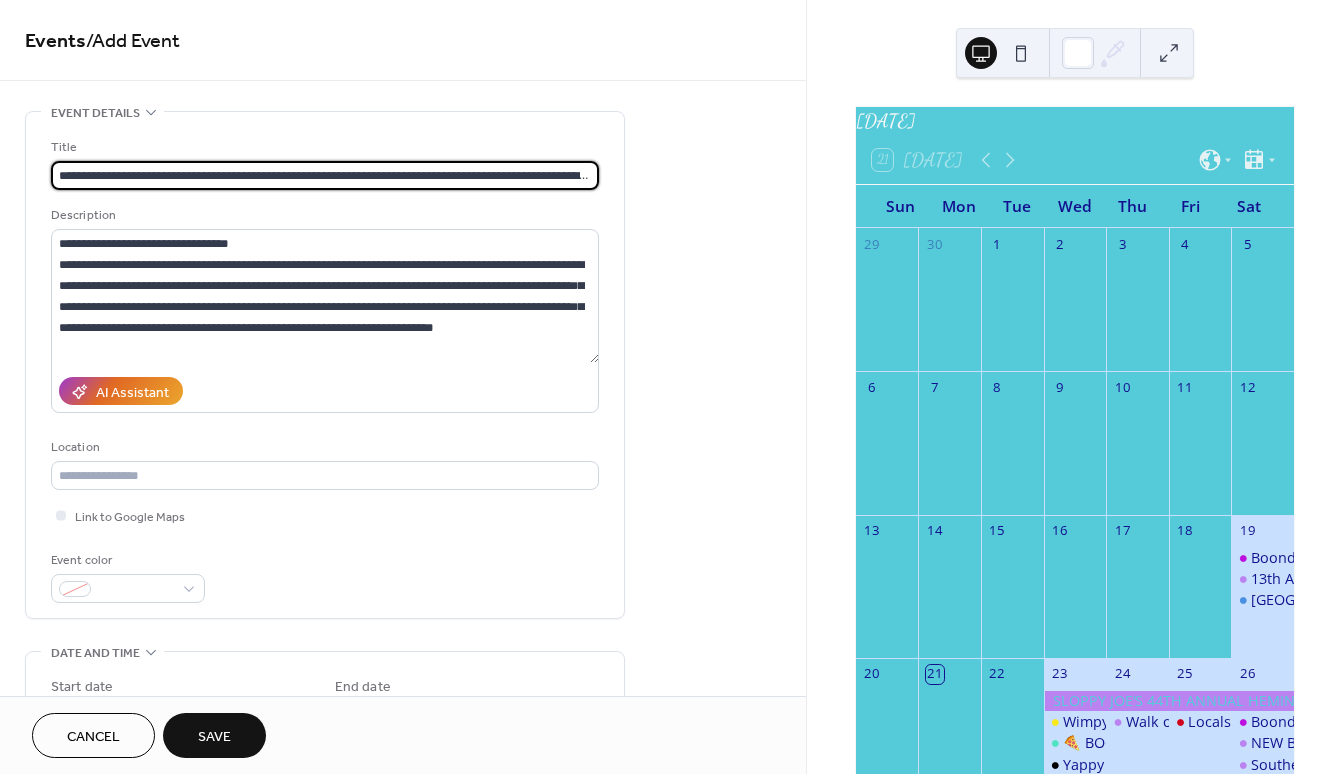 click on "**********" at bounding box center (403, 720) 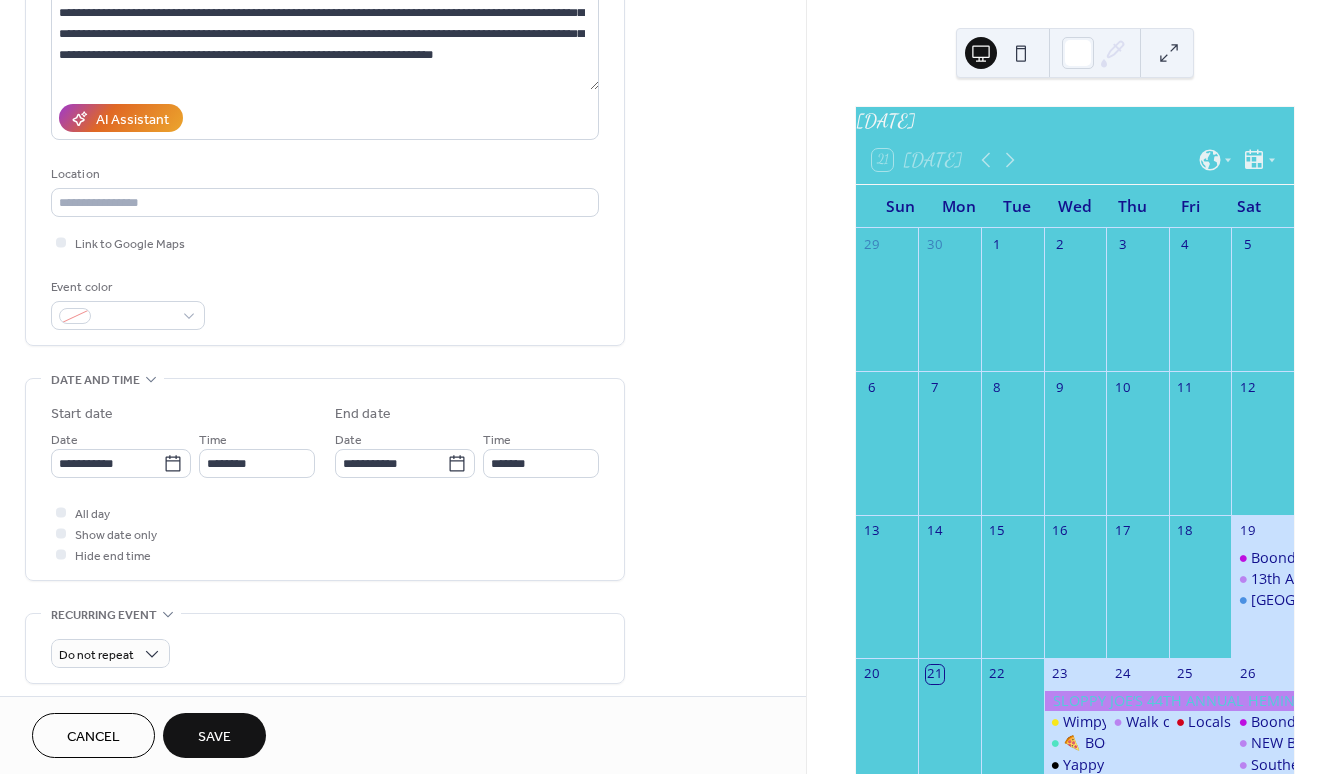 scroll, scrollTop: 277, scrollLeft: 0, axis: vertical 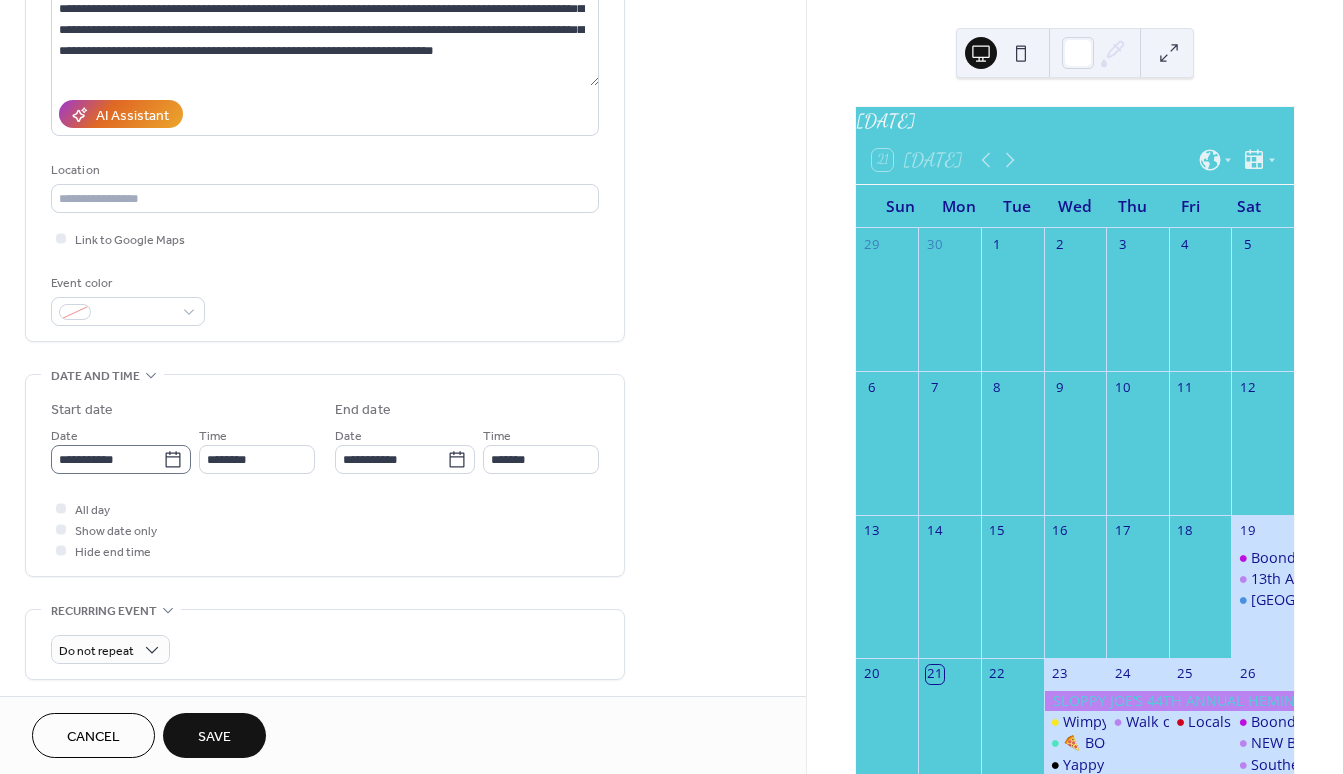 type on "**********" 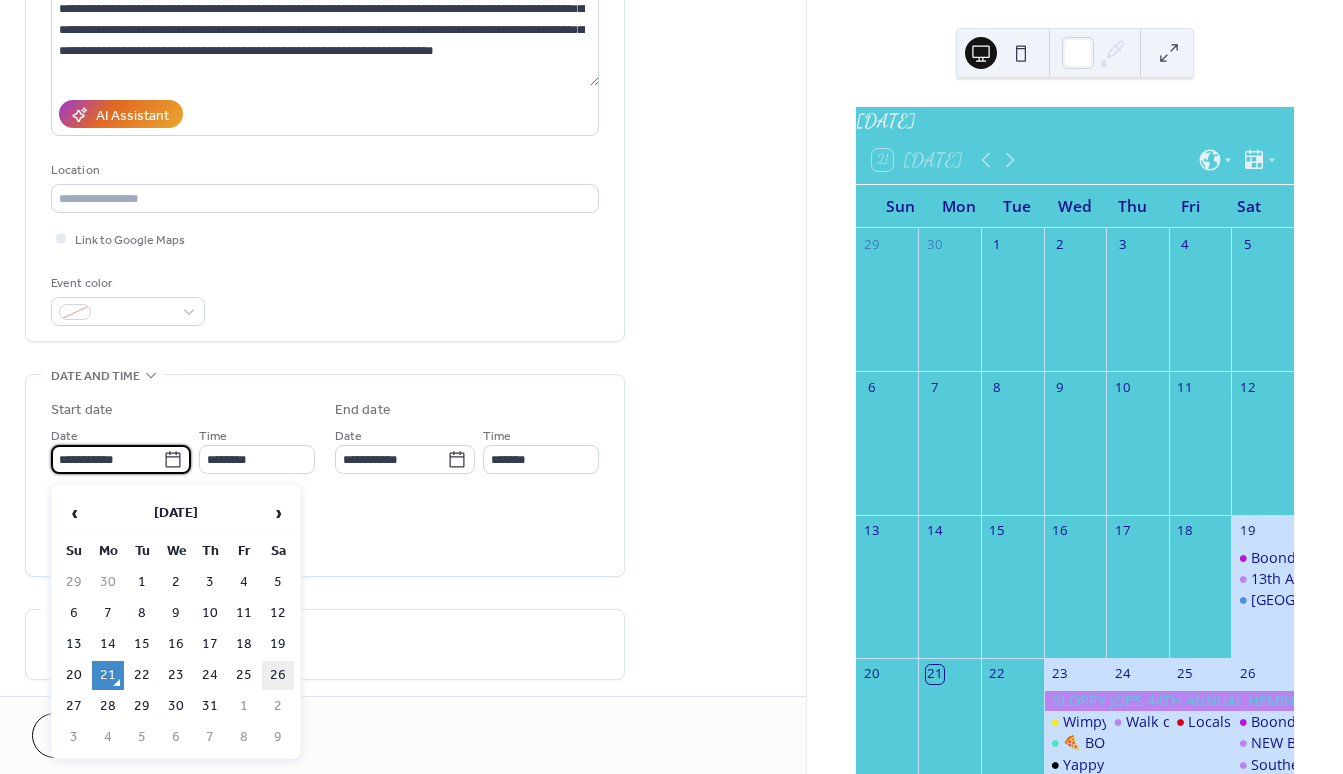 click on "26" at bounding box center (278, 675) 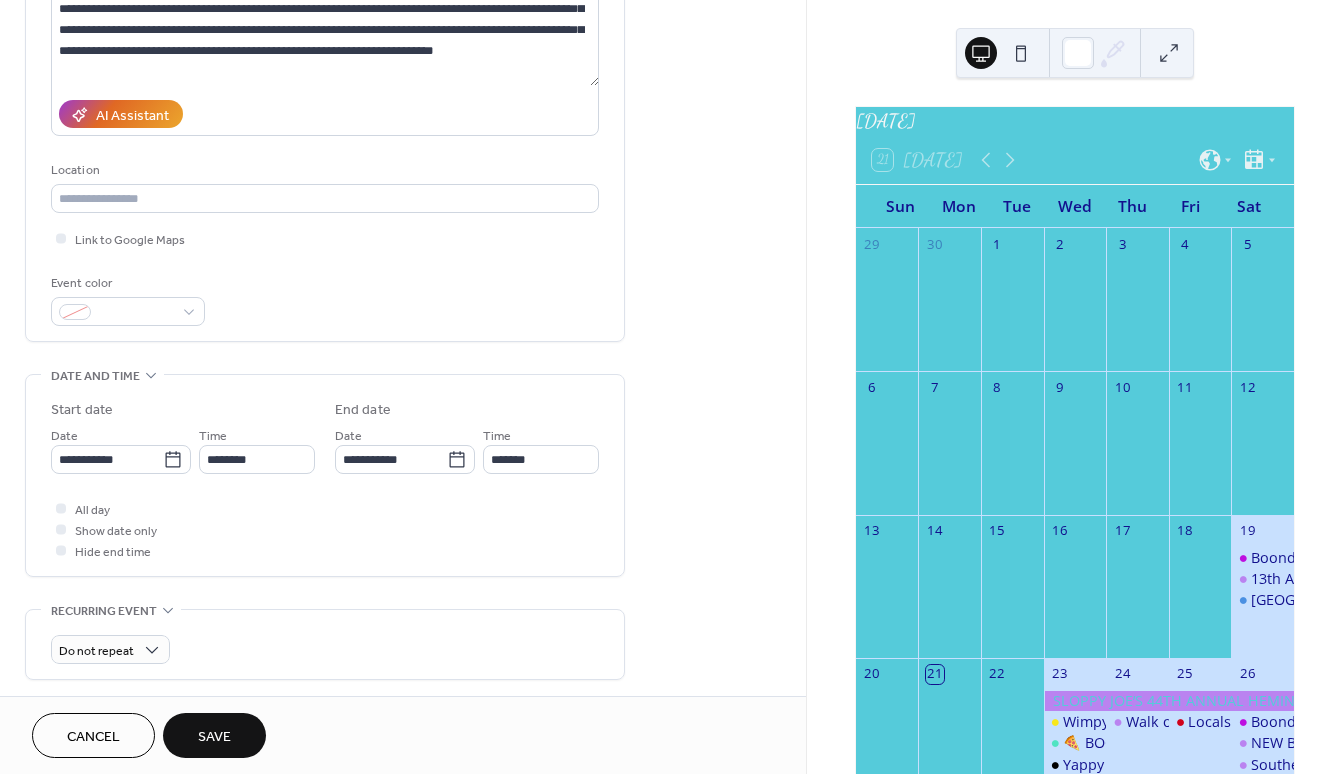 type on "**********" 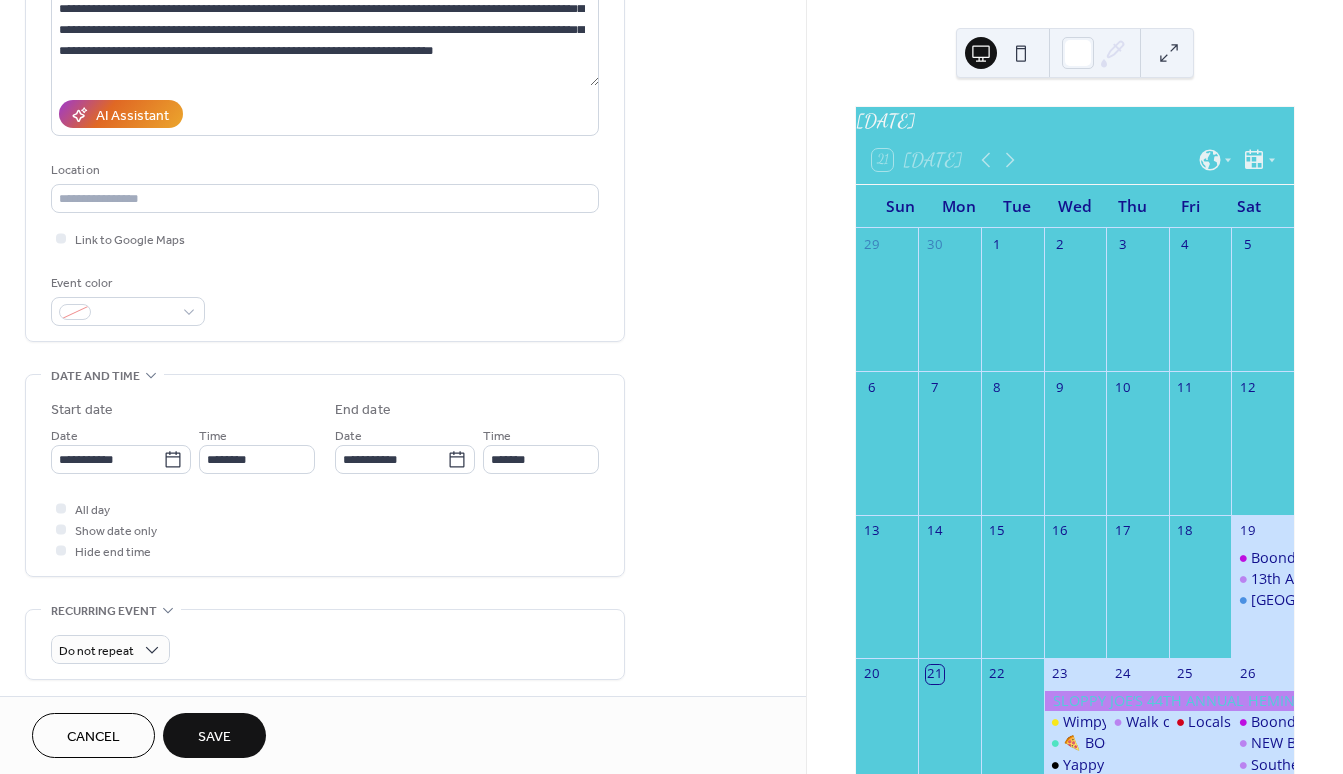 type on "**********" 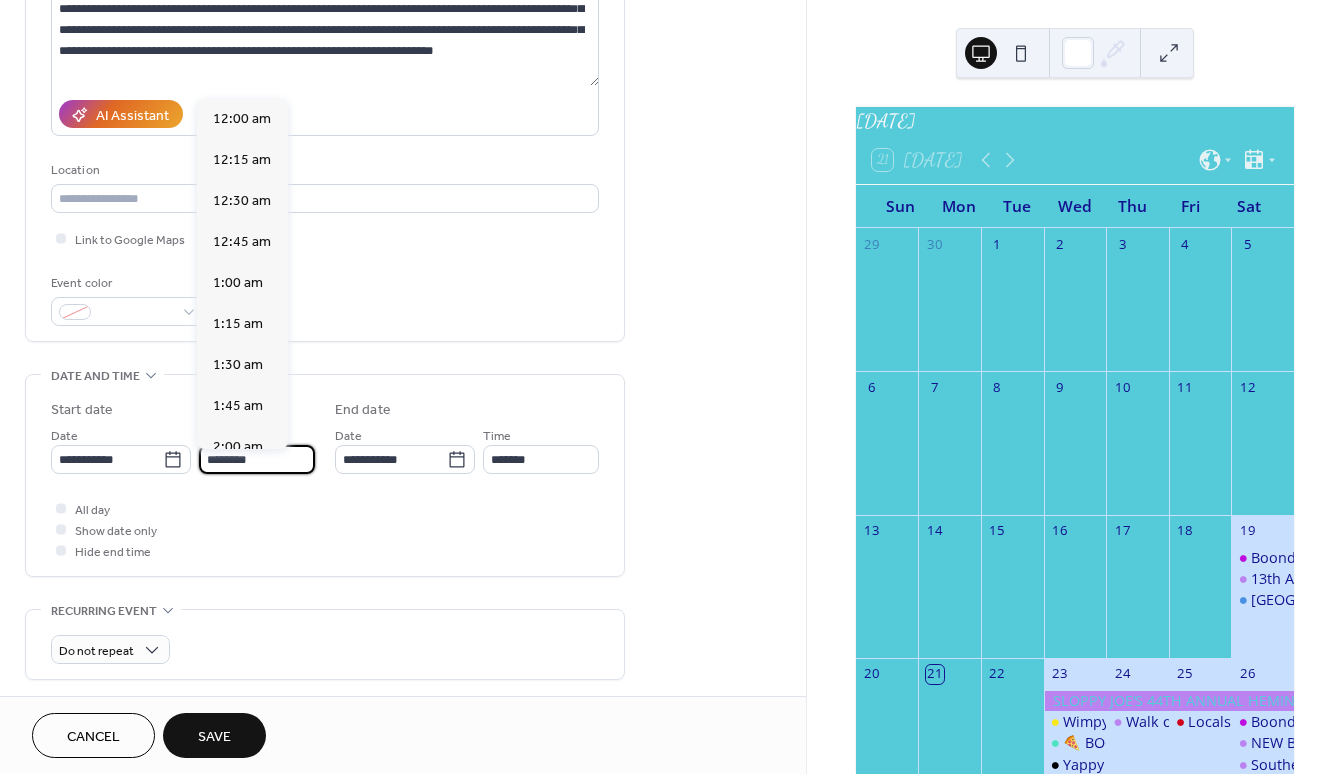 click on "********" at bounding box center [257, 459] 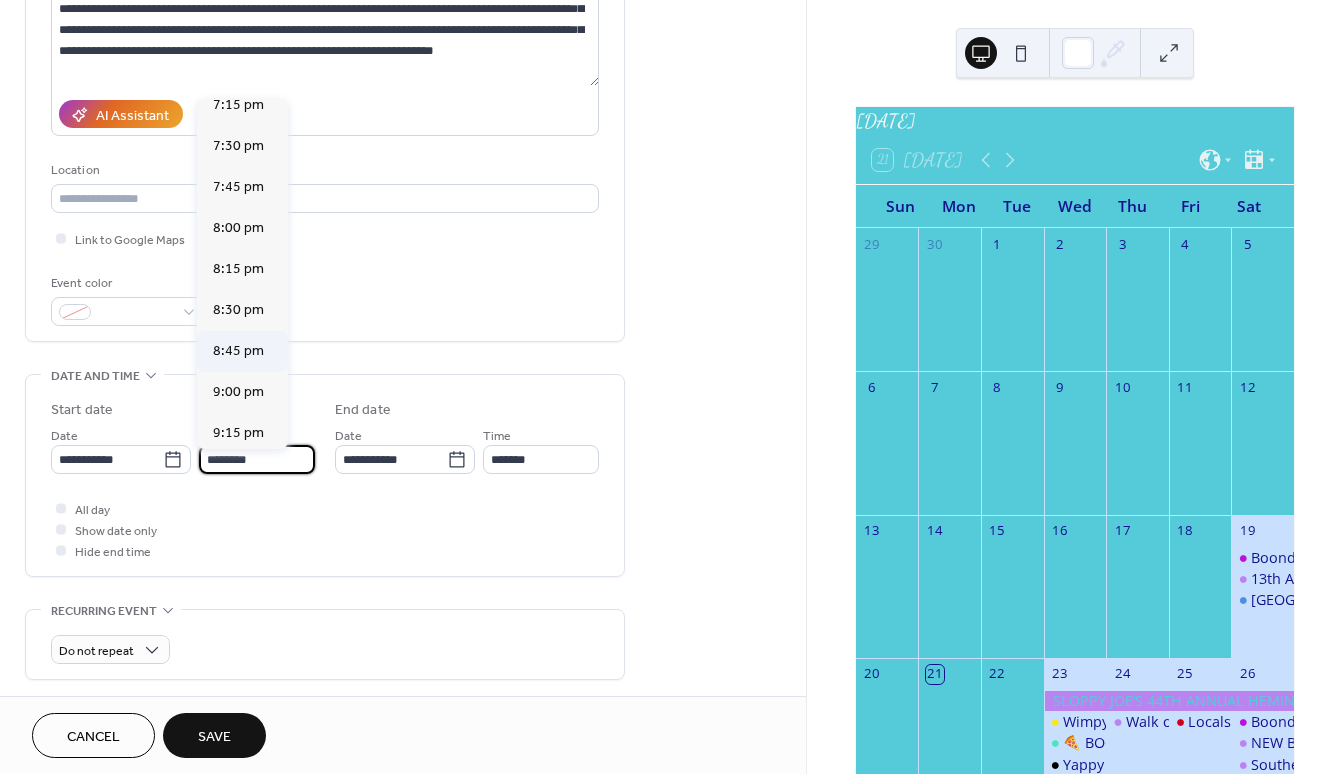 scroll, scrollTop: 3119, scrollLeft: 0, axis: vertical 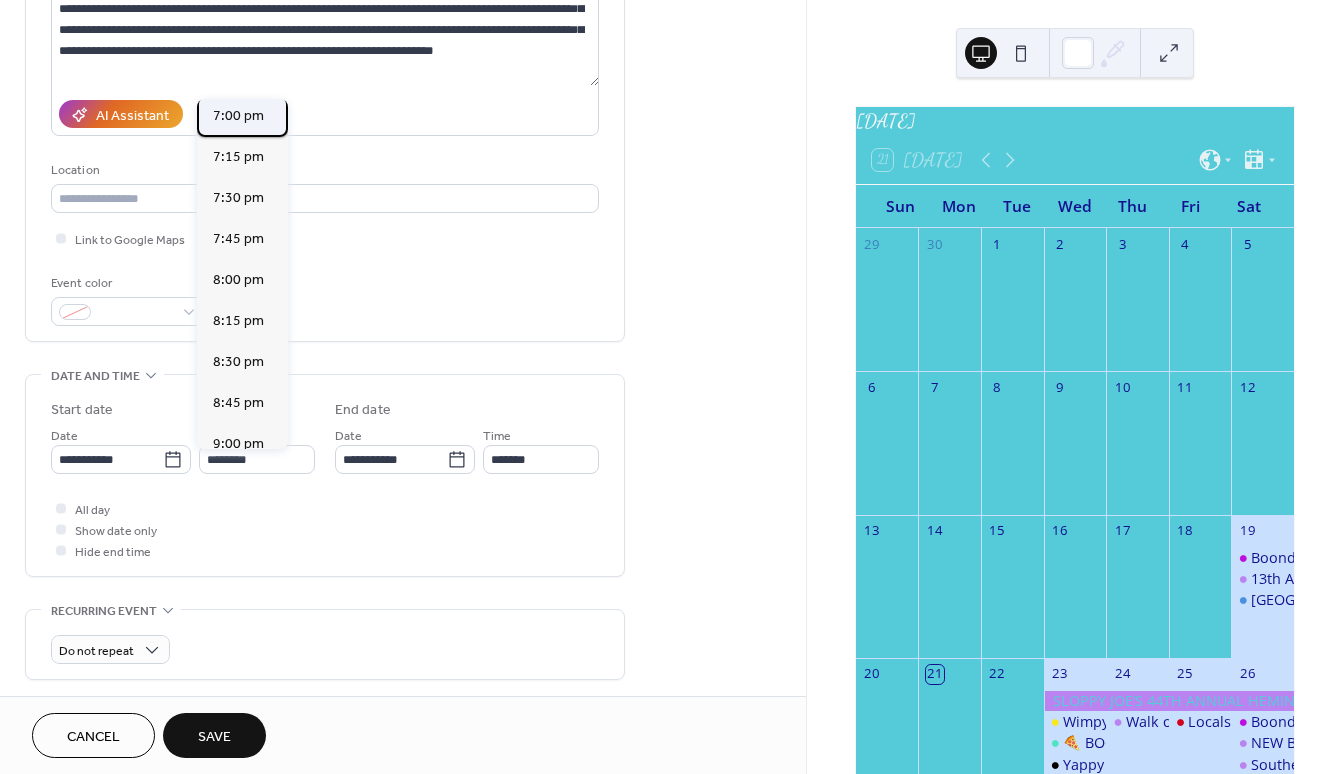 click on "7:00 pm" at bounding box center (238, 116) 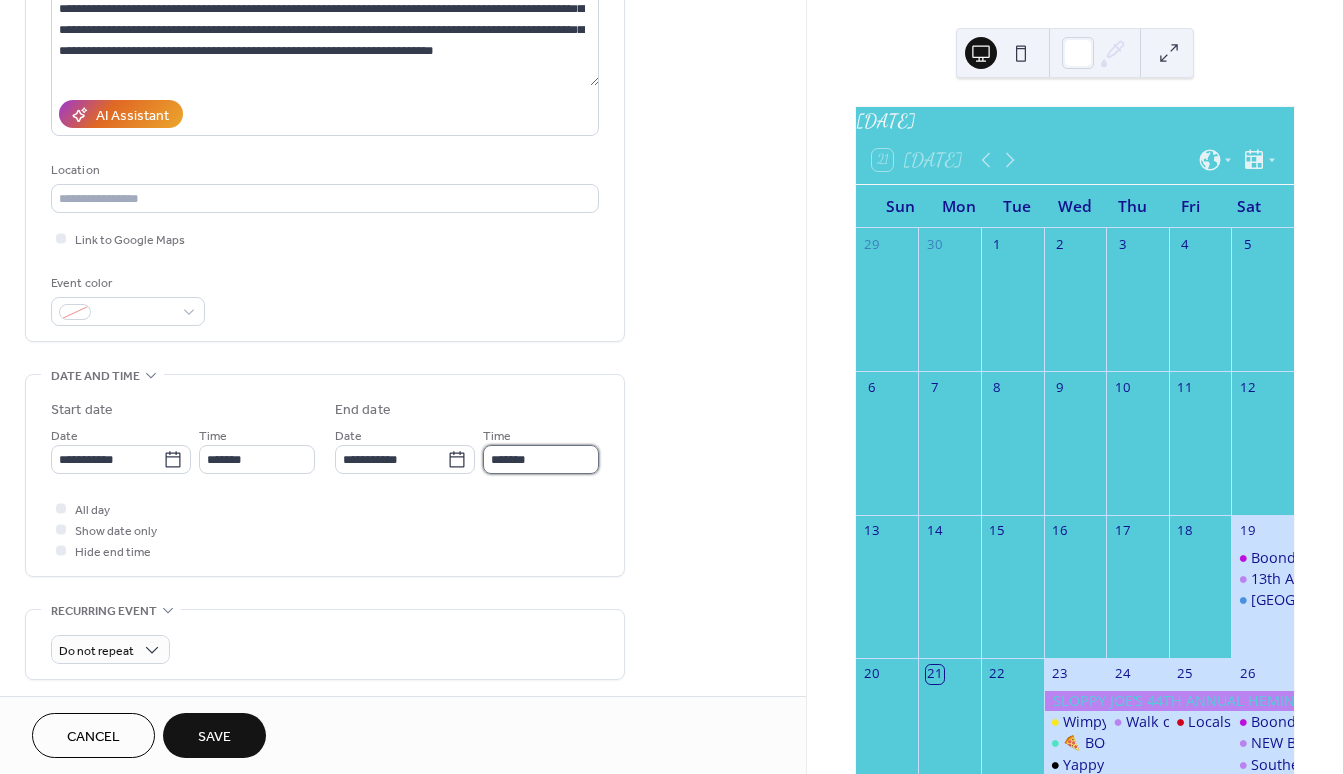 click on "*******" at bounding box center (541, 459) 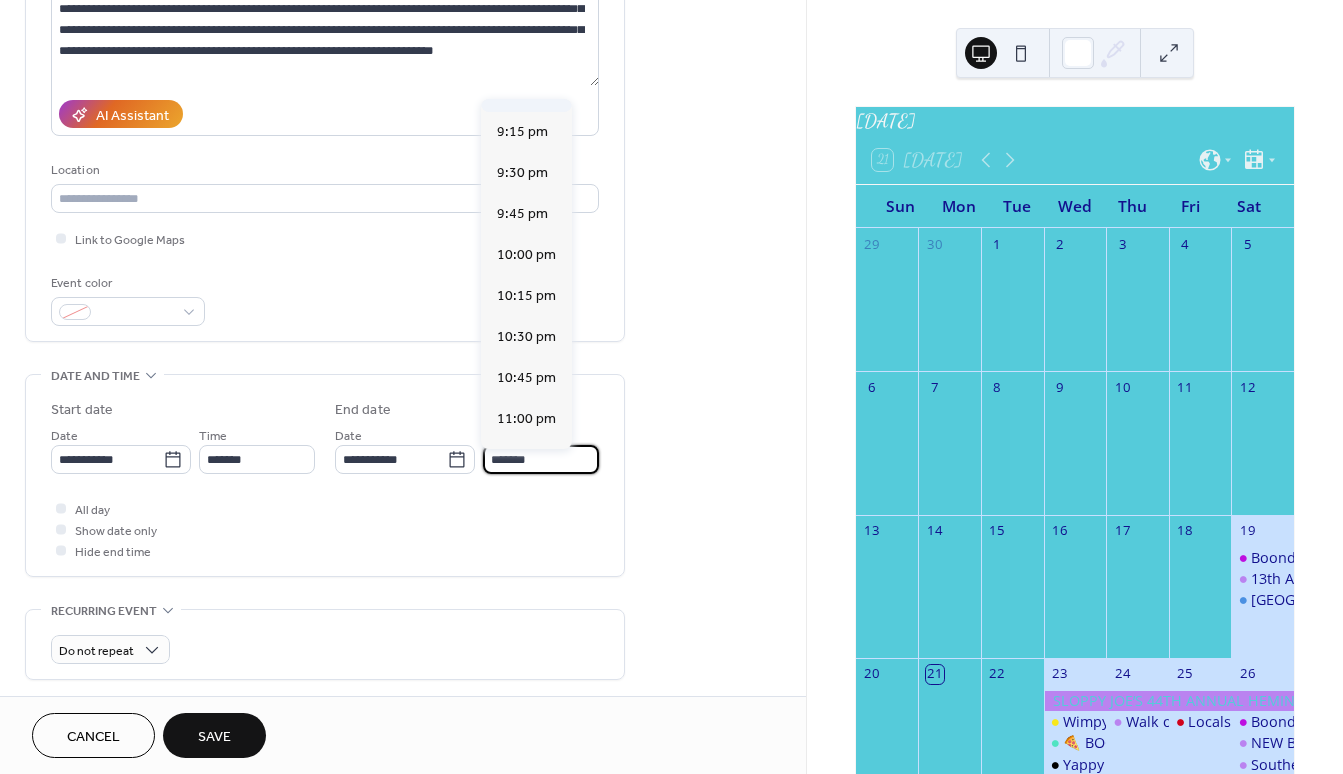 scroll, scrollTop: 429, scrollLeft: 0, axis: vertical 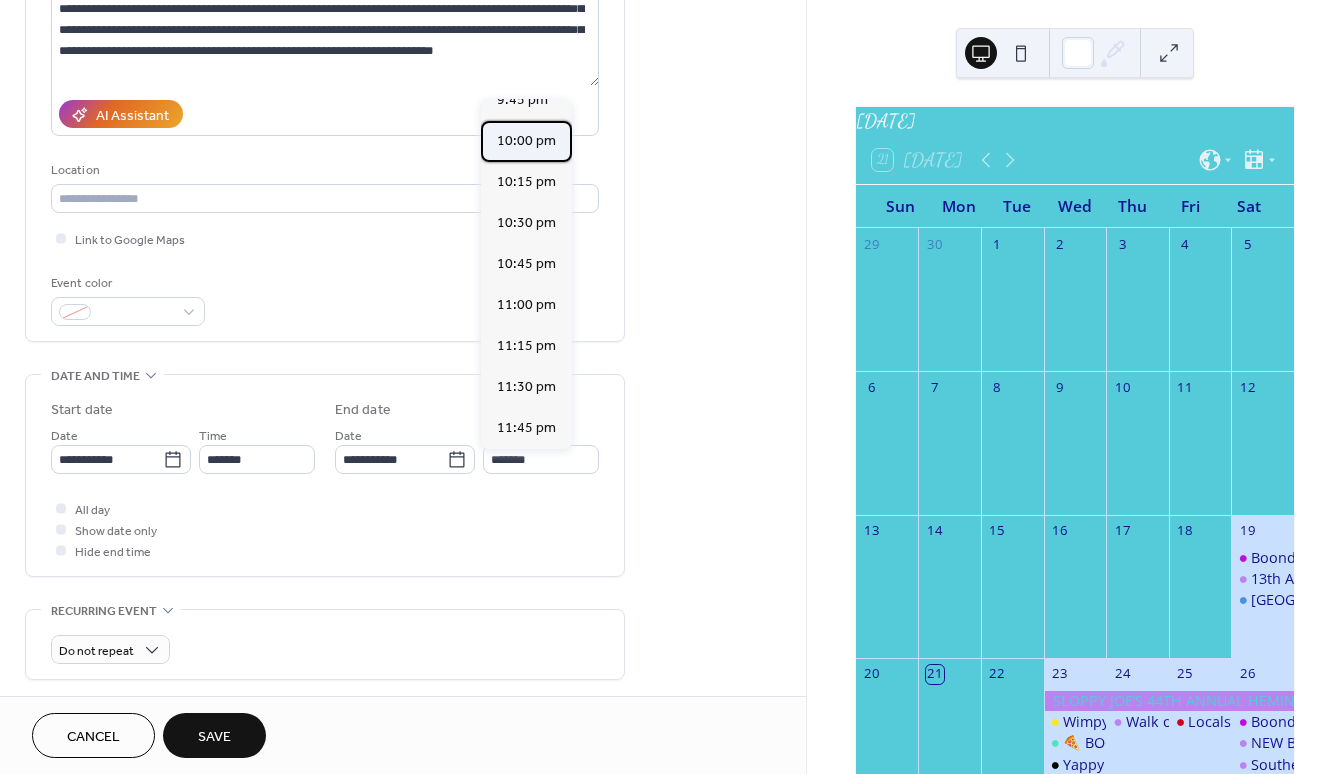click on "10:00 pm" at bounding box center (526, 141) 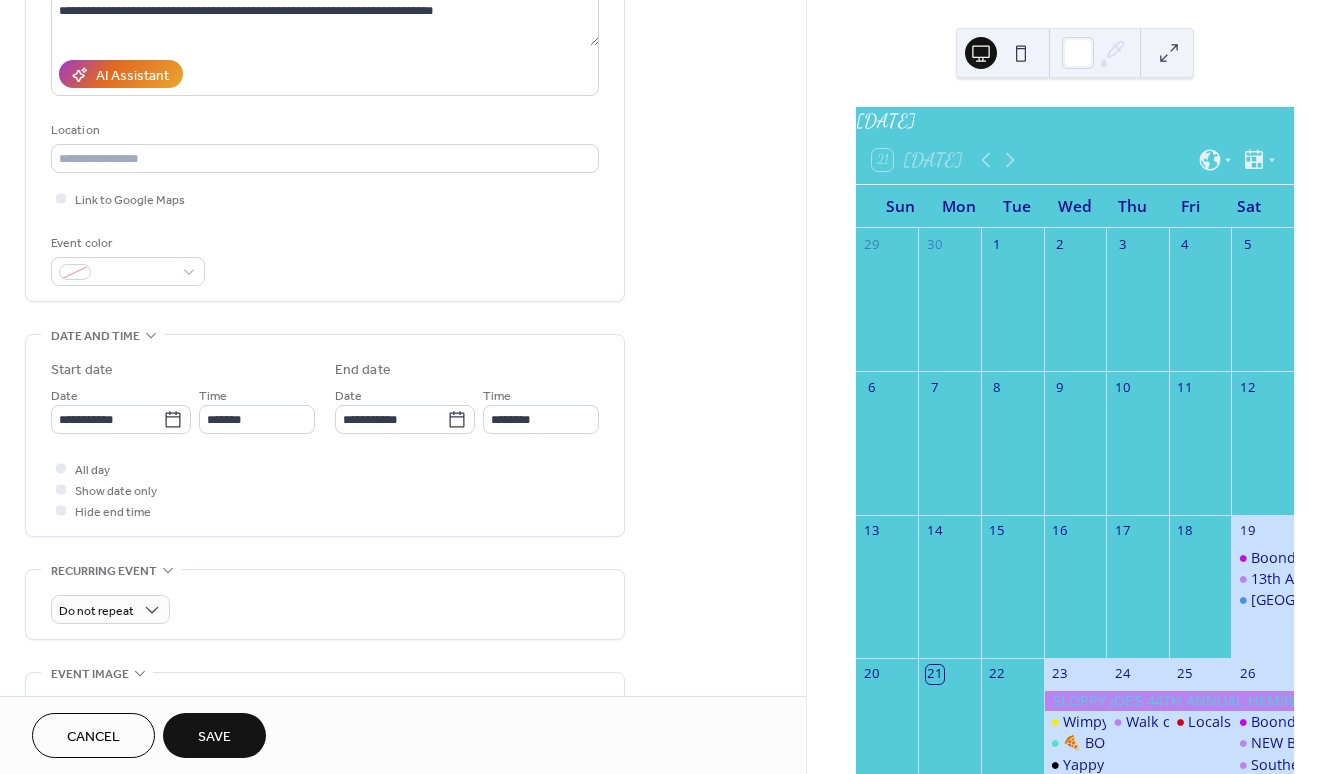 scroll, scrollTop: 577, scrollLeft: 0, axis: vertical 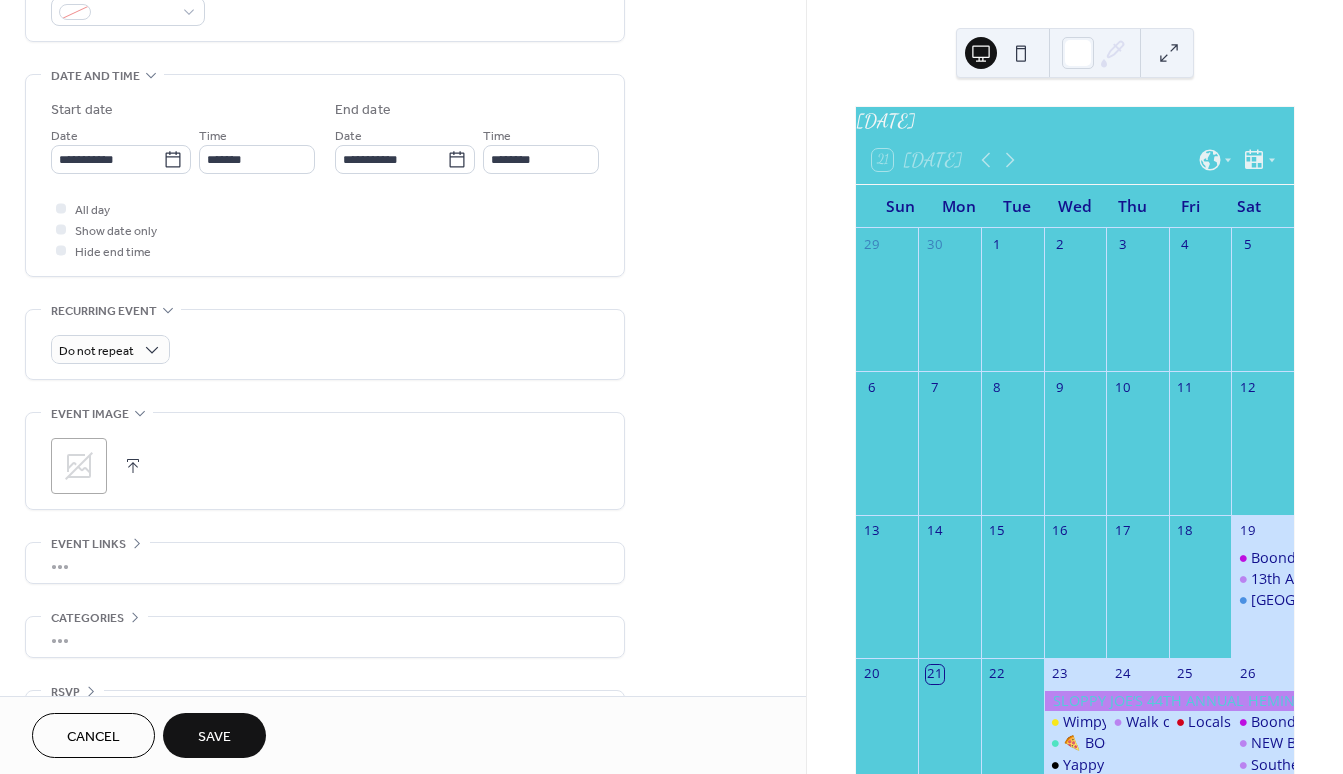 click at bounding box center [133, 466] 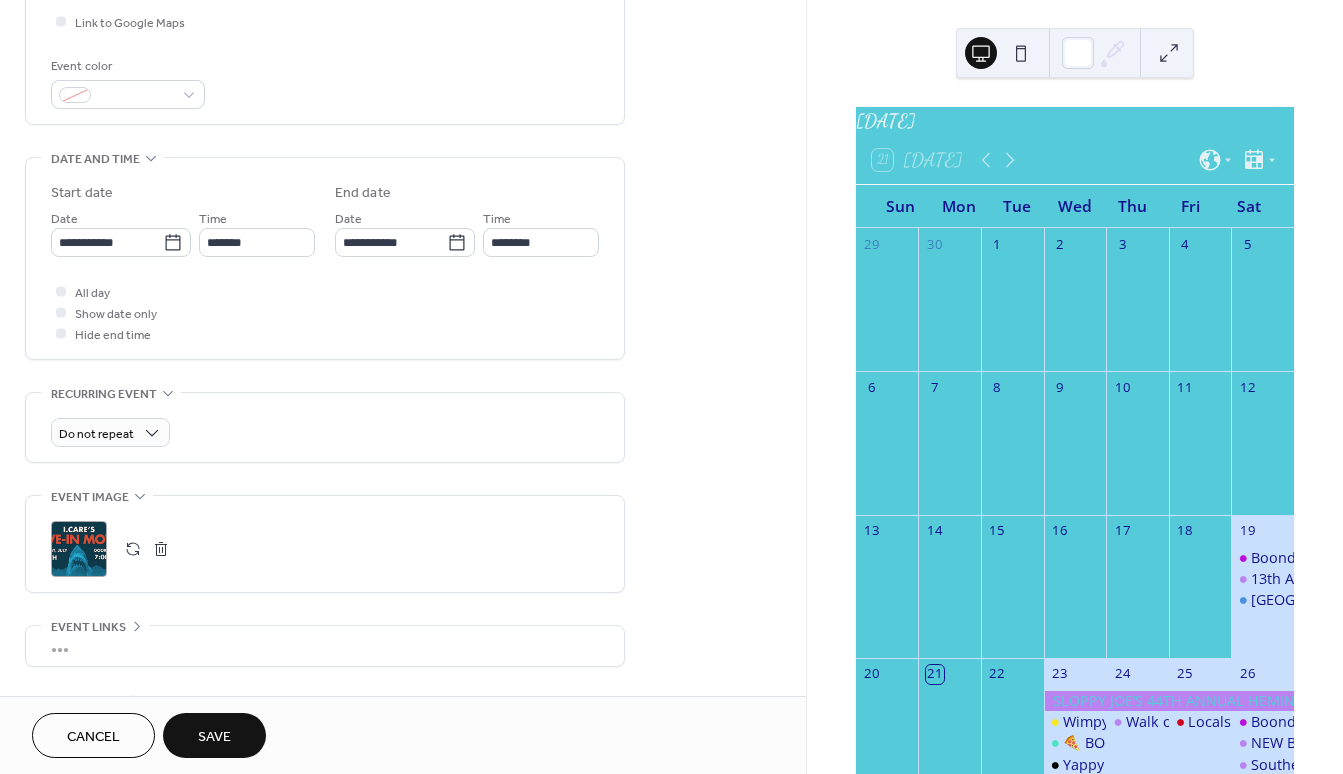 scroll, scrollTop: 210, scrollLeft: 0, axis: vertical 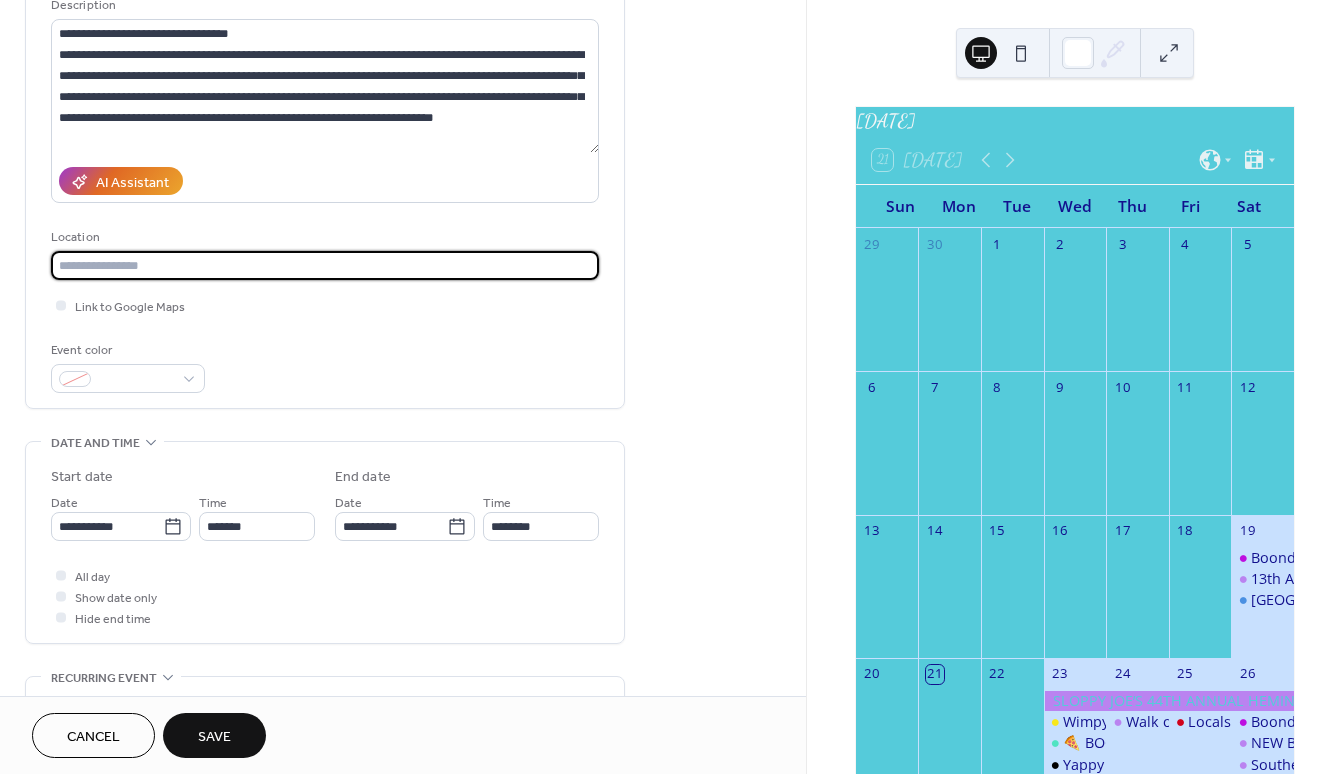 click at bounding box center (325, 265) 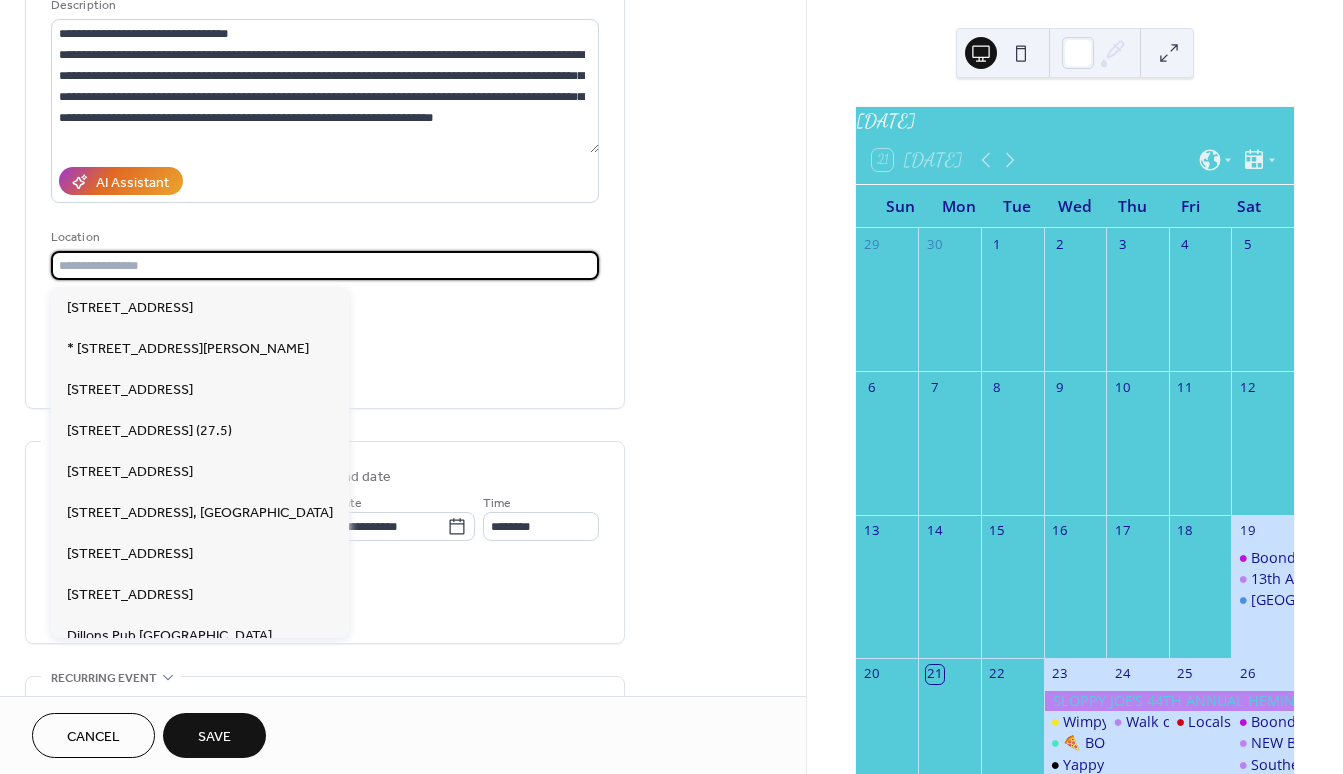 paste on "**********" 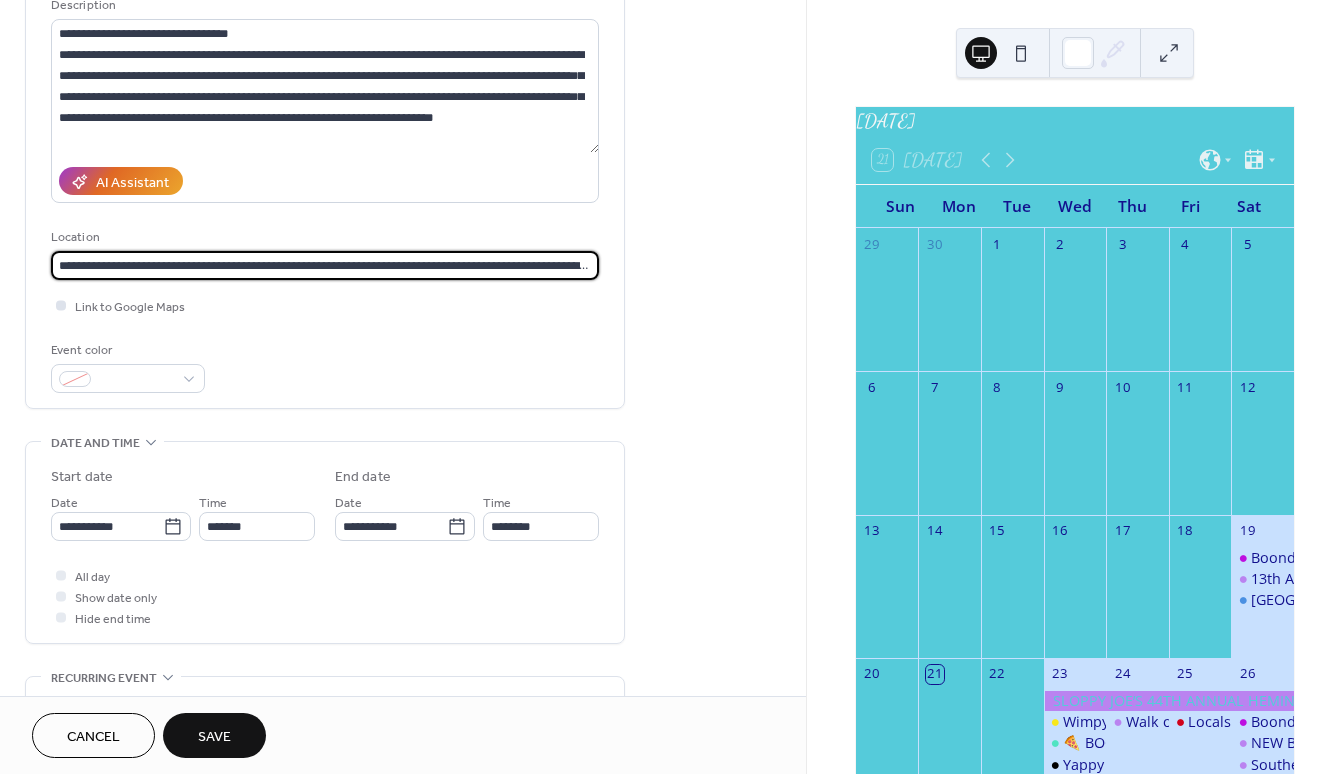 type on "**********" 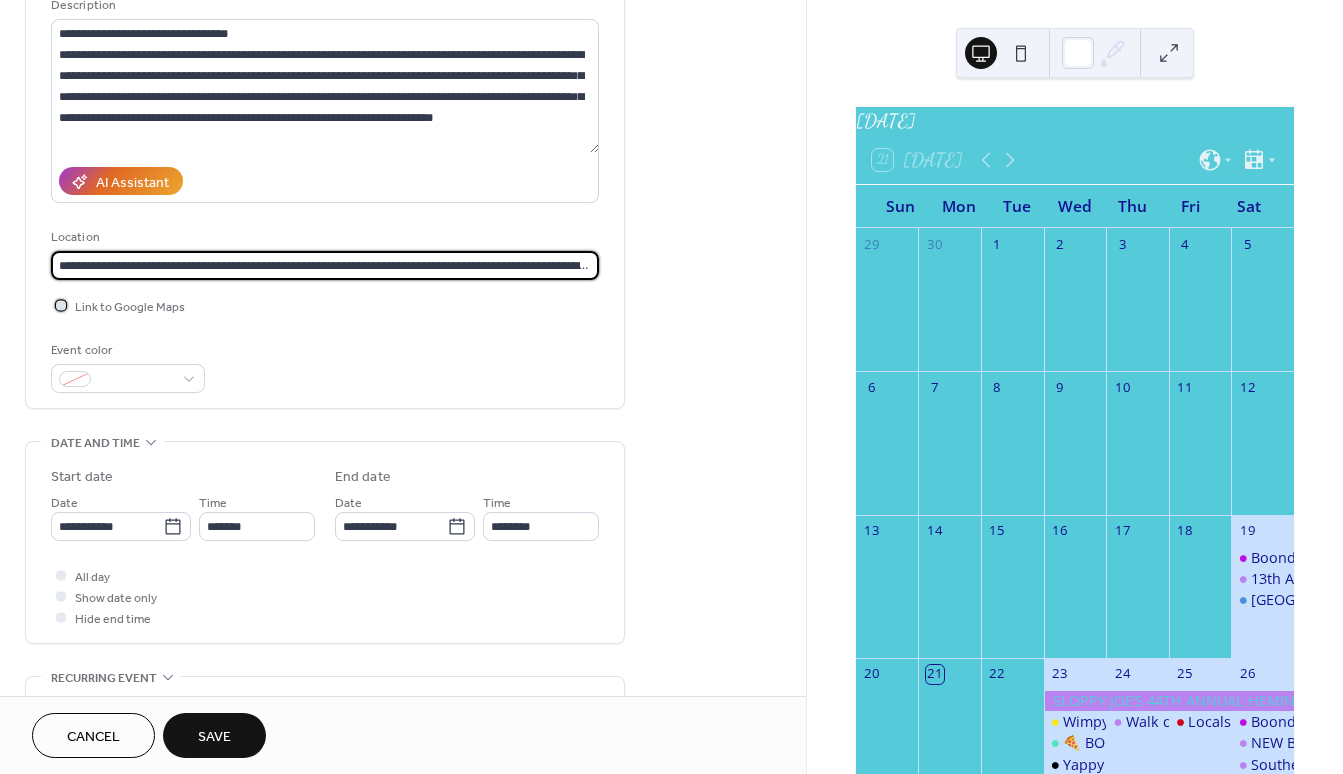 click at bounding box center (61, 305) 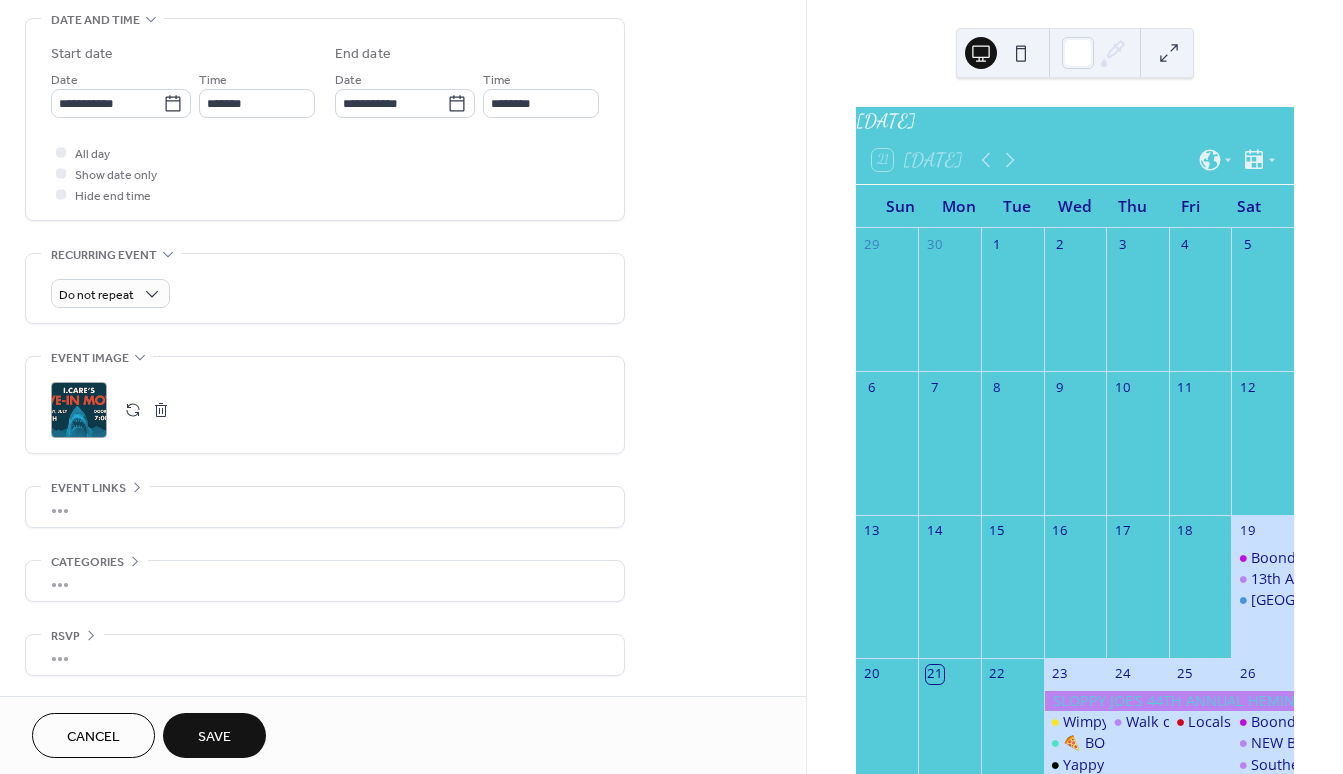 scroll, scrollTop: 639, scrollLeft: 0, axis: vertical 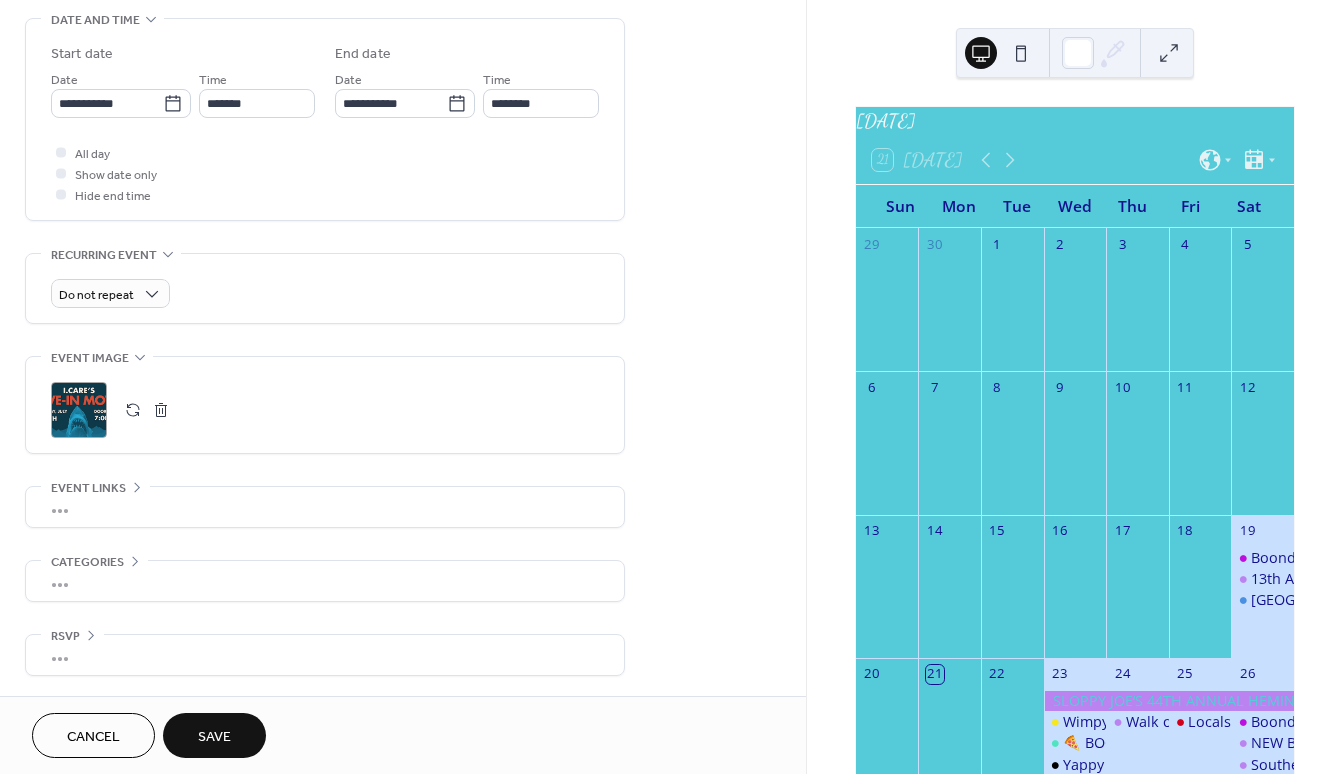click on "•••" at bounding box center [325, 507] 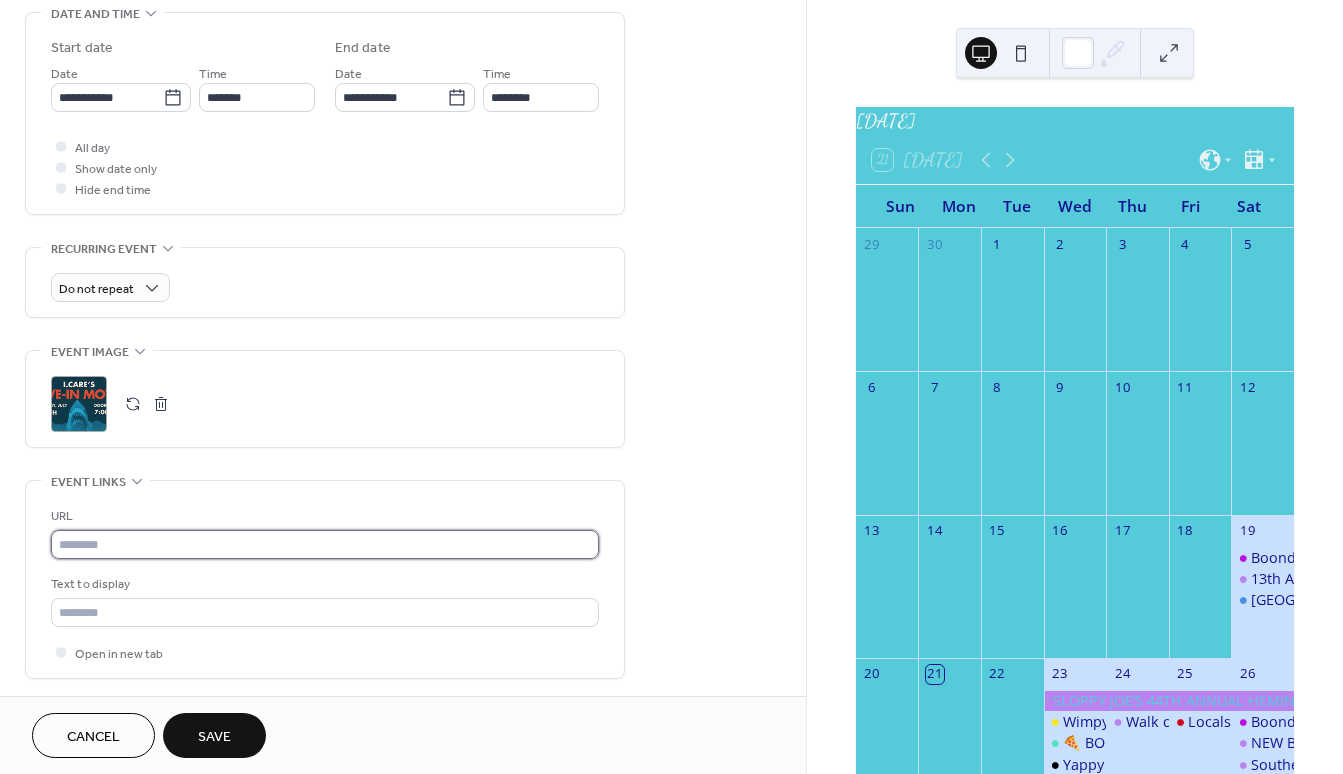 click at bounding box center [325, 544] 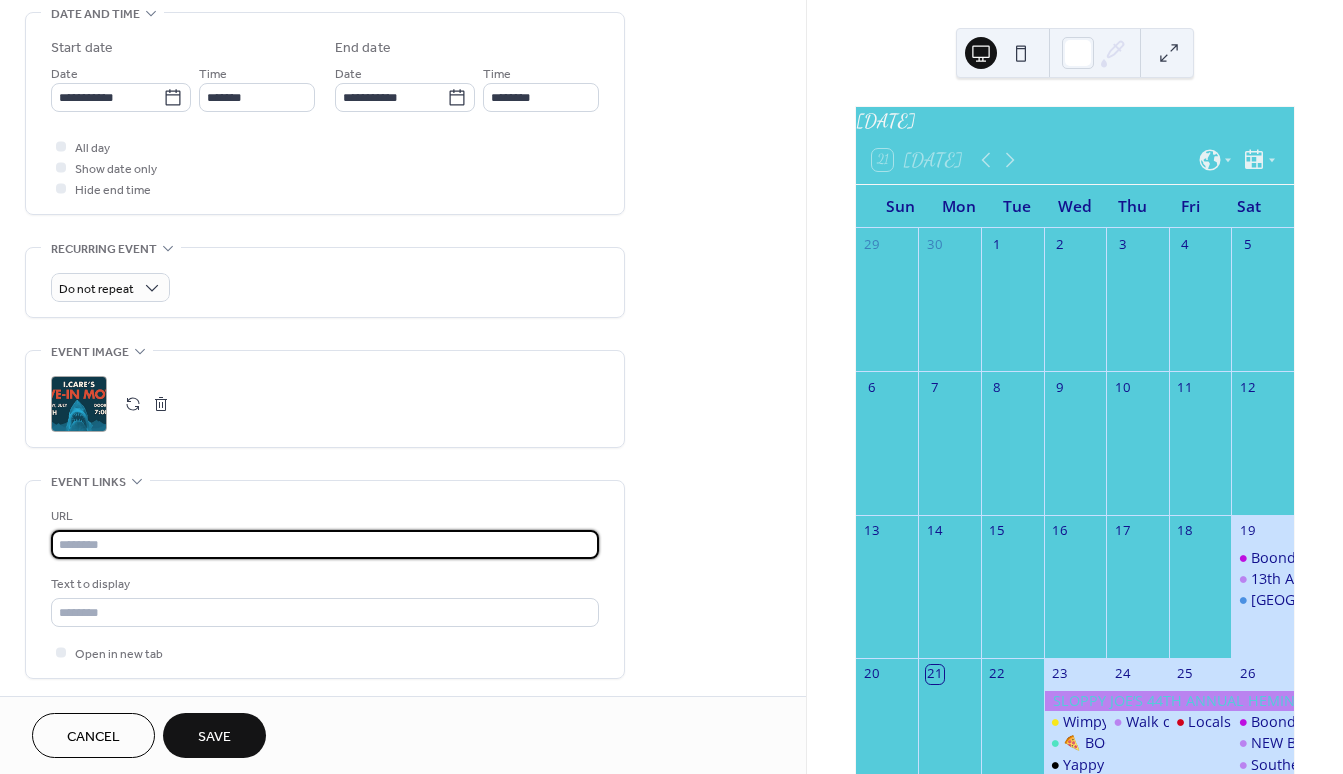 paste on "**********" 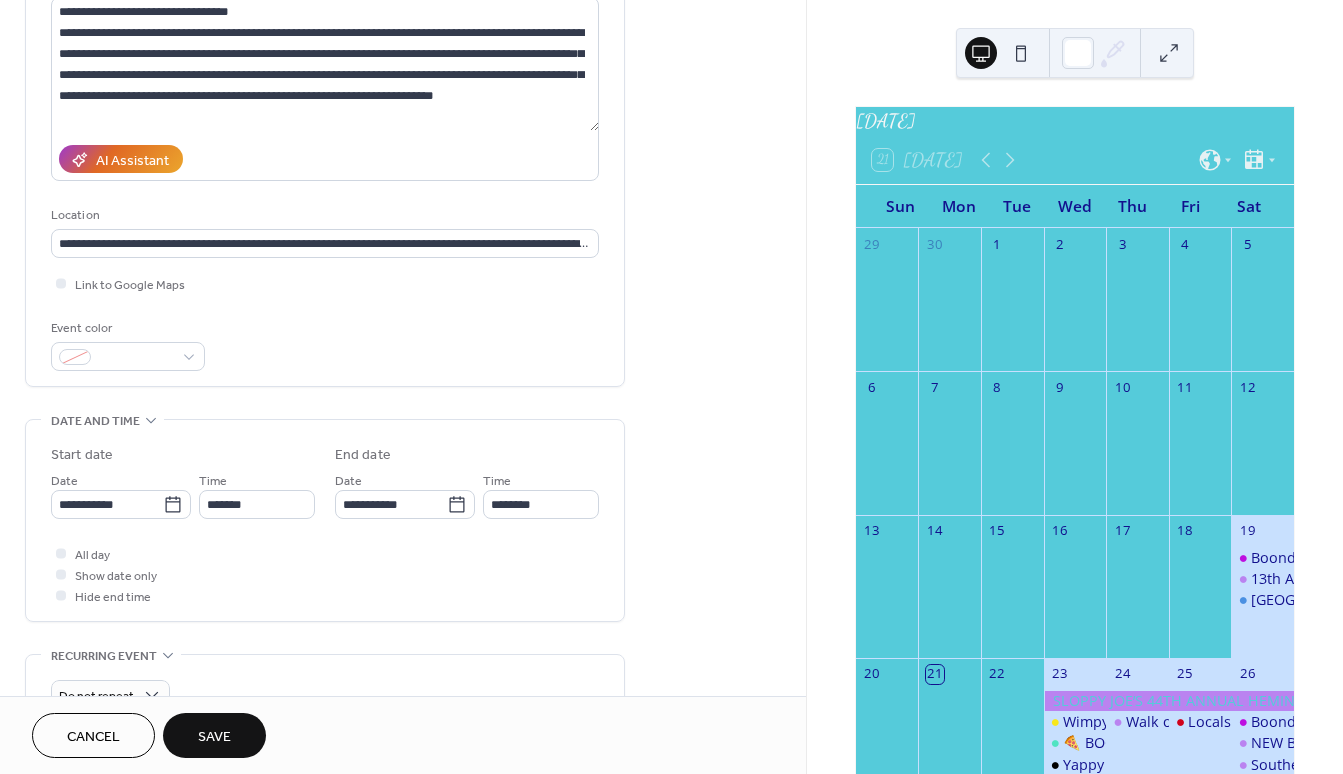 scroll, scrollTop: 56, scrollLeft: 0, axis: vertical 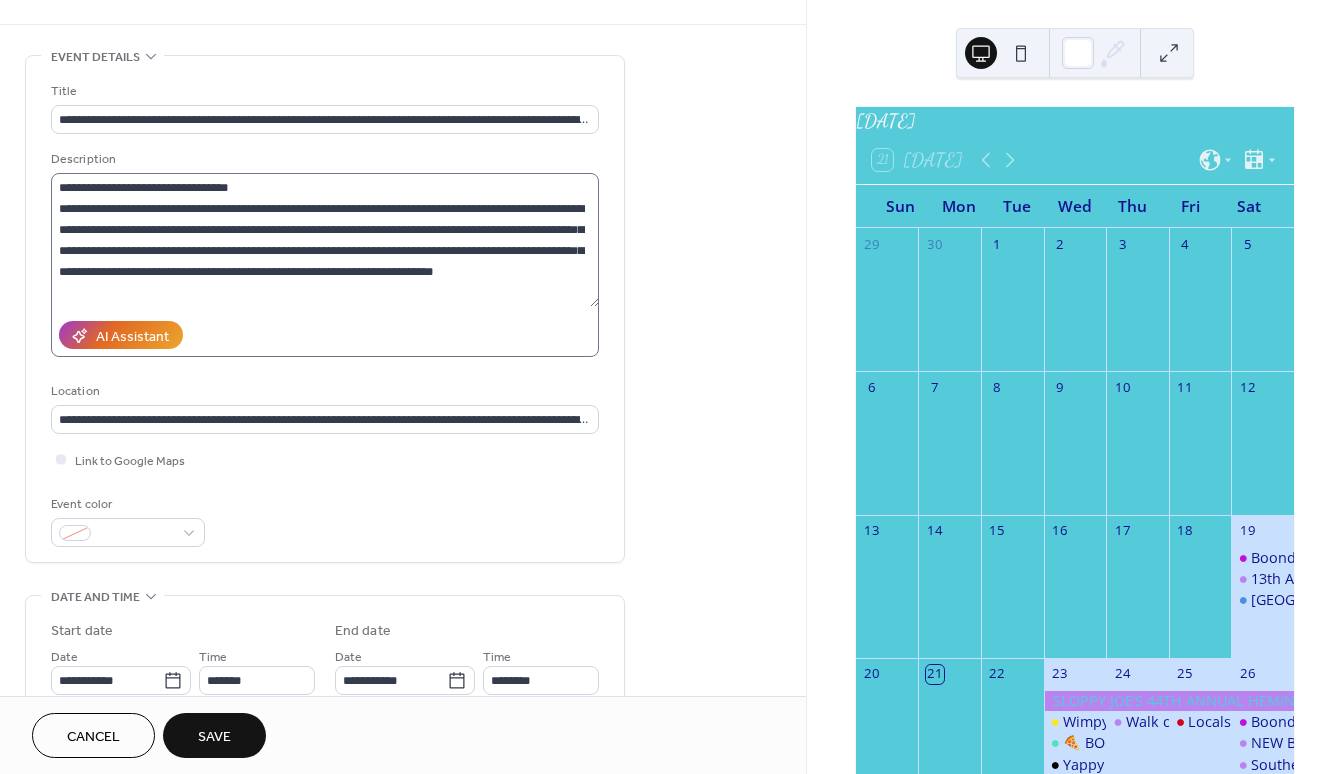 type on "**********" 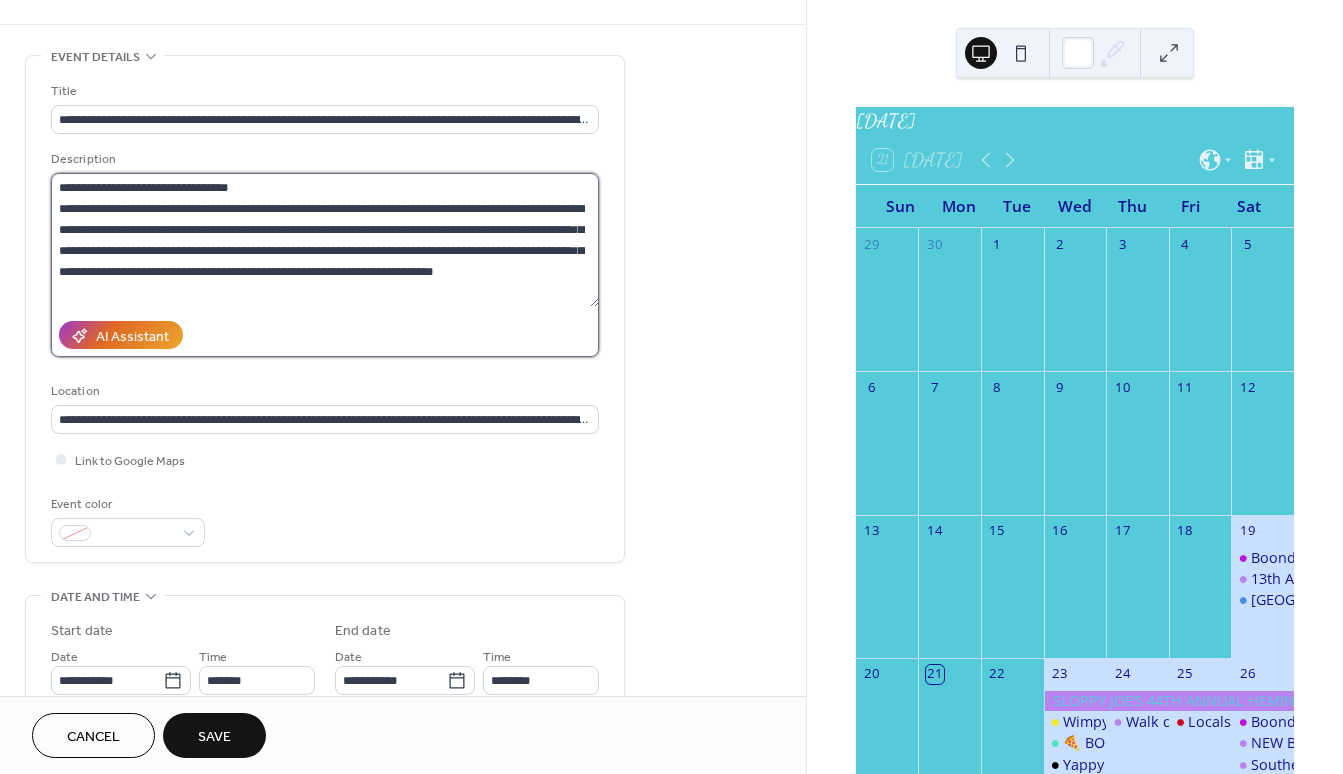 click on "**********" at bounding box center (325, 240) 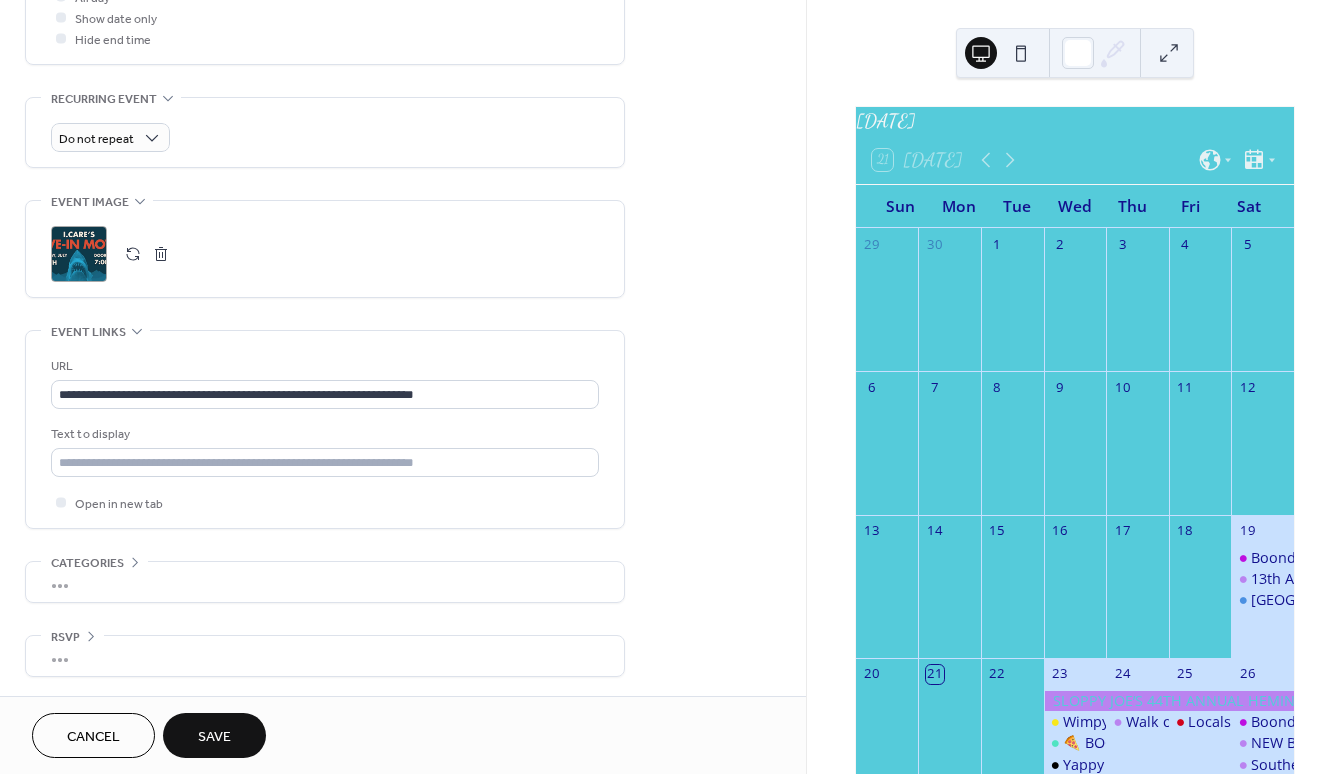 scroll, scrollTop: 800, scrollLeft: 0, axis: vertical 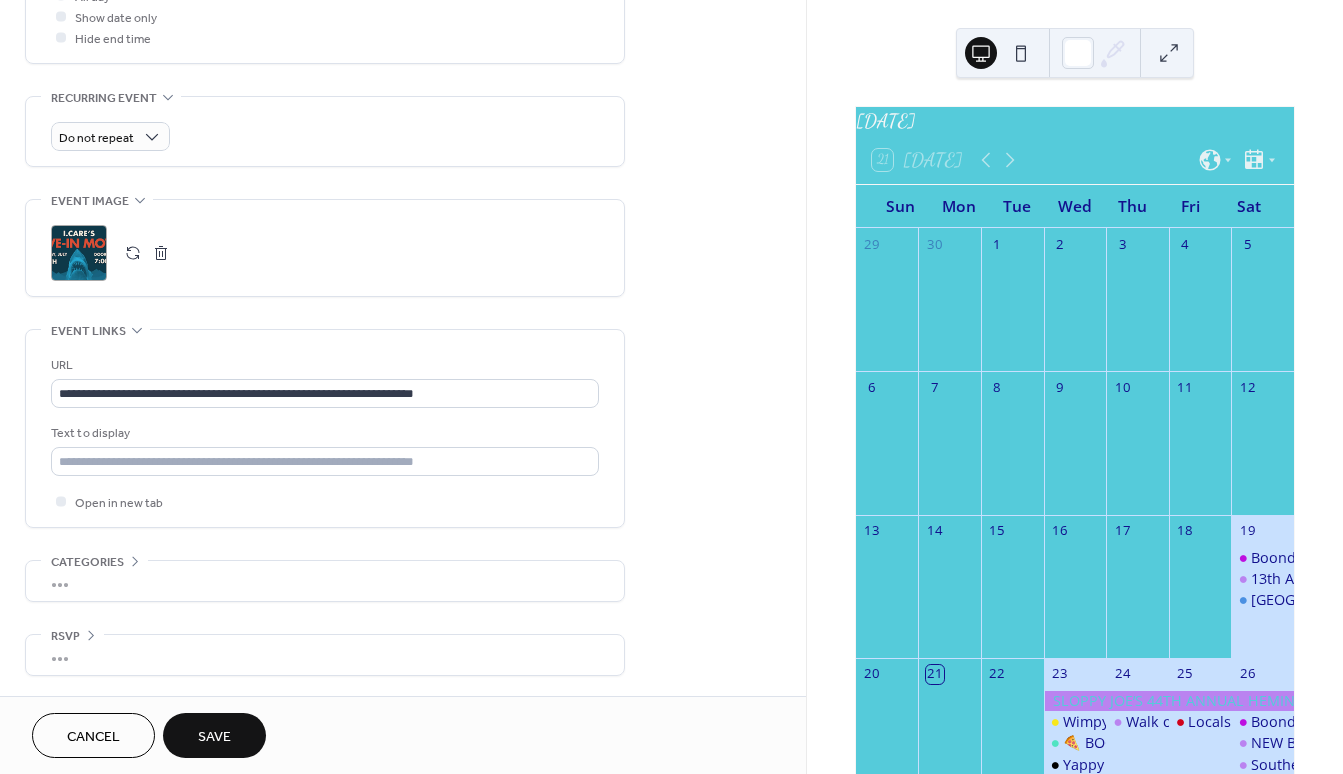 type on "**********" 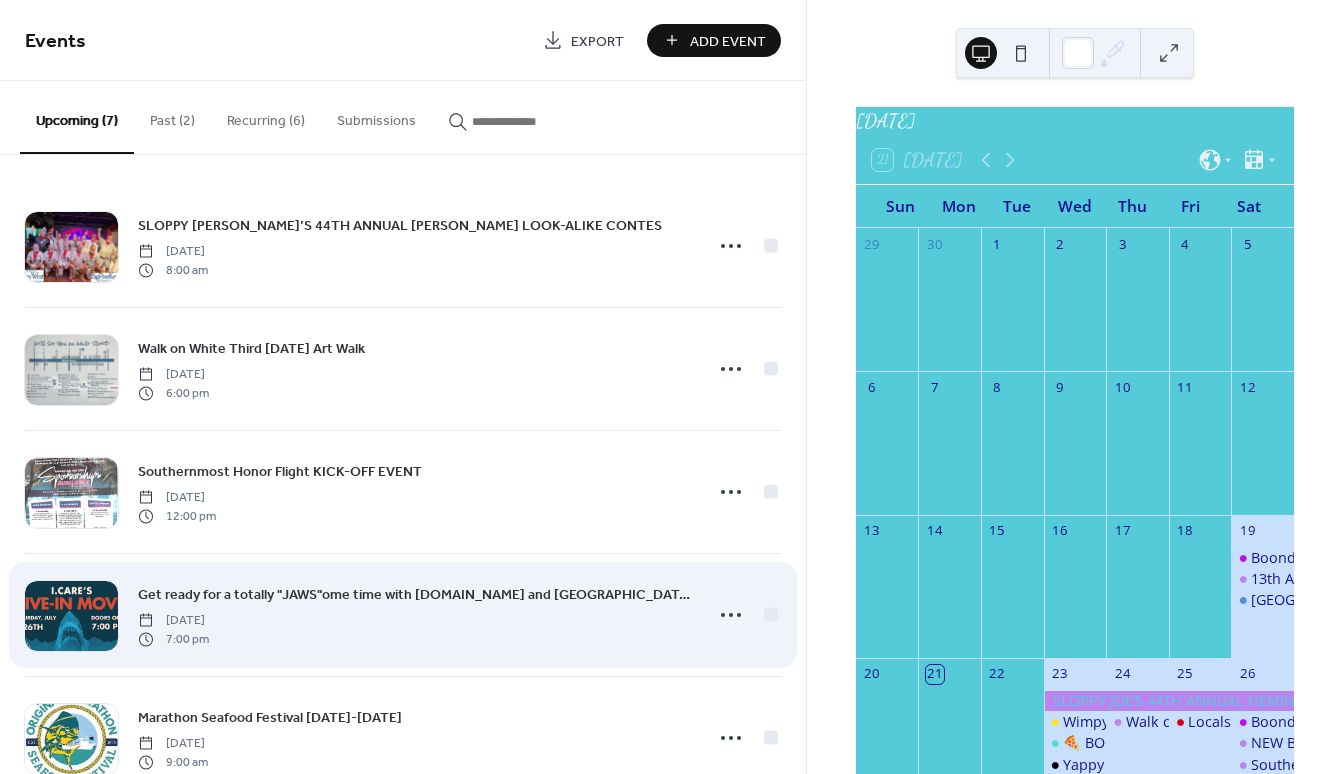 click on "Get ready for a totally "JAWS"ome time with I.CARE and Three Waters Resort. Relax and celebrate the 50th Anniversary of the hit film Jaws. Saturday, July 26, 2025 7:00 pm" at bounding box center [414, 615] 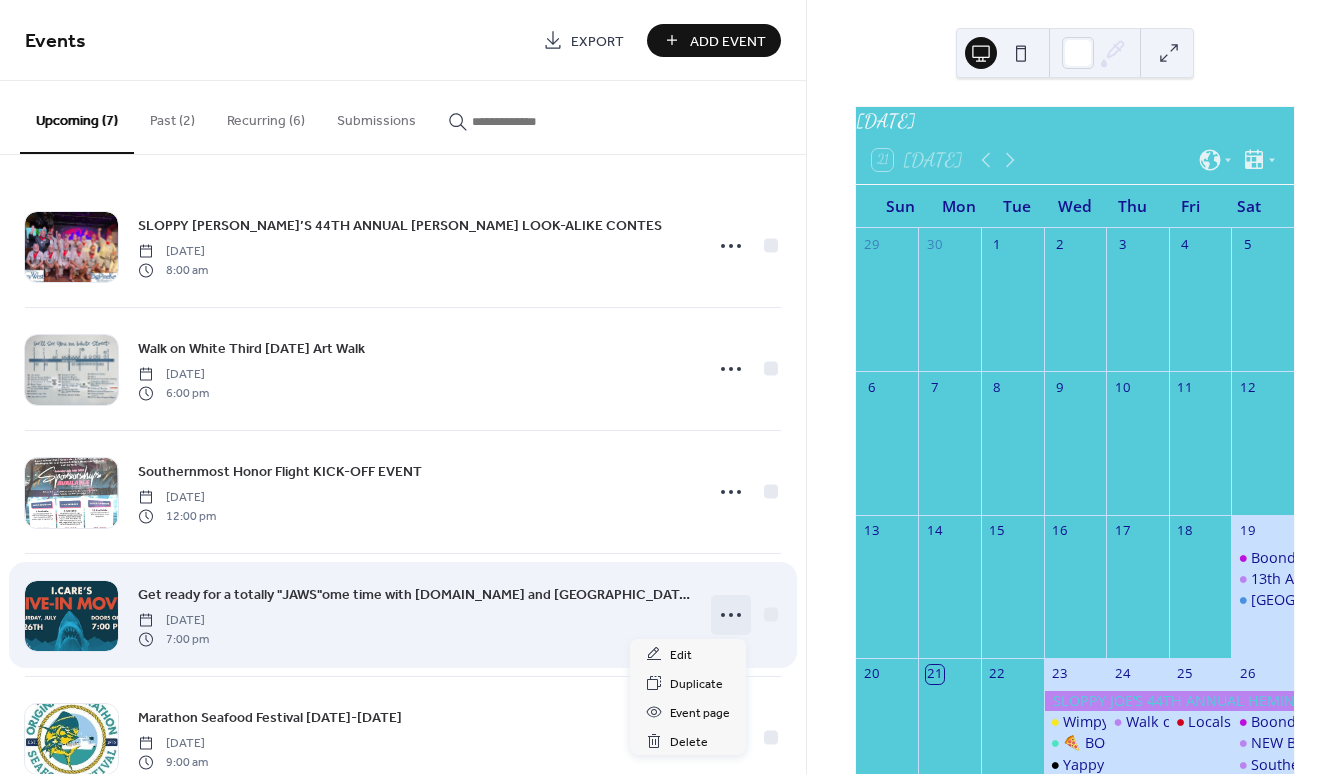 click 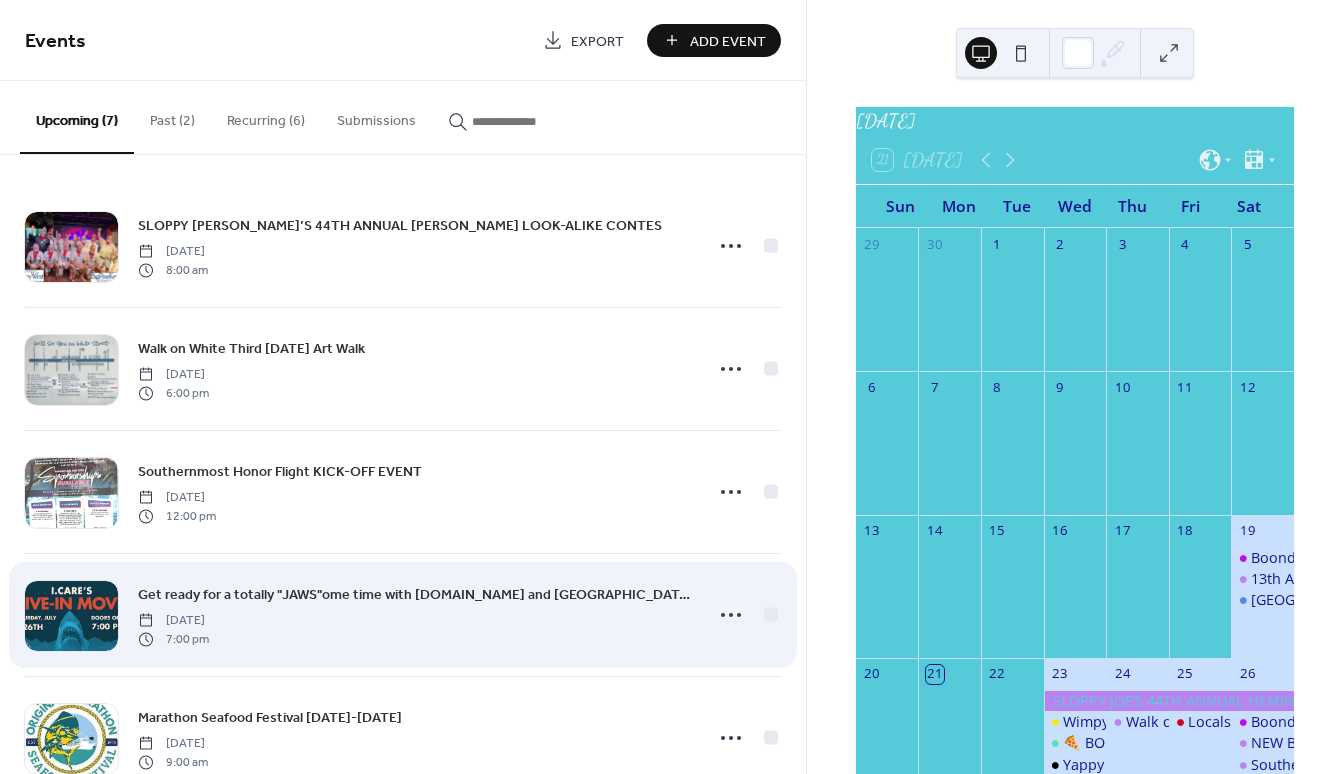 click on "Get ready for a totally "JAWS"ome time with I.CARE and Three Waters Resort. Relax and celebrate the 50th Anniversary of the hit film Jaws. Saturday, July 26, 2025 7:00 pm" at bounding box center [414, 615] 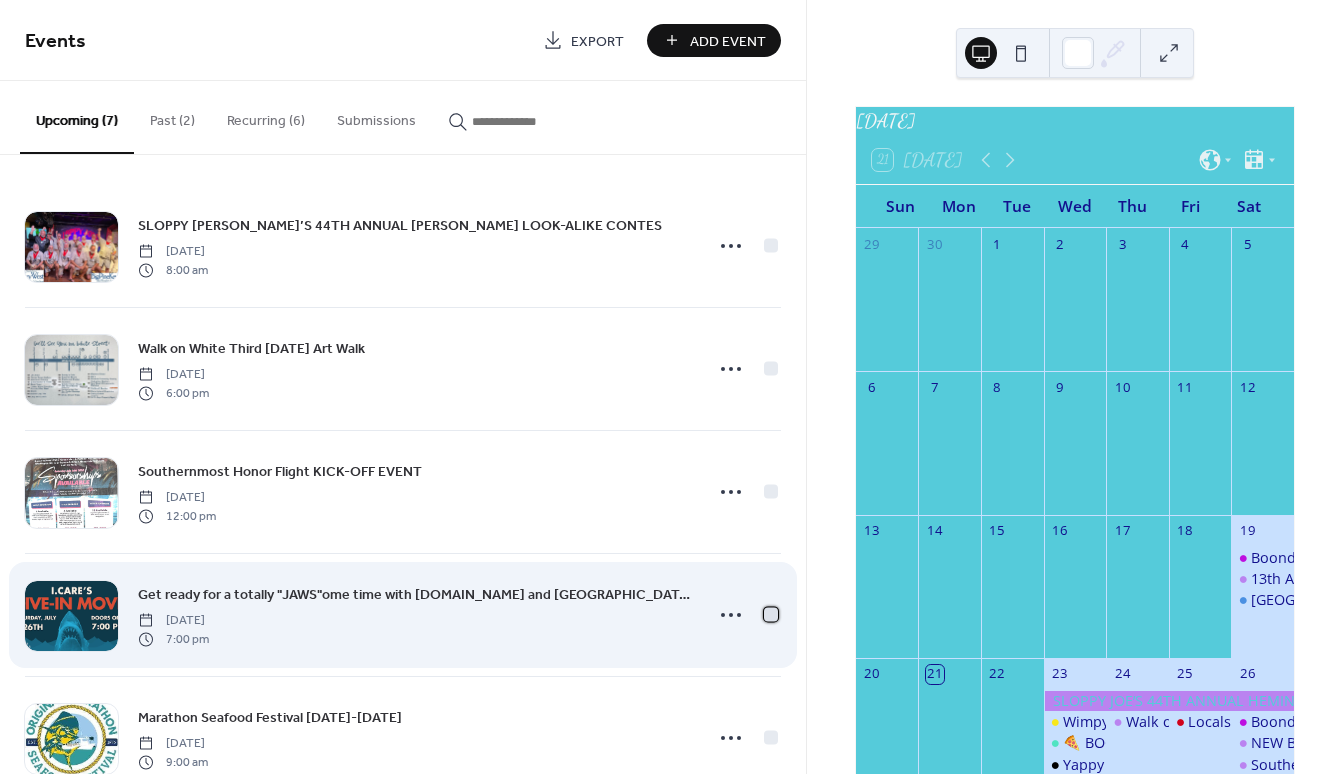 click at bounding box center [771, 614] 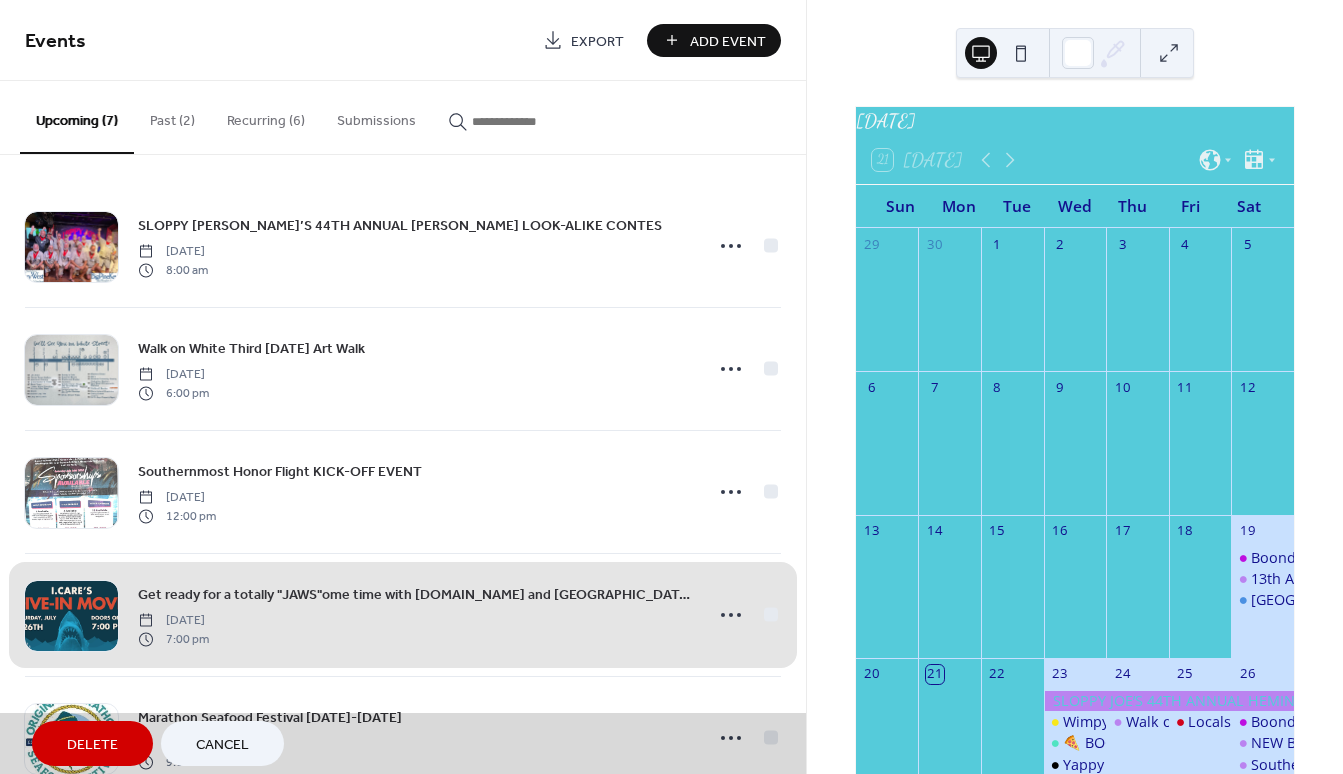 click on "Export" at bounding box center [597, 41] 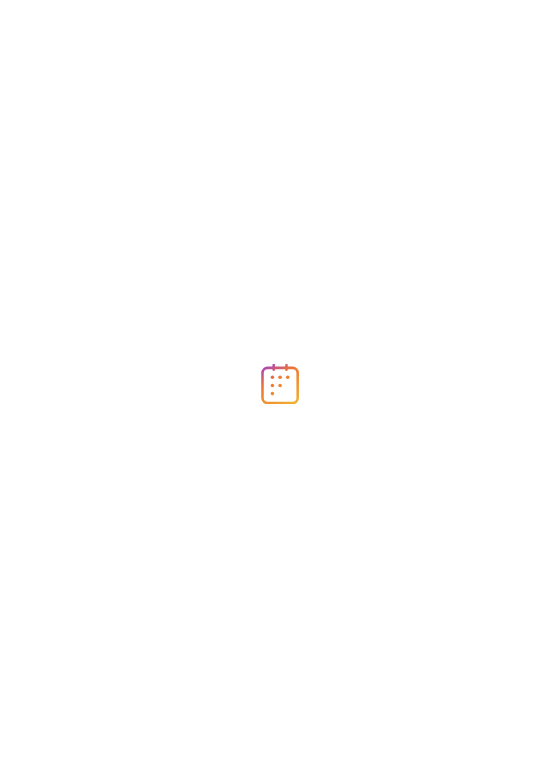 scroll, scrollTop: 0, scrollLeft: 0, axis: both 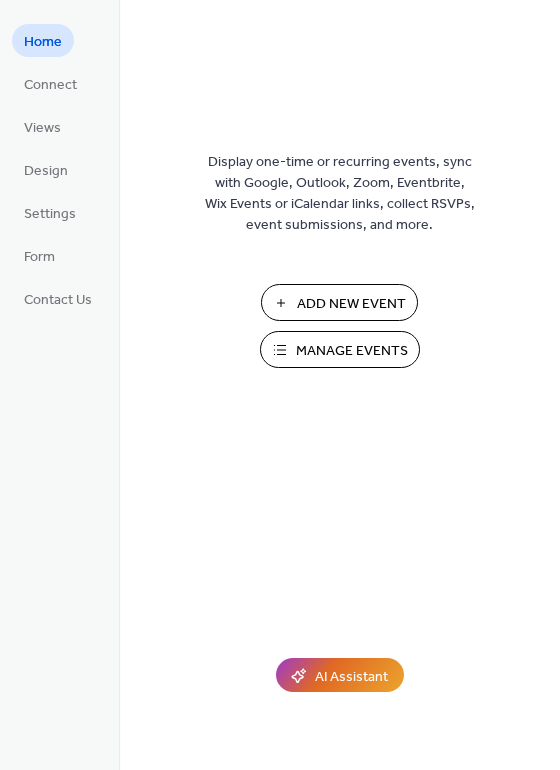 click on "Manage Events" at bounding box center (352, 351) 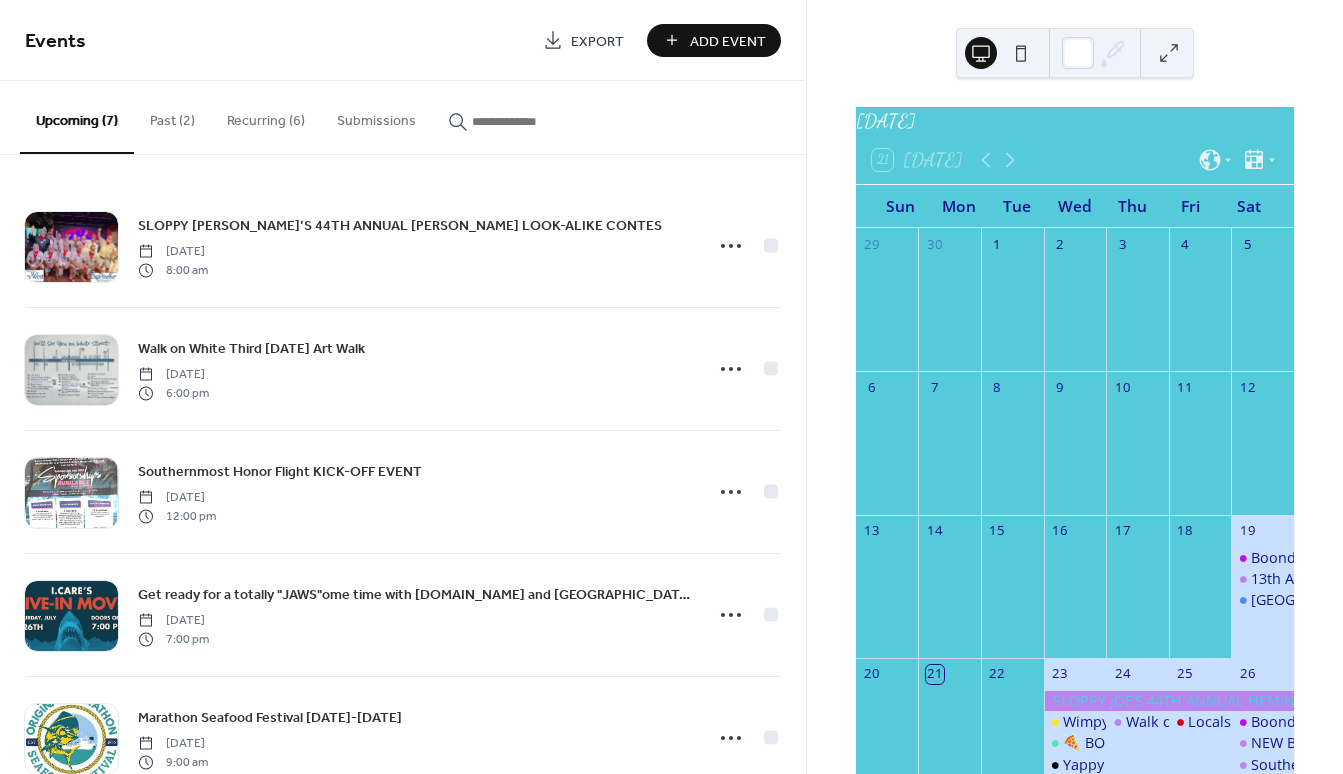 scroll, scrollTop: 0, scrollLeft: 0, axis: both 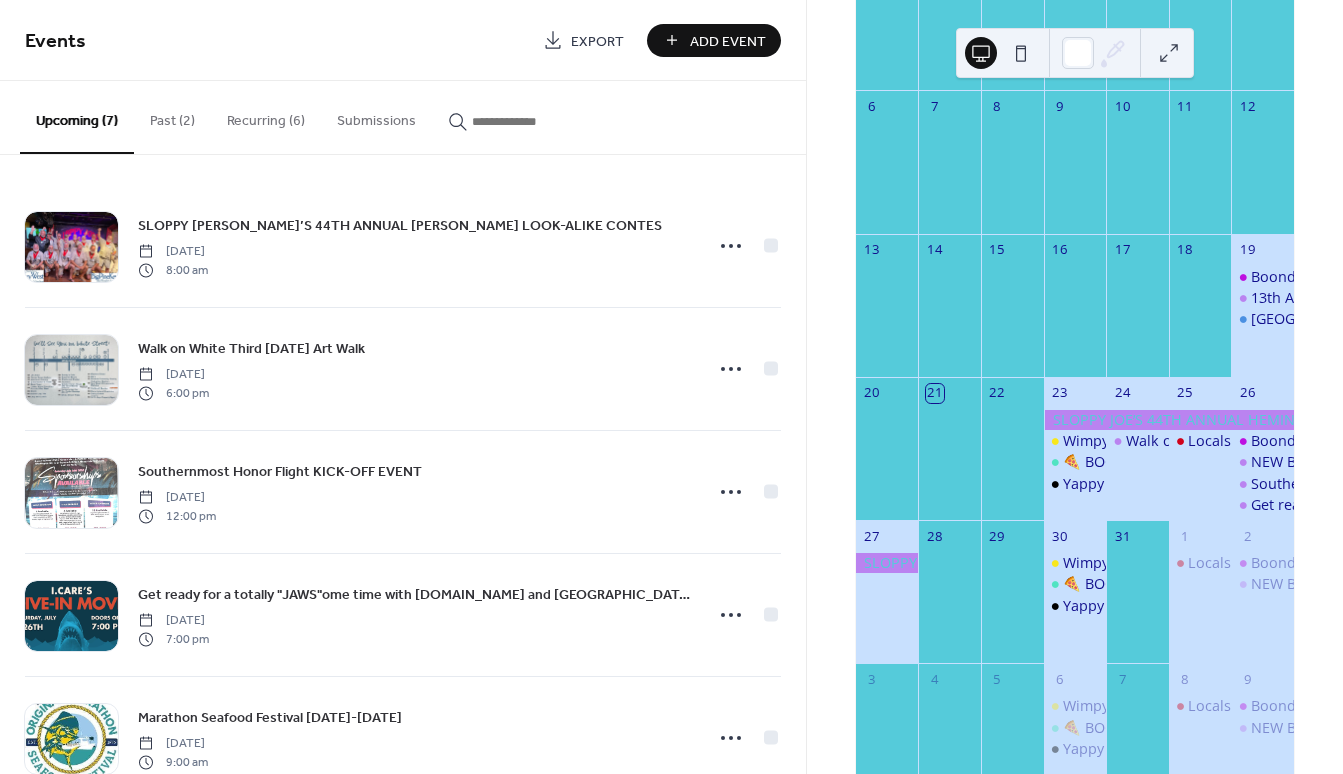 drag, startPoint x: 738, startPoint y: 40, endPoint x: 737, endPoint y: 27, distance: 13.038404 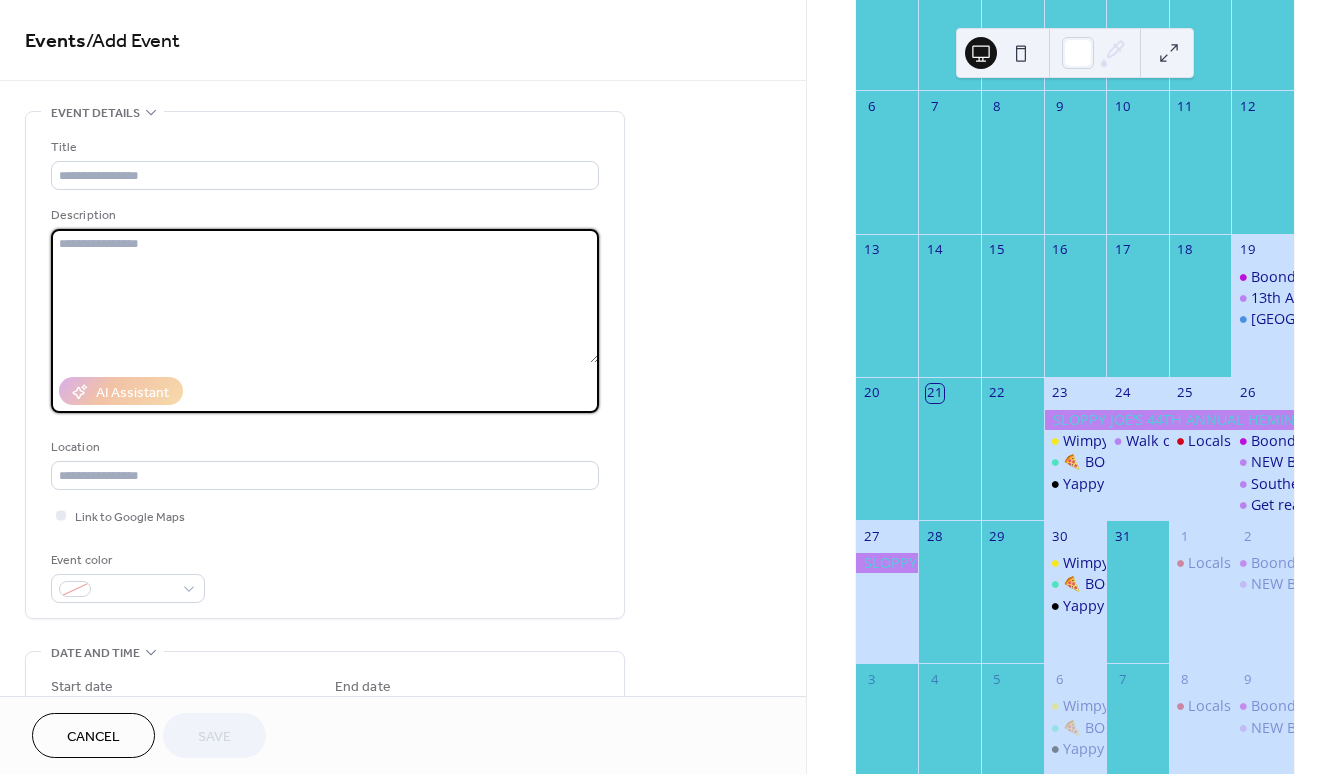 click at bounding box center (325, 296) 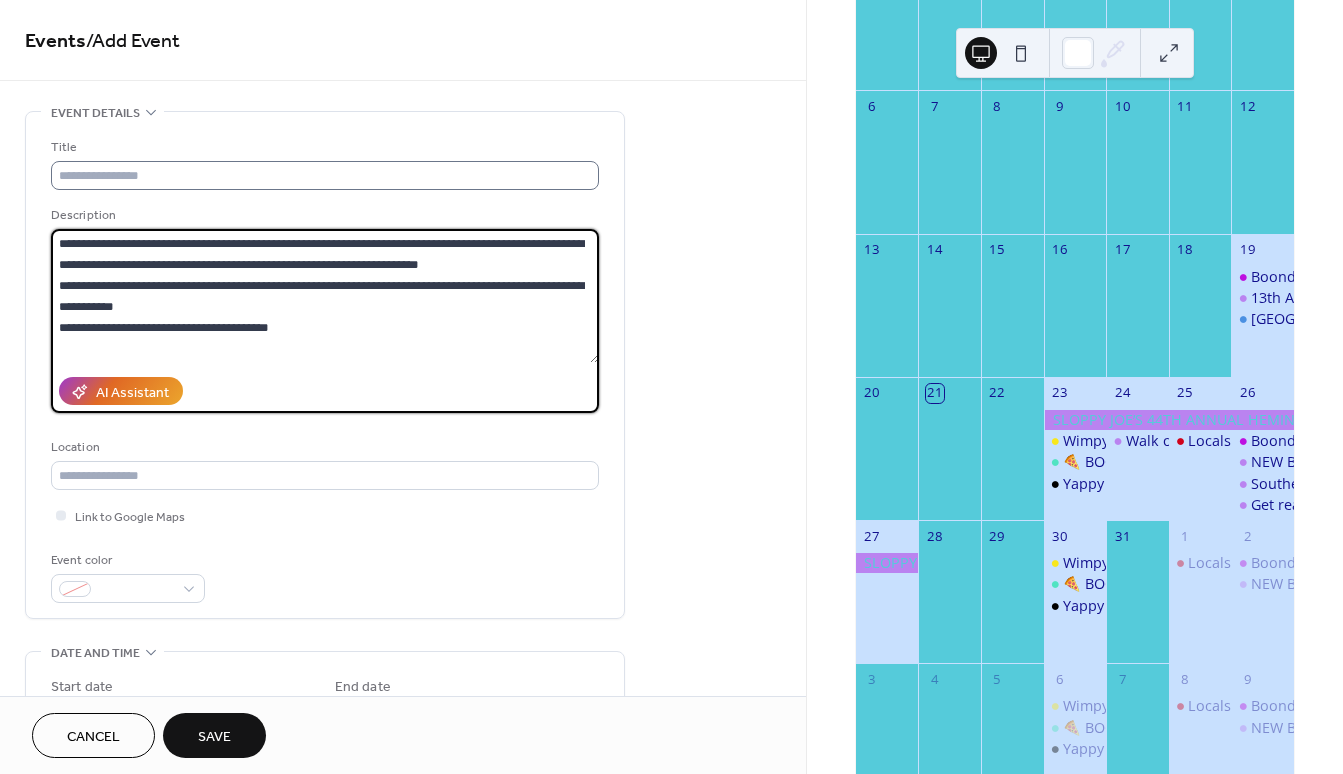 type on "**********" 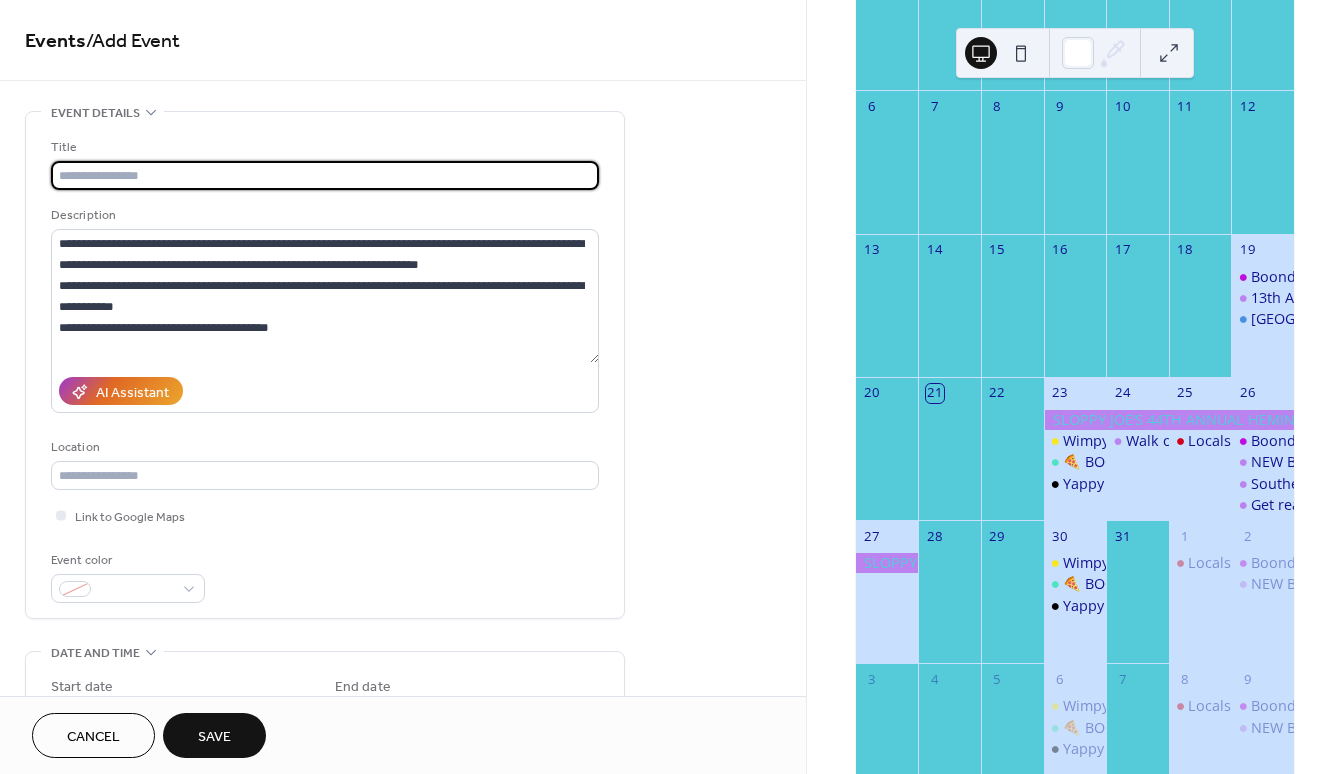 click at bounding box center (325, 175) 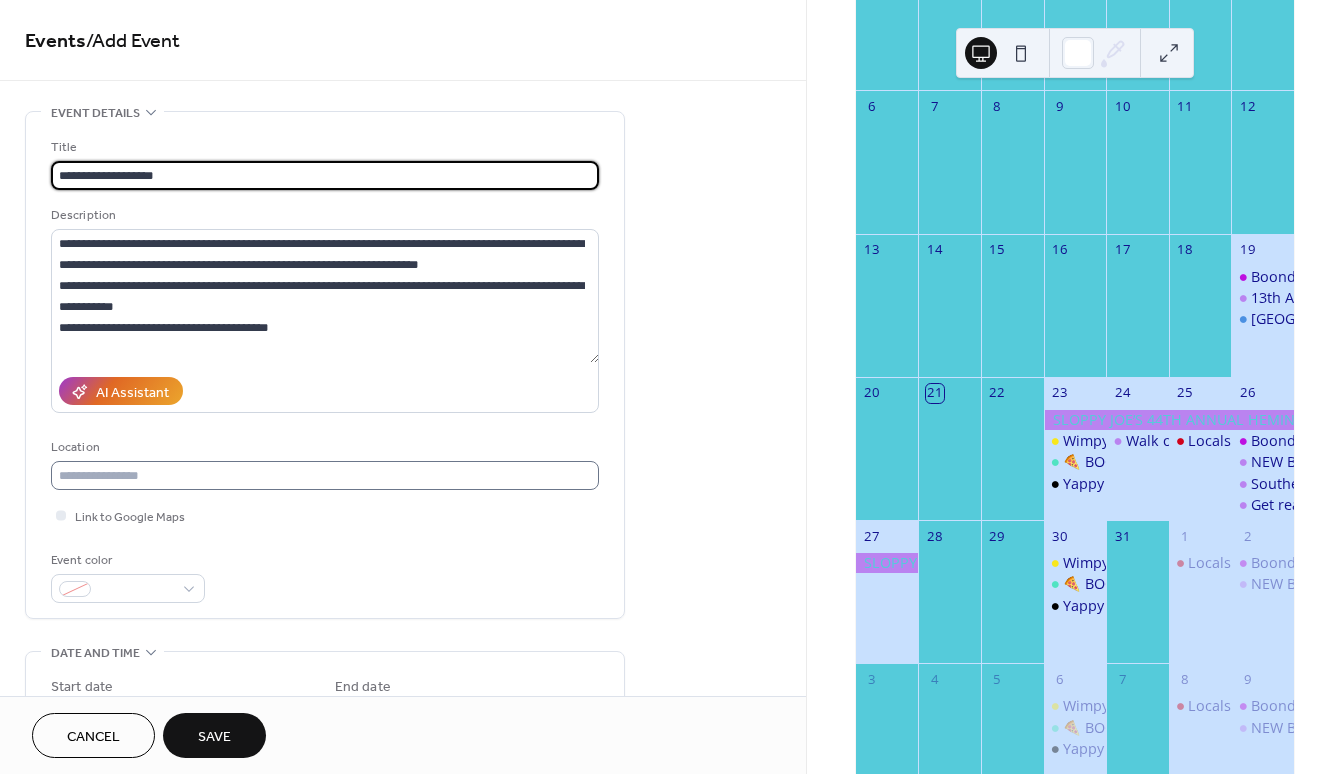 type on "**********" 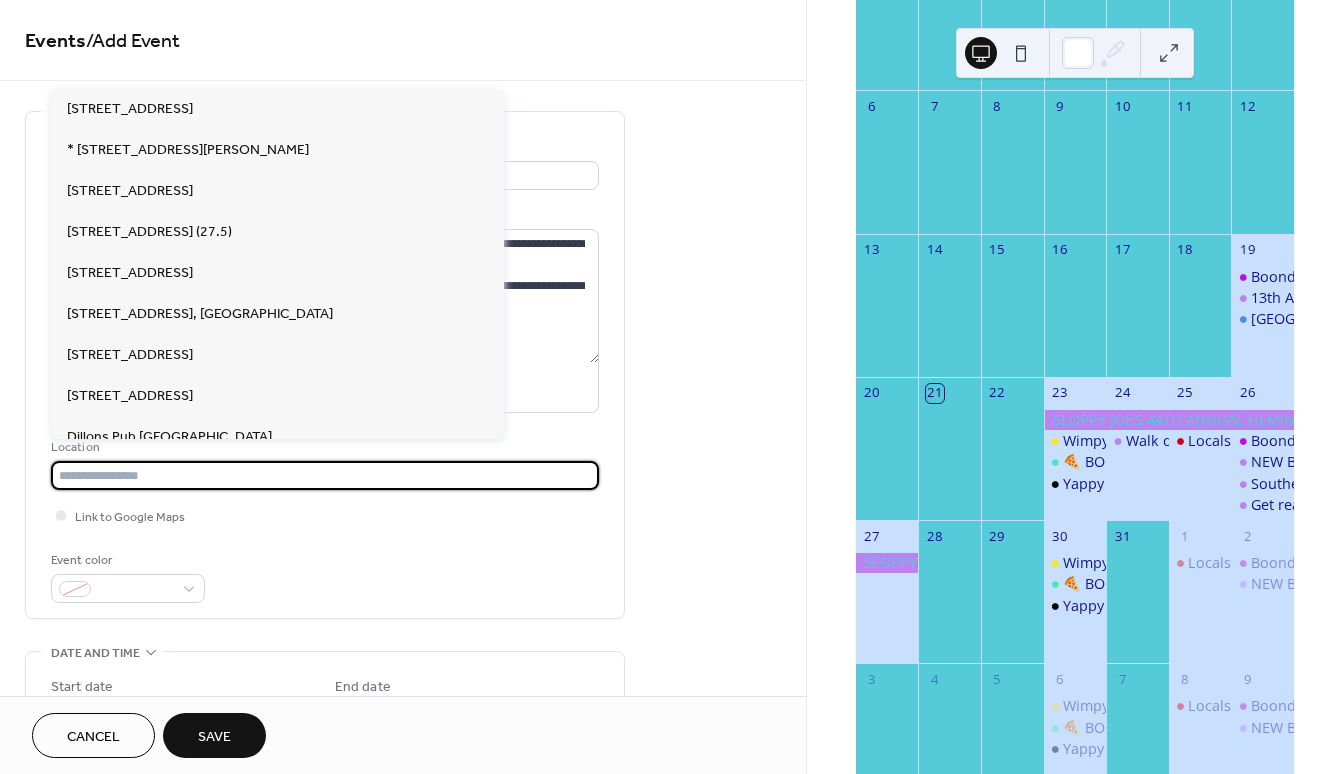 click at bounding box center (325, 475) 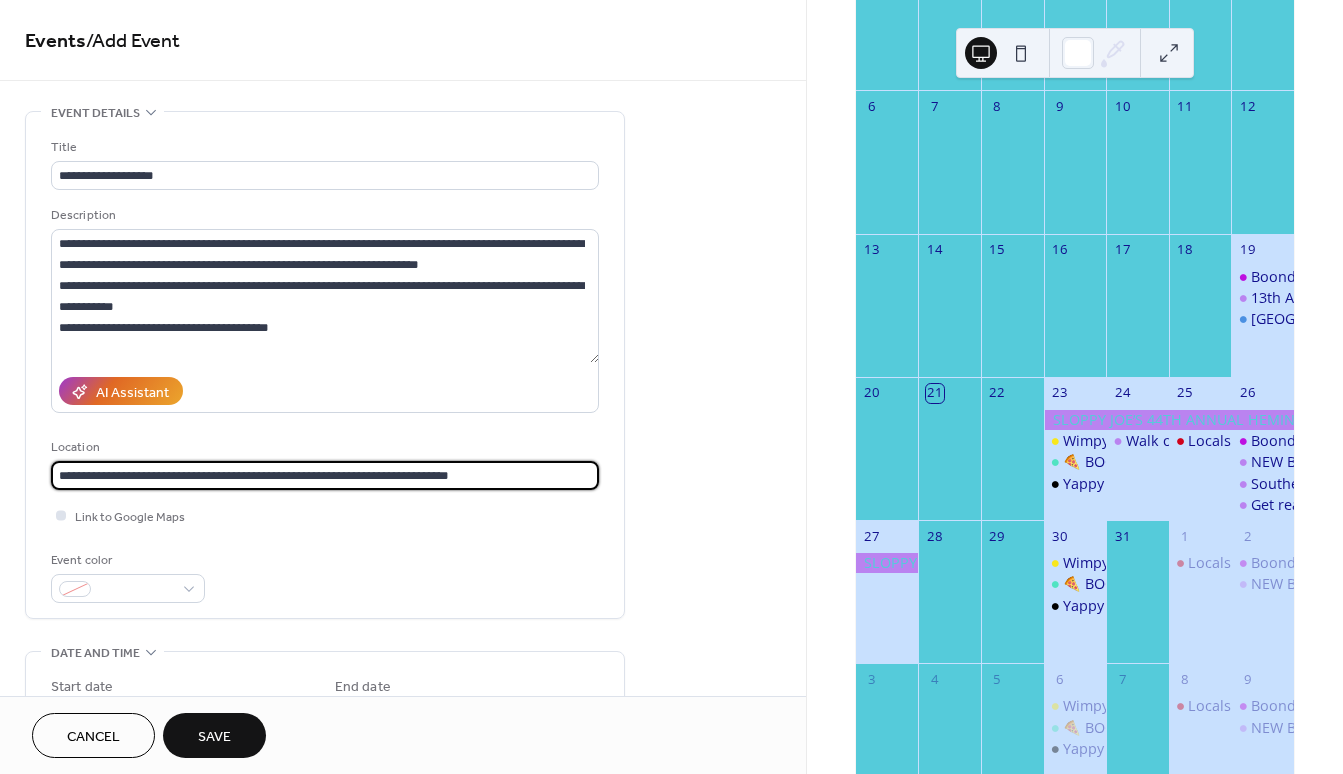 type on "**********" 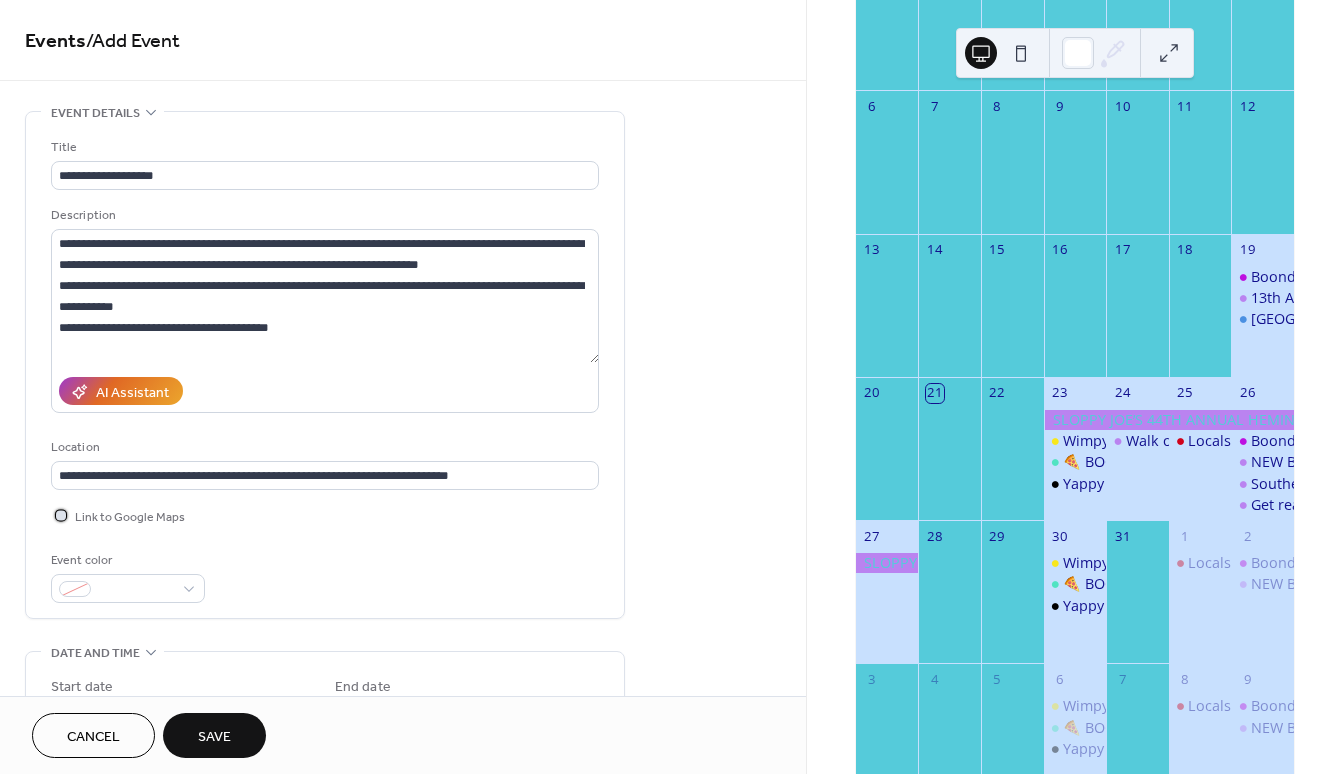 click at bounding box center (61, 515) 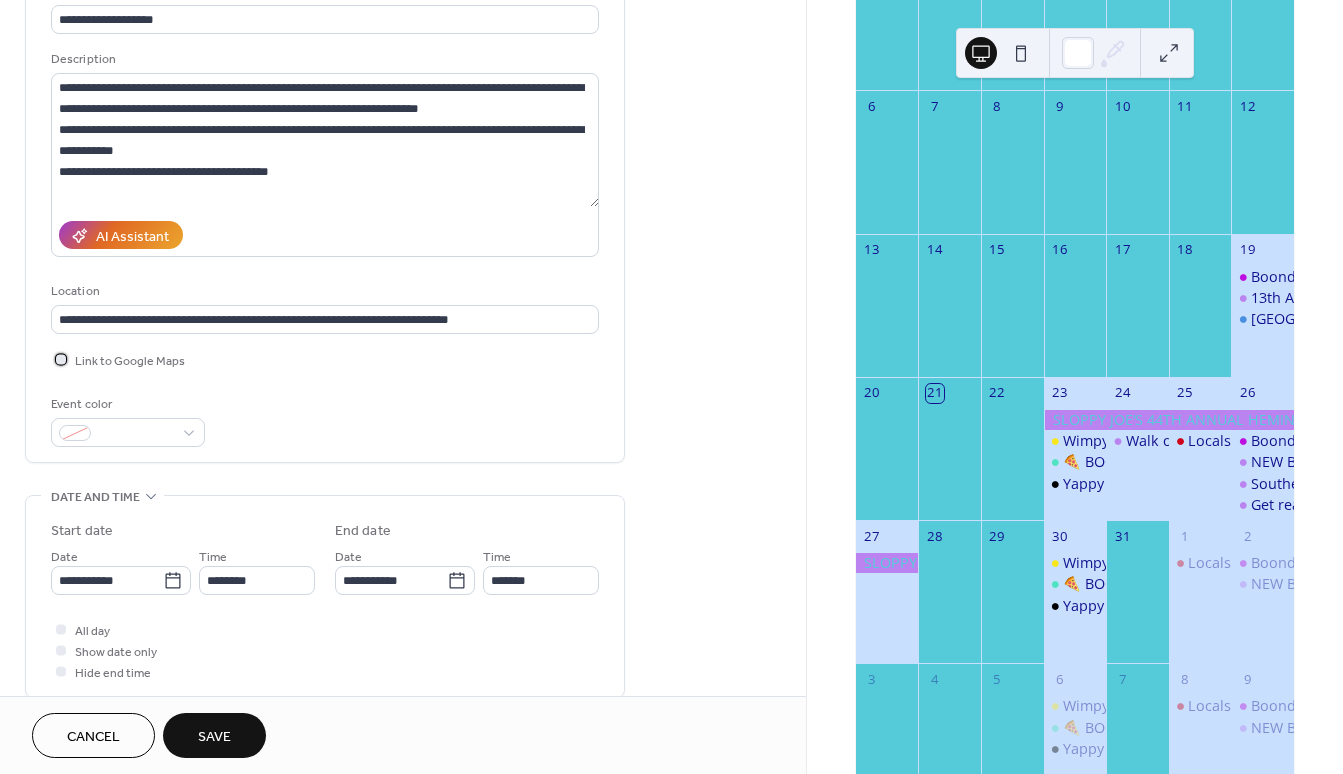 scroll, scrollTop: 234, scrollLeft: 0, axis: vertical 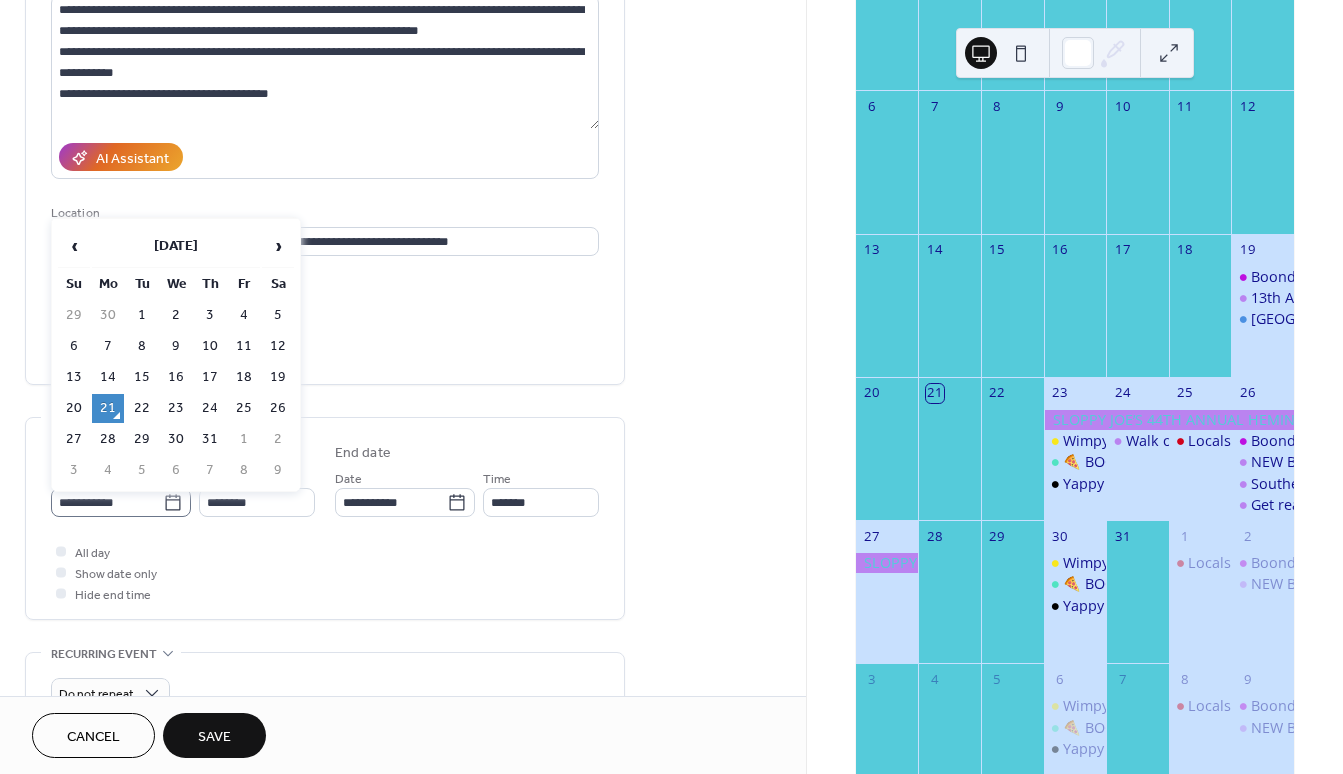click 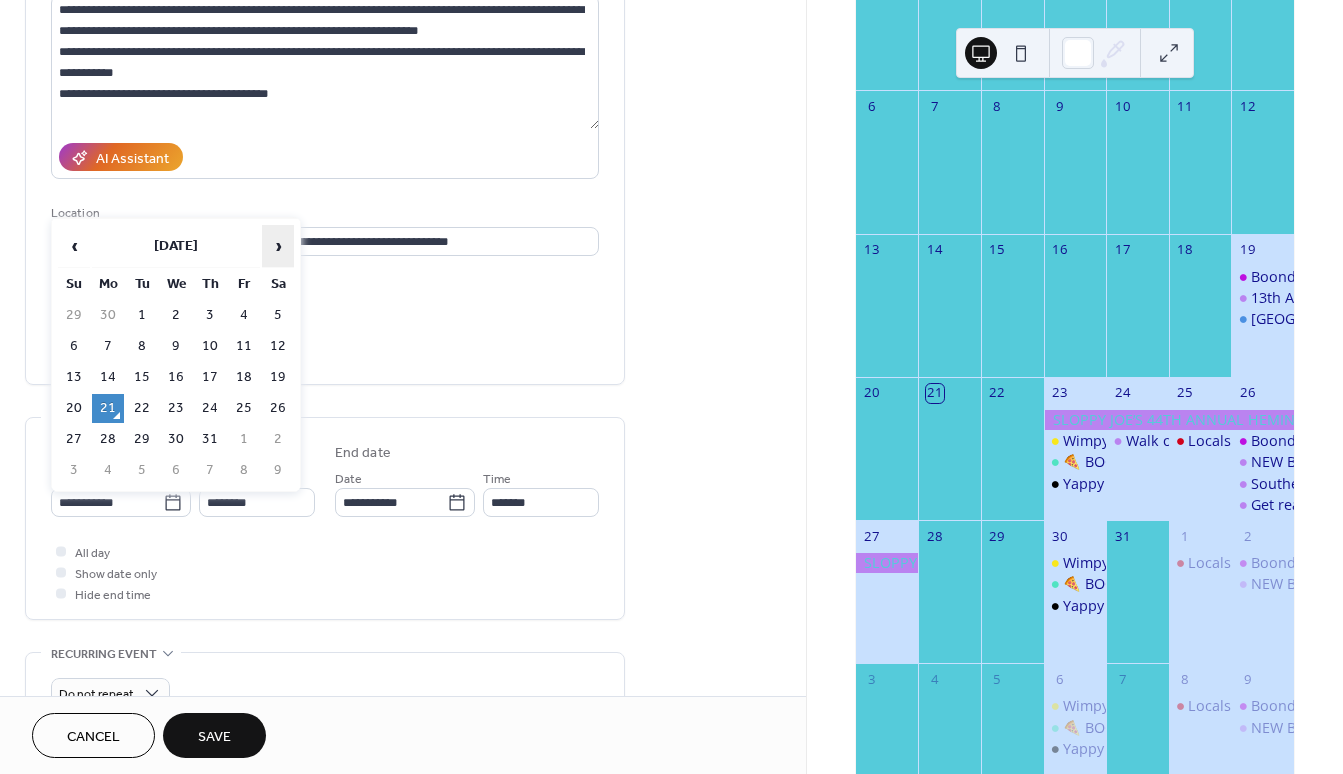 click on "›" at bounding box center [278, 246] 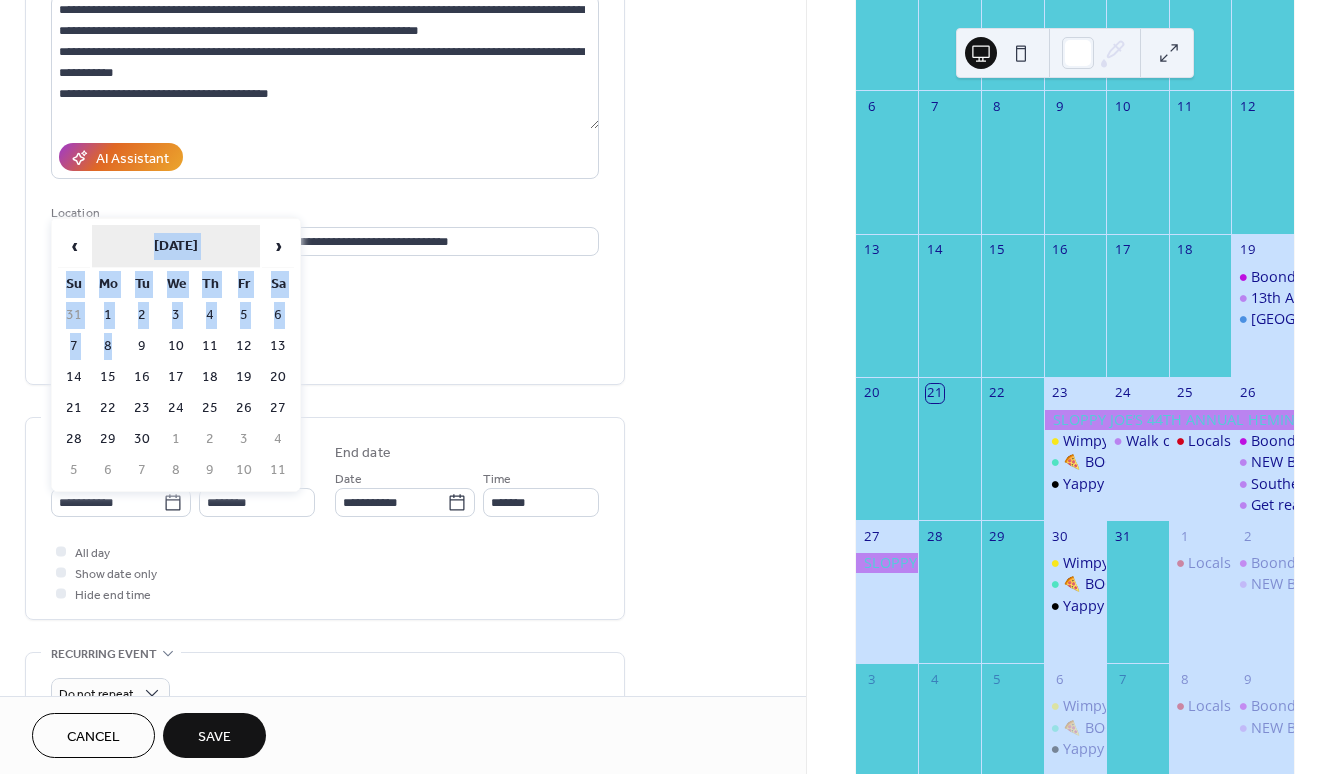 drag, startPoint x: 114, startPoint y: 343, endPoint x: 101, endPoint y: 238, distance: 105.801704 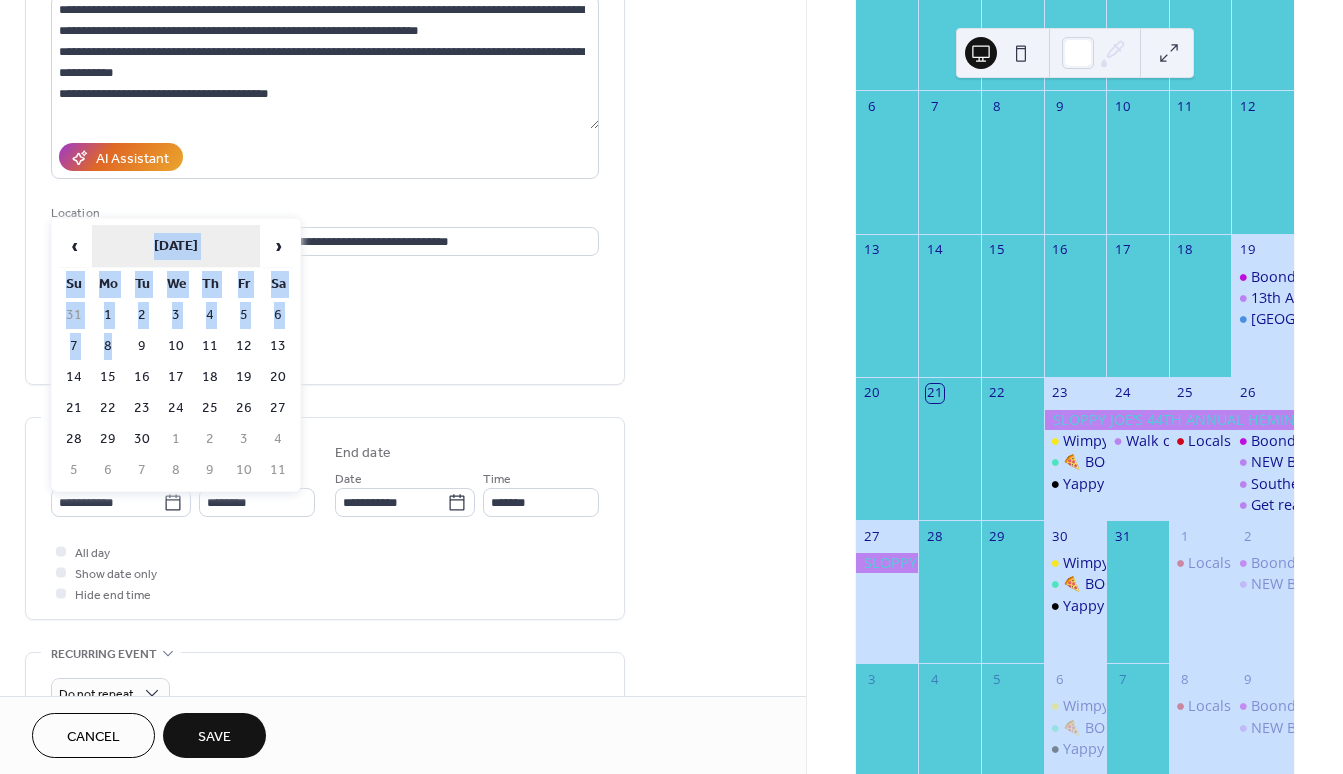 click on "‹ September 2025 › Su Mo Tu We Th Fr Sa 31 1 2 3 4 5 6 7 8 9 10 11 12 13 14 15 16 17 18 19 20 21 22 23 24 25 26 27 28 29 30 1 2 3 4 5 6 7 8 9 10 11" at bounding box center (176, 355) 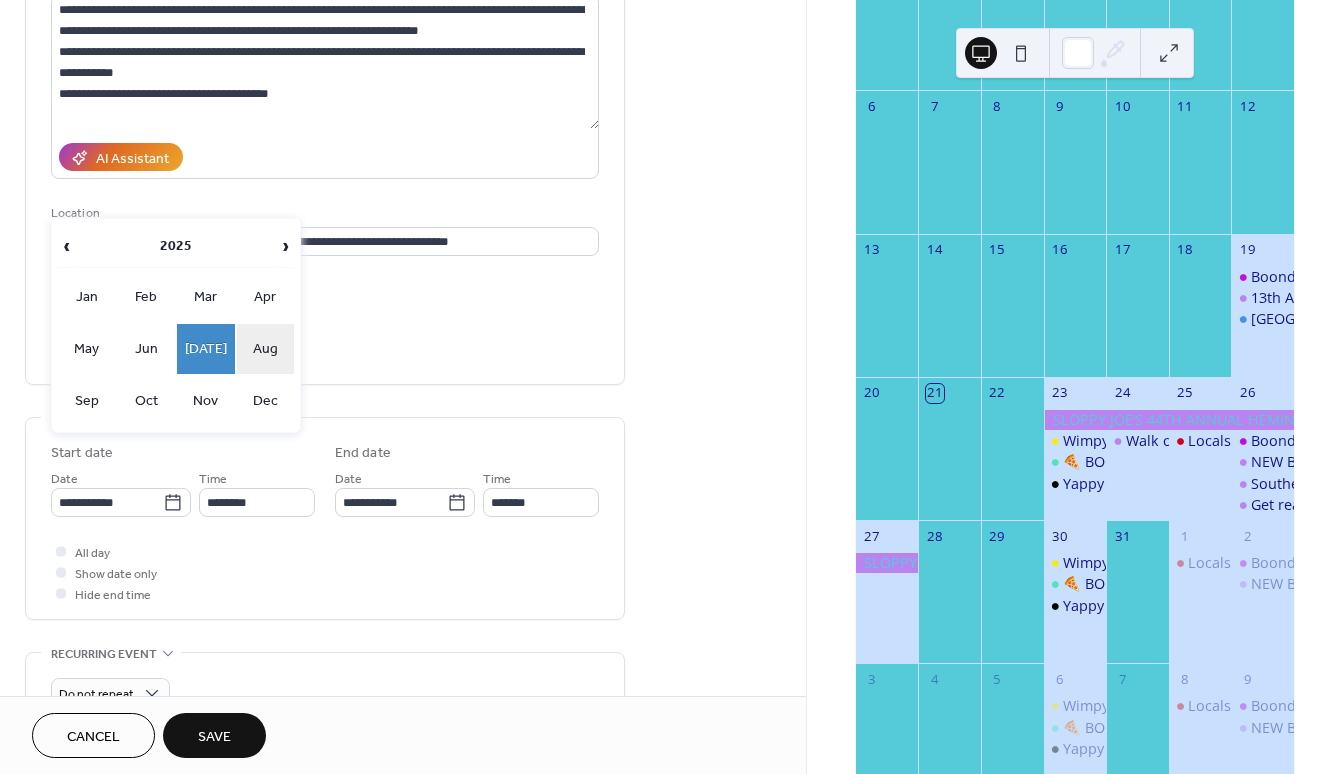 click on "Aug" at bounding box center [266, 349] 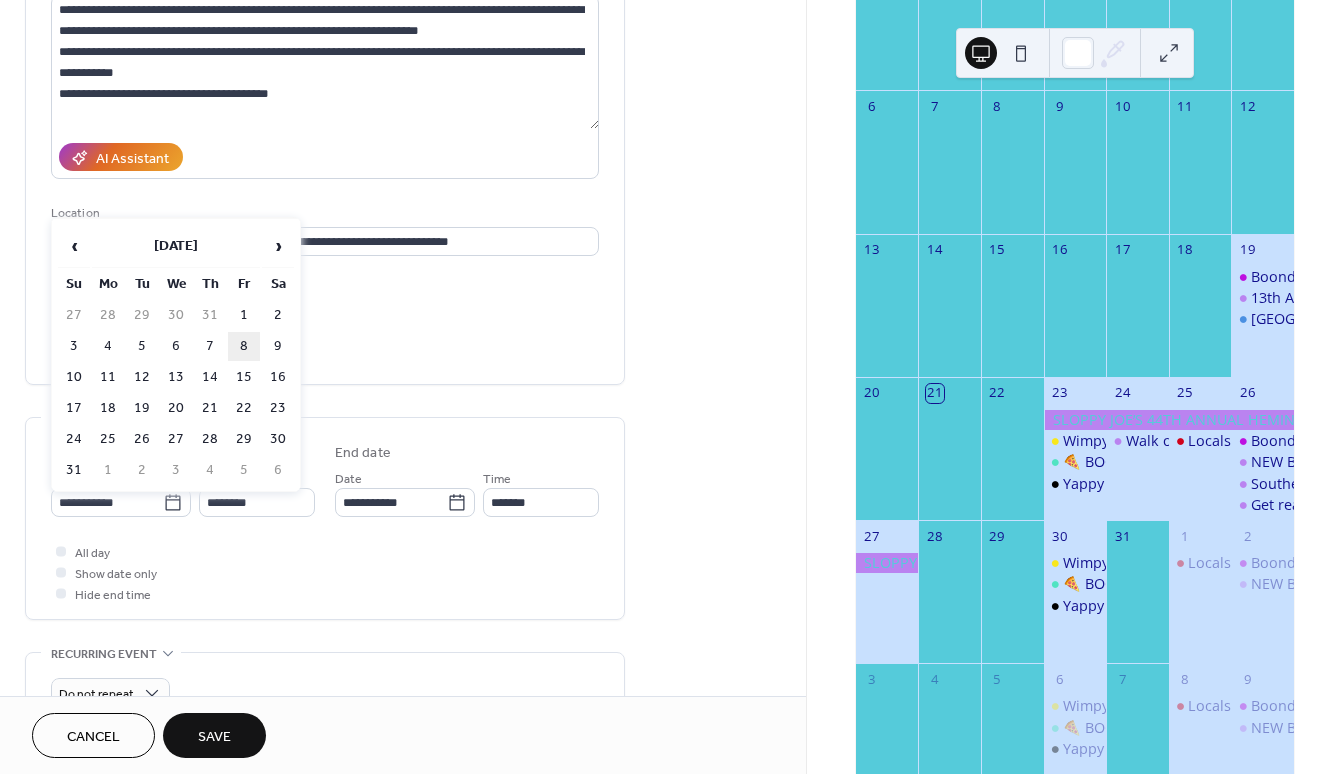 click on "8" at bounding box center (244, 346) 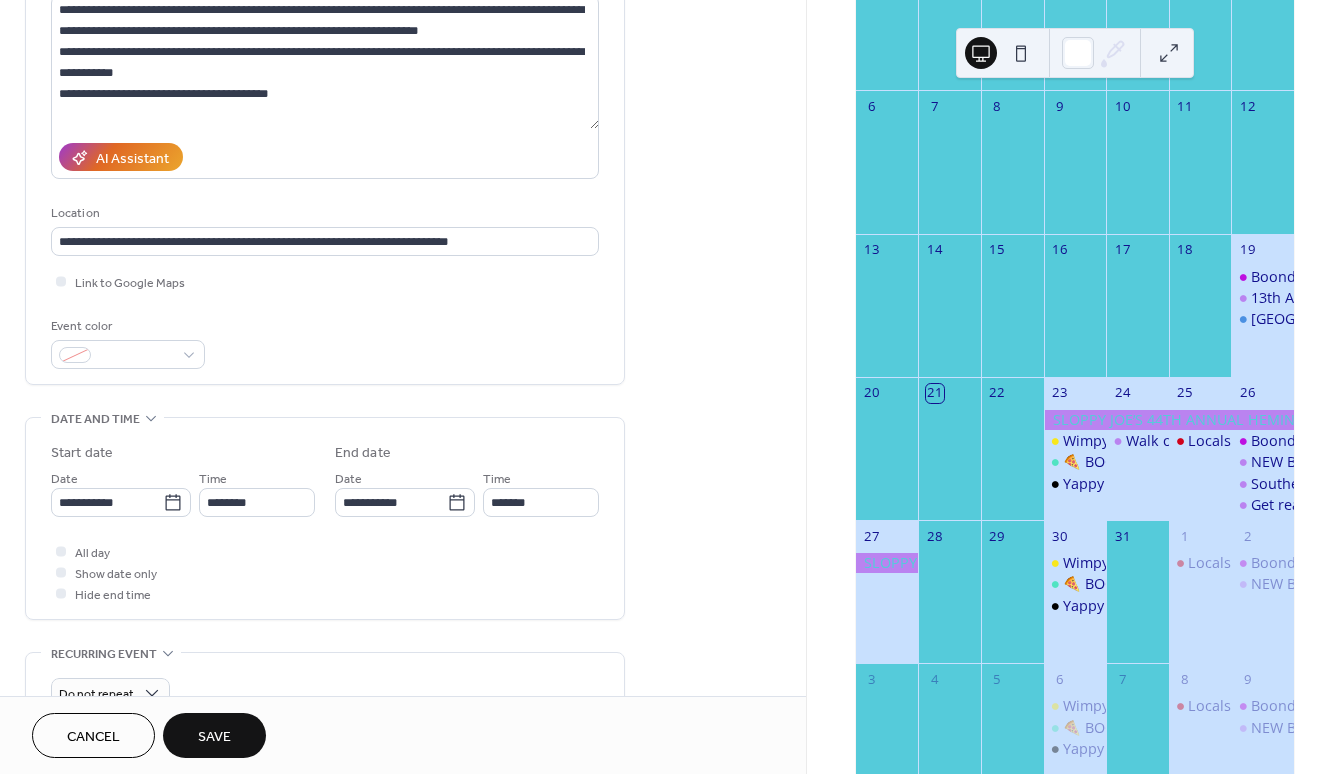 type on "**********" 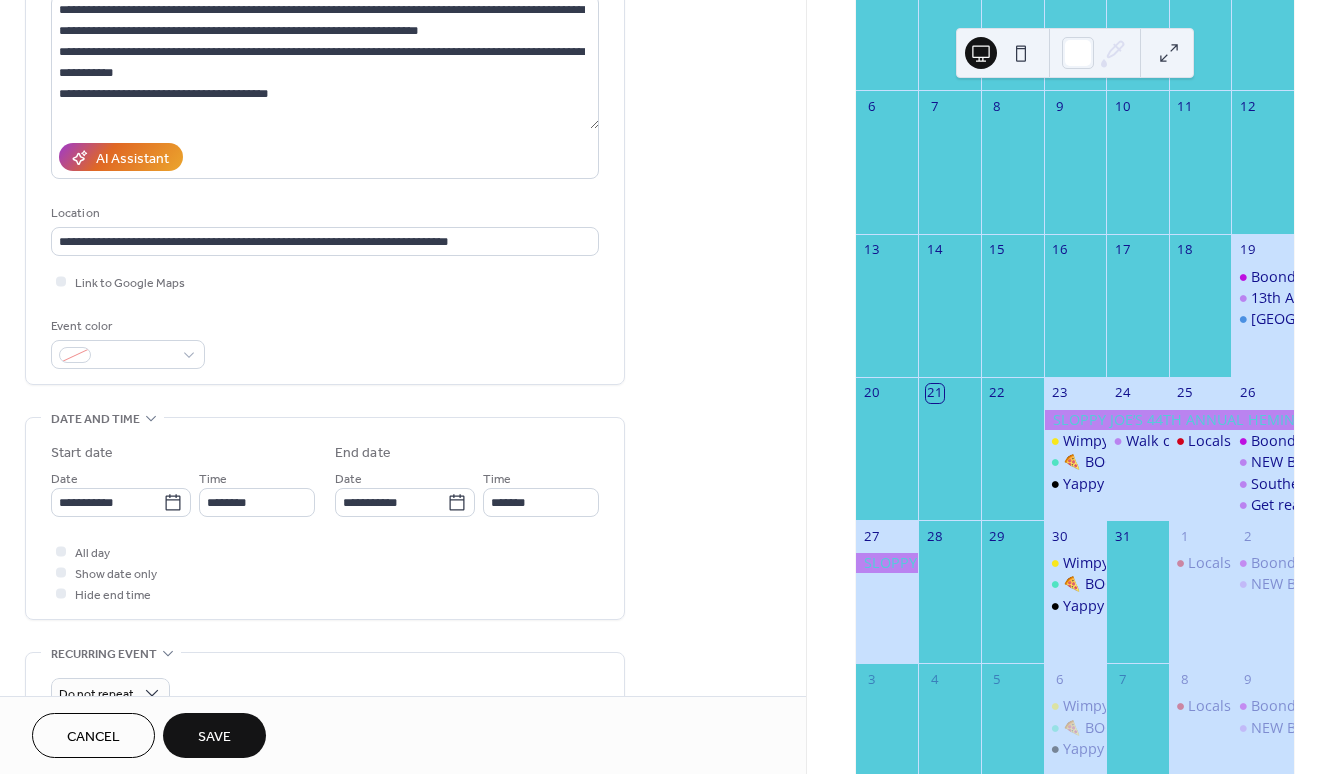 type on "**********" 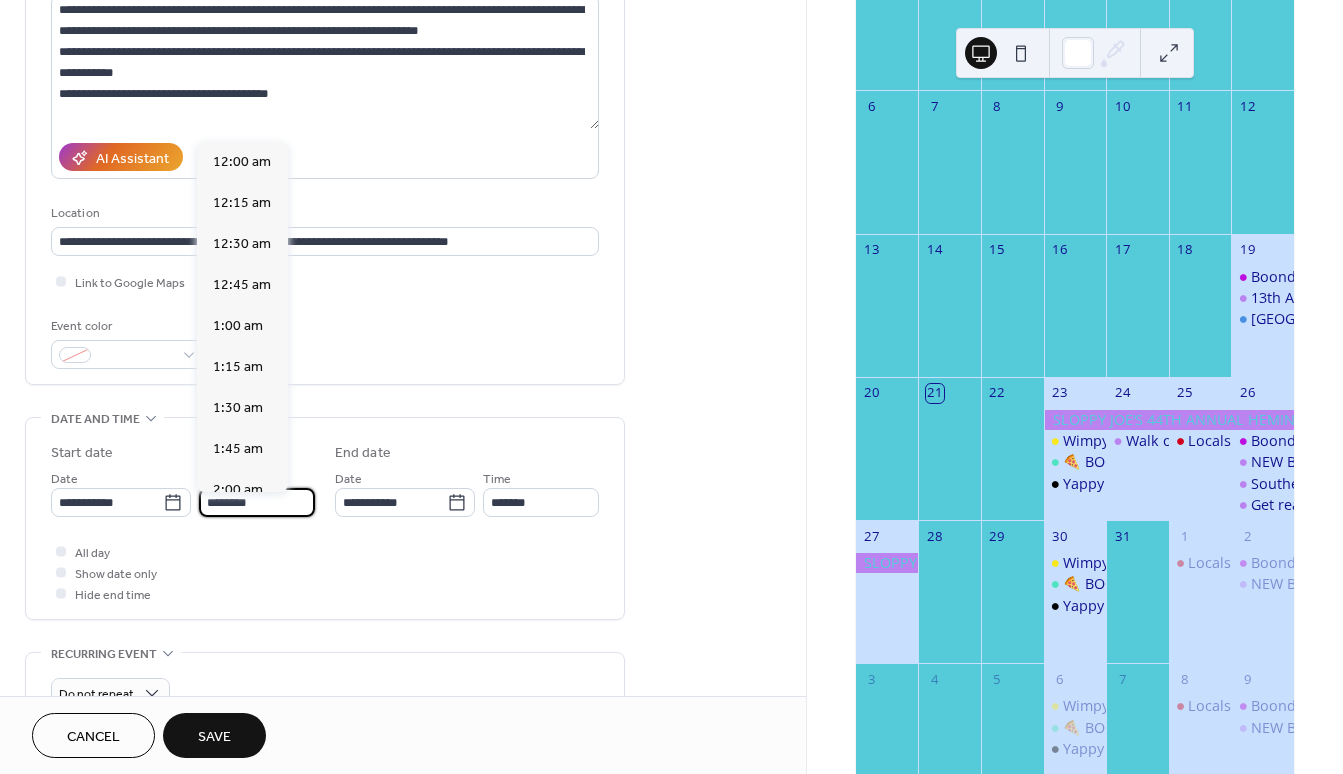 click on "********" at bounding box center (257, 502) 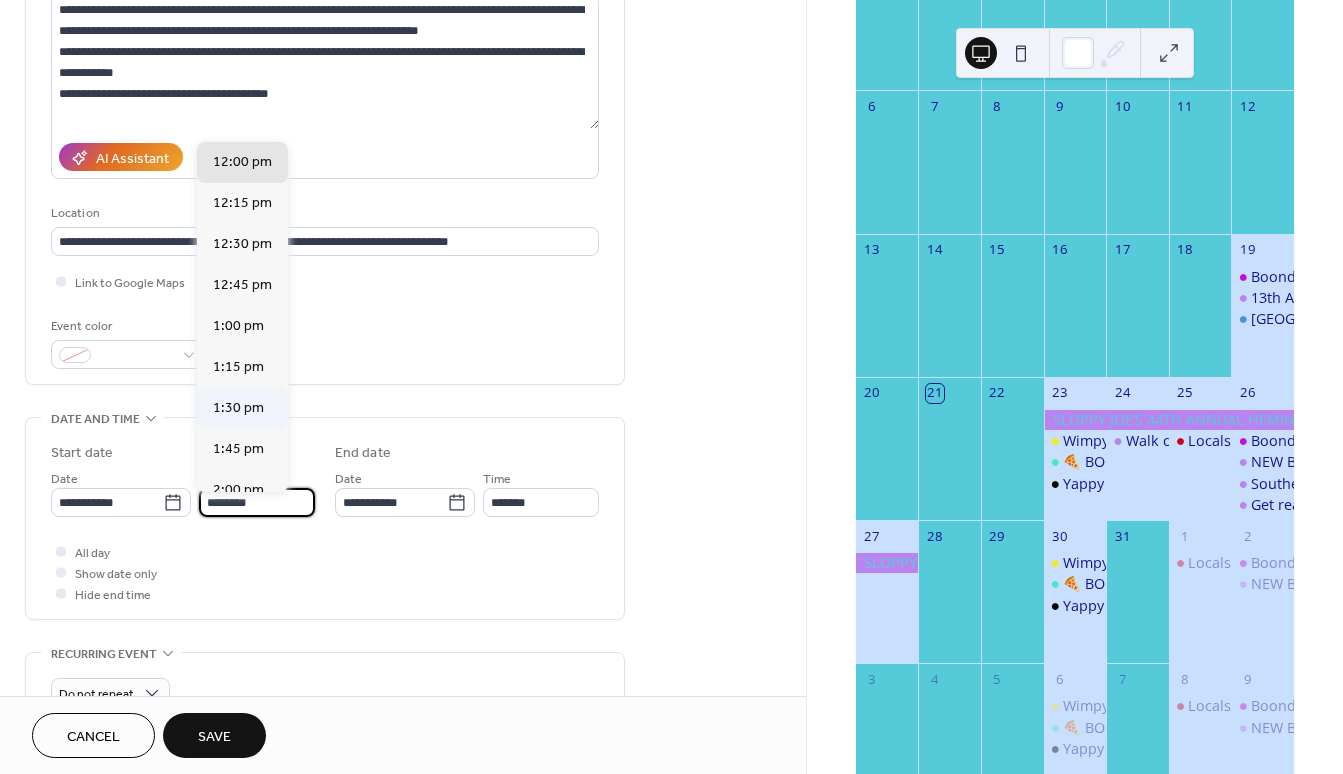 scroll, scrollTop: 2899, scrollLeft: 0, axis: vertical 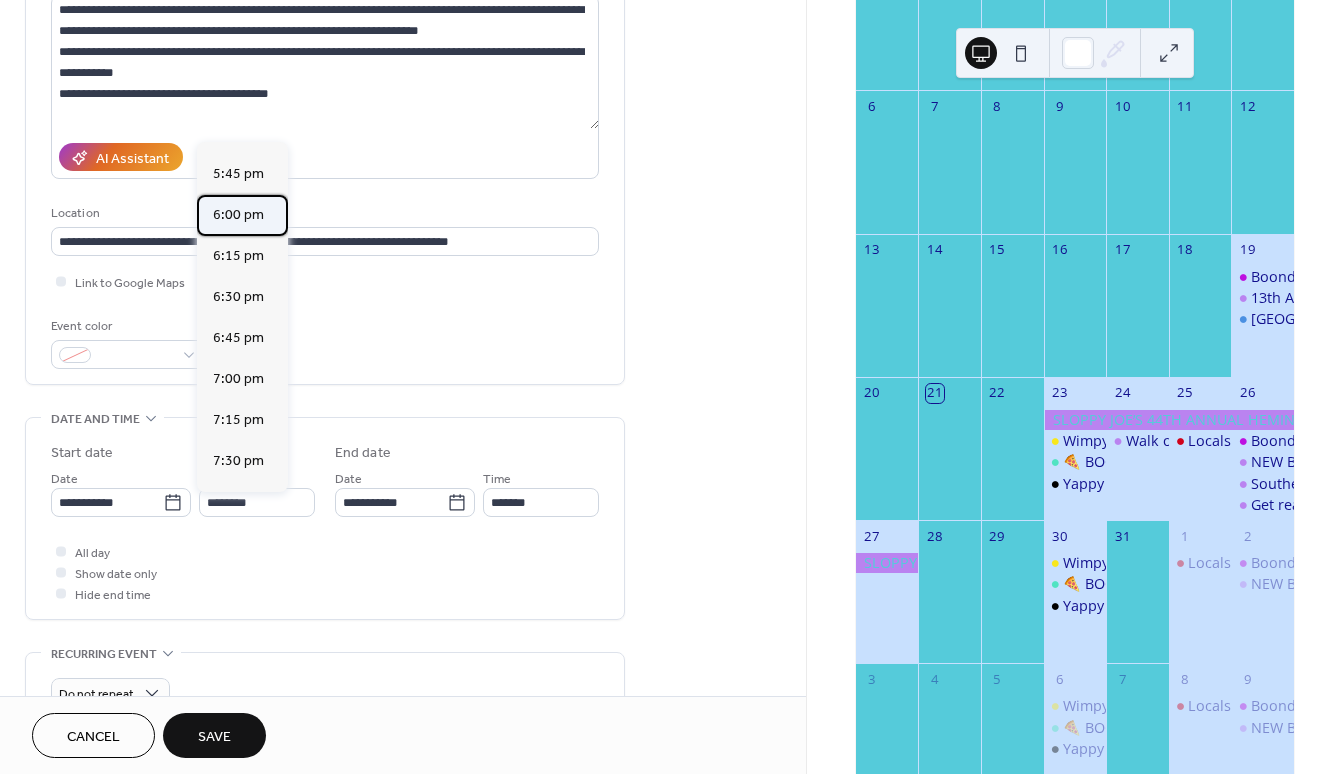 click on "6:00 pm" at bounding box center [238, 215] 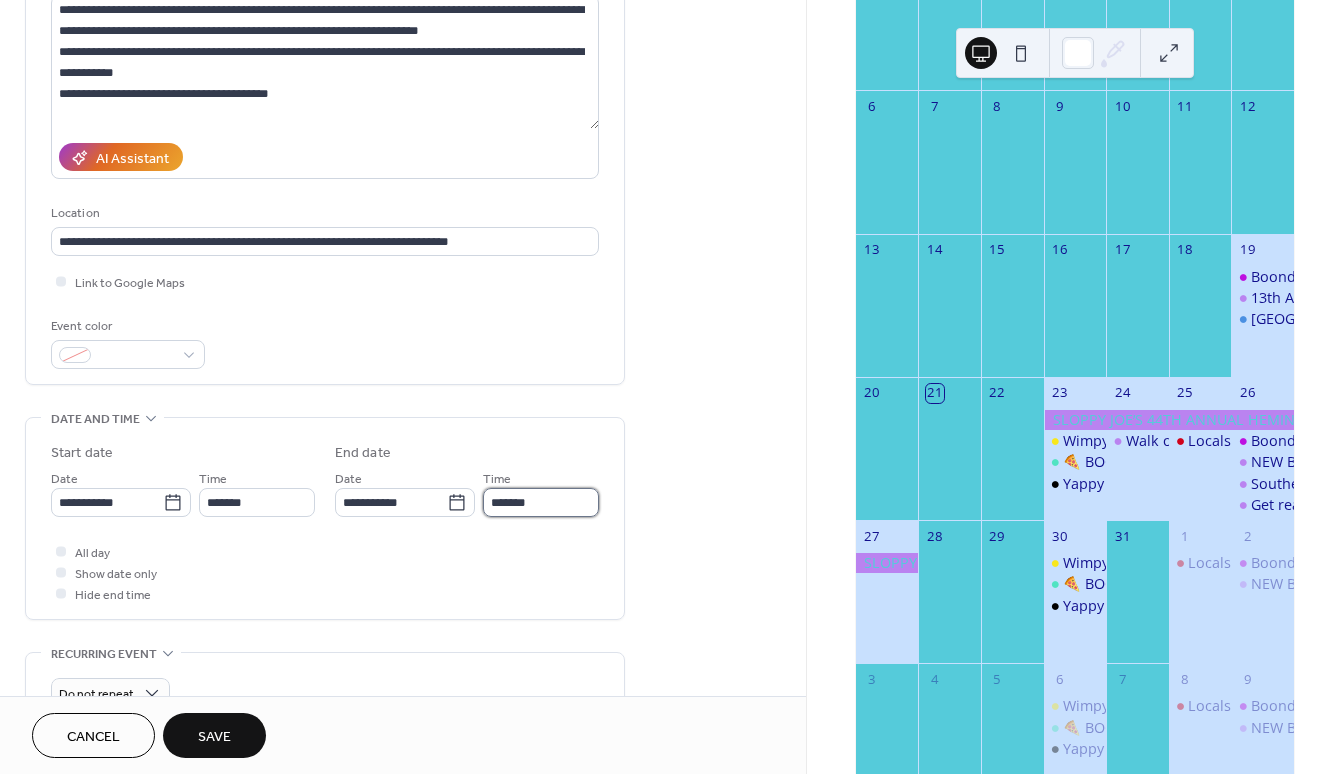 click on "*******" at bounding box center [541, 502] 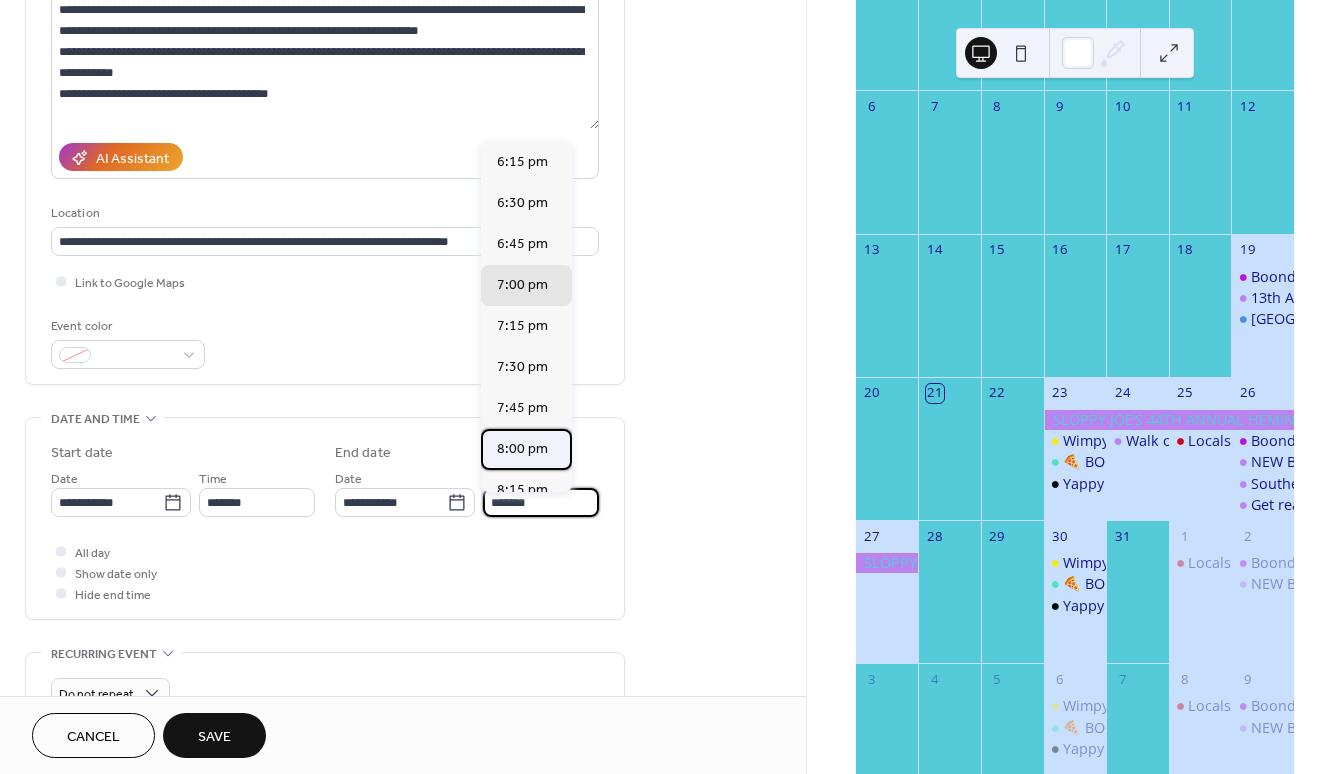 click on "8:00 pm" at bounding box center (522, 449) 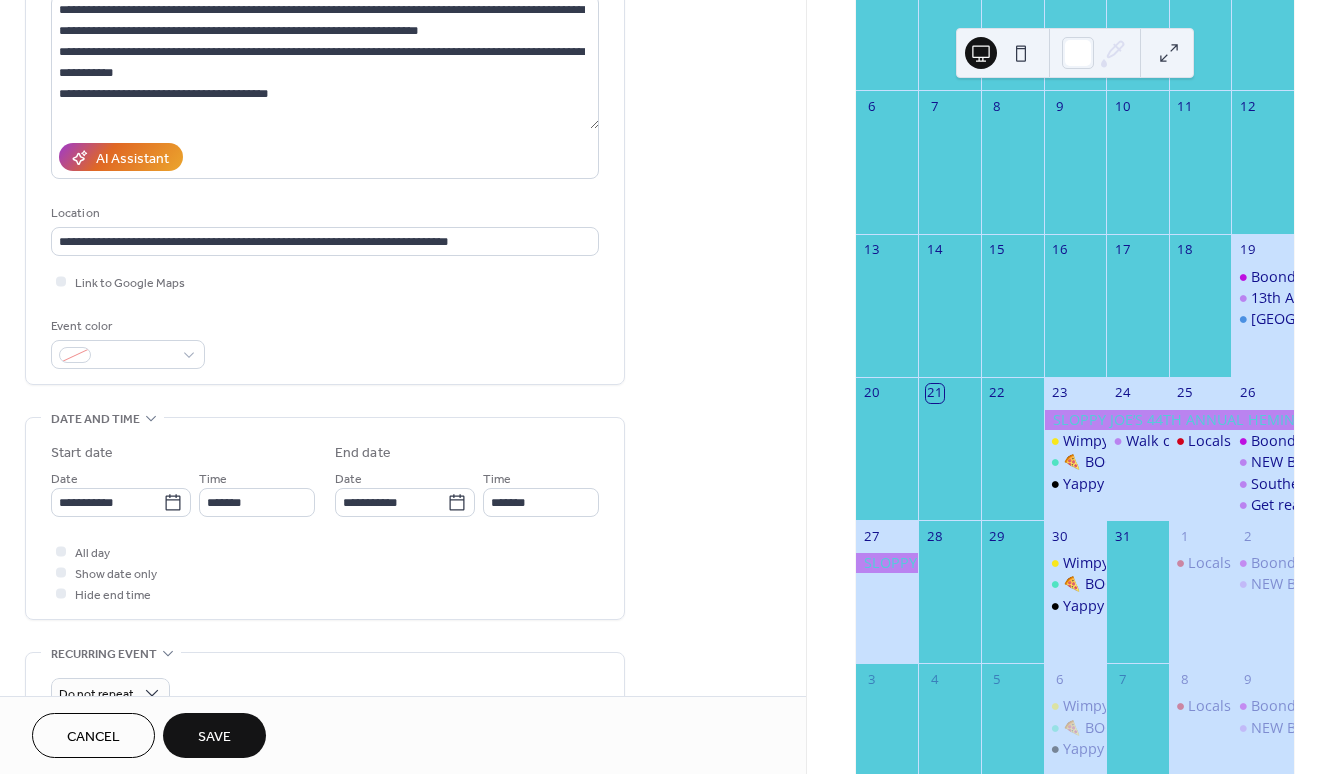 type on "*******" 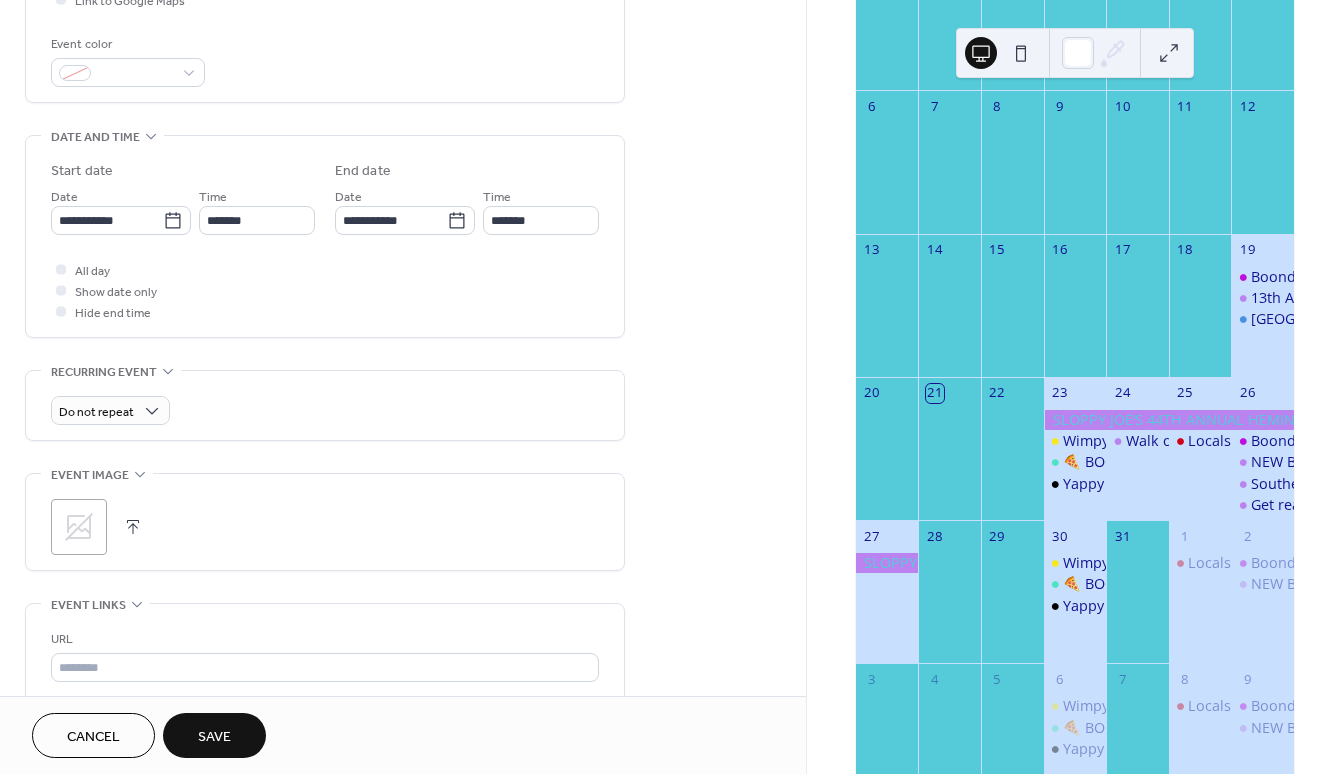 scroll, scrollTop: 520, scrollLeft: 0, axis: vertical 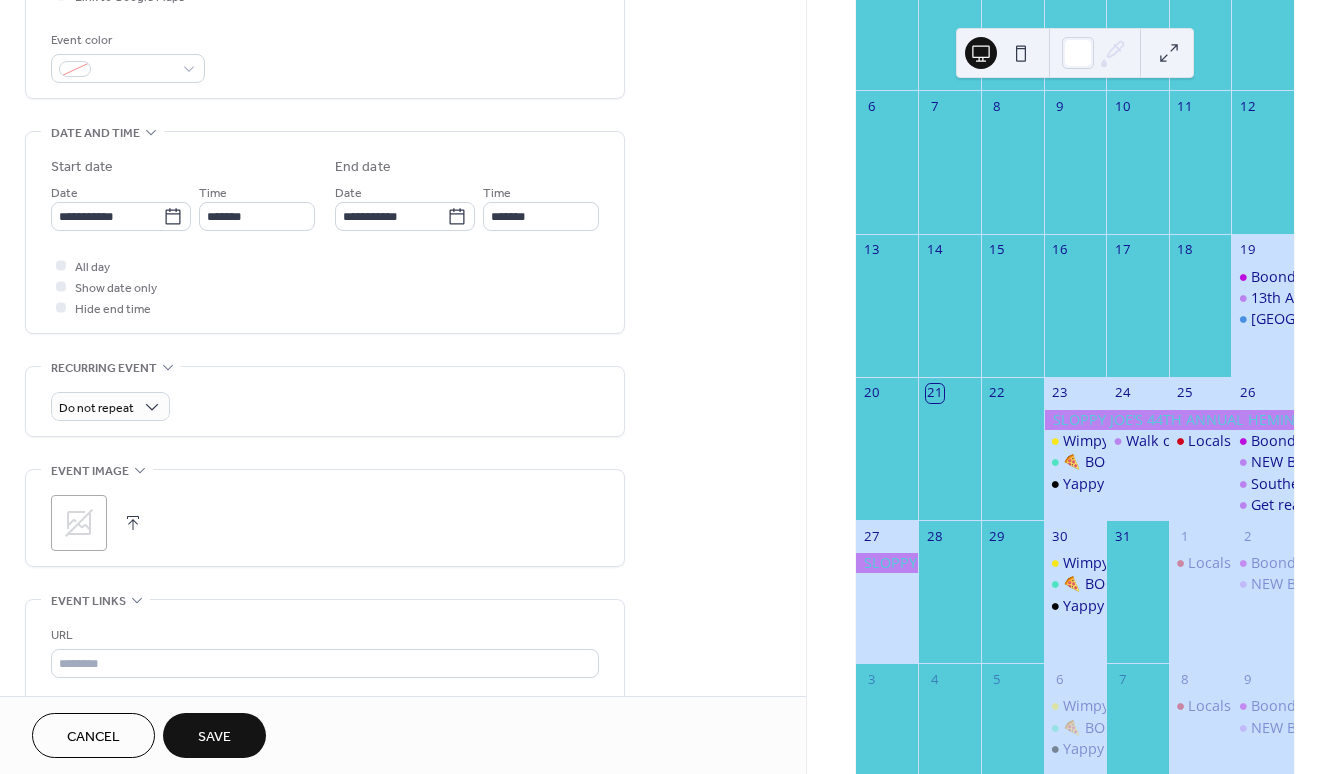 click at bounding box center (133, 523) 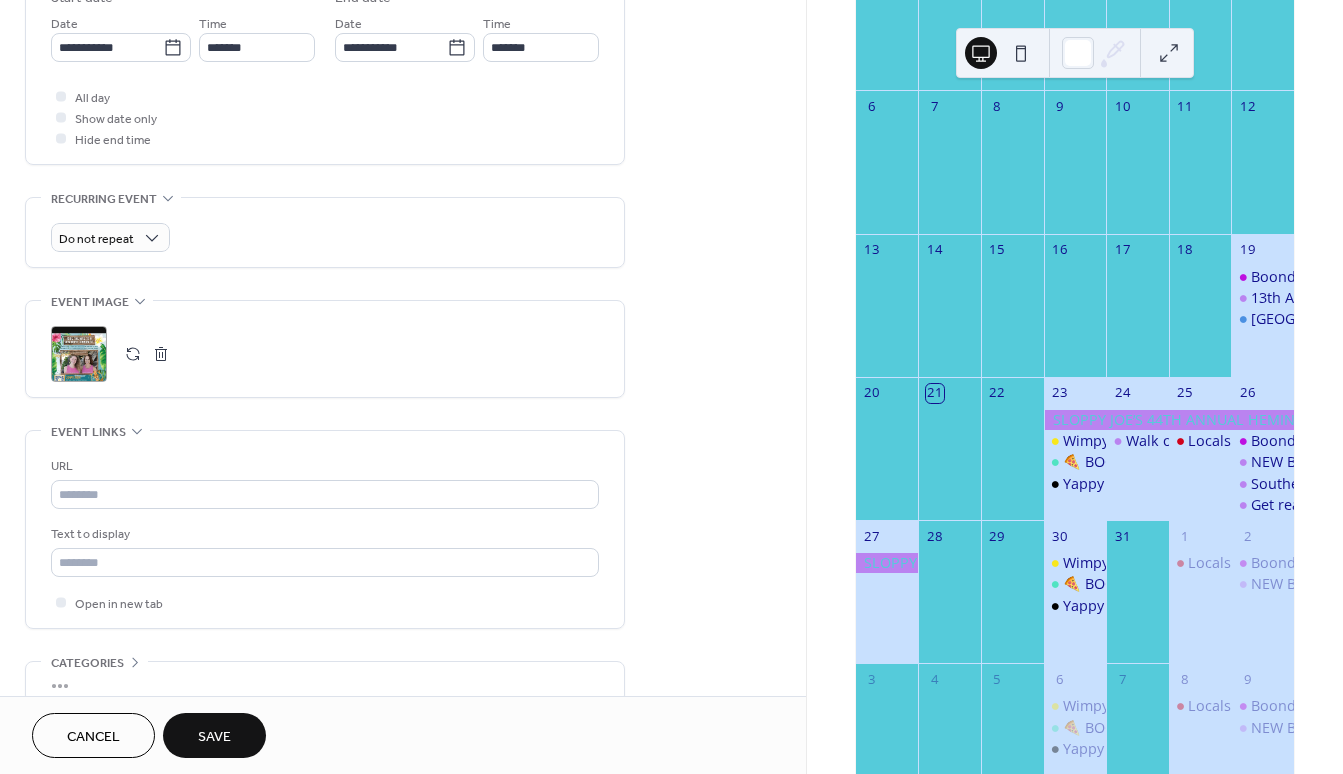 scroll, scrollTop: 777, scrollLeft: 0, axis: vertical 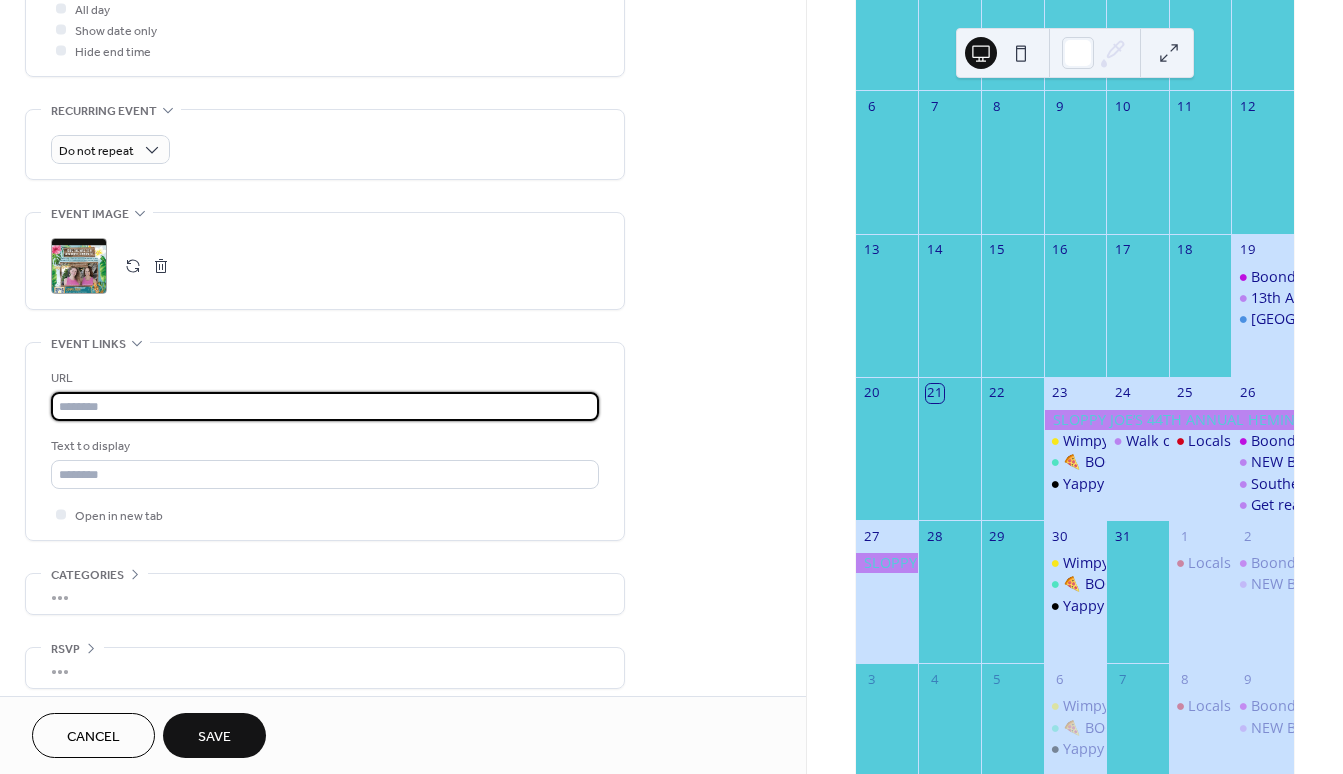 click at bounding box center [325, 406] 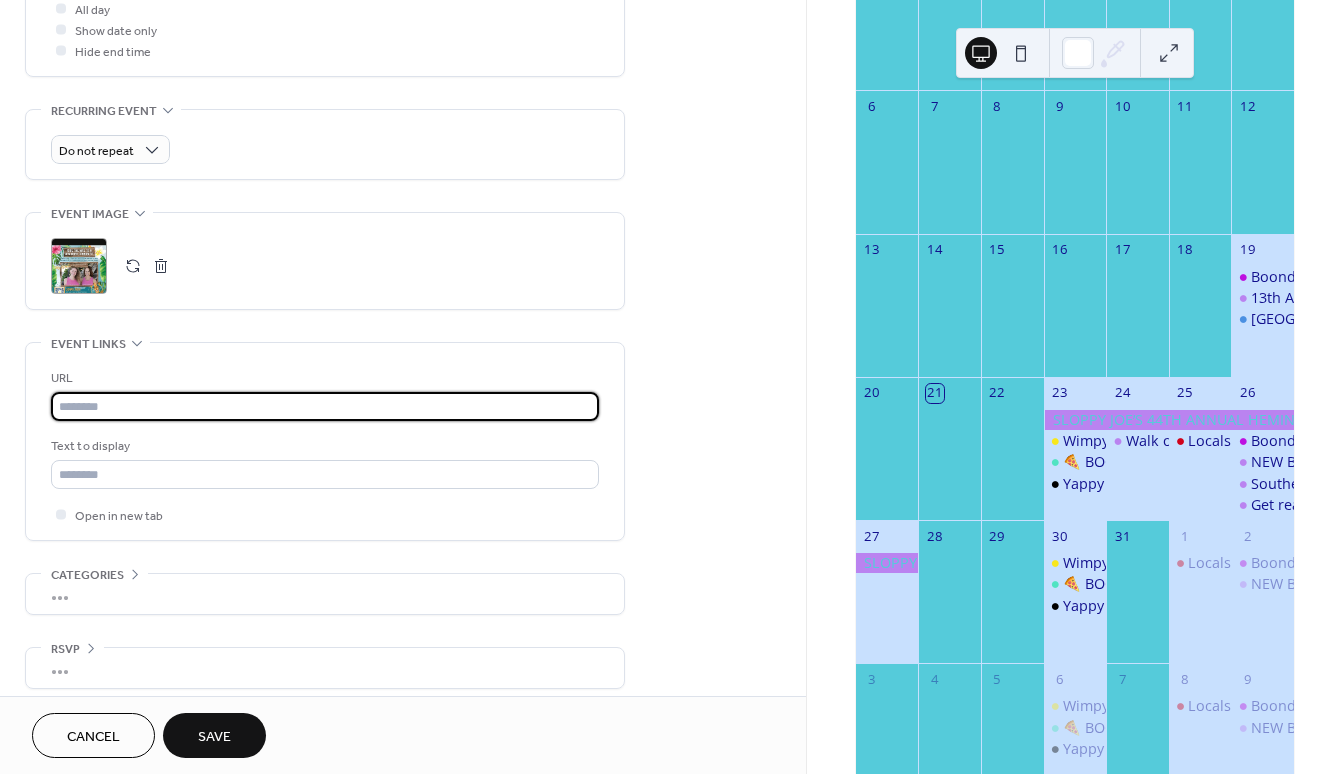 paste on "**********" 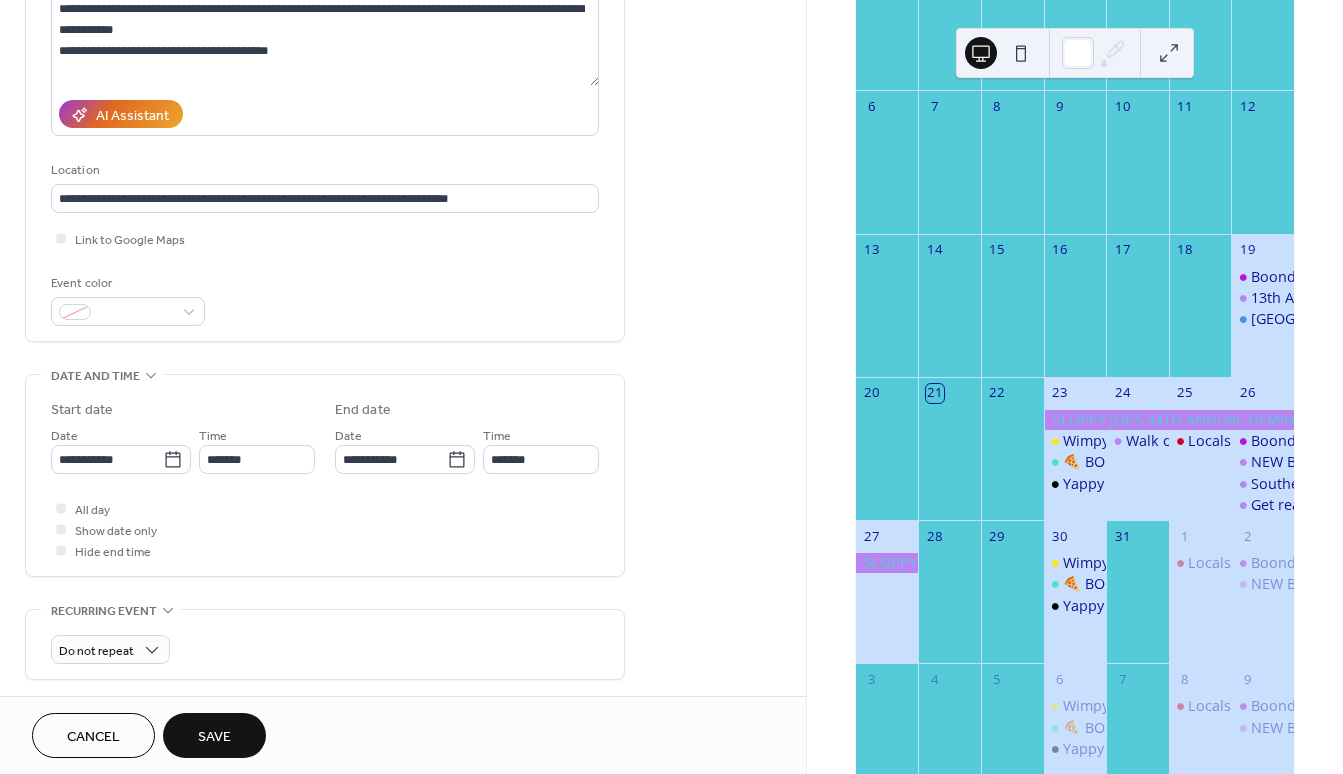 scroll, scrollTop: 0, scrollLeft: 0, axis: both 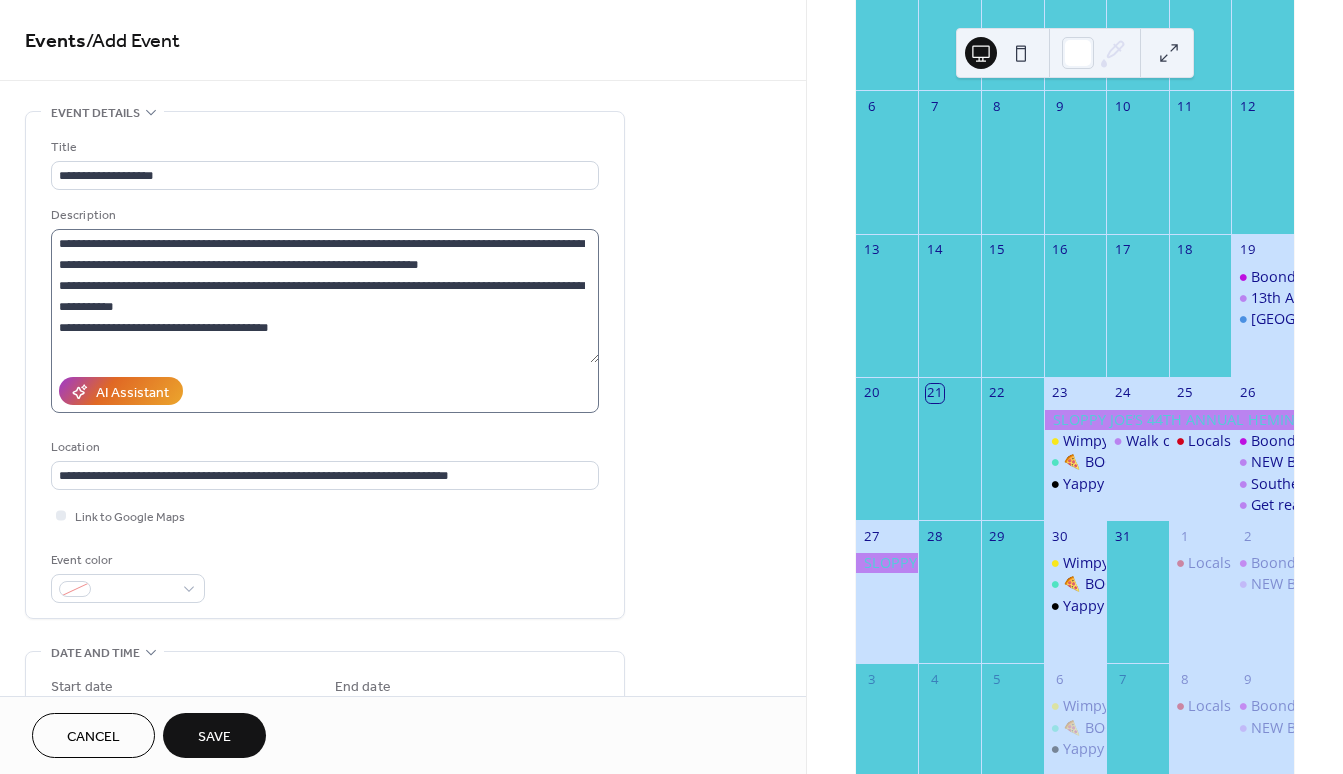 type on "**********" 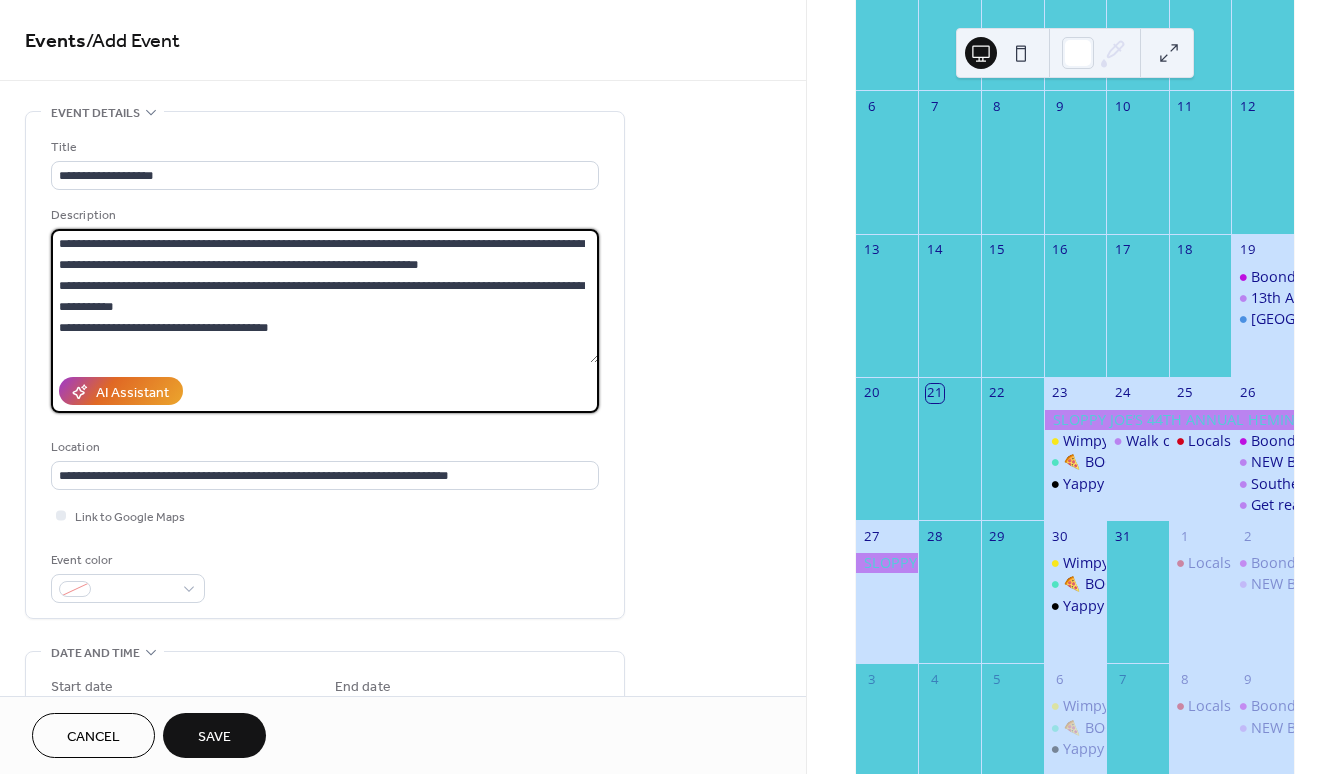 click on "**********" at bounding box center (325, 296) 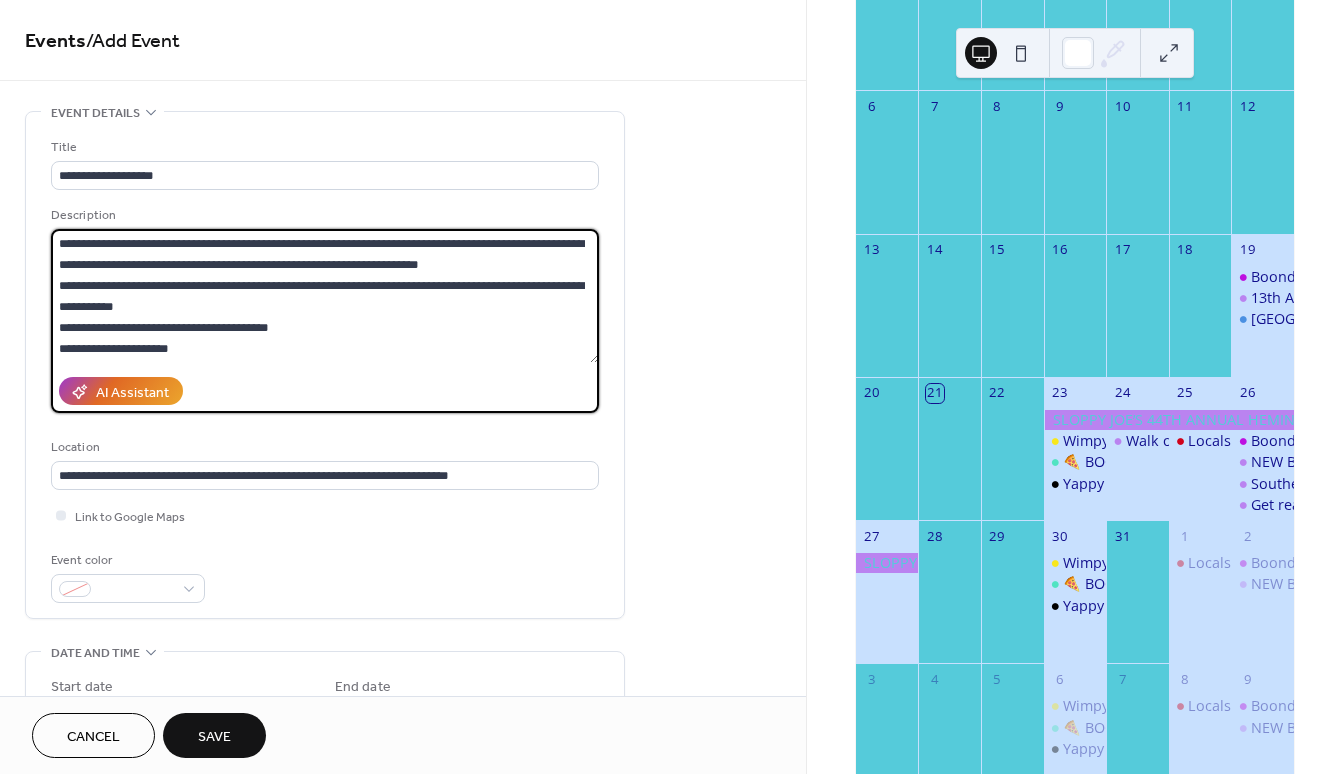 click on "**********" at bounding box center [325, 296] 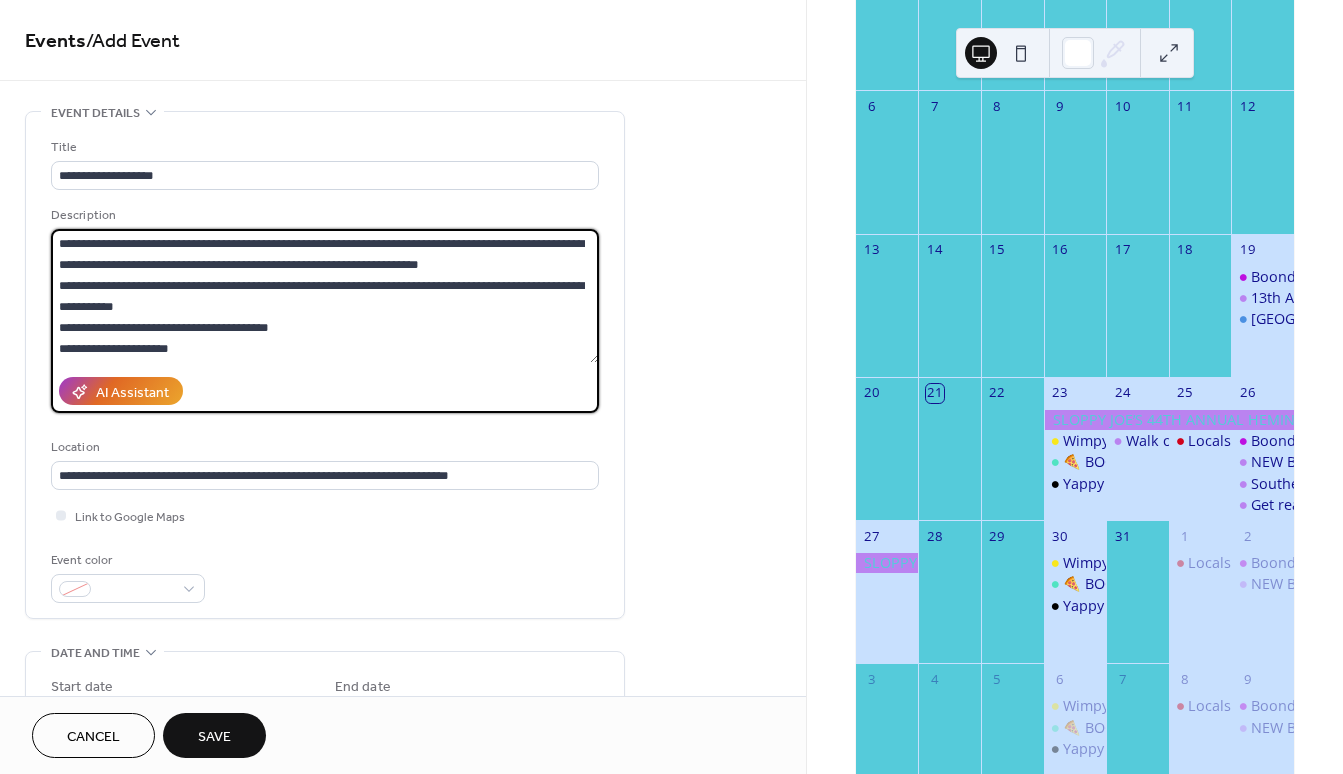 paste on "**********" 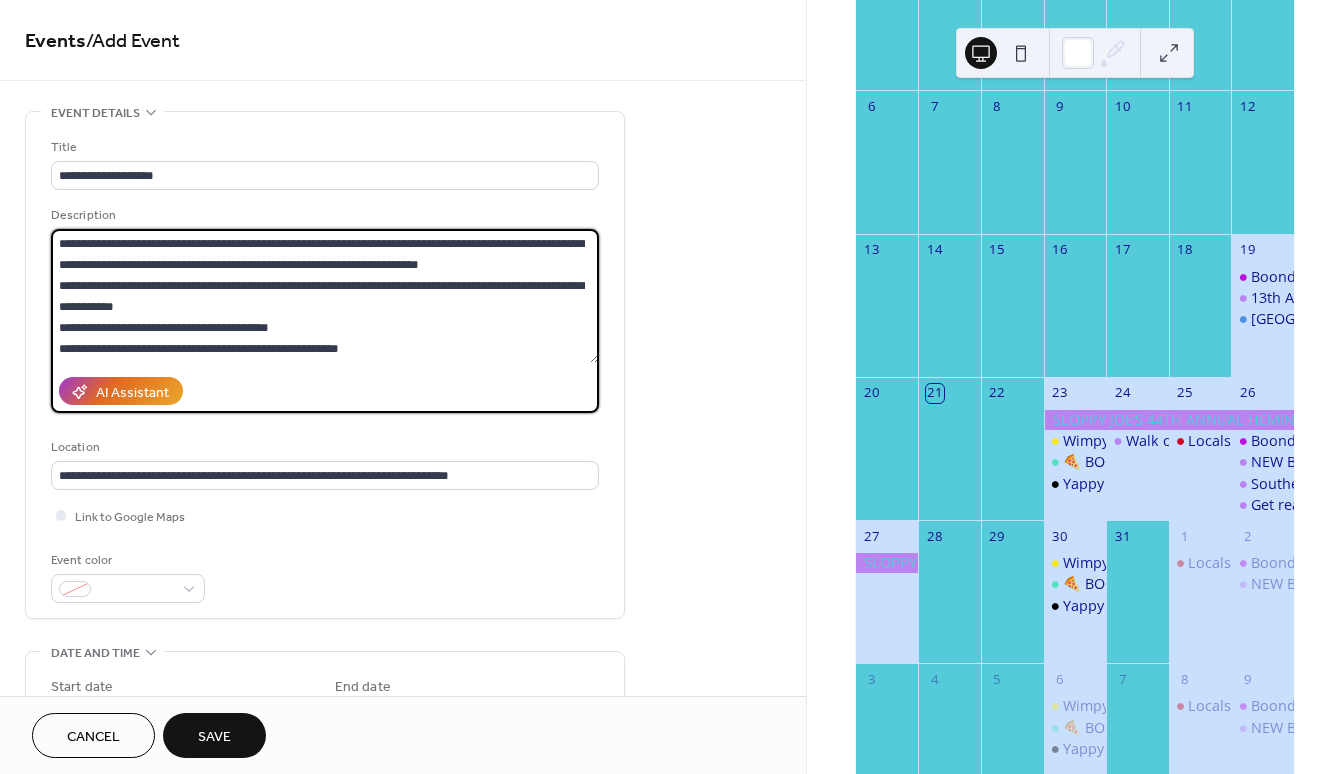 click on "**********" at bounding box center (325, 296) 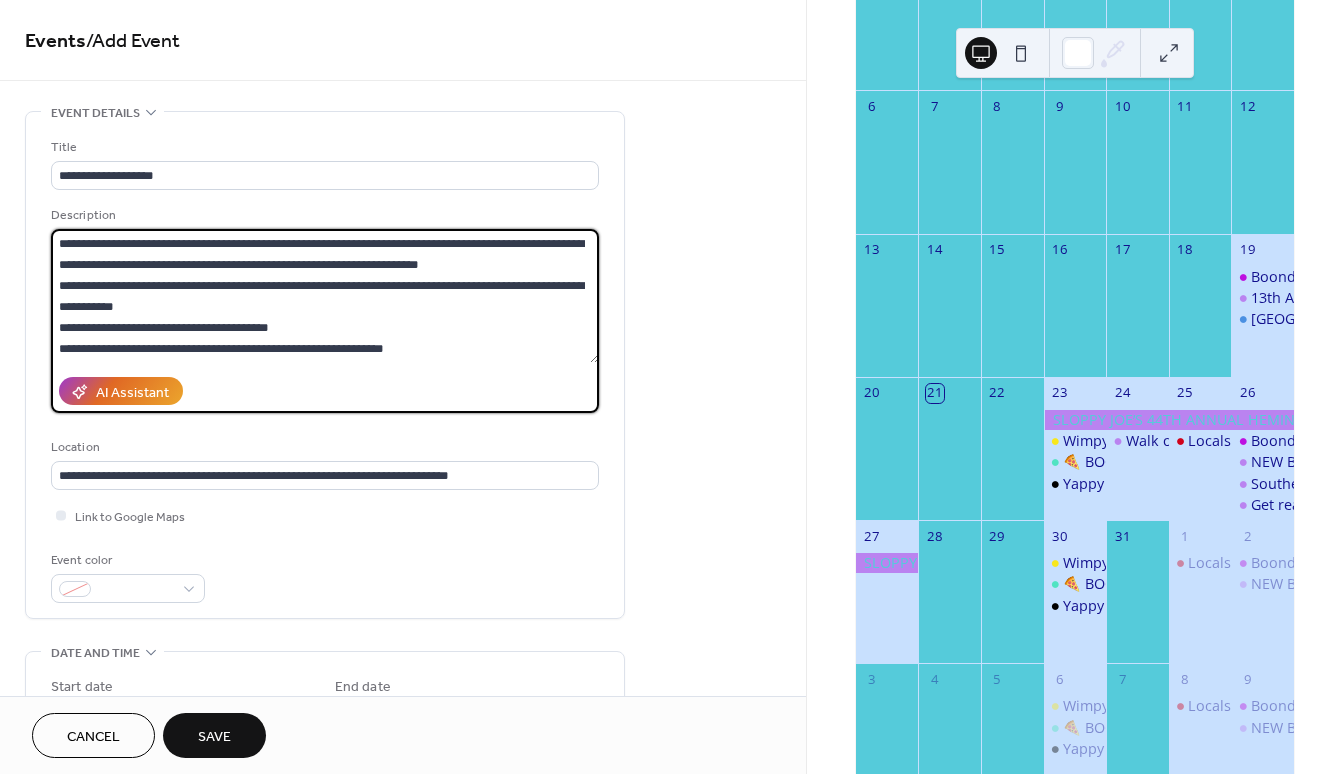 scroll, scrollTop: 800, scrollLeft: 0, axis: vertical 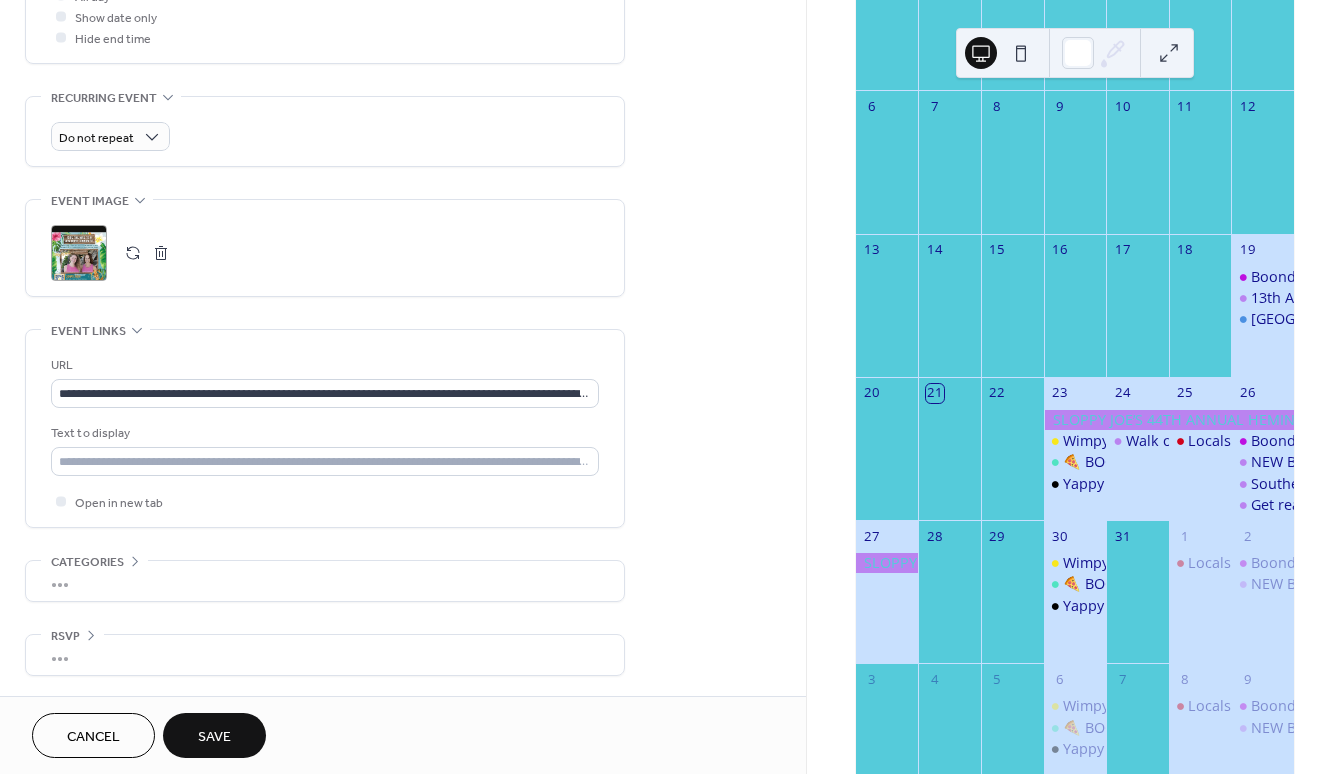 type on "**********" 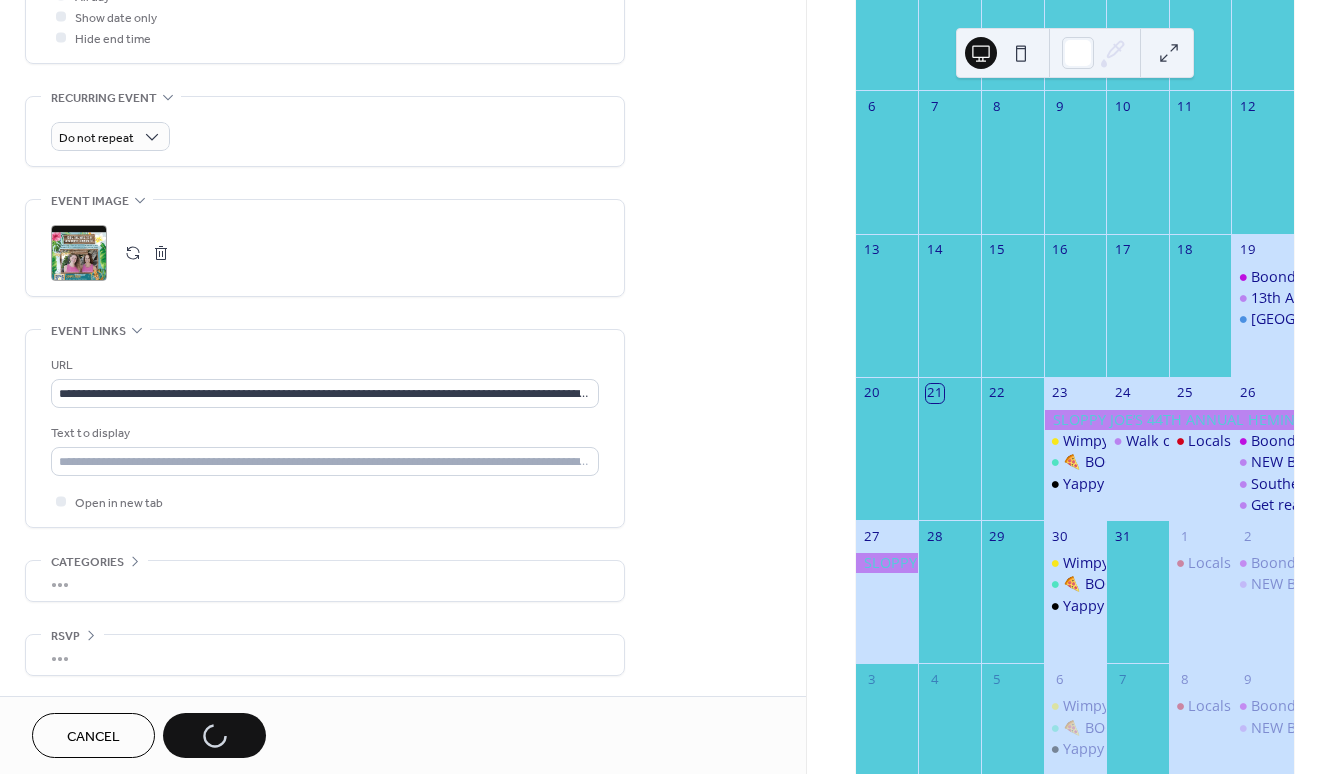 click on "Cancel Save" at bounding box center (149, 735) 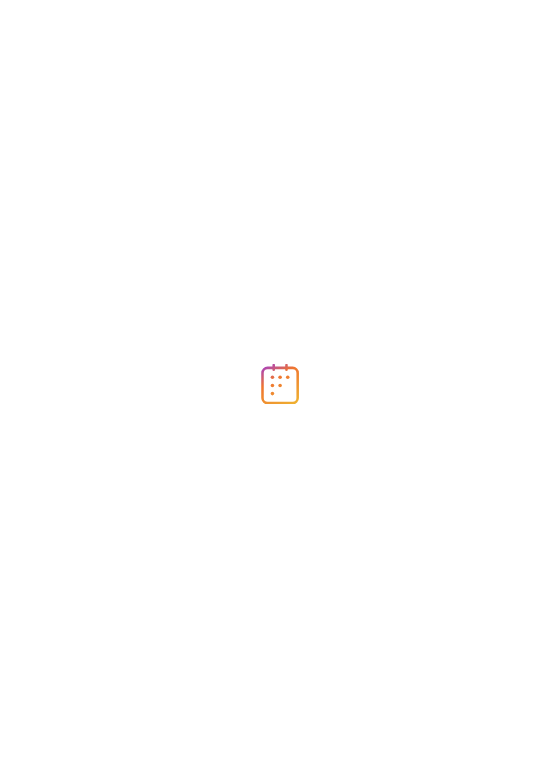 scroll, scrollTop: 0, scrollLeft: 0, axis: both 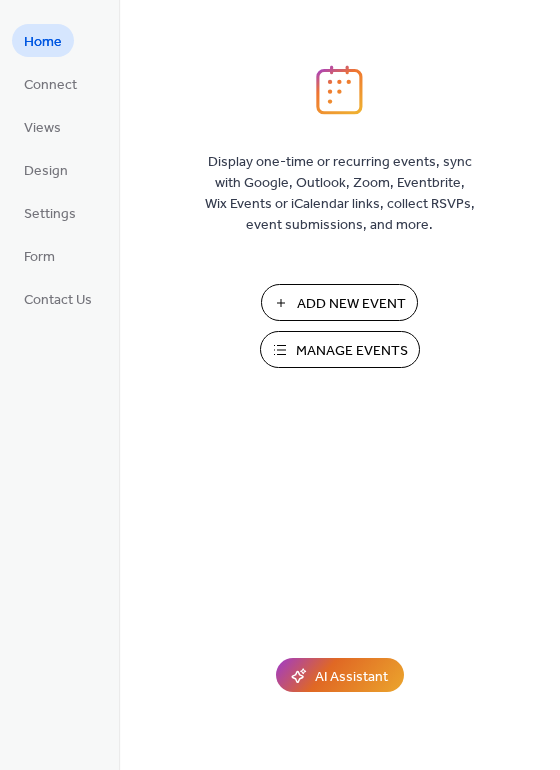 click on "Add New Event" at bounding box center [351, 304] 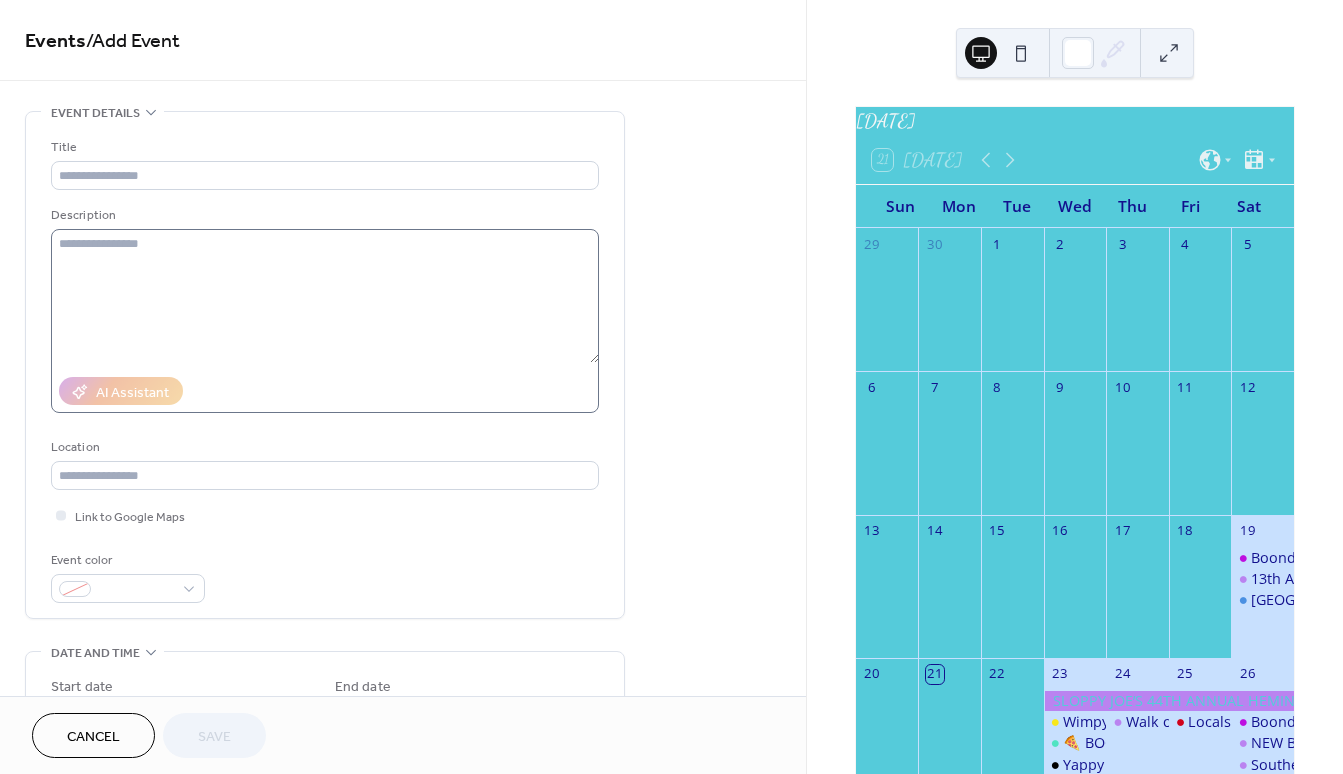 scroll, scrollTop: 0, scrollLeft: 0, axis: both 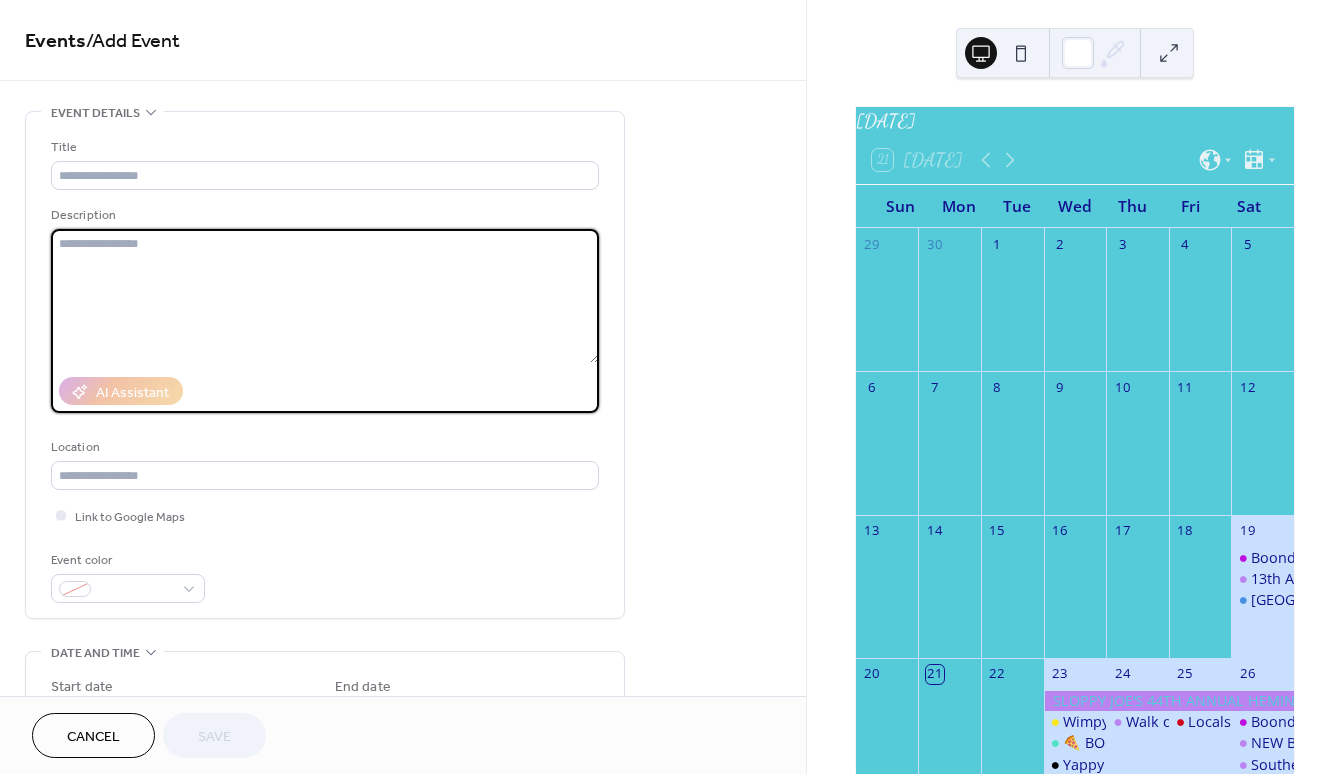 click at bounding box center (325, 296) 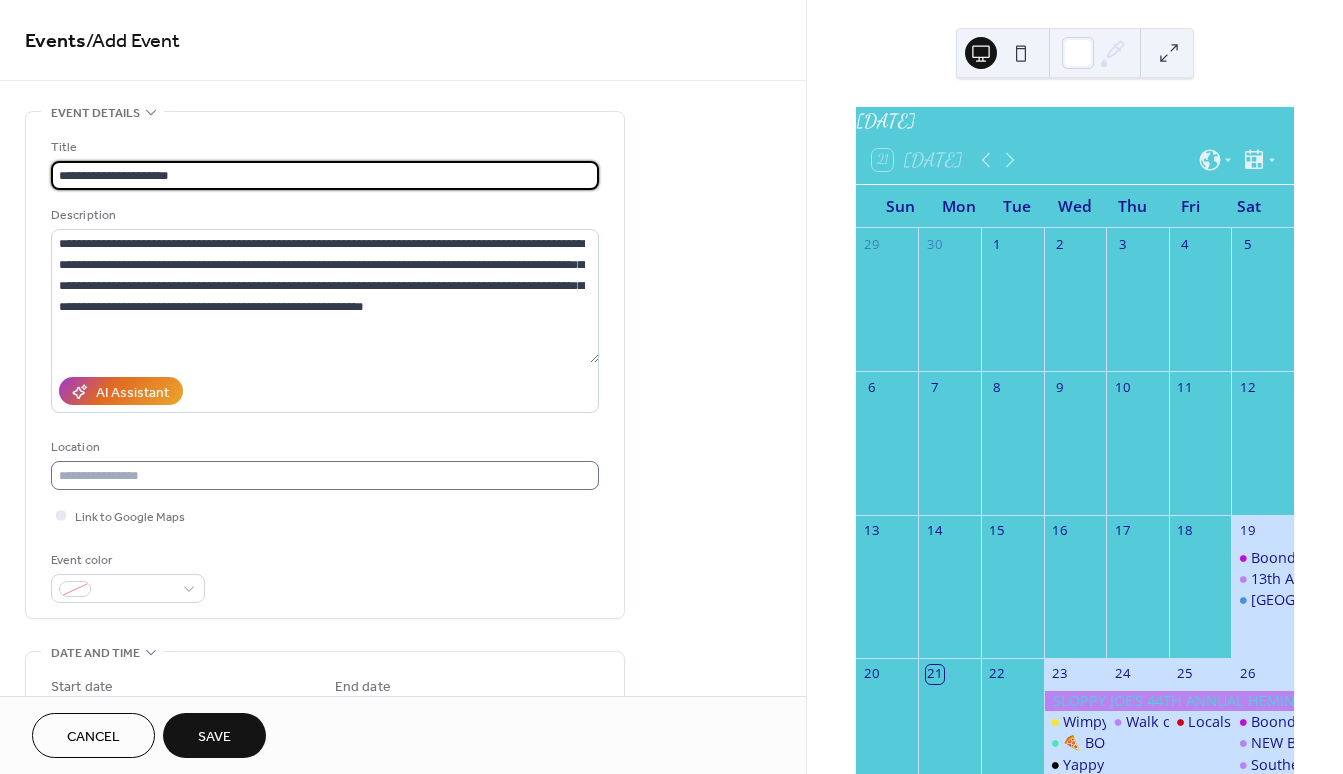type on "**********" 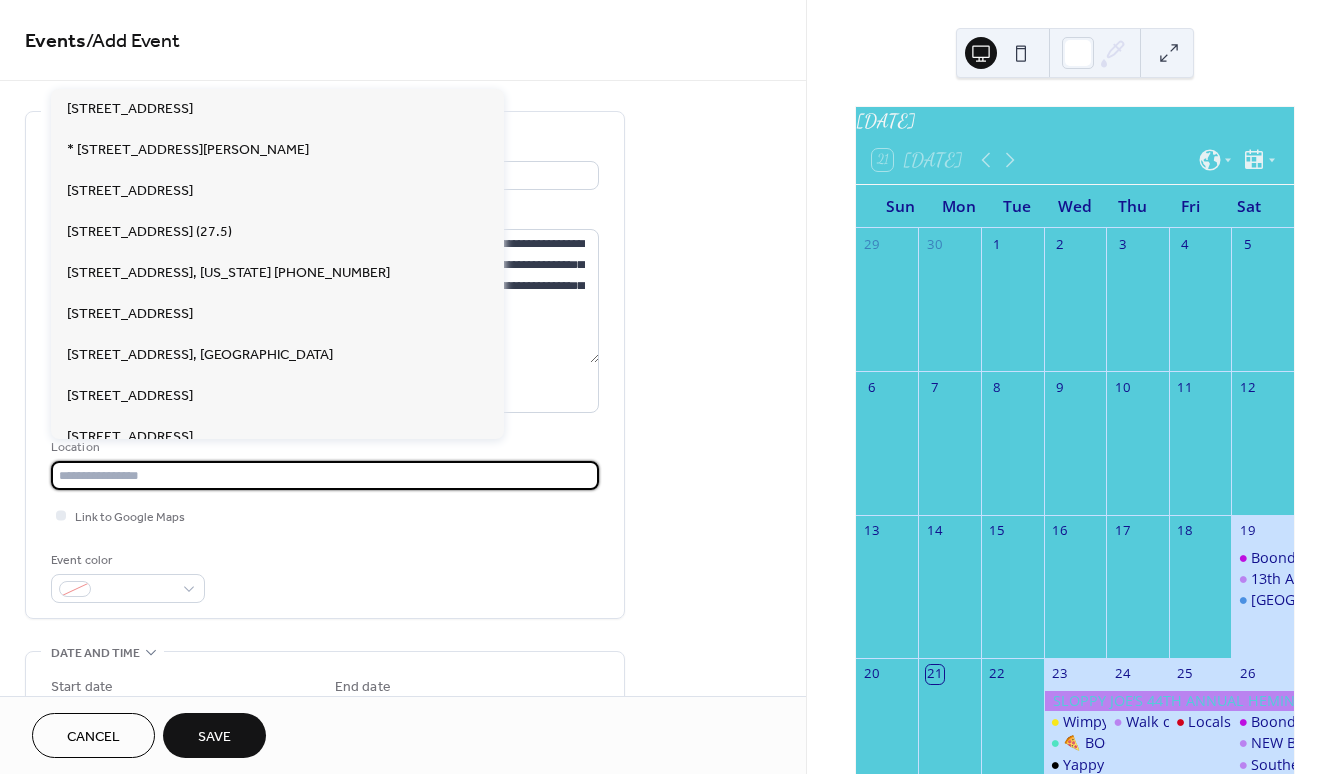 click at bounding box center [325, 475] 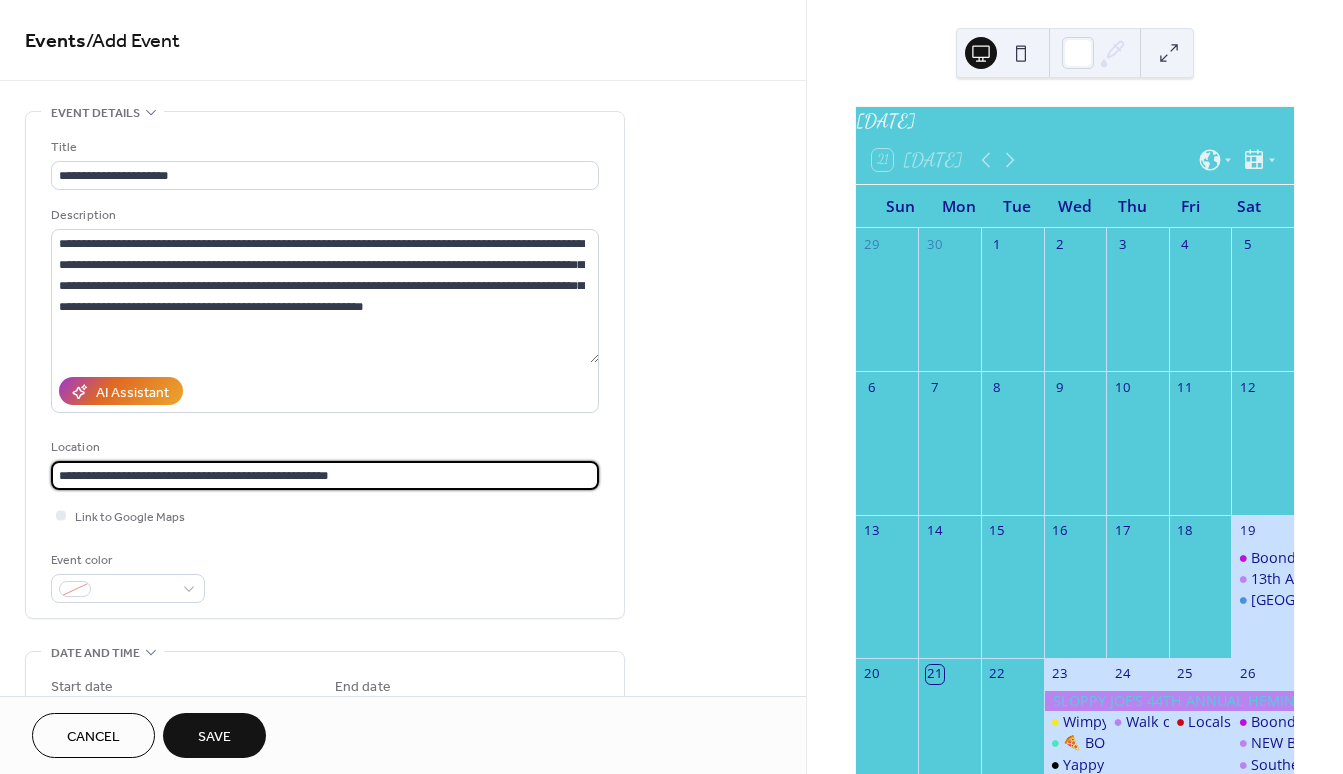 scroll, scrollTop: 246, scrollLeft: 0, axis: vertical 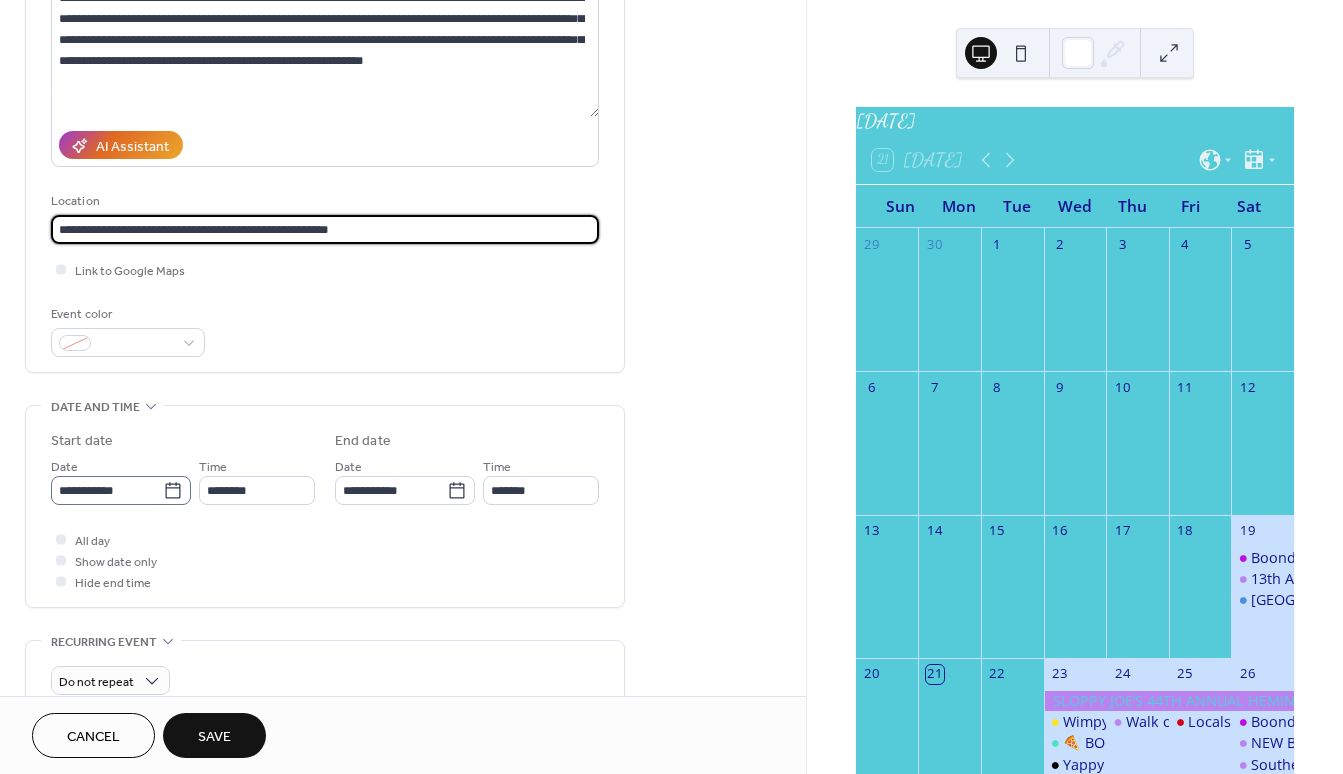 type on "**********" 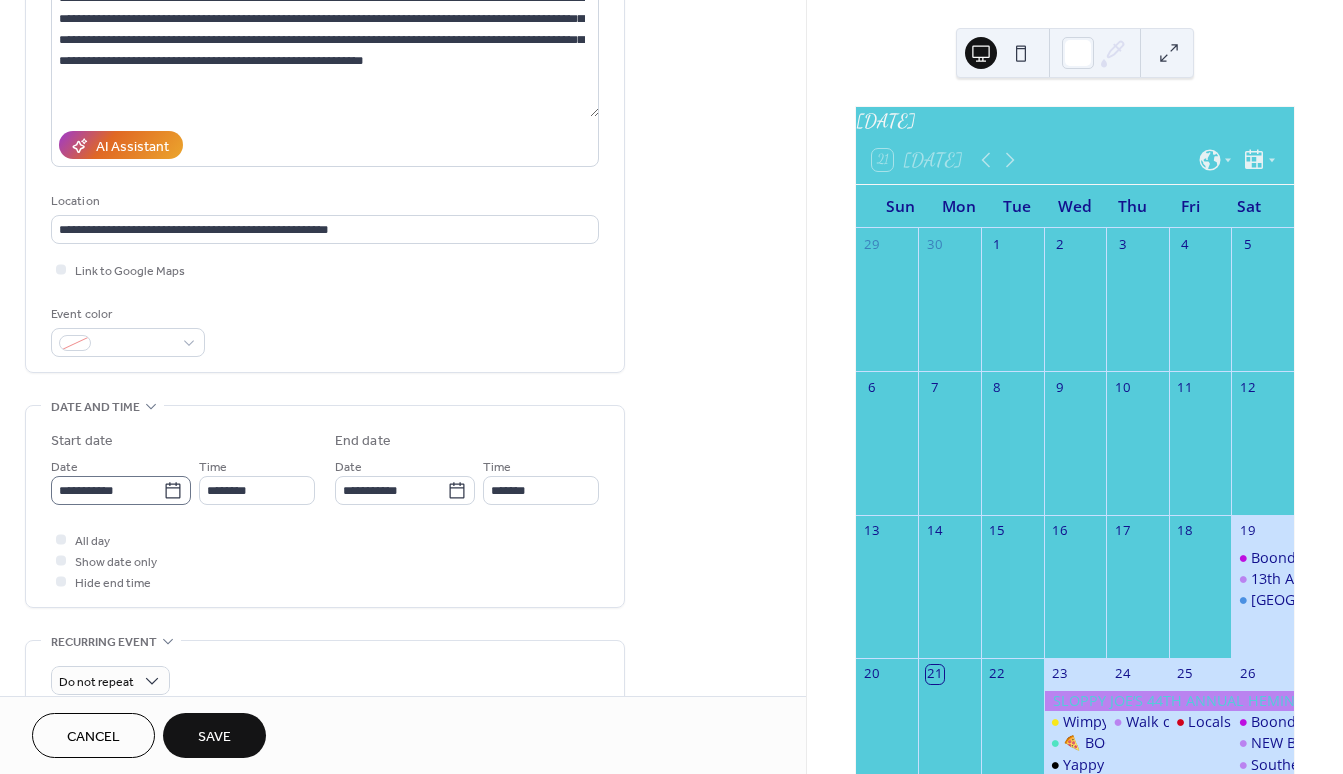 click 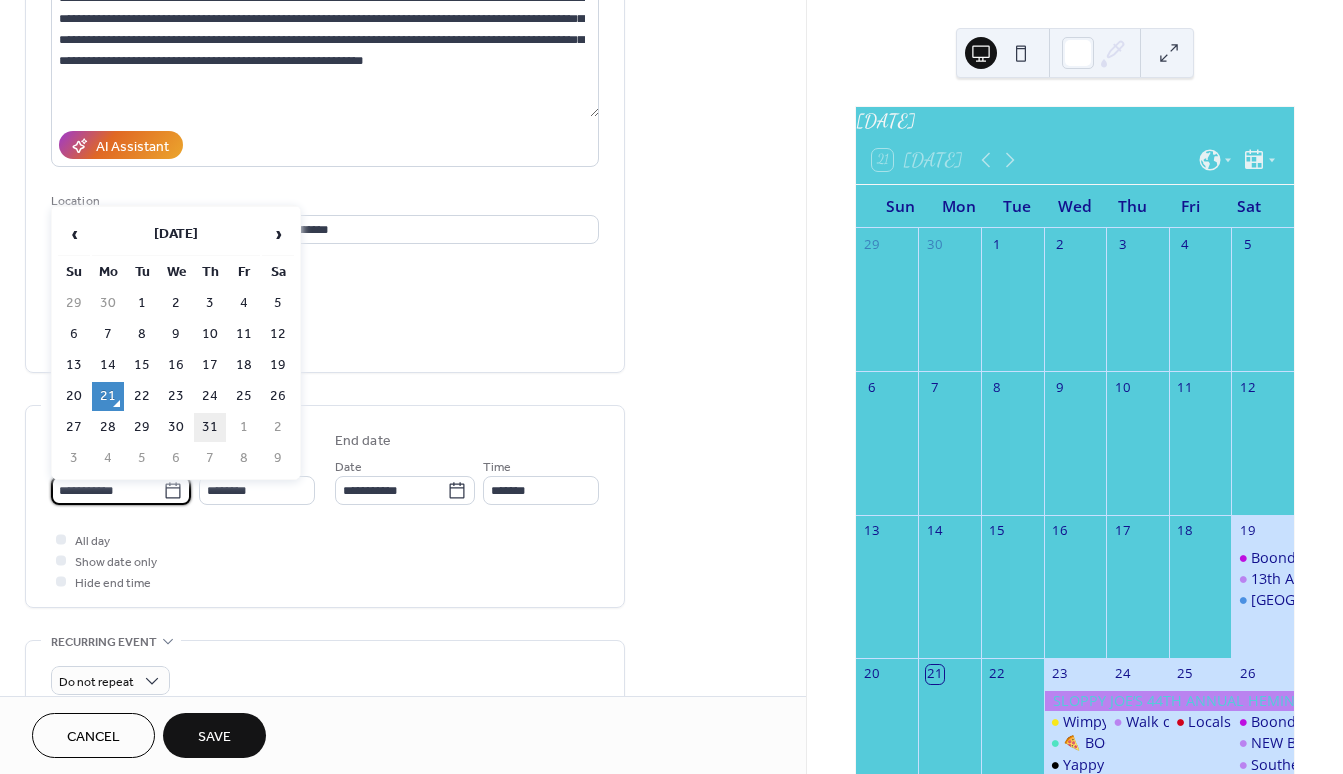click on "31" at bounding box center [210, 427] 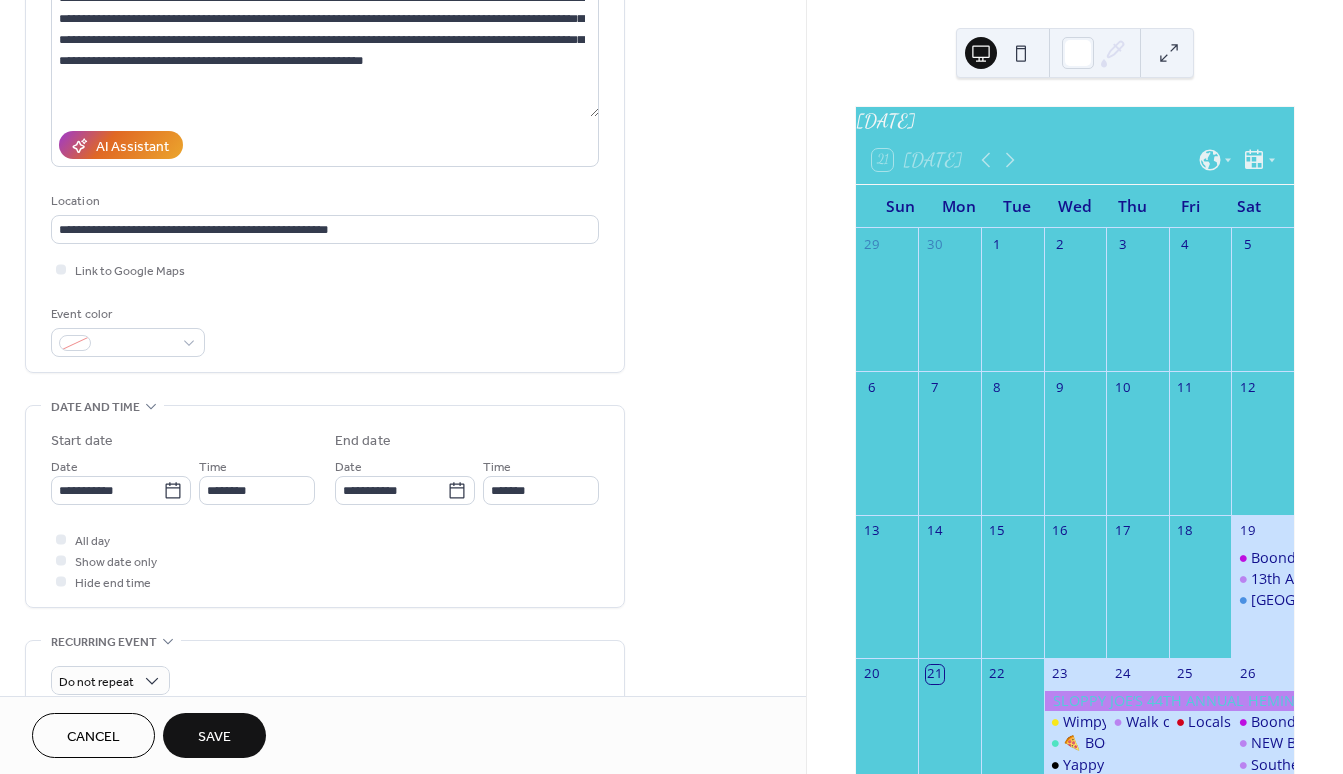 type on "**********" 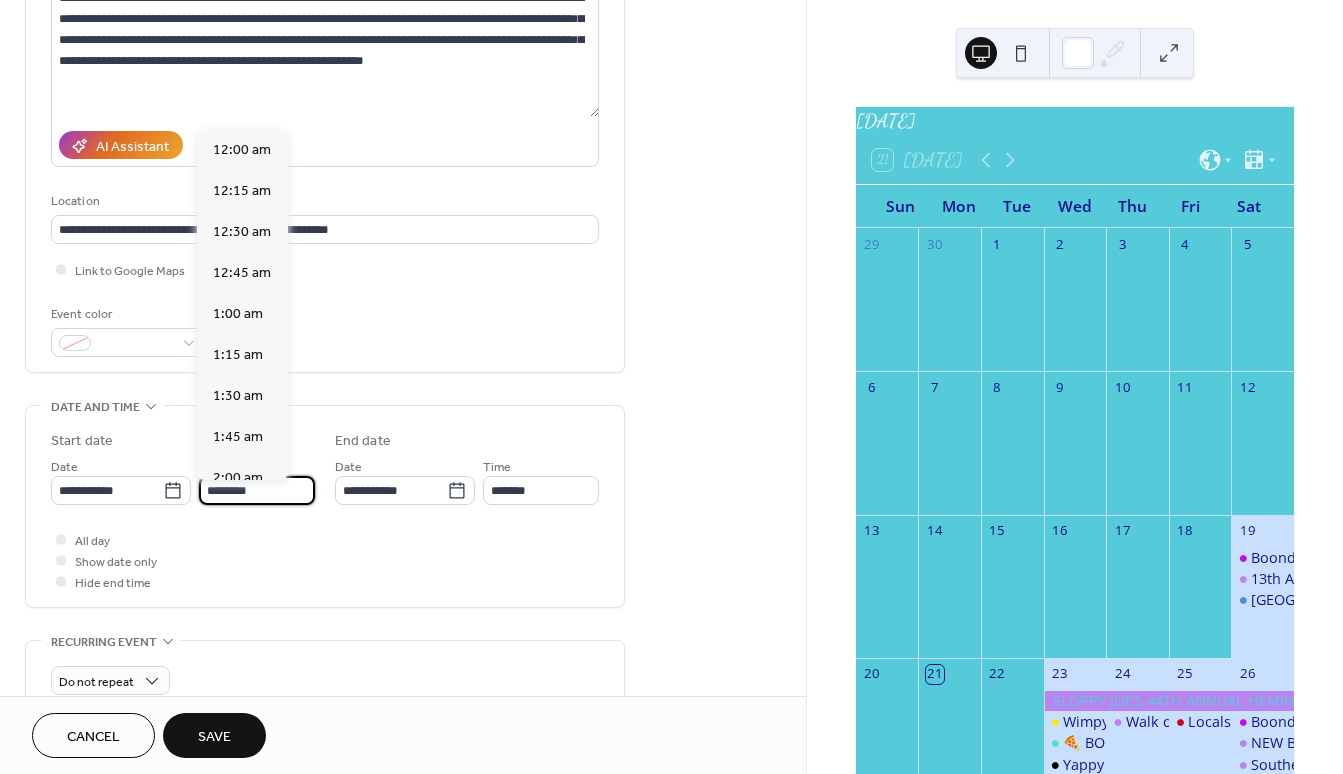 click on "********" at bounding box center [257, 490] 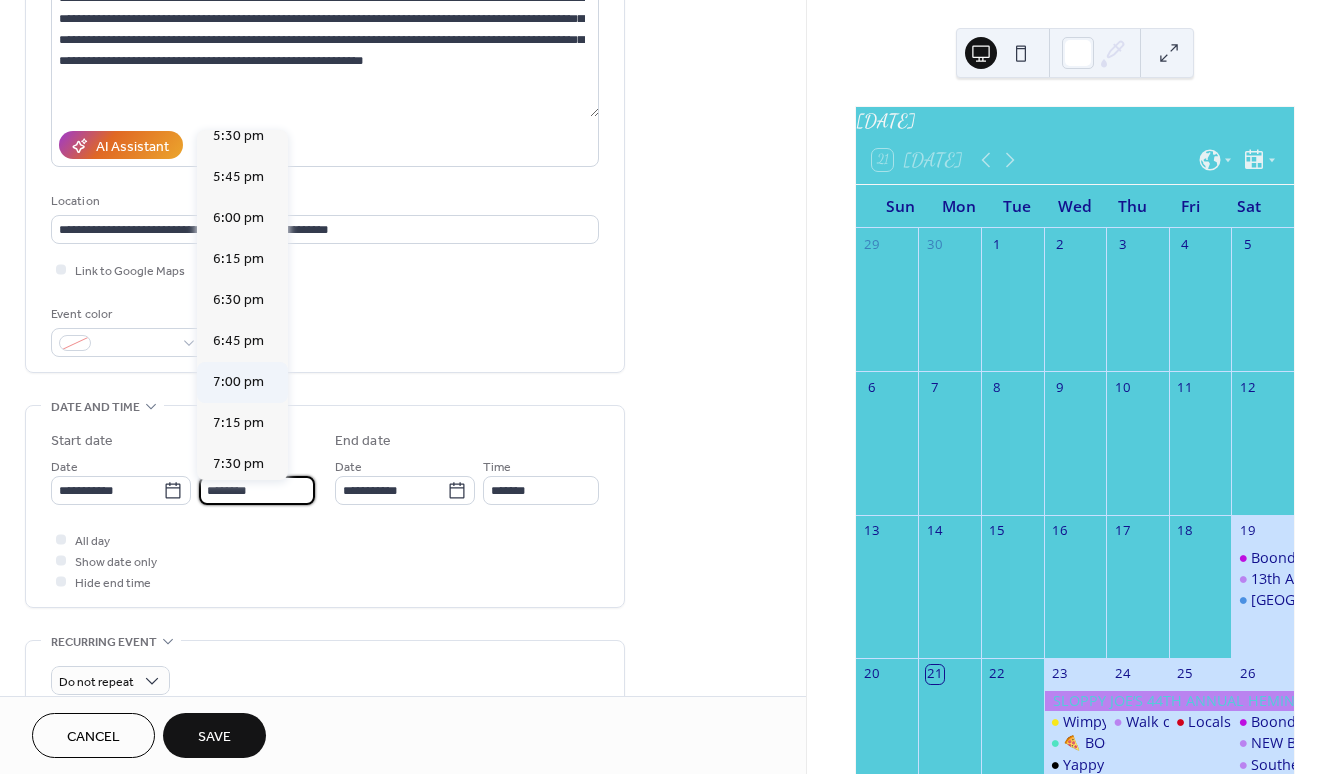 scroll, scrollTop: 2848, scrollLeft: 0, axis: vertical 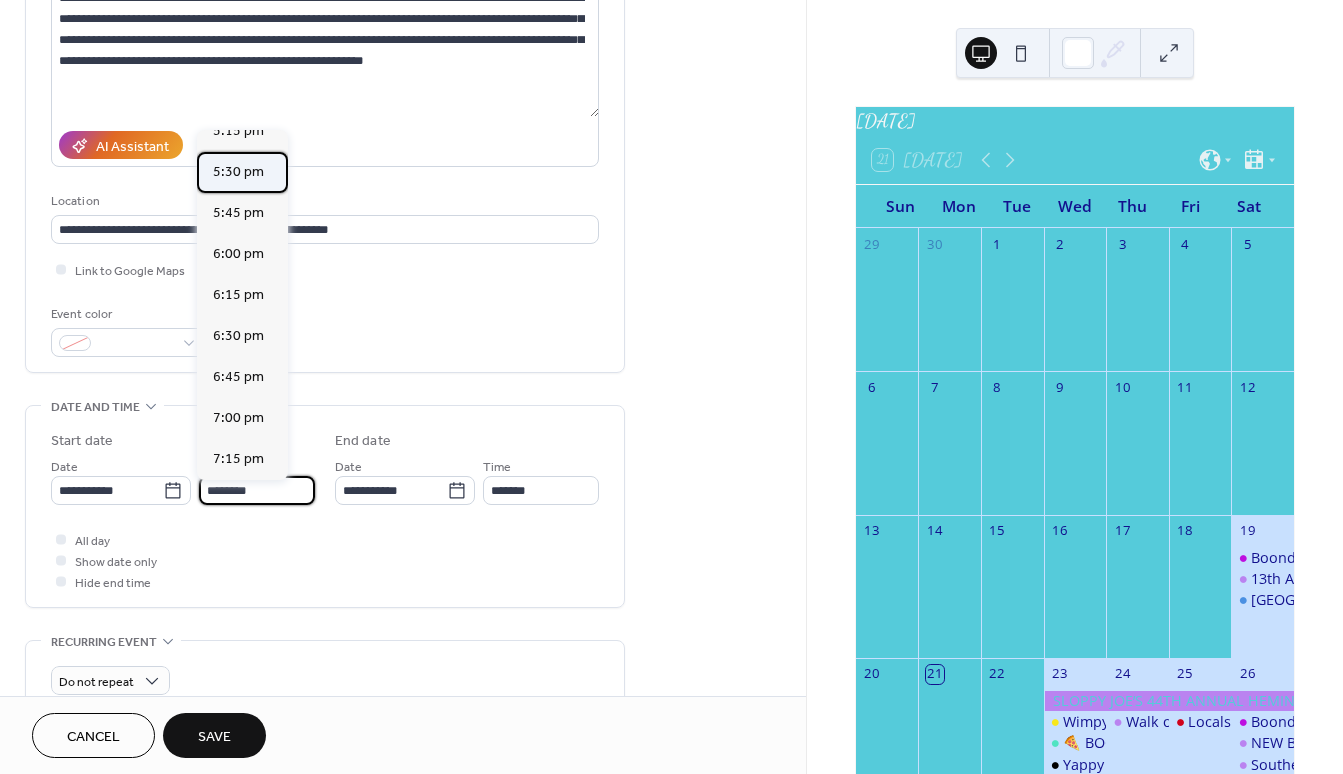 click on "5:30 pm" at bounding box center (238, 172) 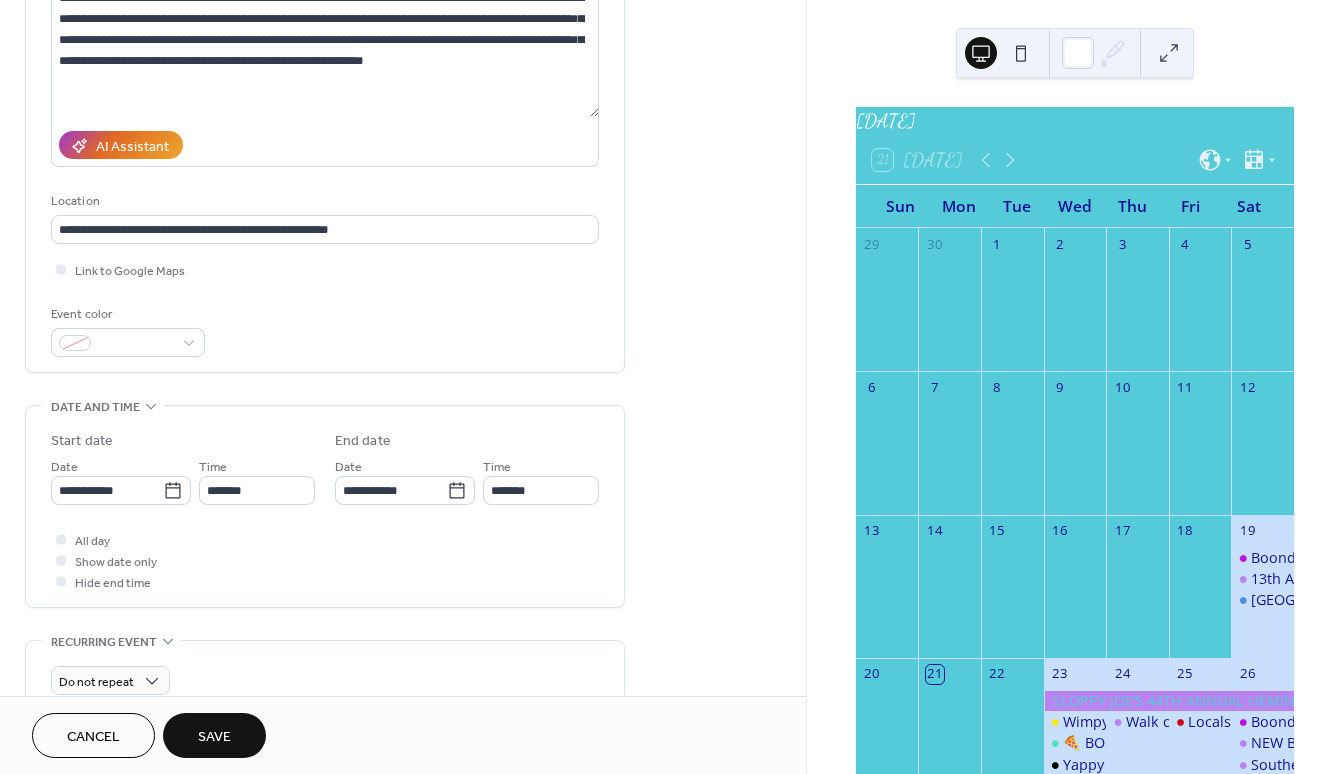 type on "*******" 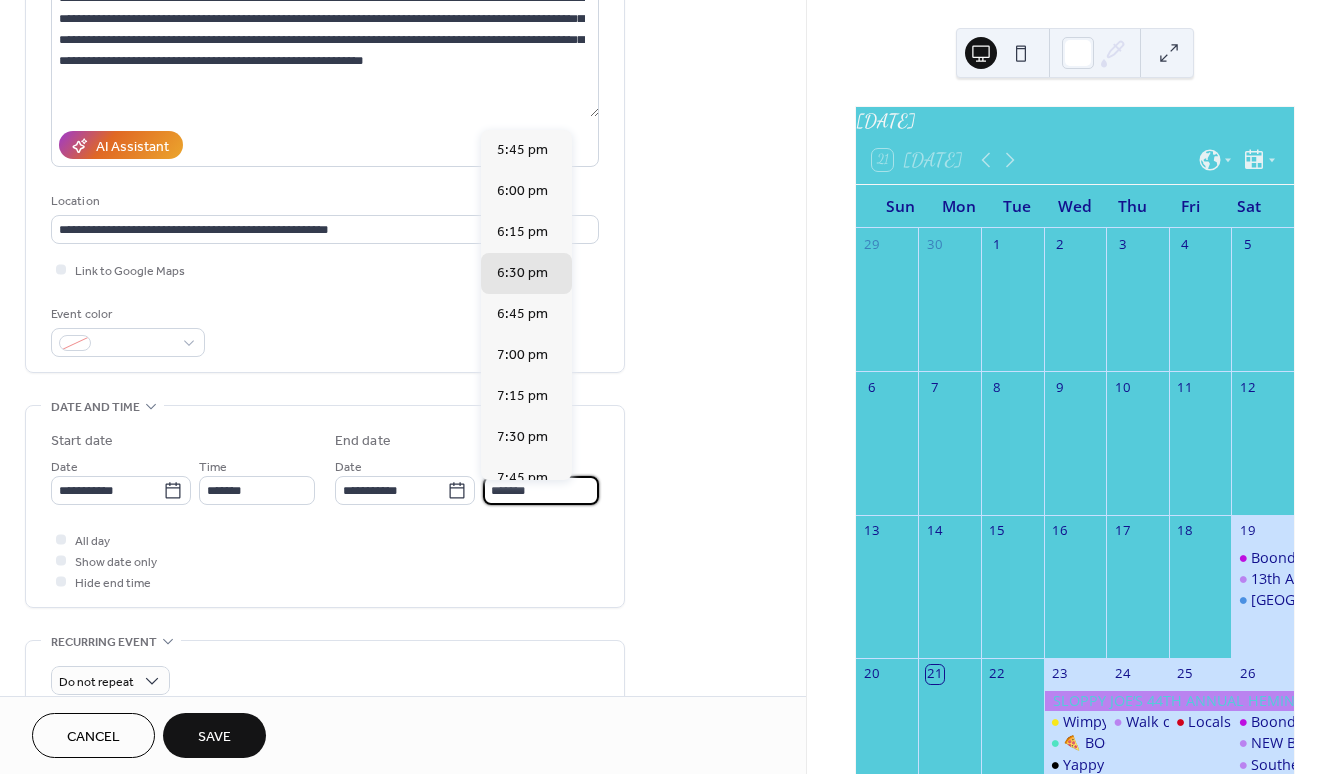 click on "*******" at bounding box center [541, 490] 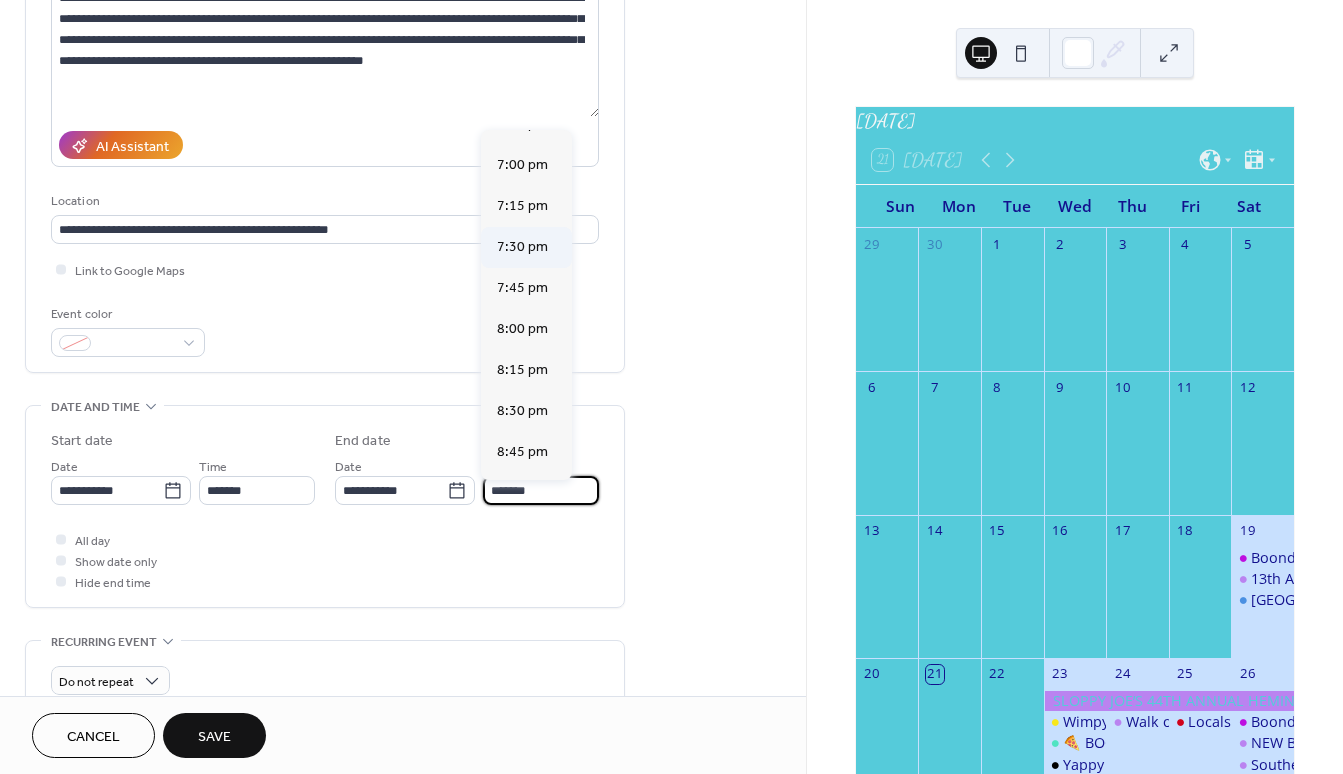 scroll, scrollTop: 331, scrollLeft: 0, axis: vertical 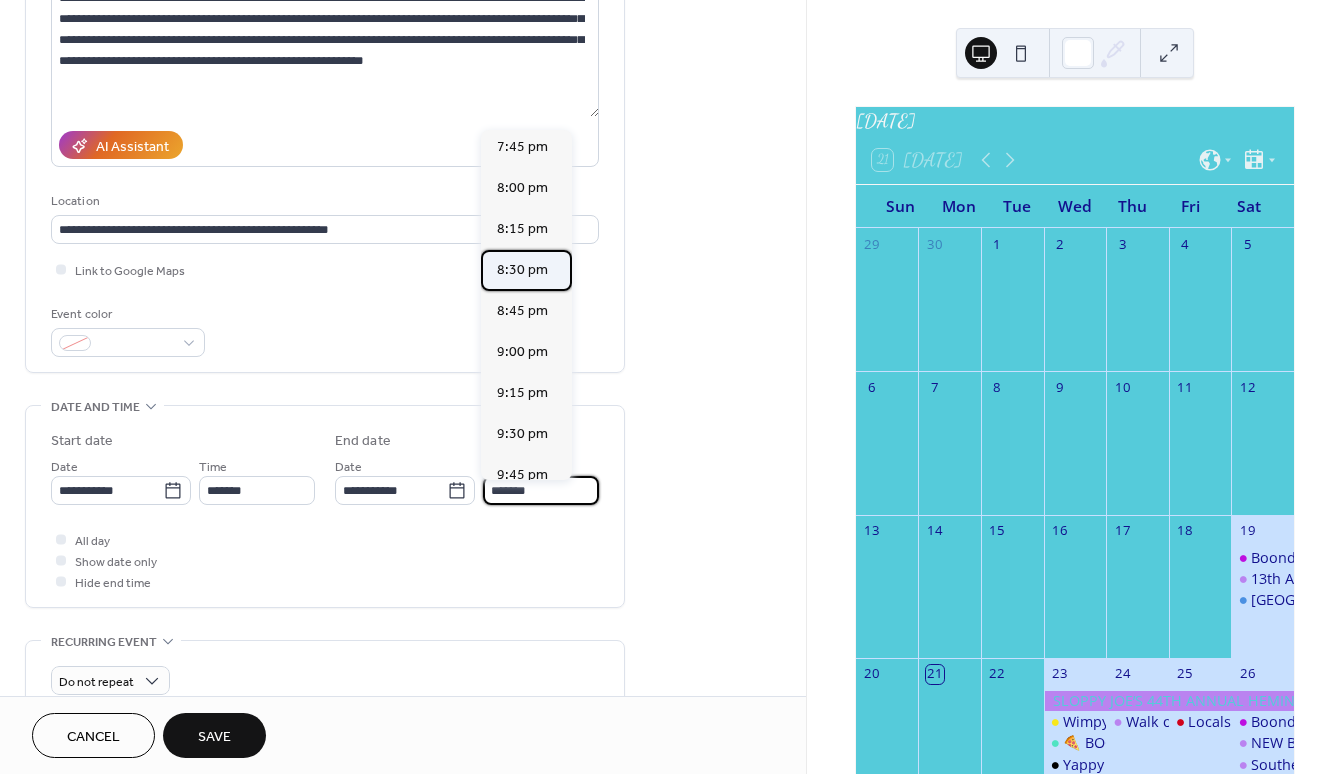 click on "8:30 pm" at bounding box center (522, 270) 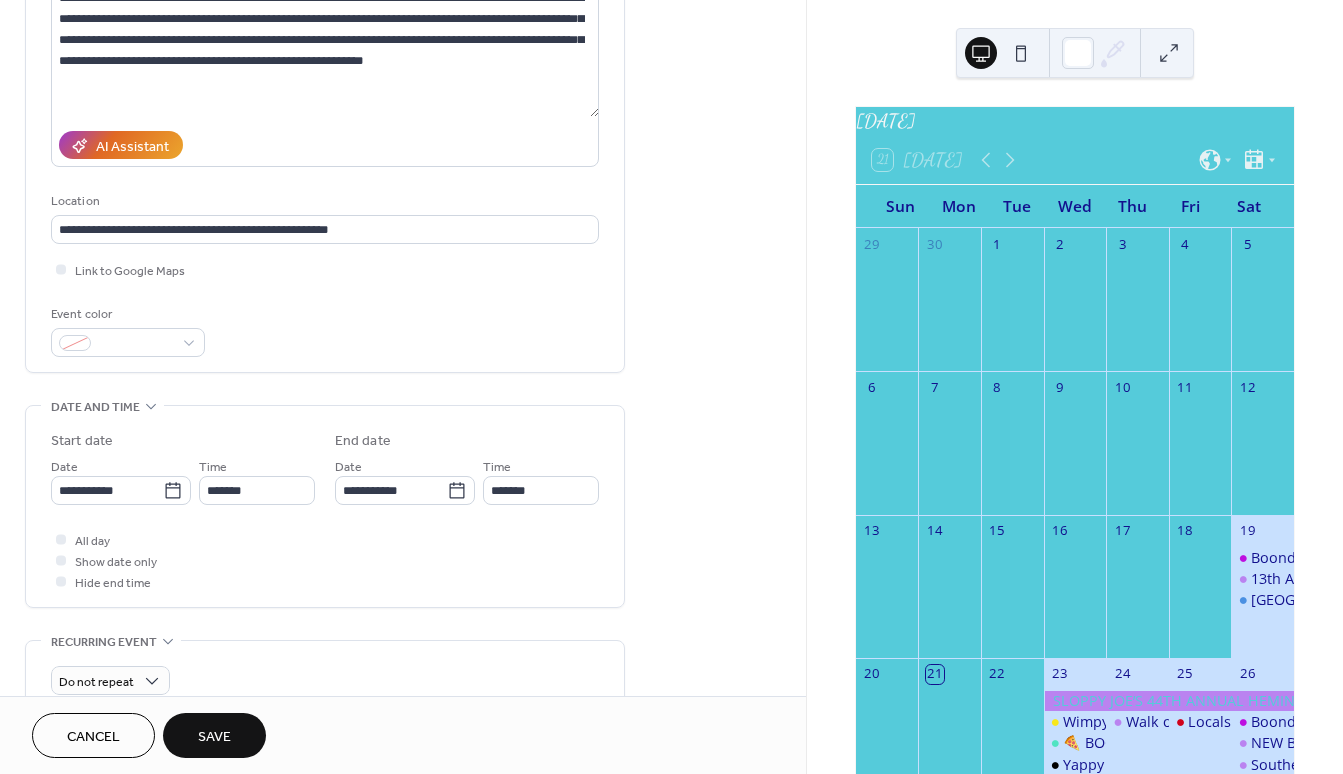 type on "*******" 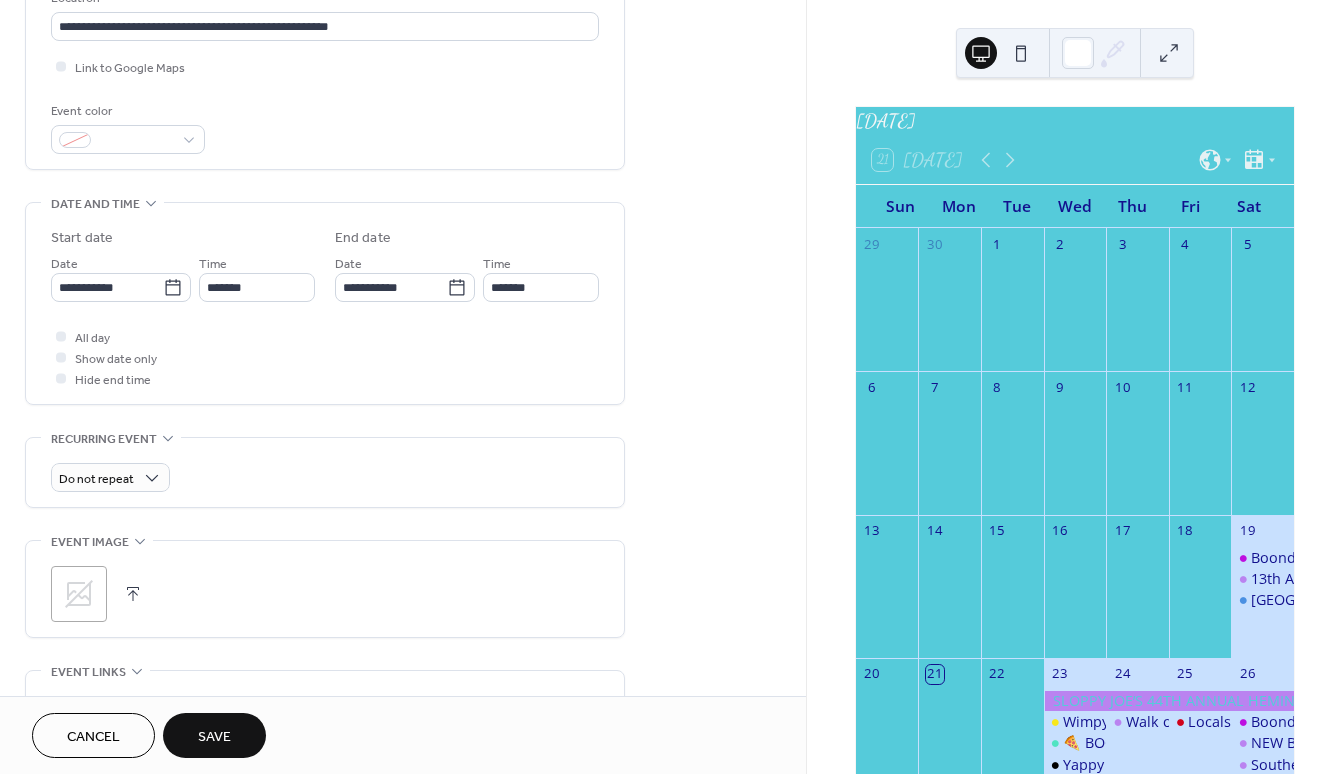 scroll, scrollTop: 511, scrollLeft: 0, axis: vertical 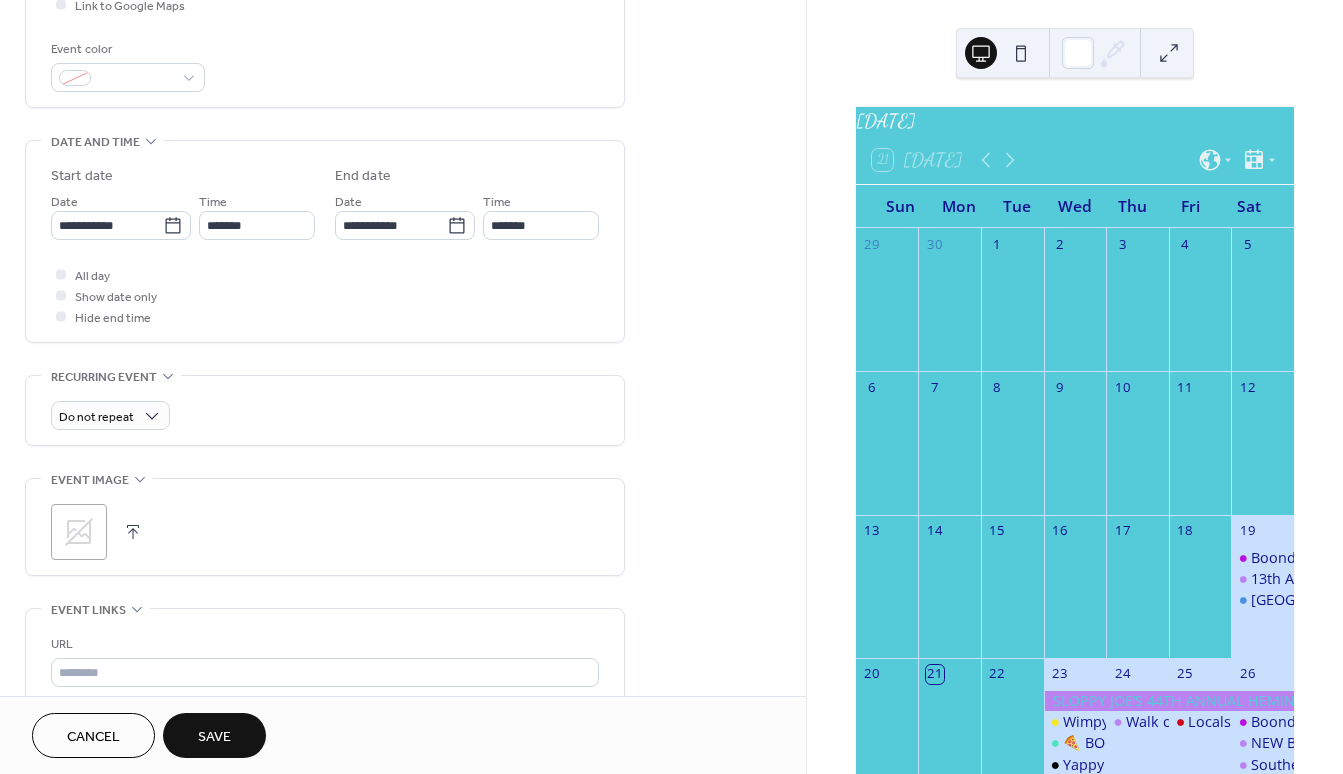 click at bounding box center (133, 532) 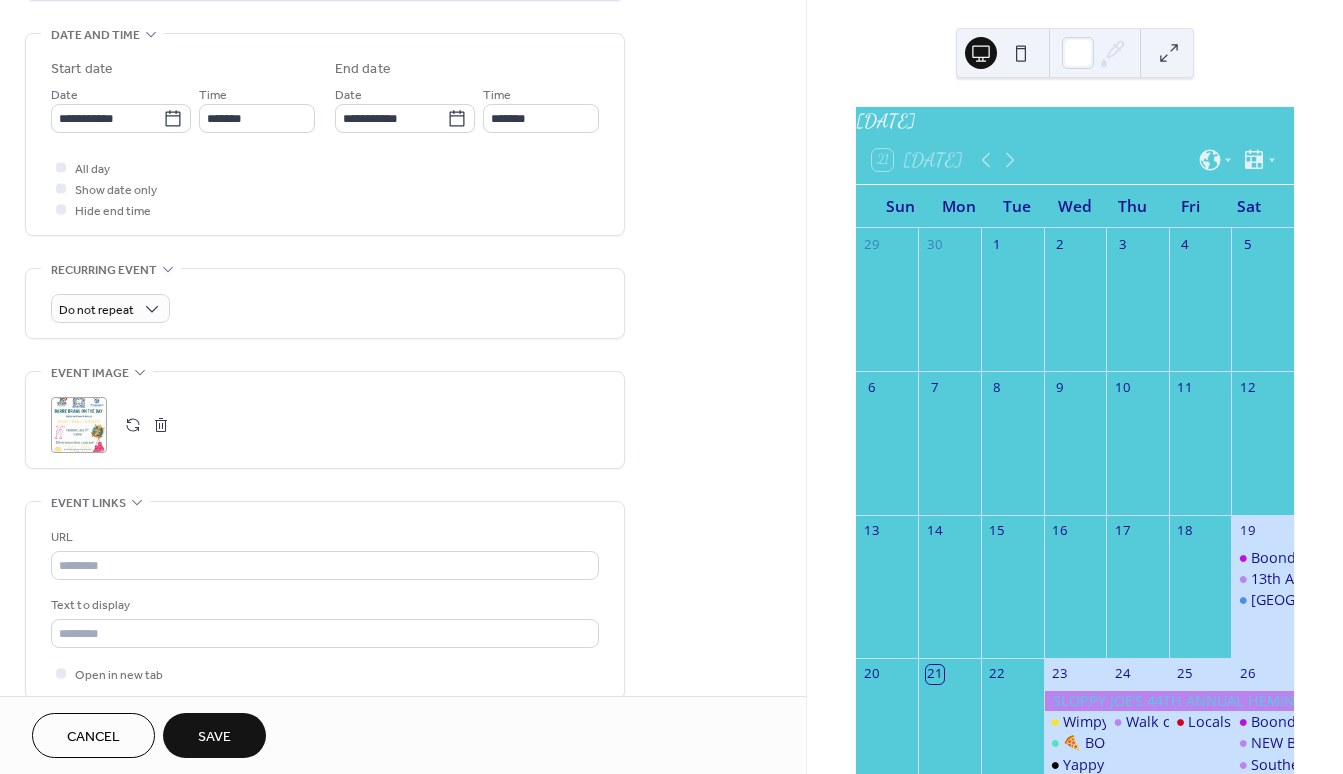 scroll, scrollTop: 800, scrollLeft: 0, axis: vertical 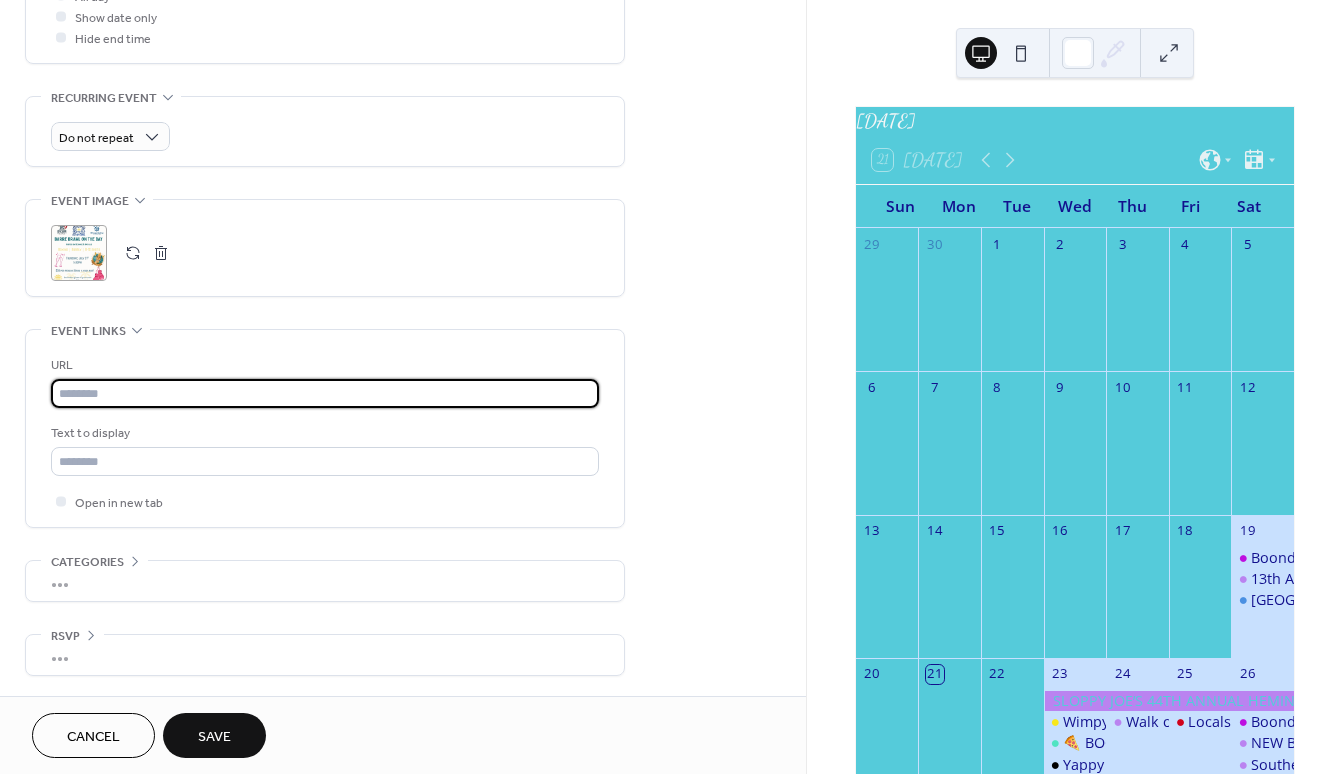 click at bounding box center [325, 393] 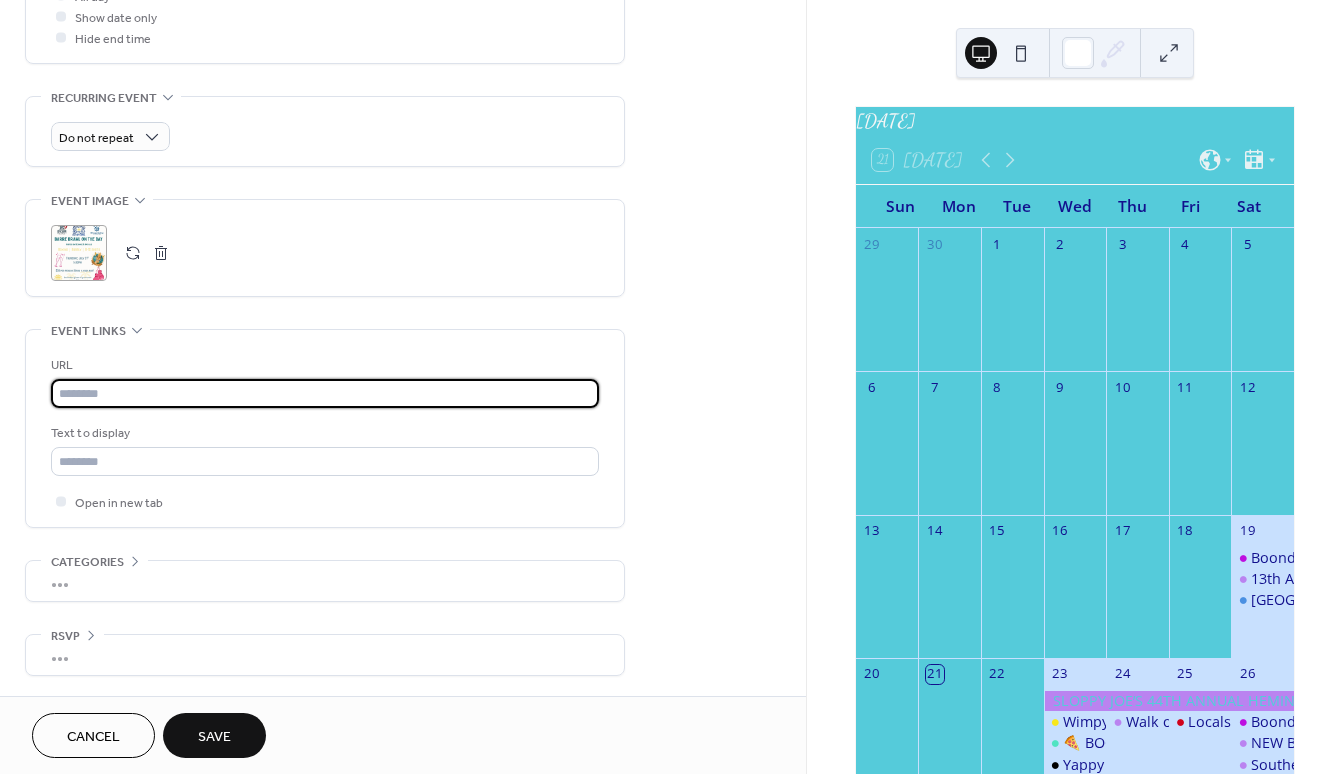 paste on "**********" 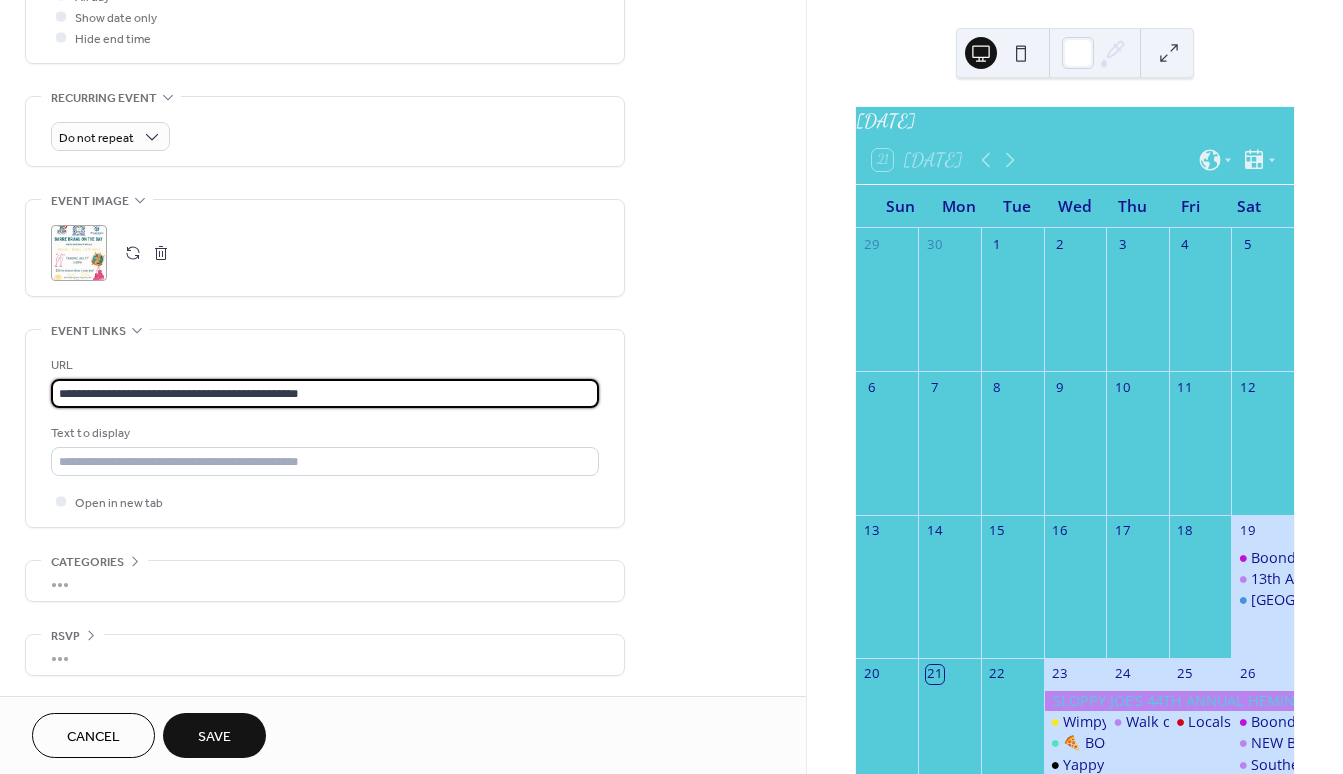 type on "**********" 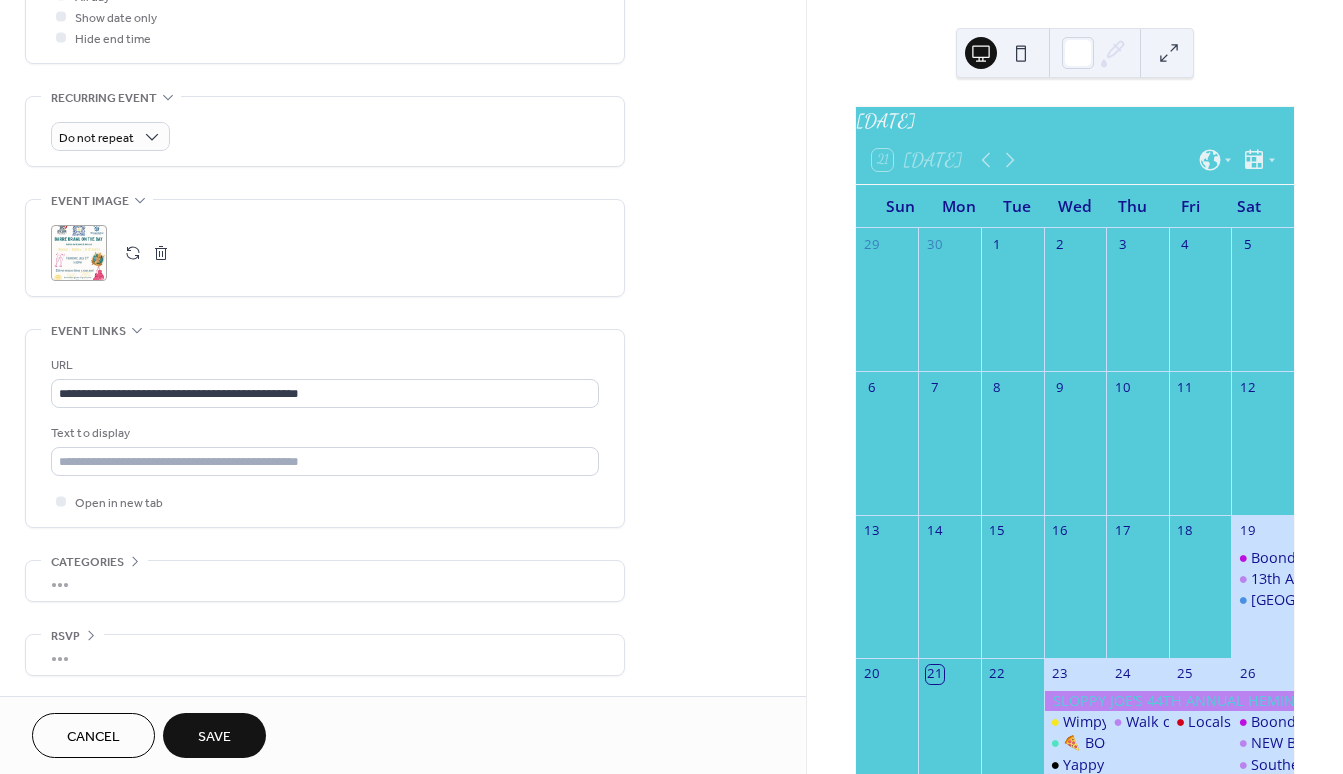 click on "Save" at bounding box center (214, 737) 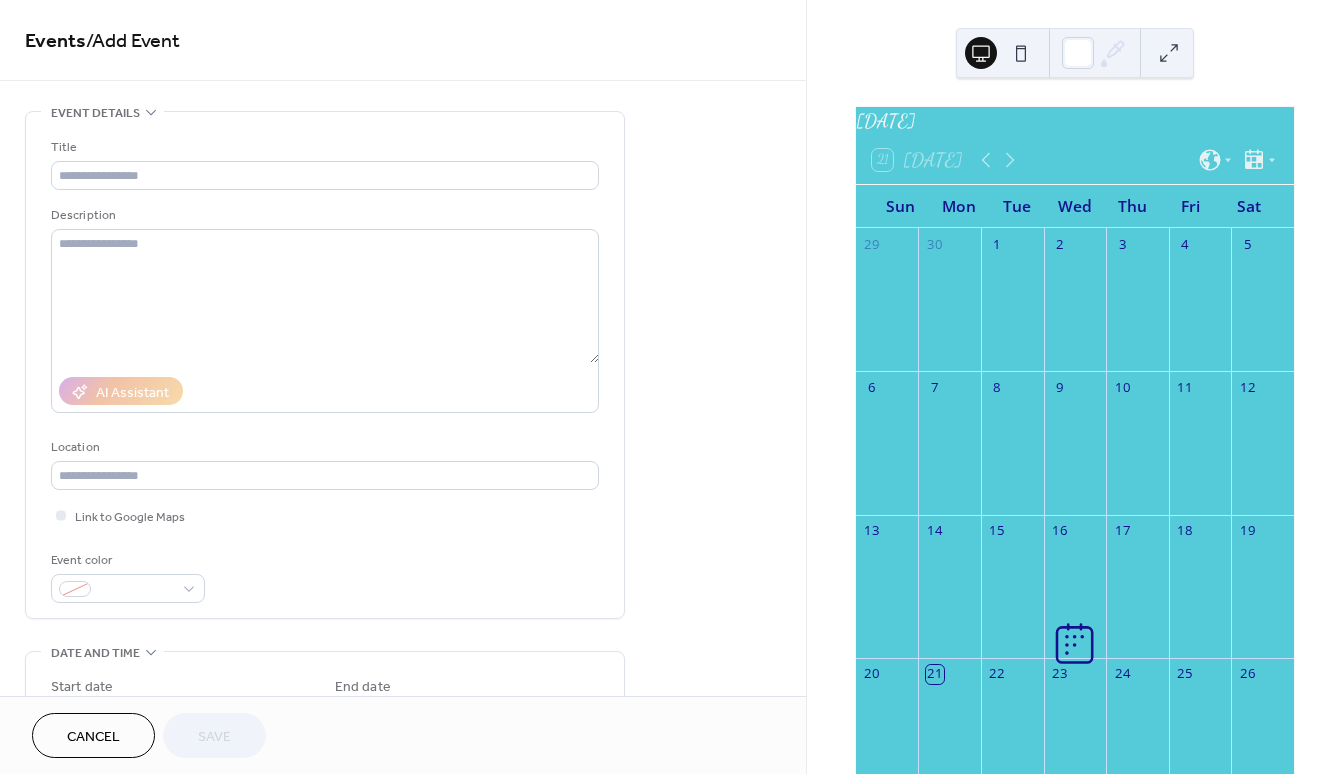 scroll, scrollTop: 0, scrollLeft: 0, axis: both 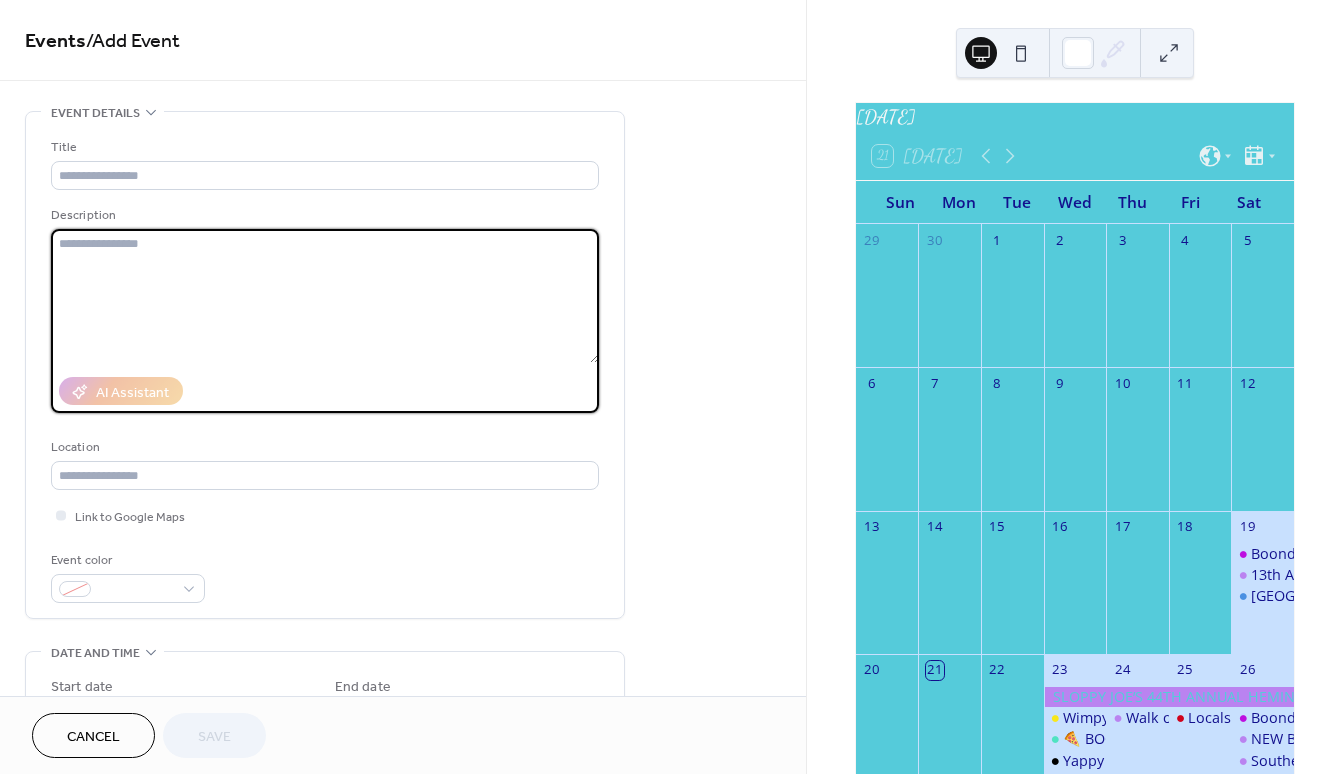 click at bounding box center (325, 296) 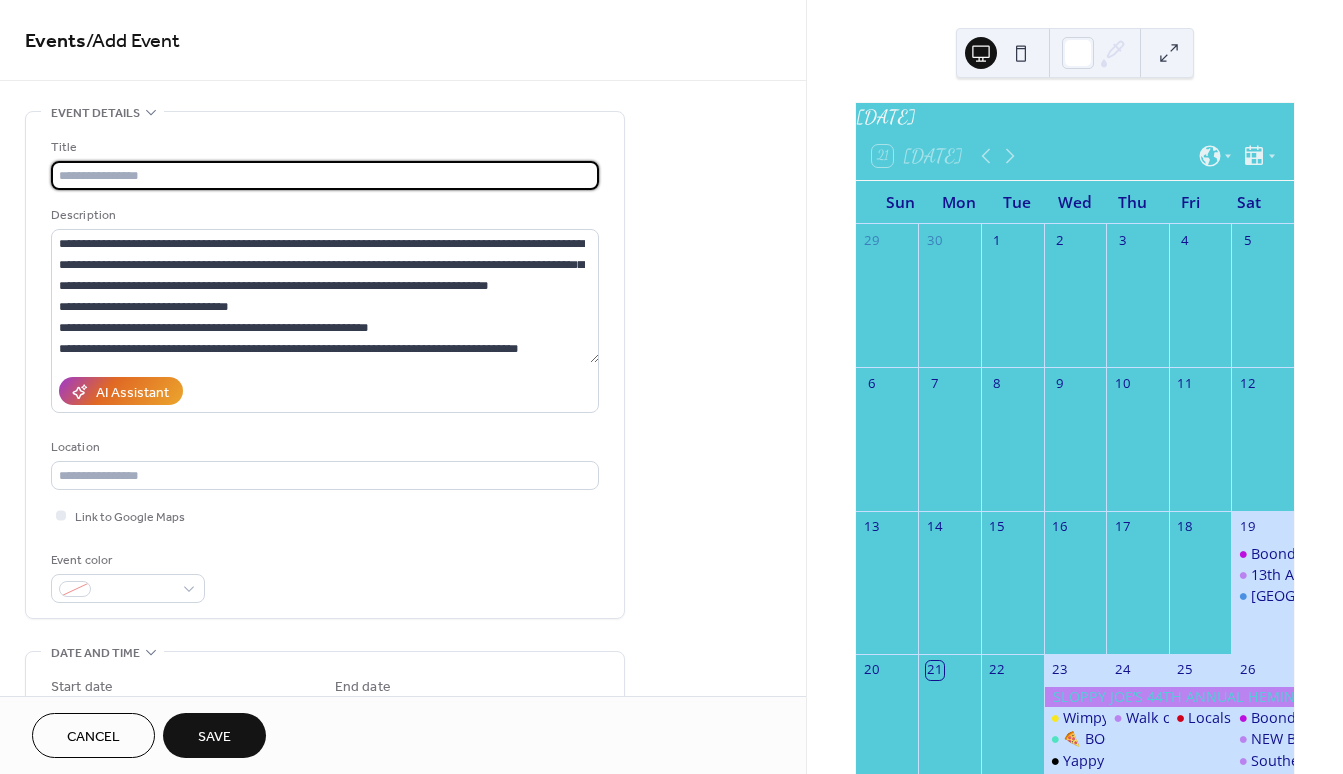 click at bounding box center (325, 175) 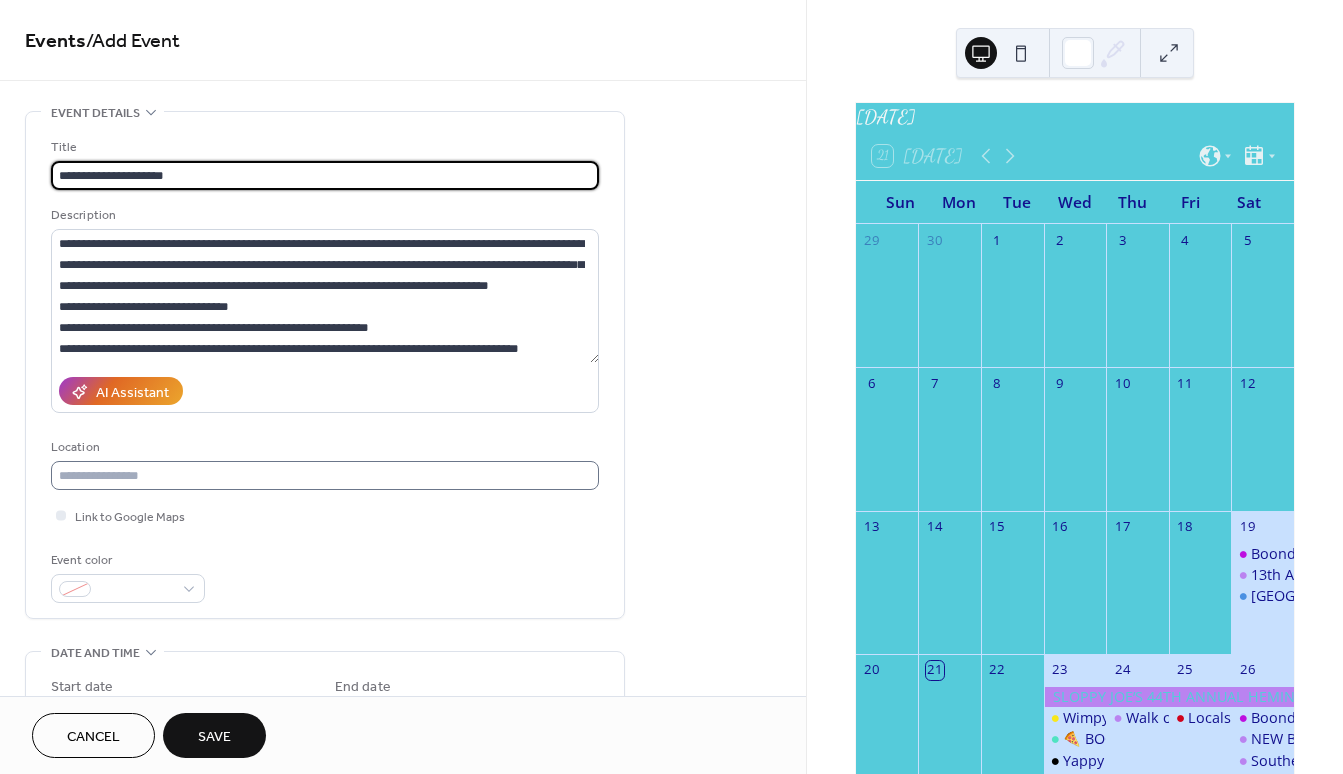type on "**********" 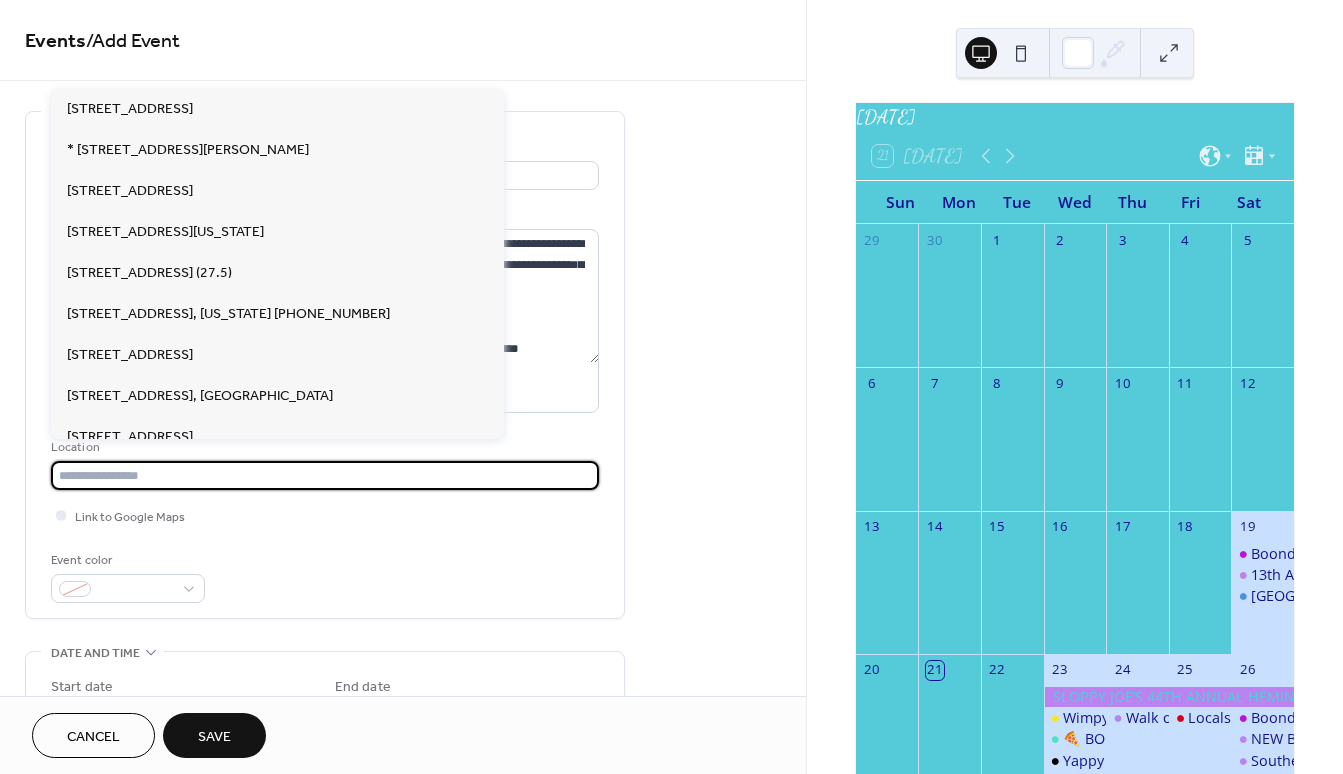 click at bounding box center [325, 475] 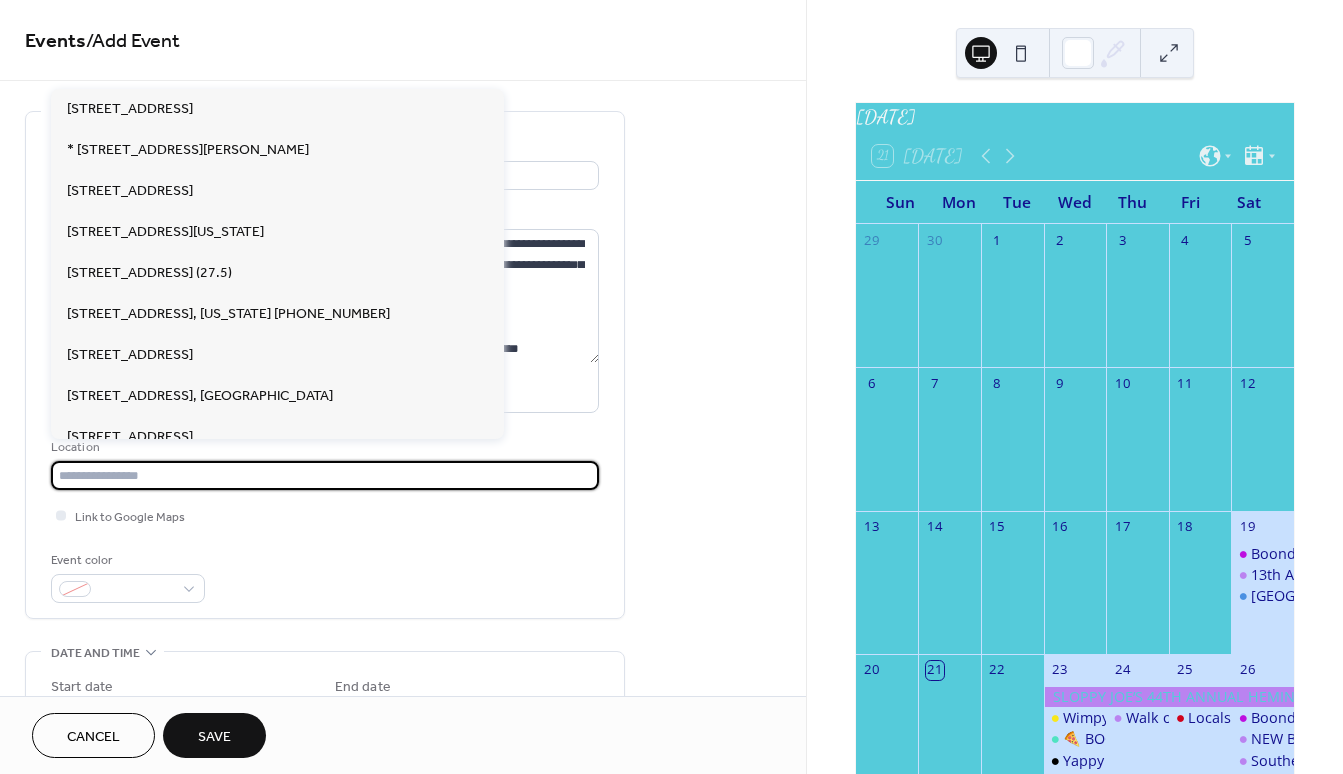 paste on "**********" 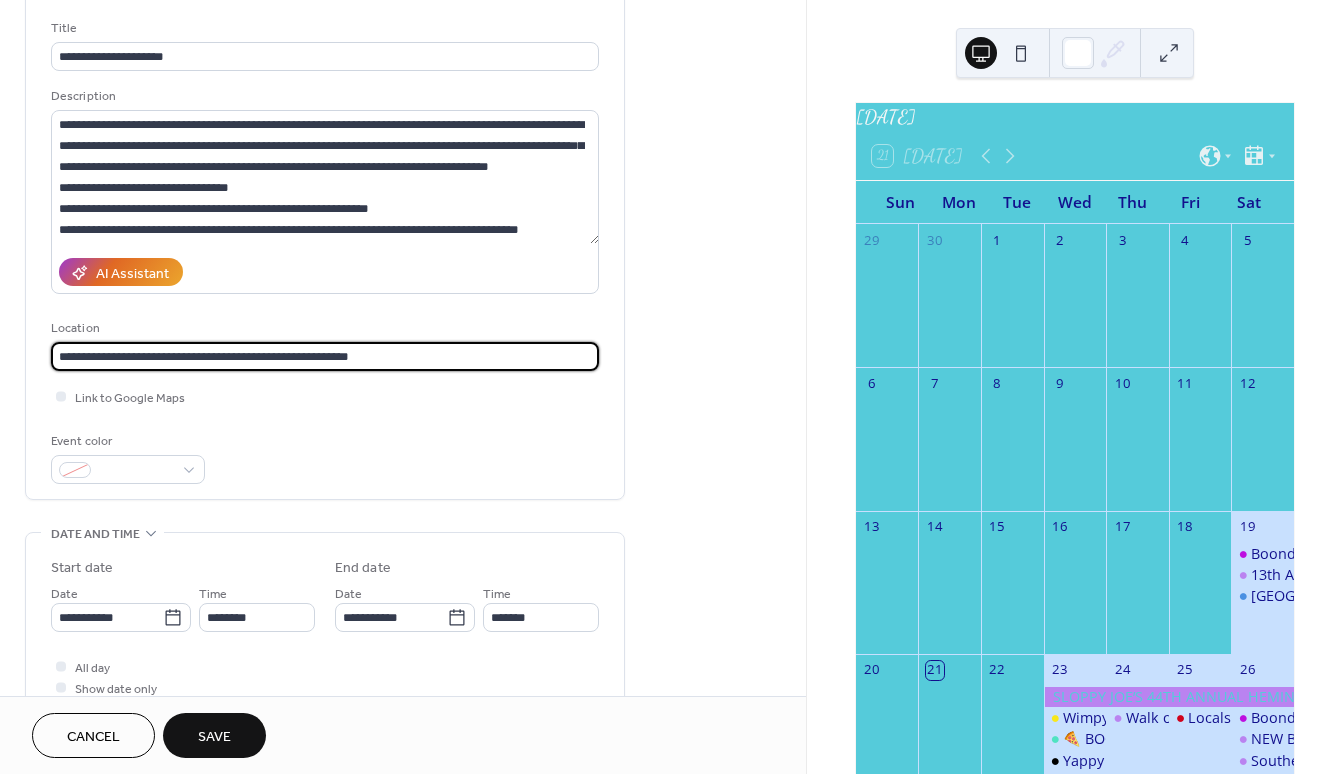 scroll, scrollTop: 350, scrollLeft: 0, axis: vertical 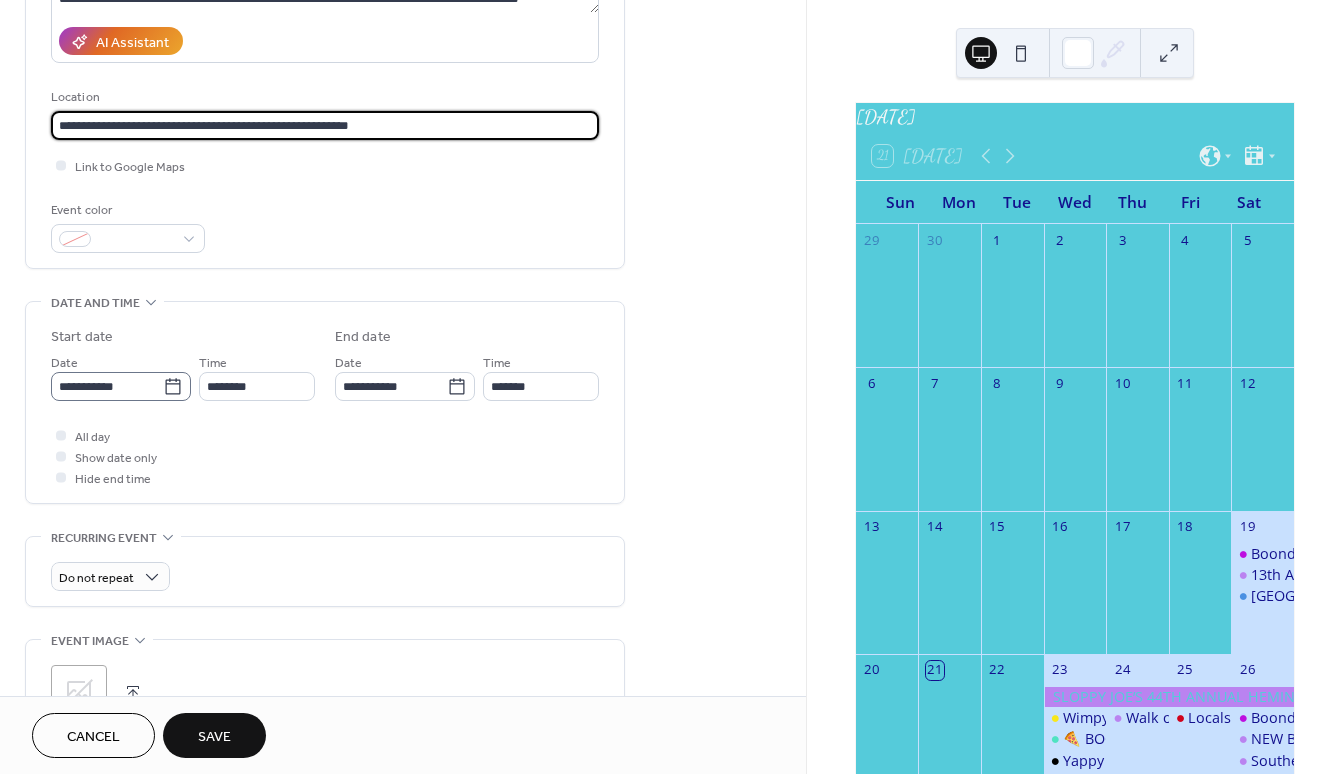 type on "**********" 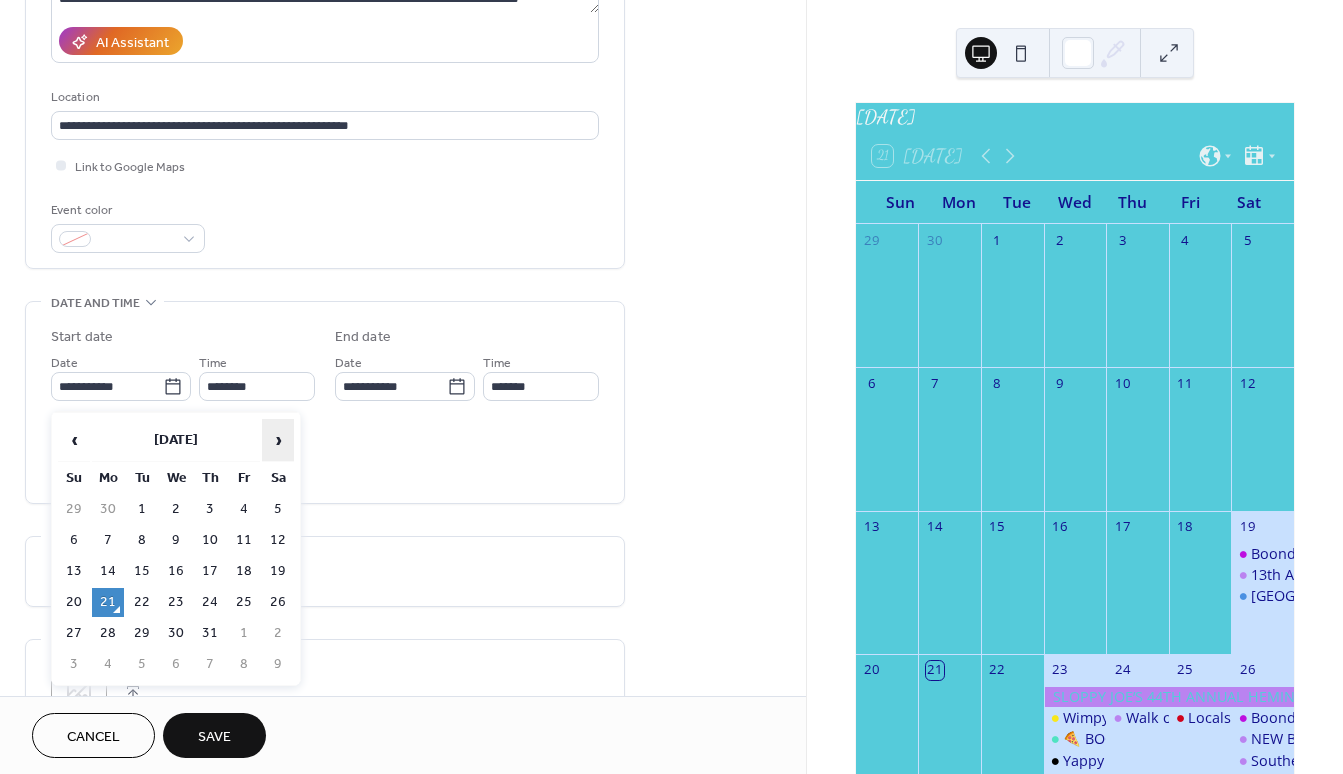 click on "›" at bounding box center (278, 440) 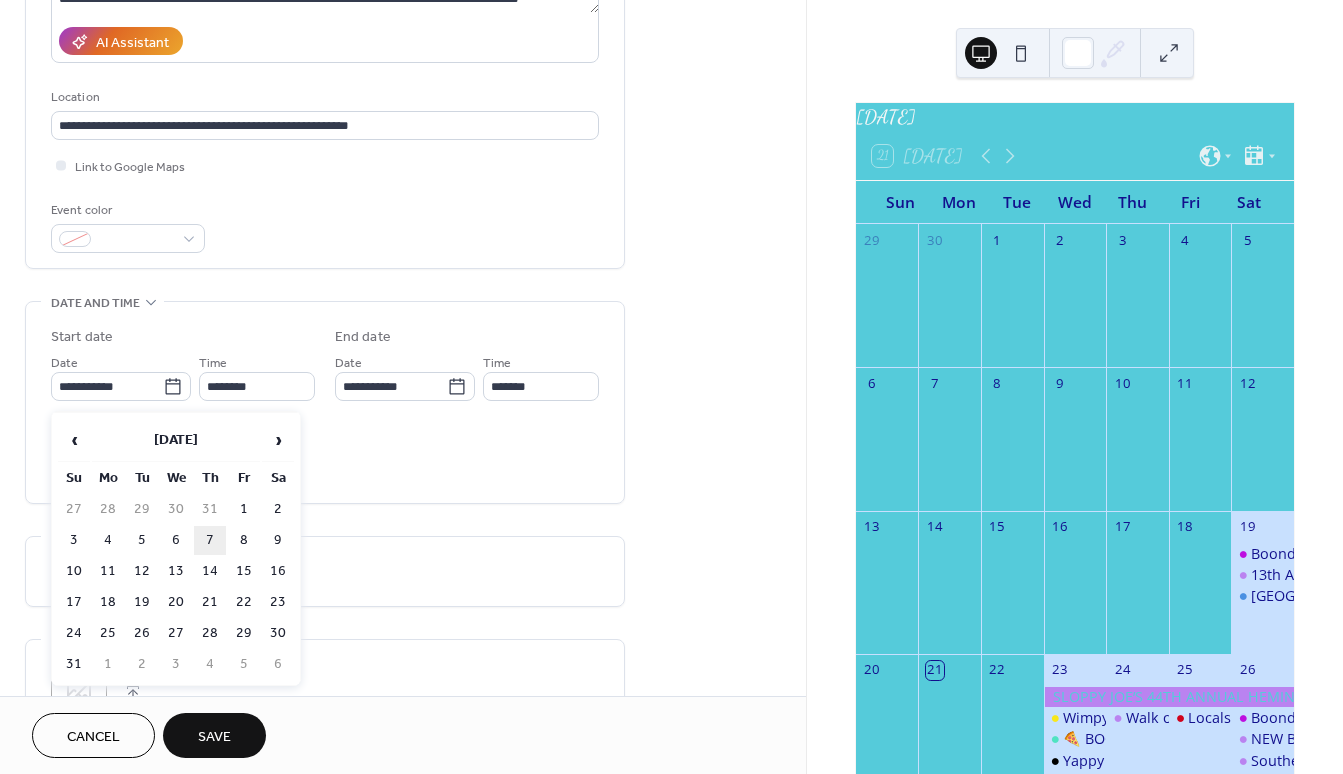 click on "7" at bounding box center [210, 540] 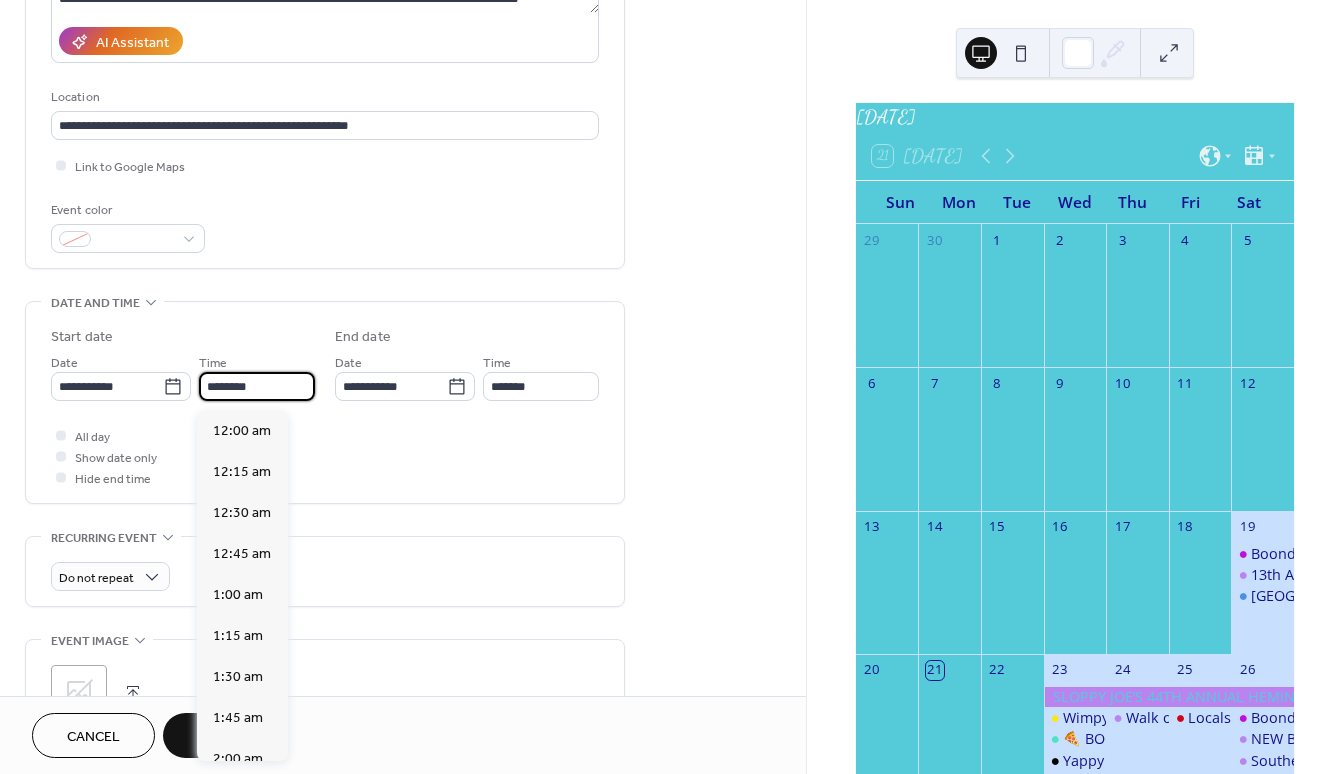 click on "********" at bounding box center [257, 386] 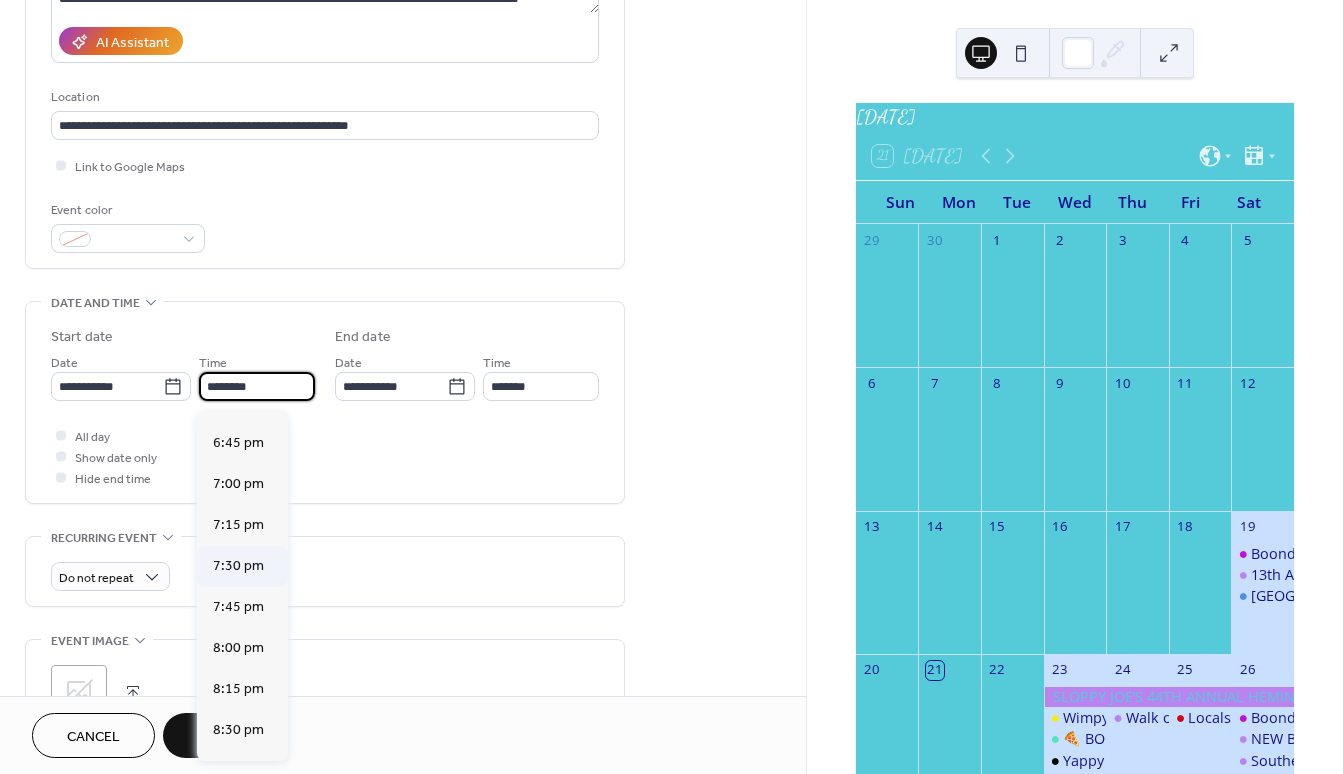 scroll, scrollTop: 2662, scrollLeft: 0, axis: vertical 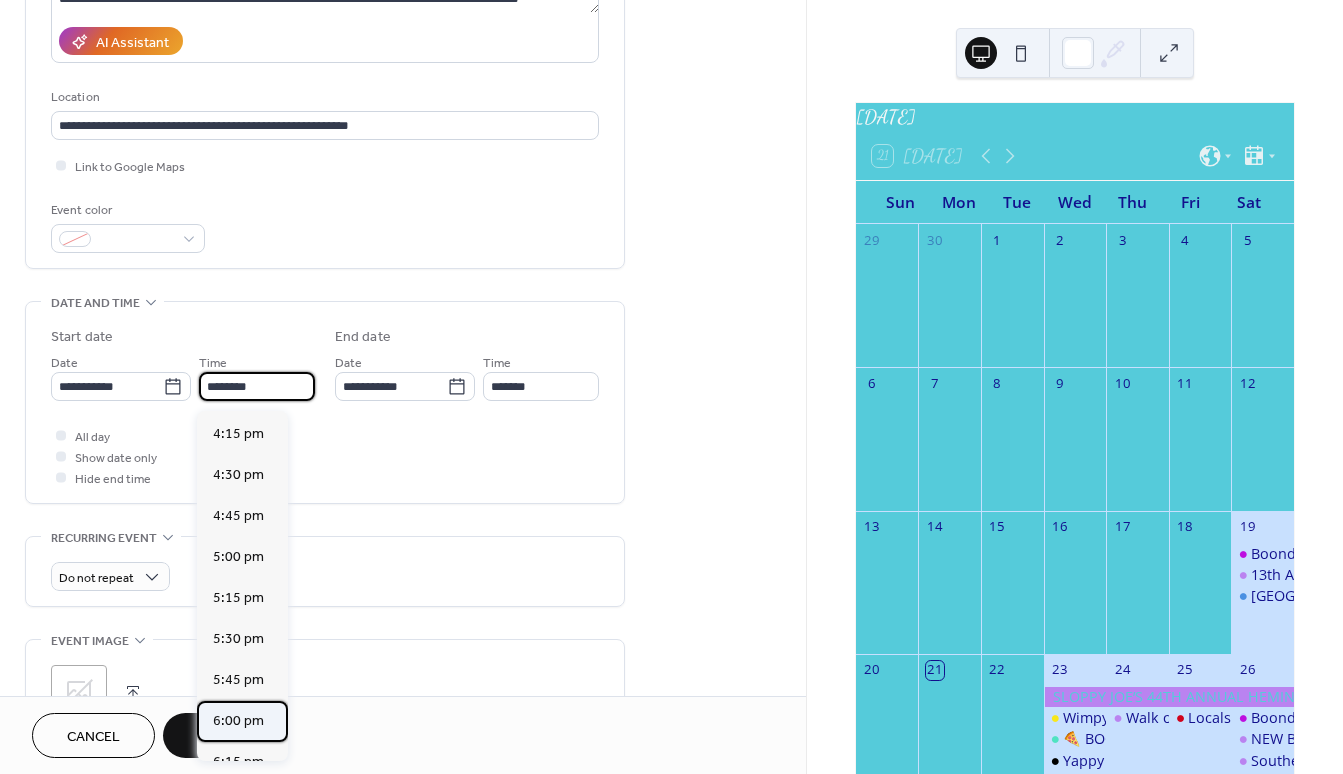 click on "6:00 pm" at bounding box center [238, 721] 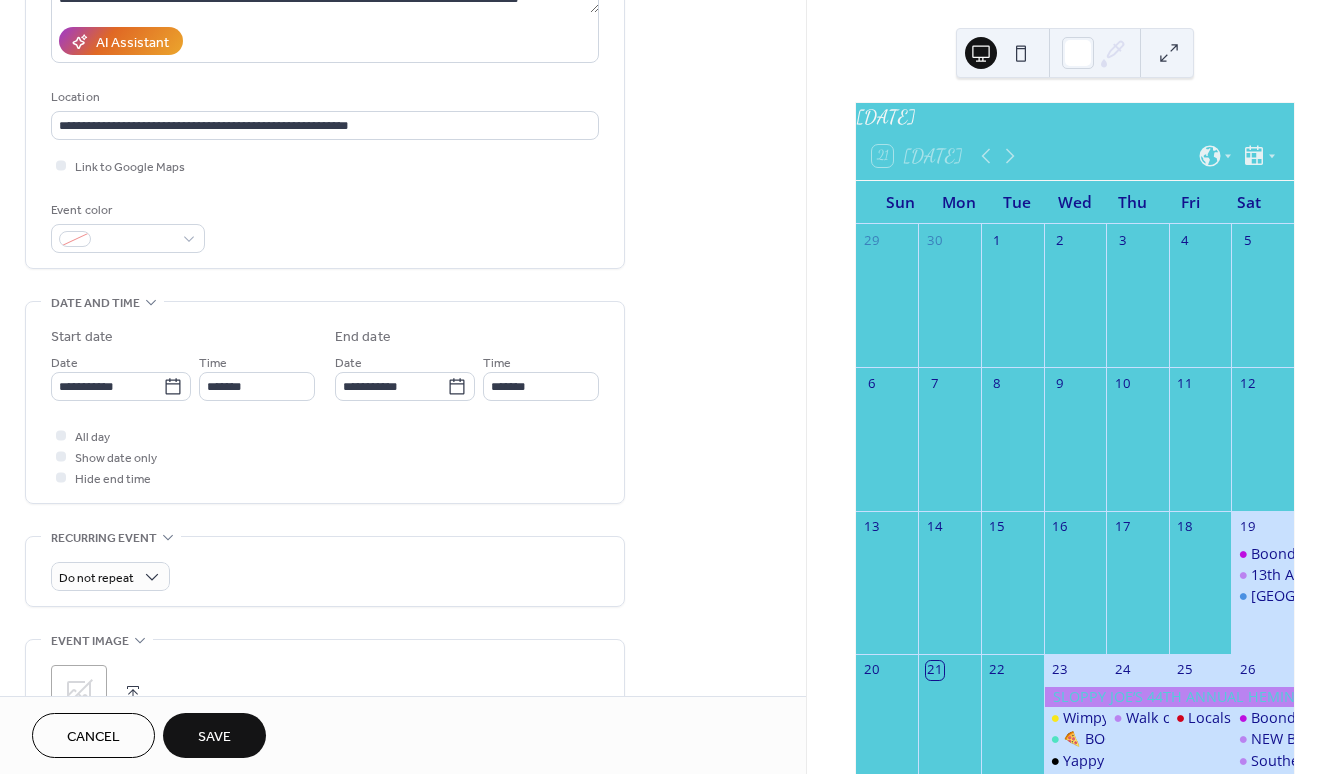type on "*******" 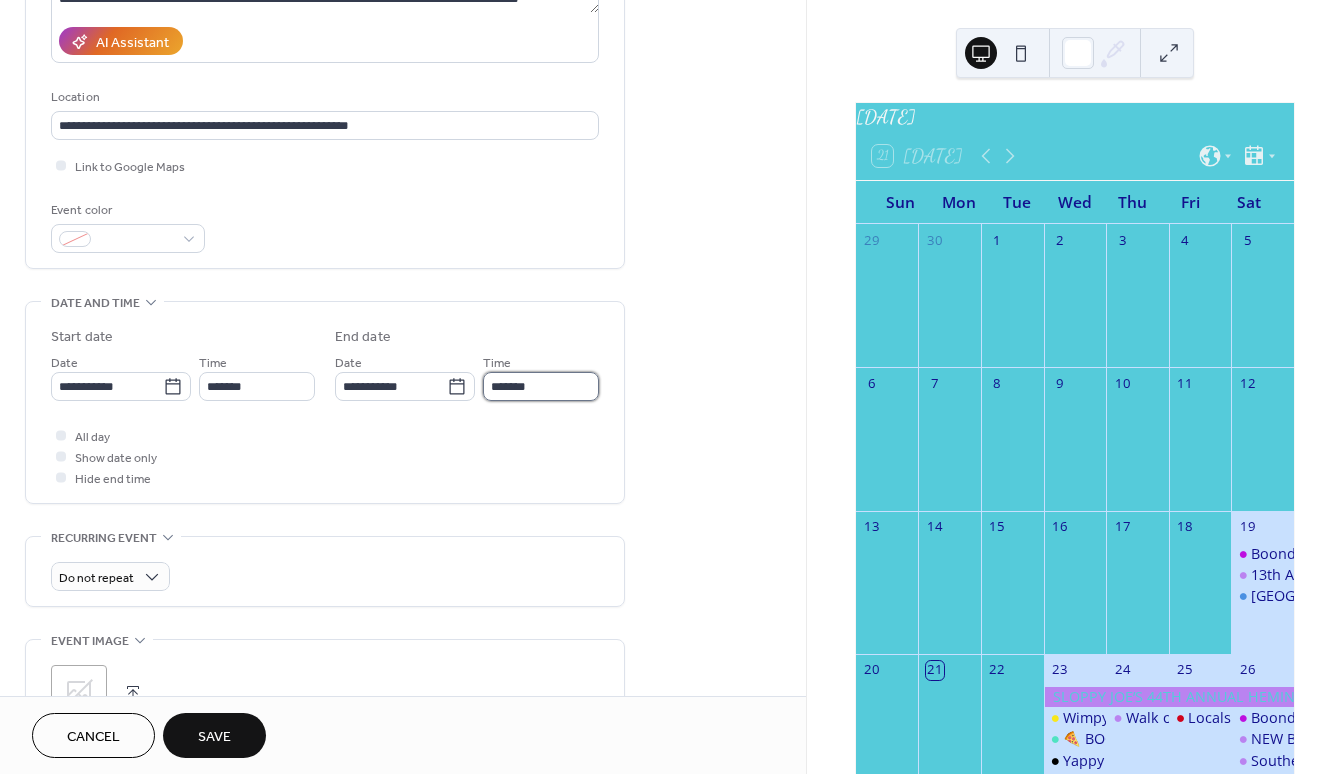 click on "*******" at bounding box center [541, 386] 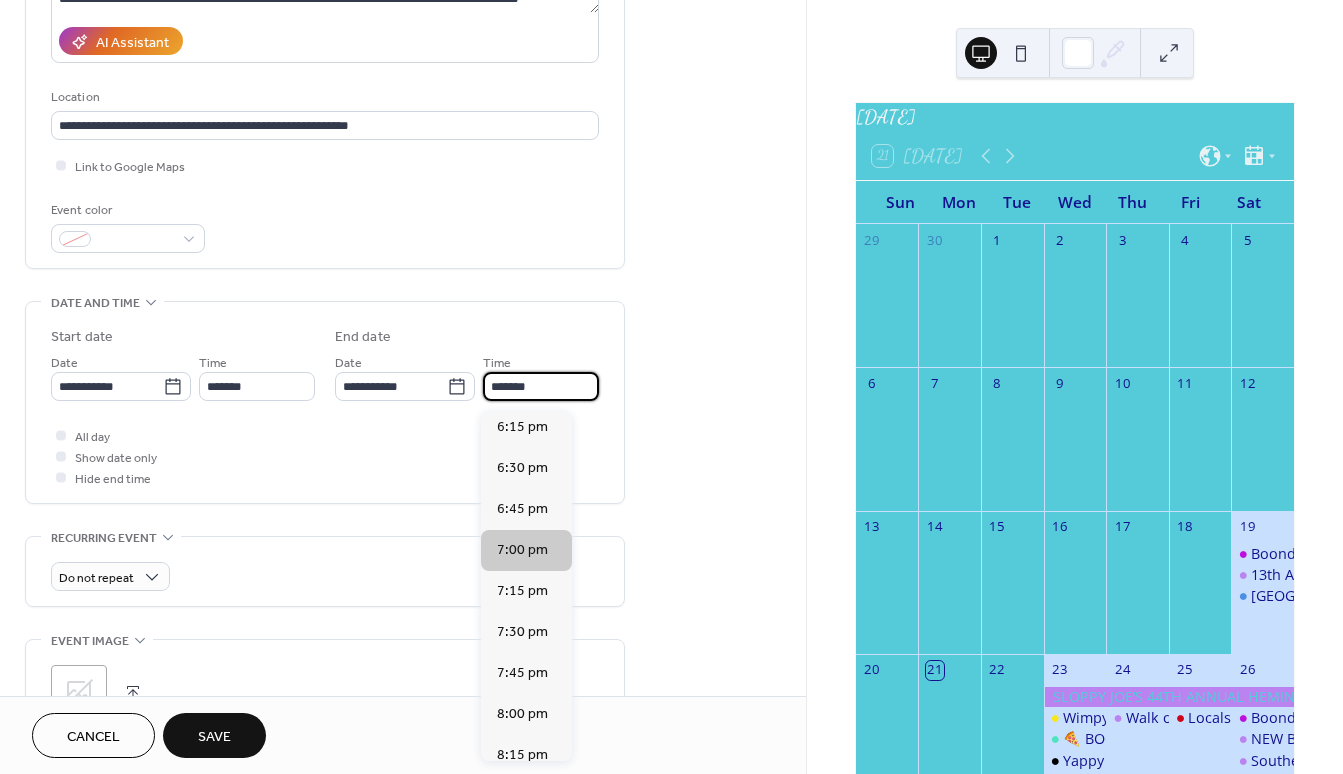 scroll, scrollTop: 8, scrollLeft: 0, axis: vertical 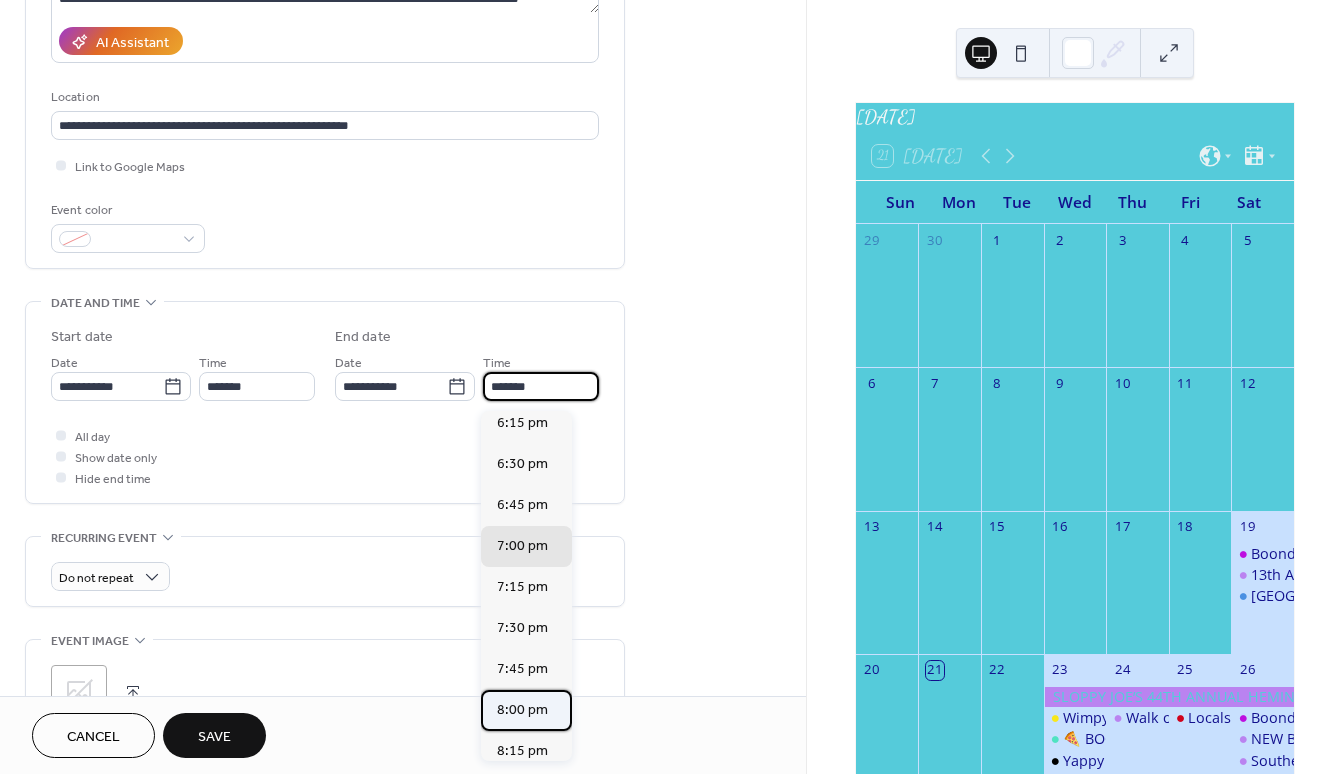 click on "8:00 pm" at bounding box center (522, 710) 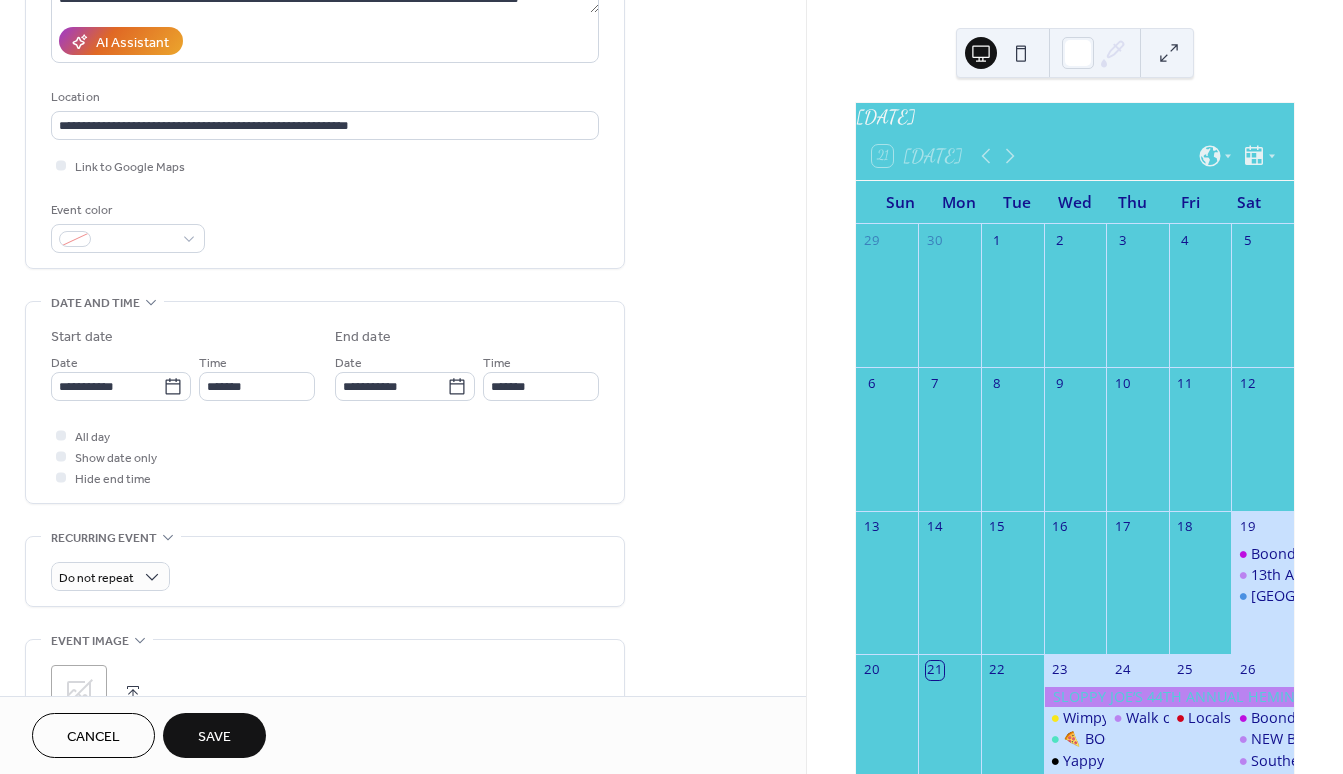 type on "*******" 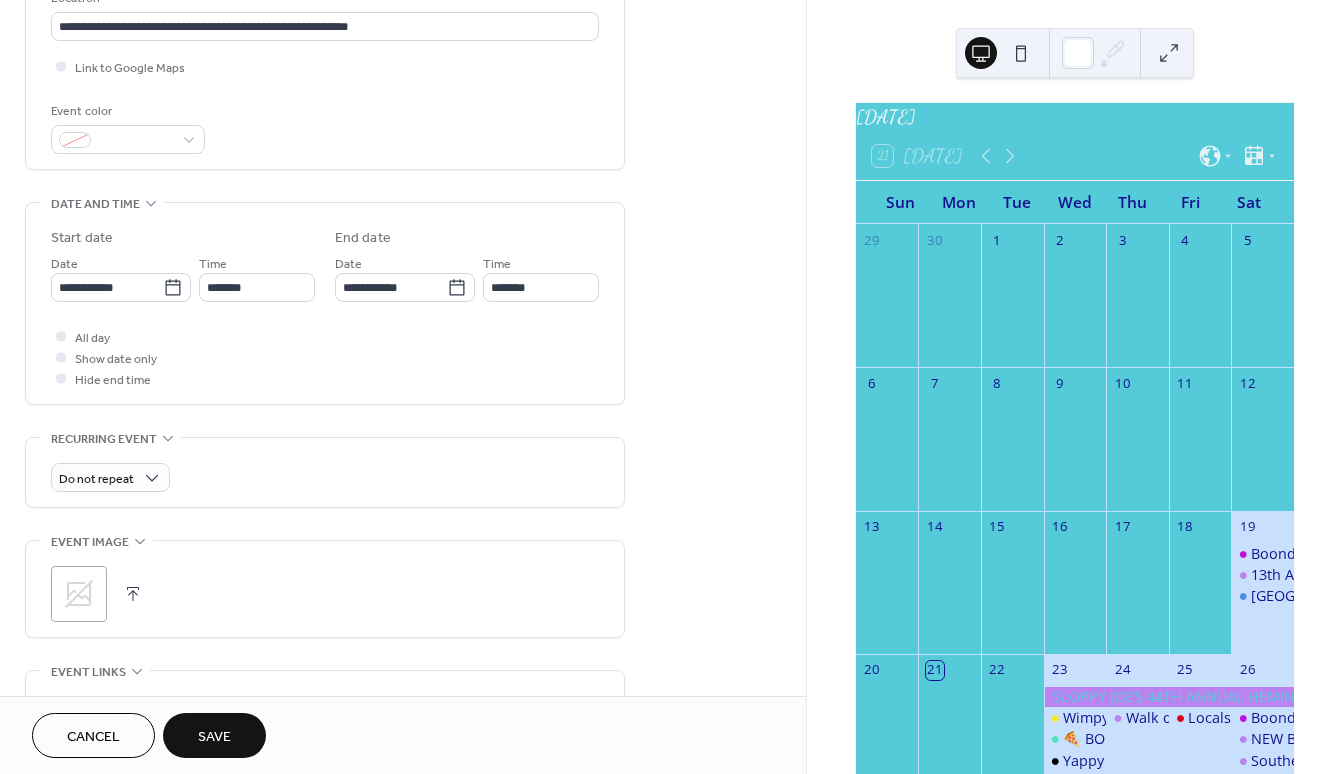 scroll, scrollTop: 505, scrollLeft: 0, axis: vertical 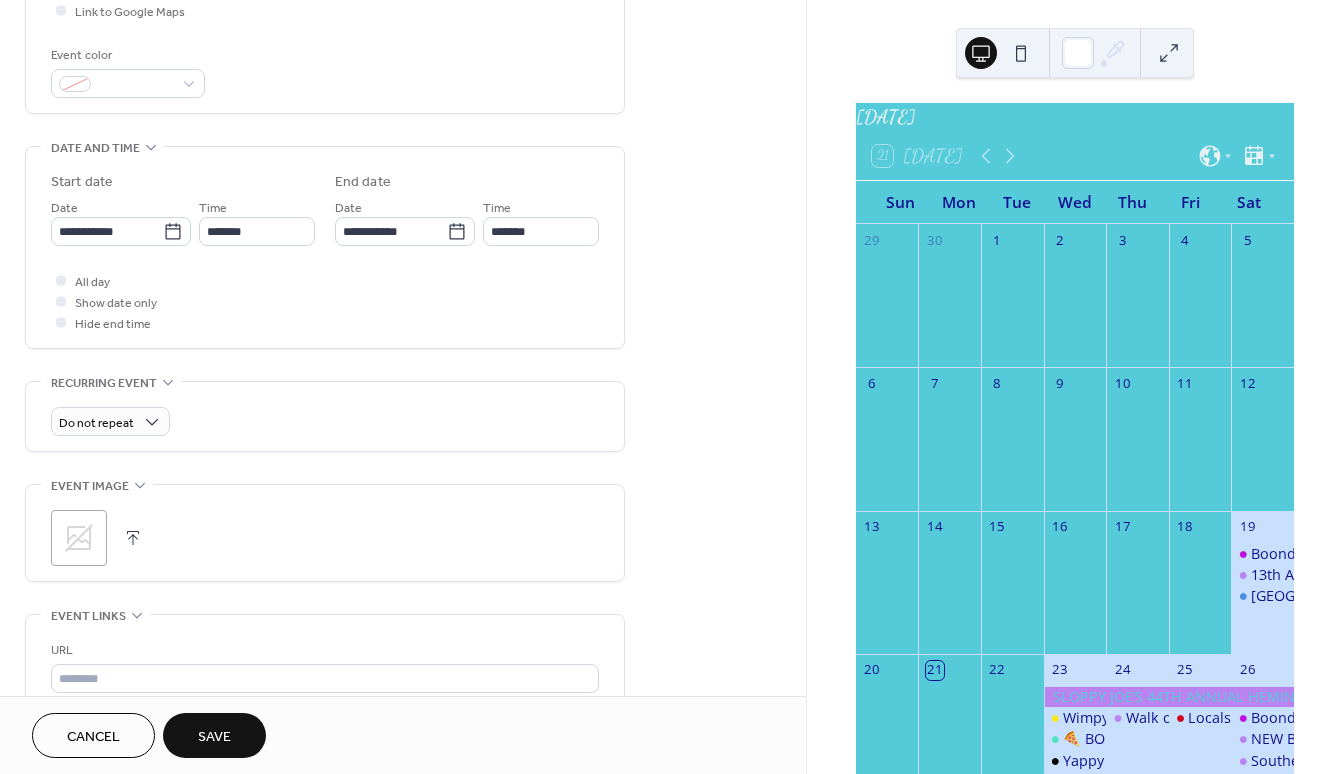 click at bounding box center (133, 538) 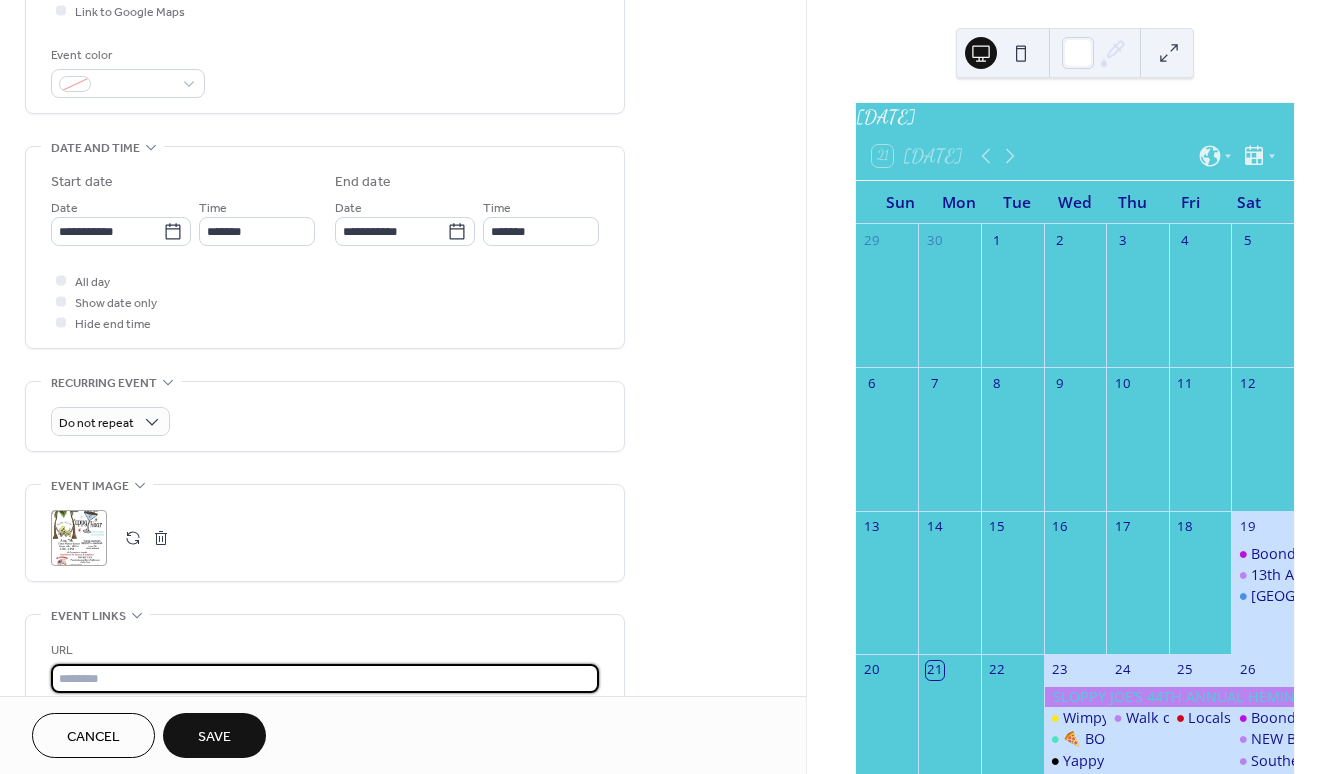 click at bounding box center (325, 678) 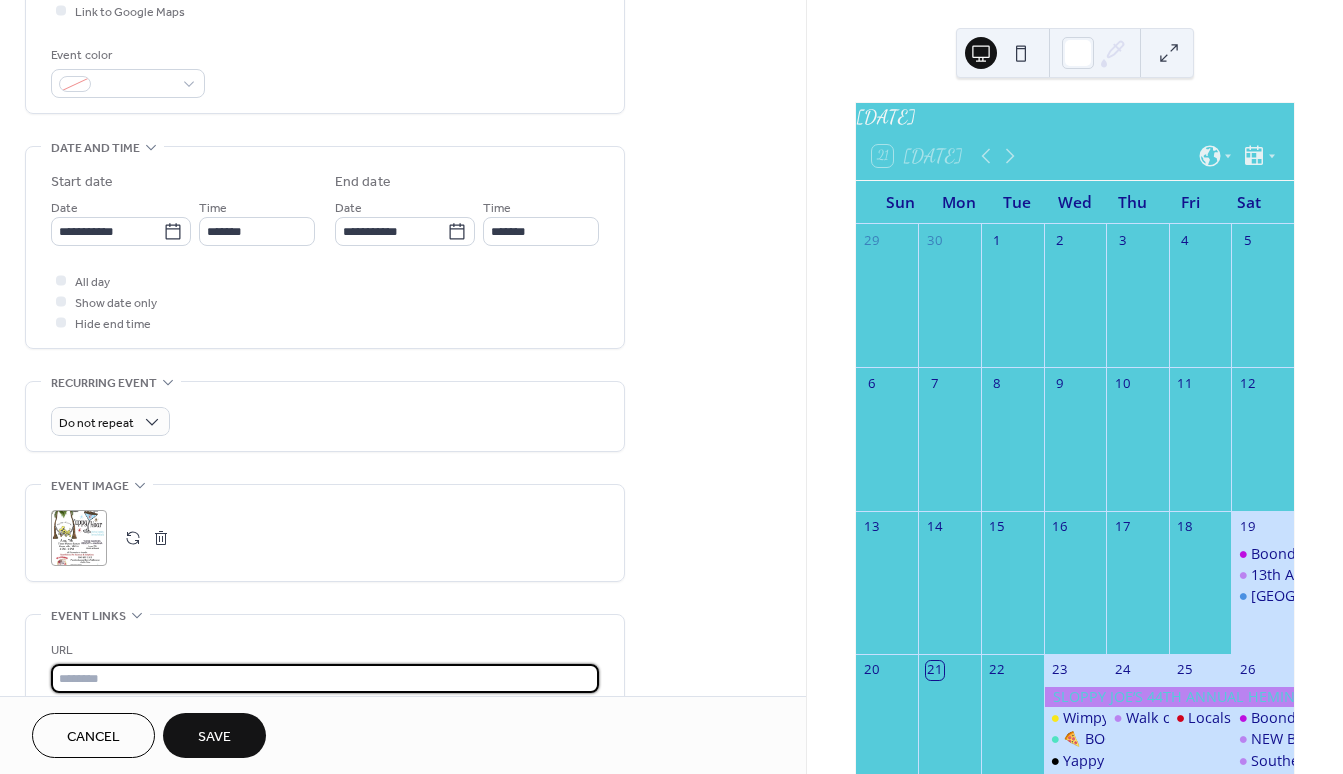 paste on "**********" 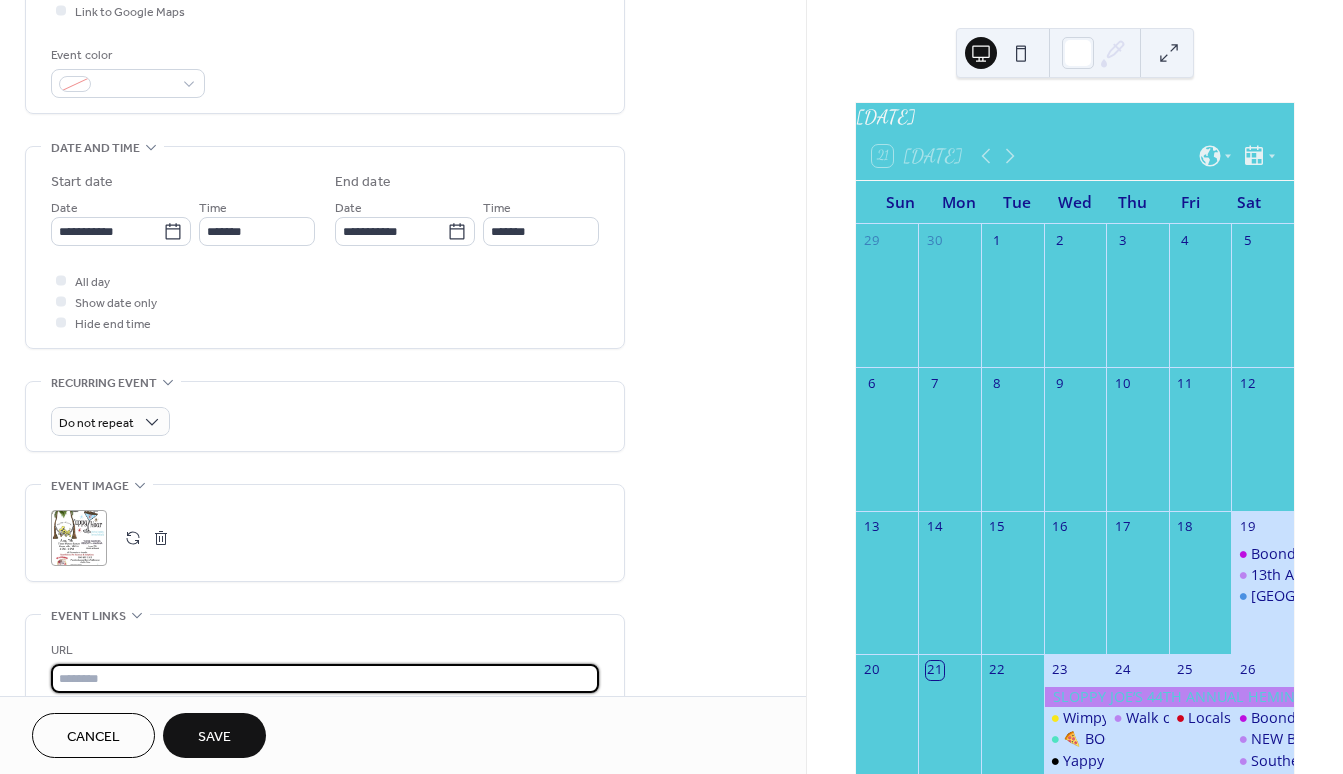 type on "**********" 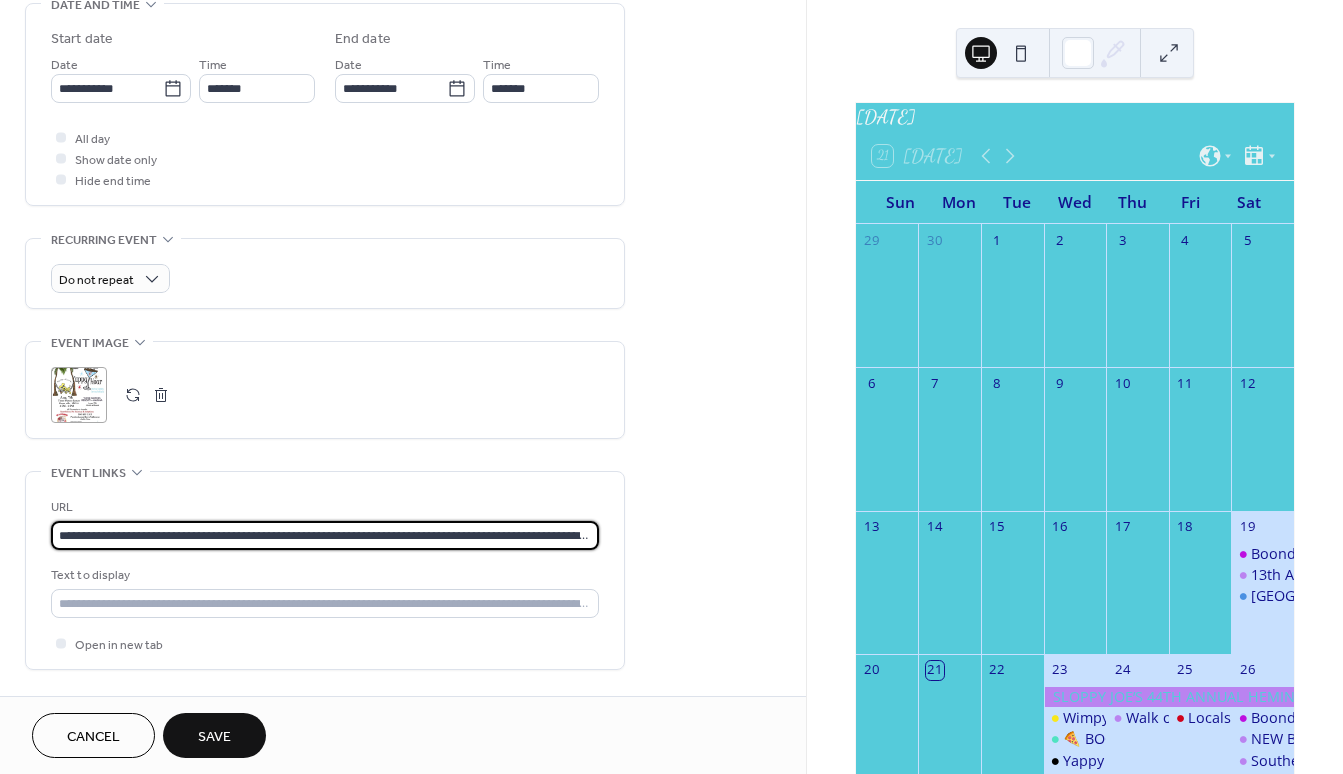 scroll, scrollTop: 732, scrollLeft: 0, axis: vertical 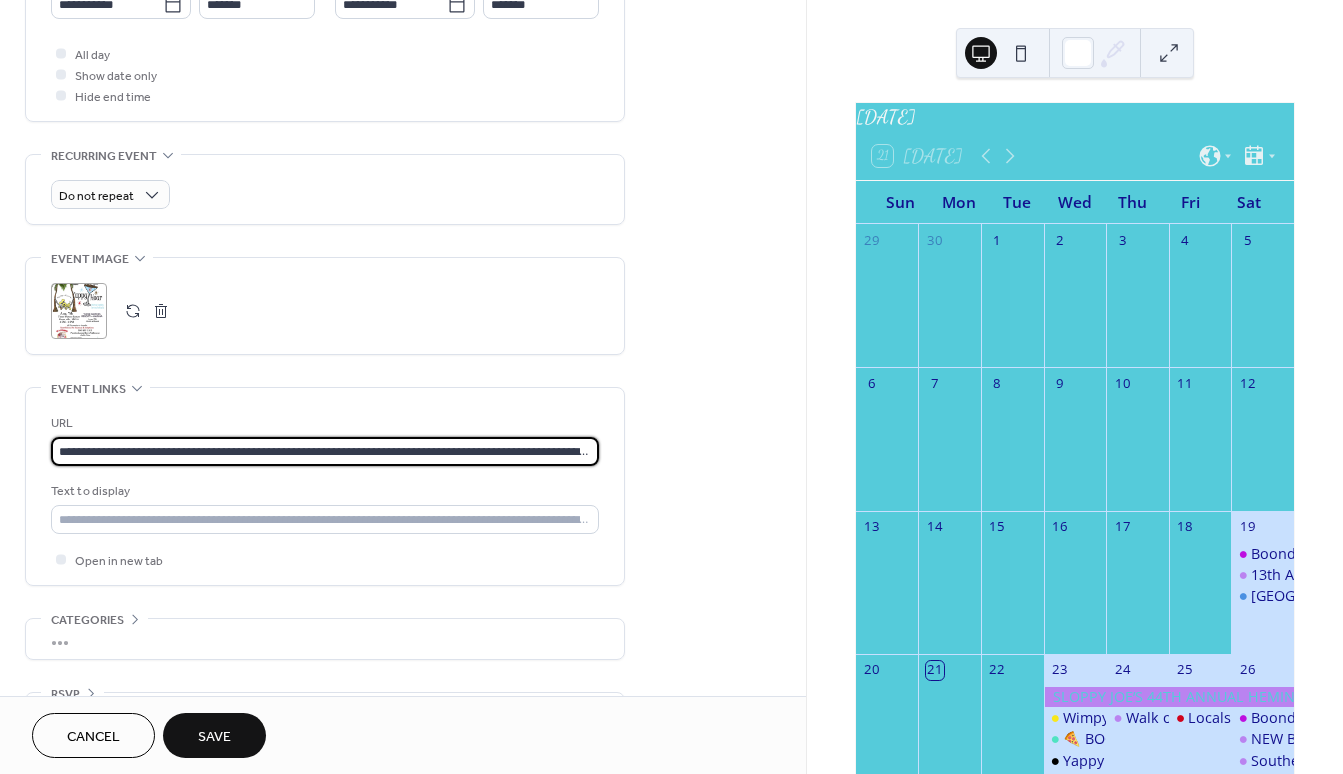 click on "**********" at bounding box center [325, 451] 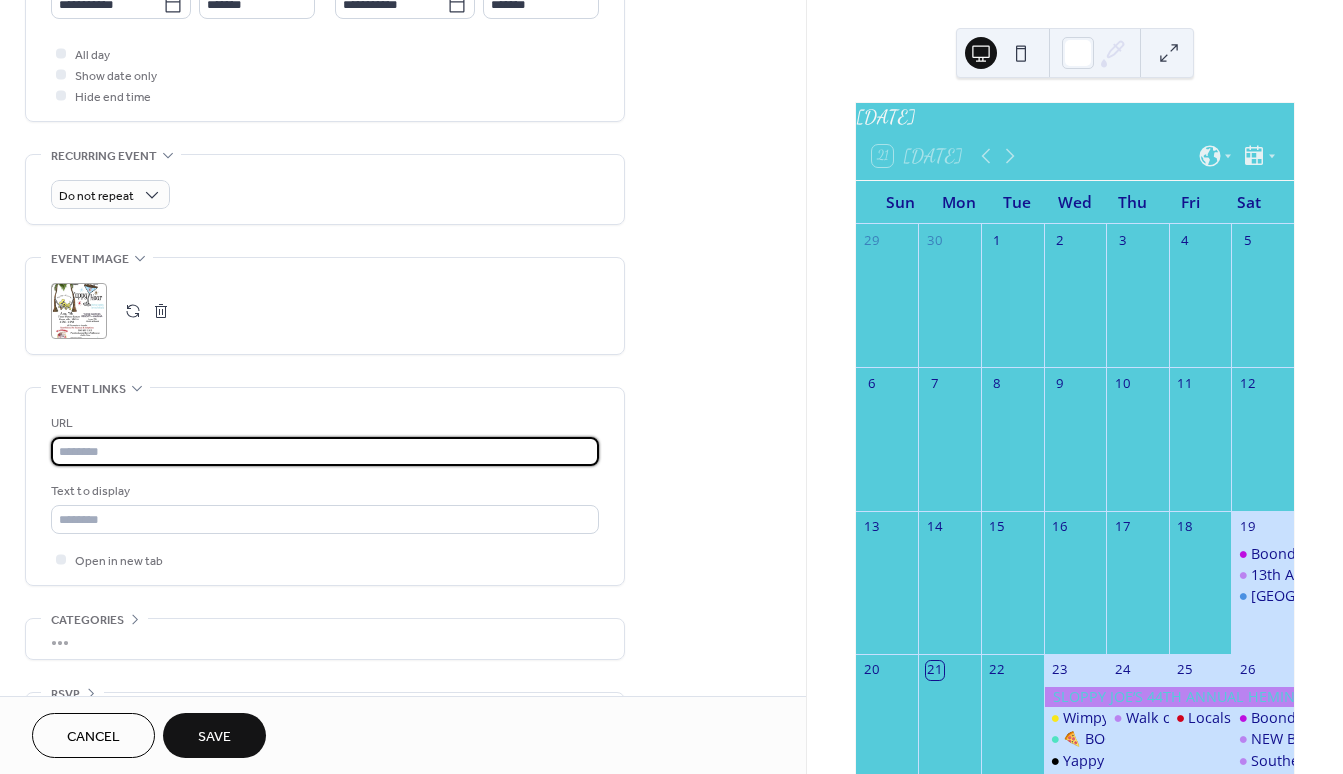 click at bounding box center (325, 451) 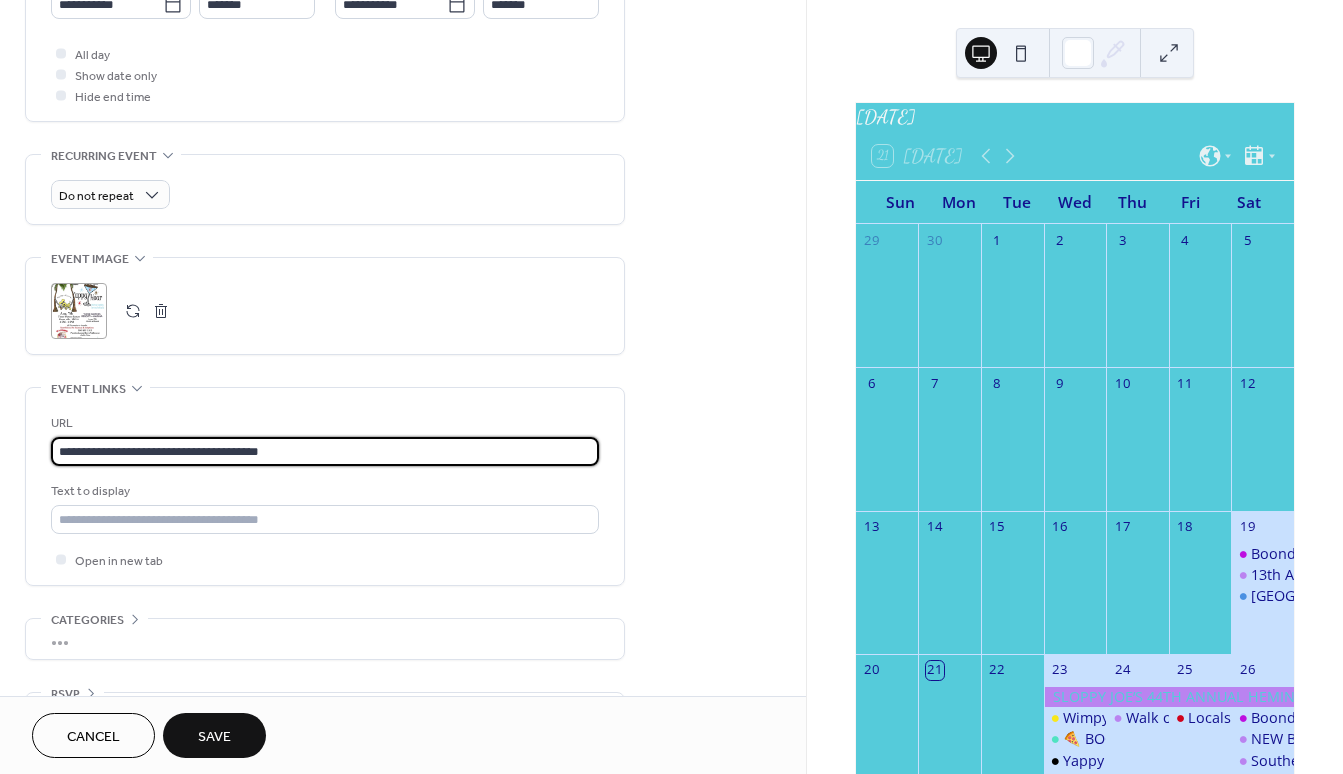 scroll, scrollTop: 800, scrollLeft: 0, axis: vertical 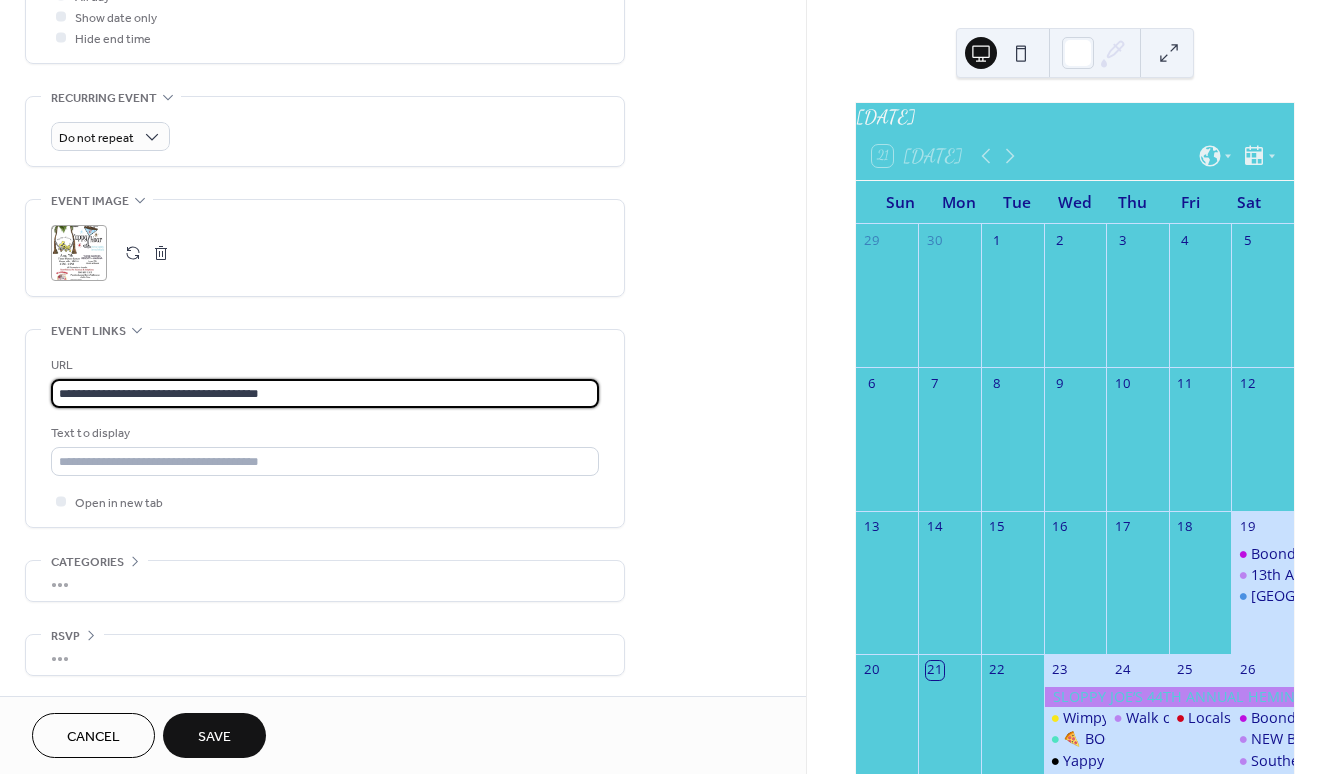 type on "**********" 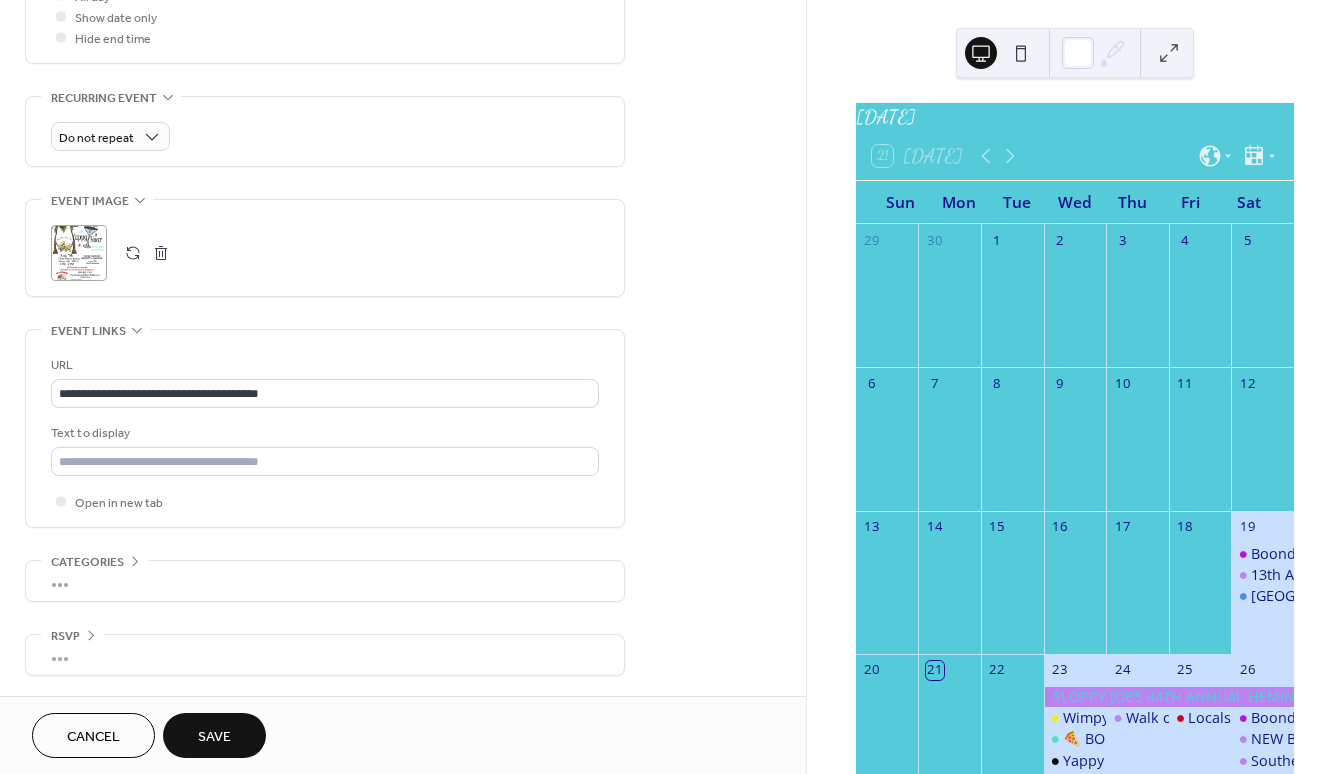 click on "Save" at bounding box center [214, 737] 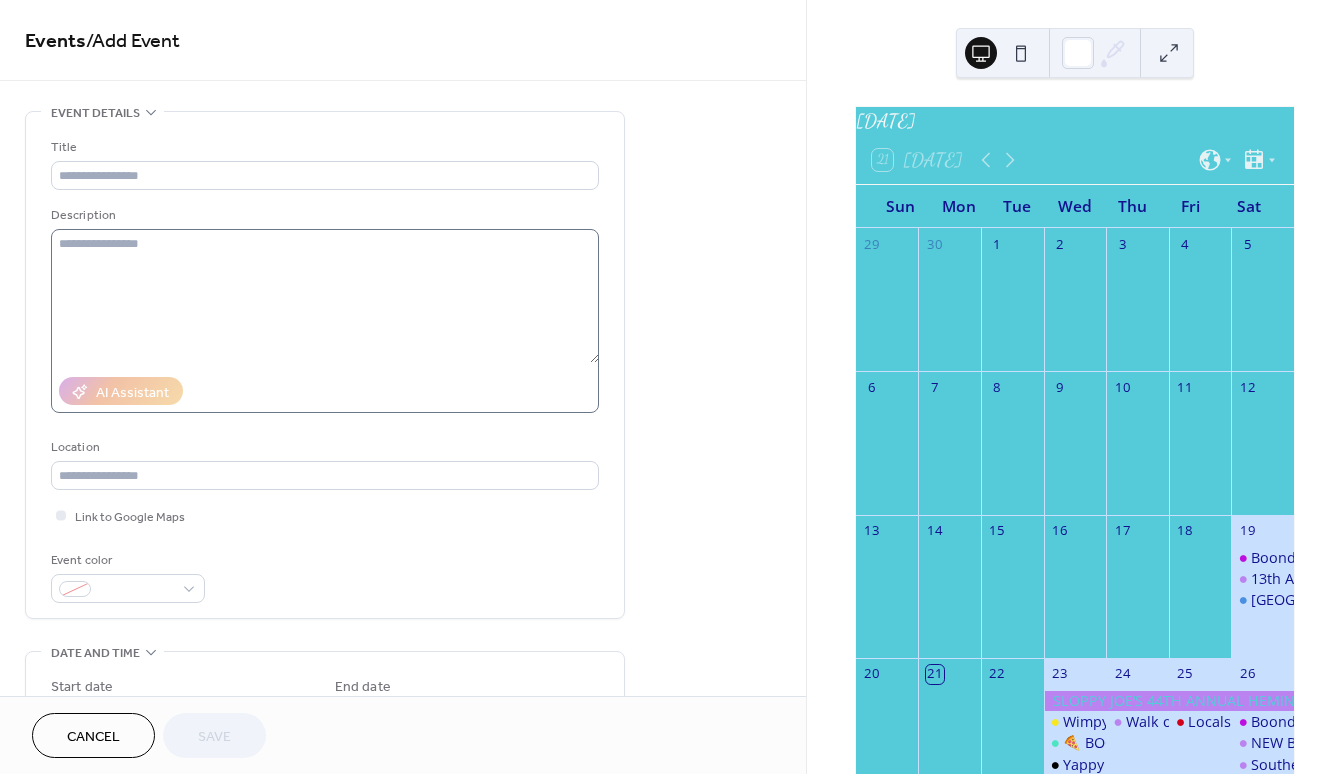 scroll, scrollTop: 0, scrollLeft: 0, axis: both 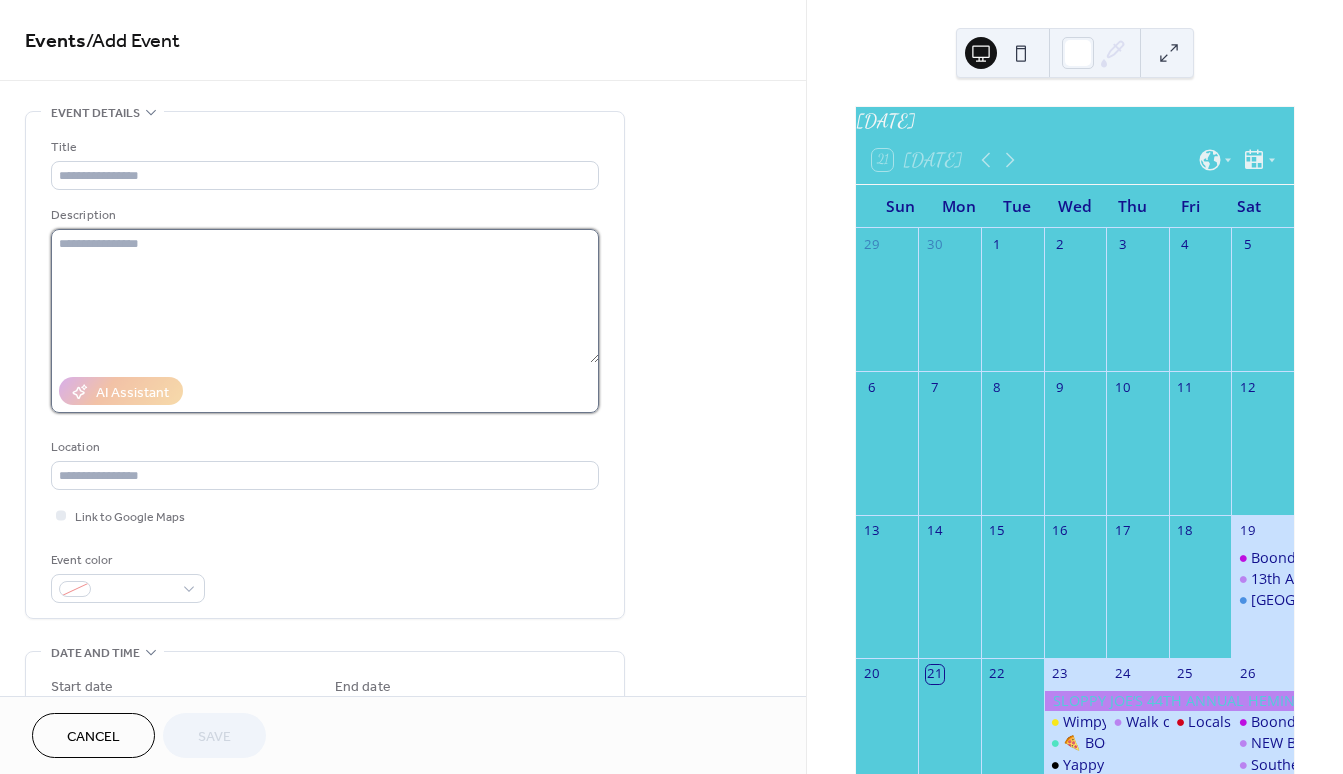 click at bounding box center (325, 296) 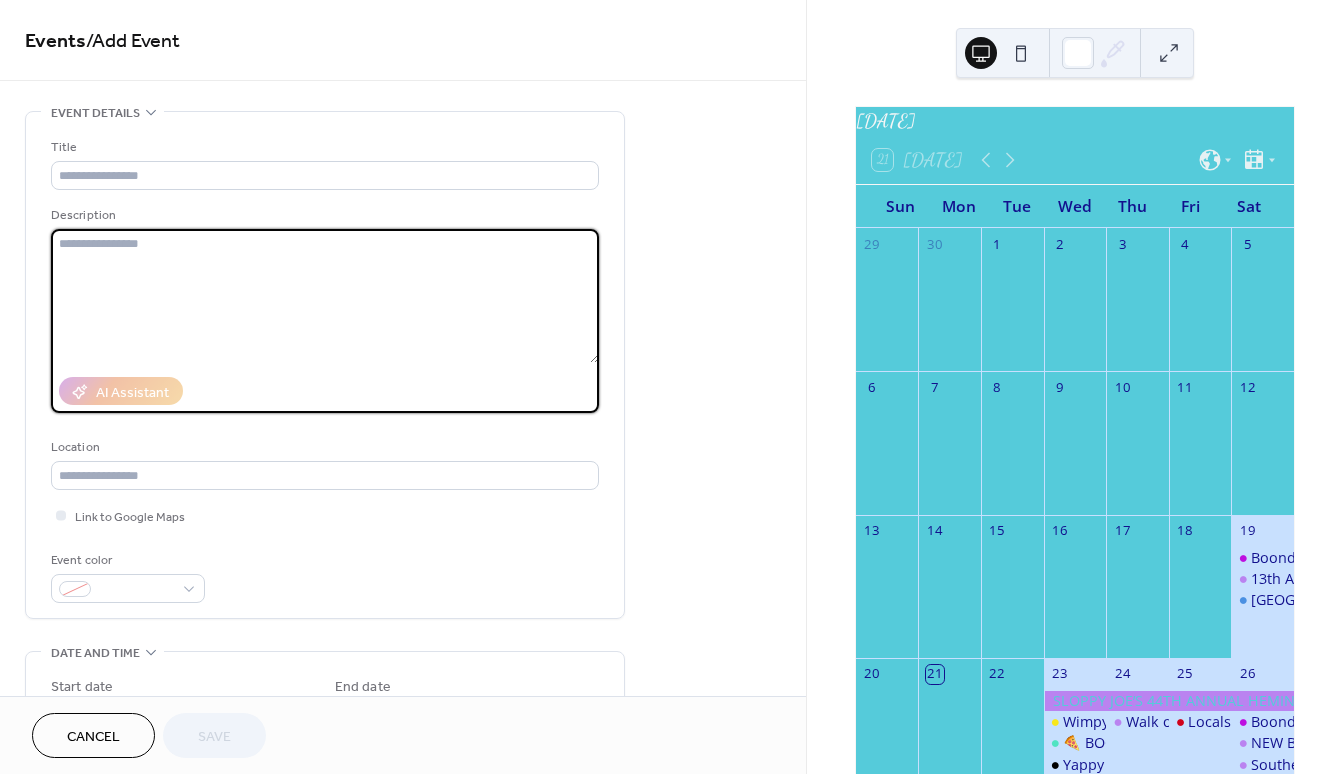paste on "**********" 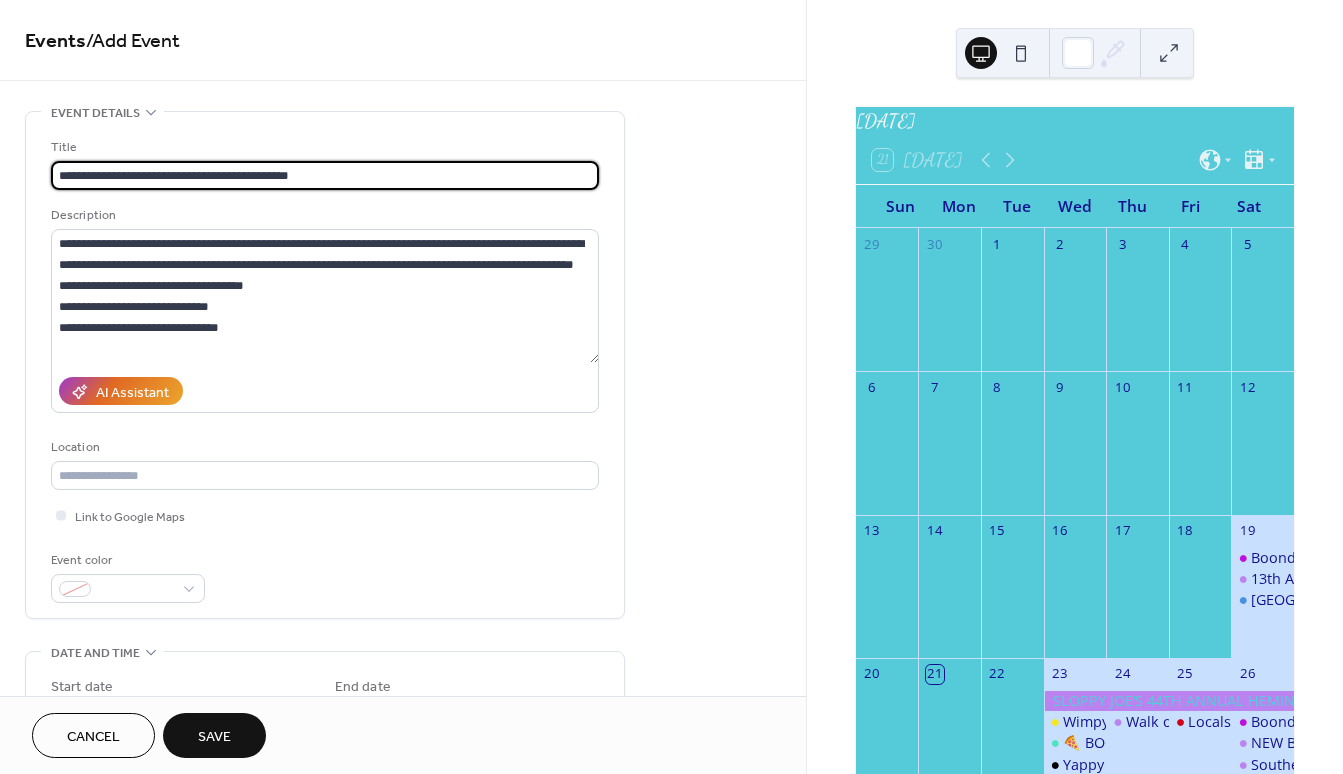 drag, startPoint x: 255, startPoint y: 173, endPoint x: 246, endPoint y: 181, distance: 12.0415945 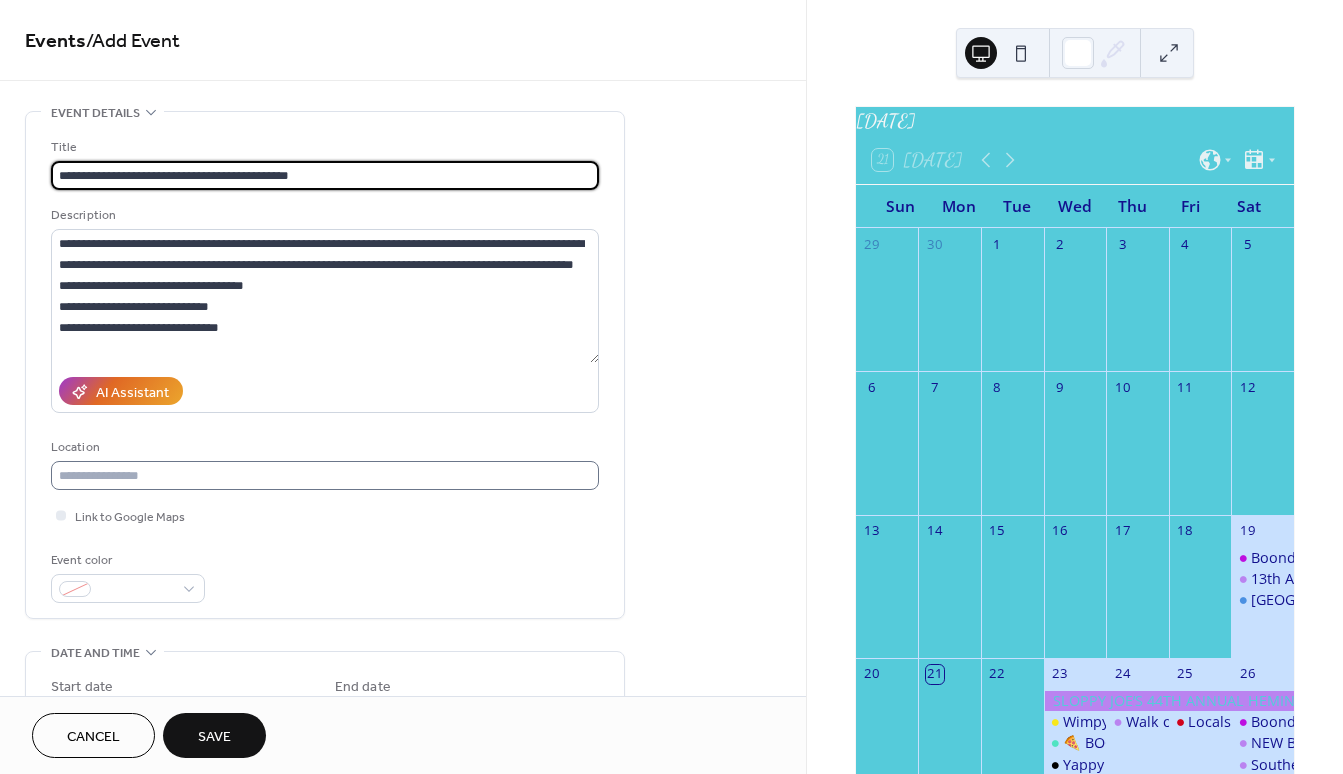 type on "**********" 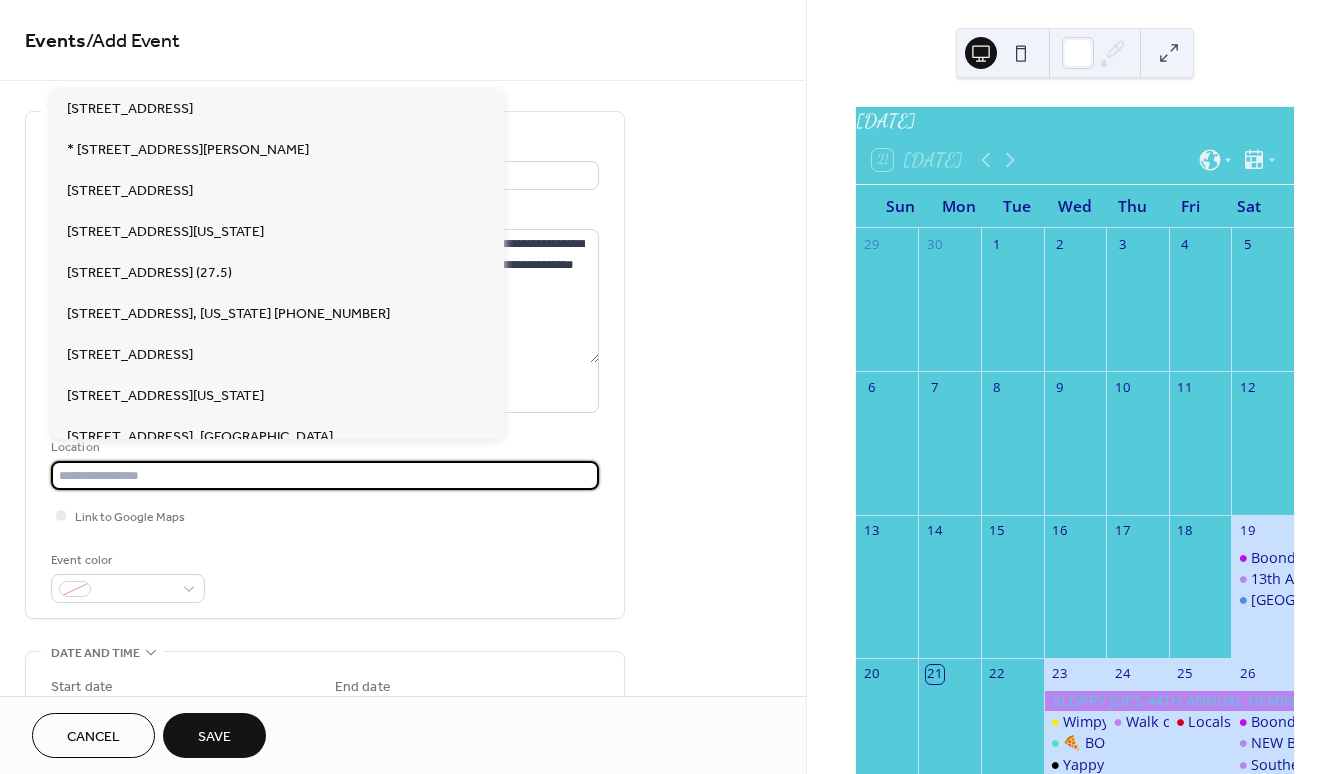 click at bounding box center [325, 475] 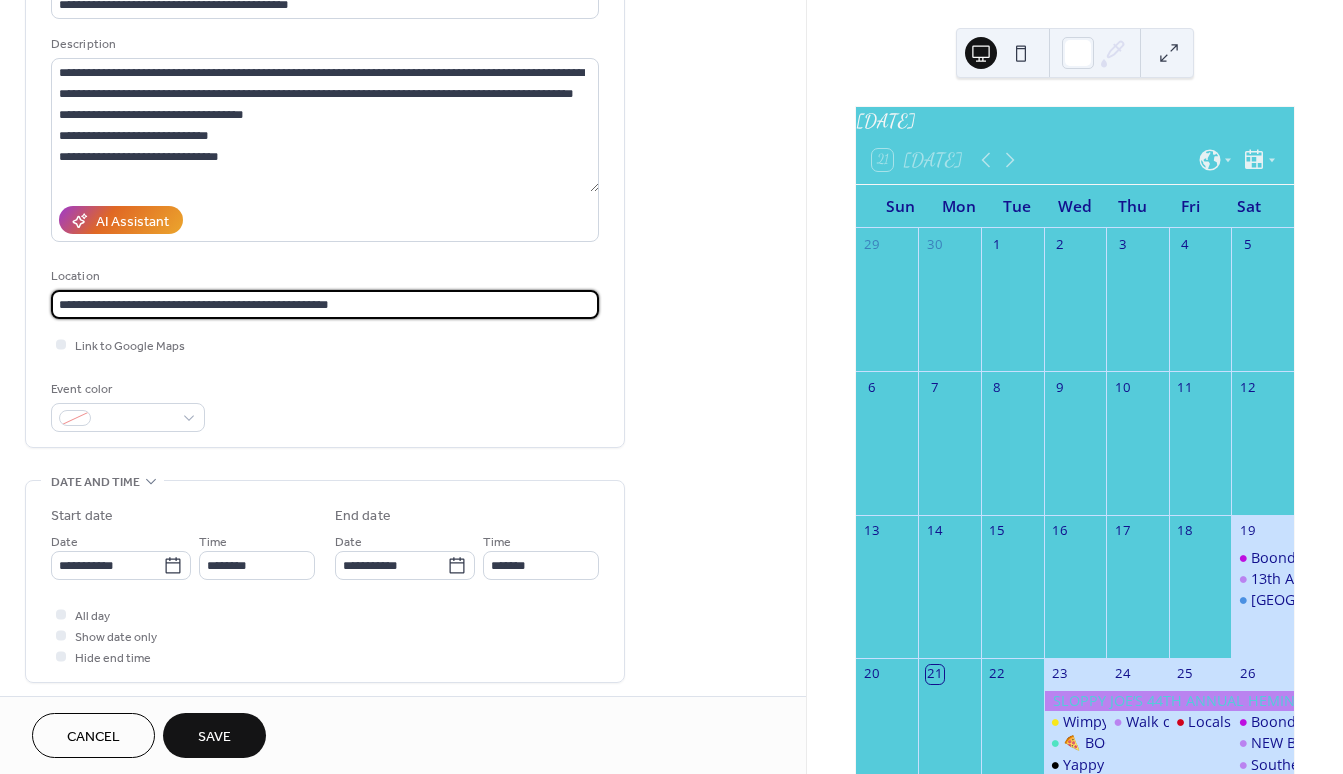 scroll, scrollTop: 487, scrollLeft: 0, axis: vertical 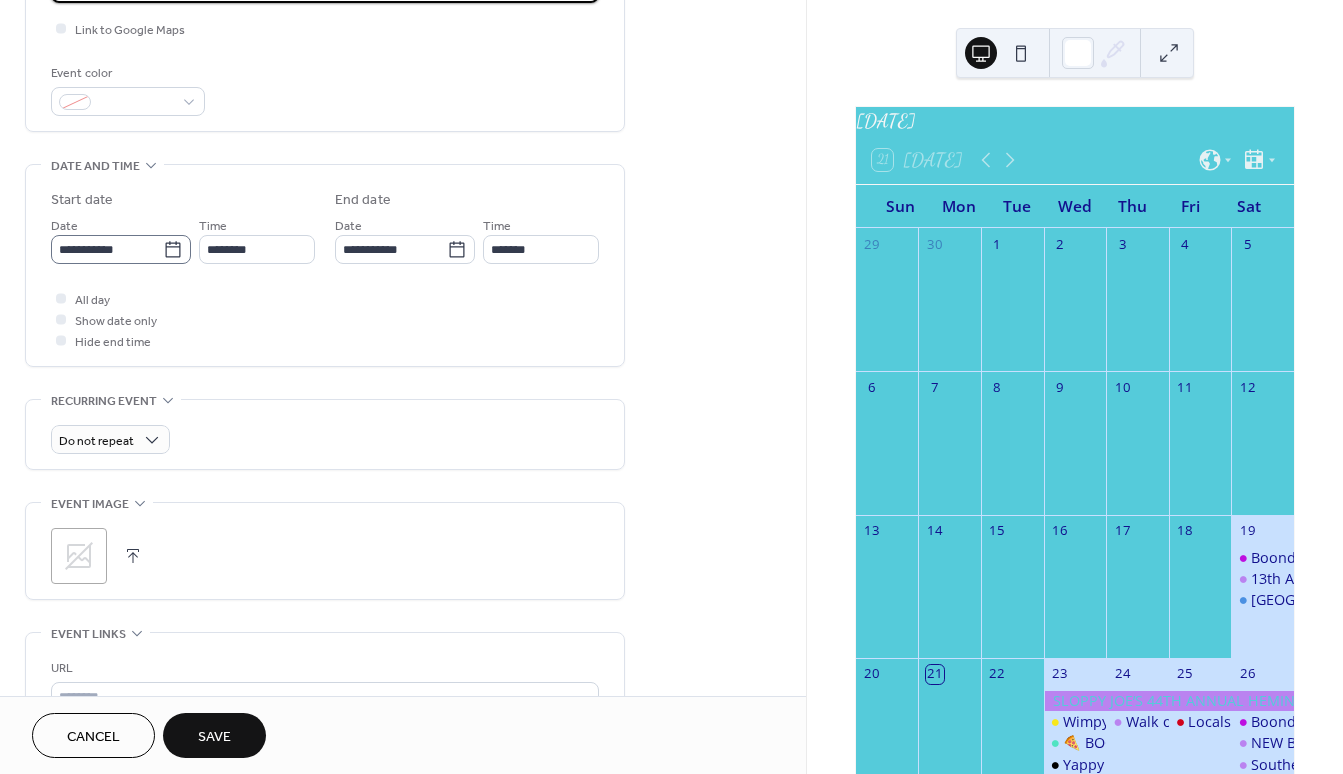 type on "**********" 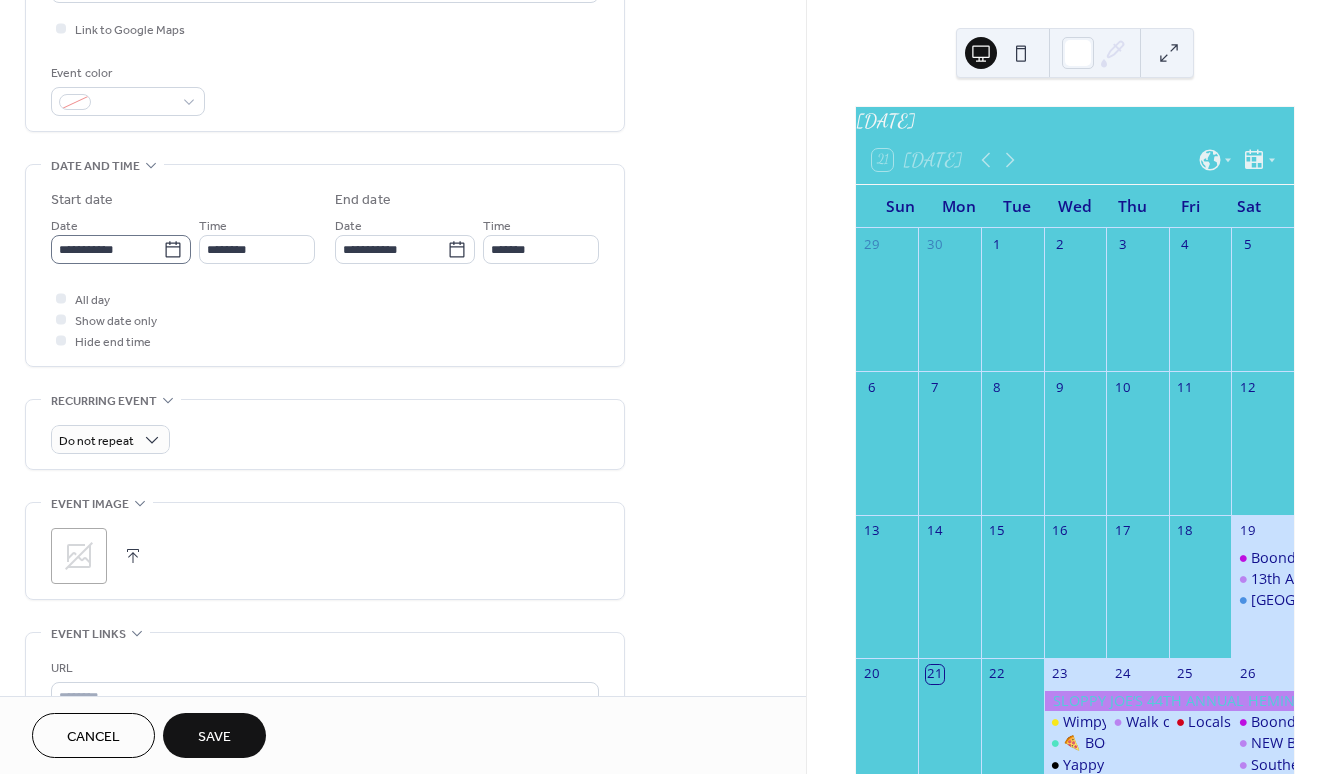 click 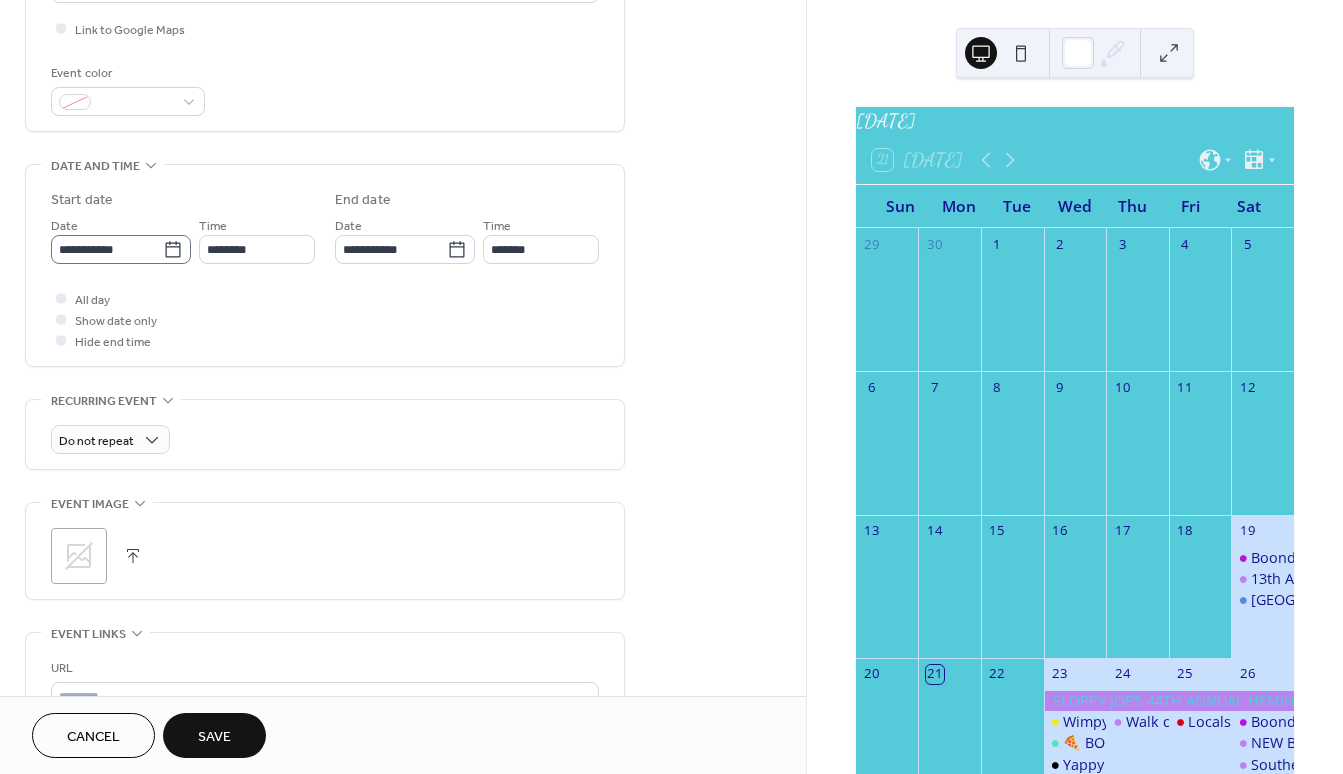 click on "**********" at bounding box center [107, 249] 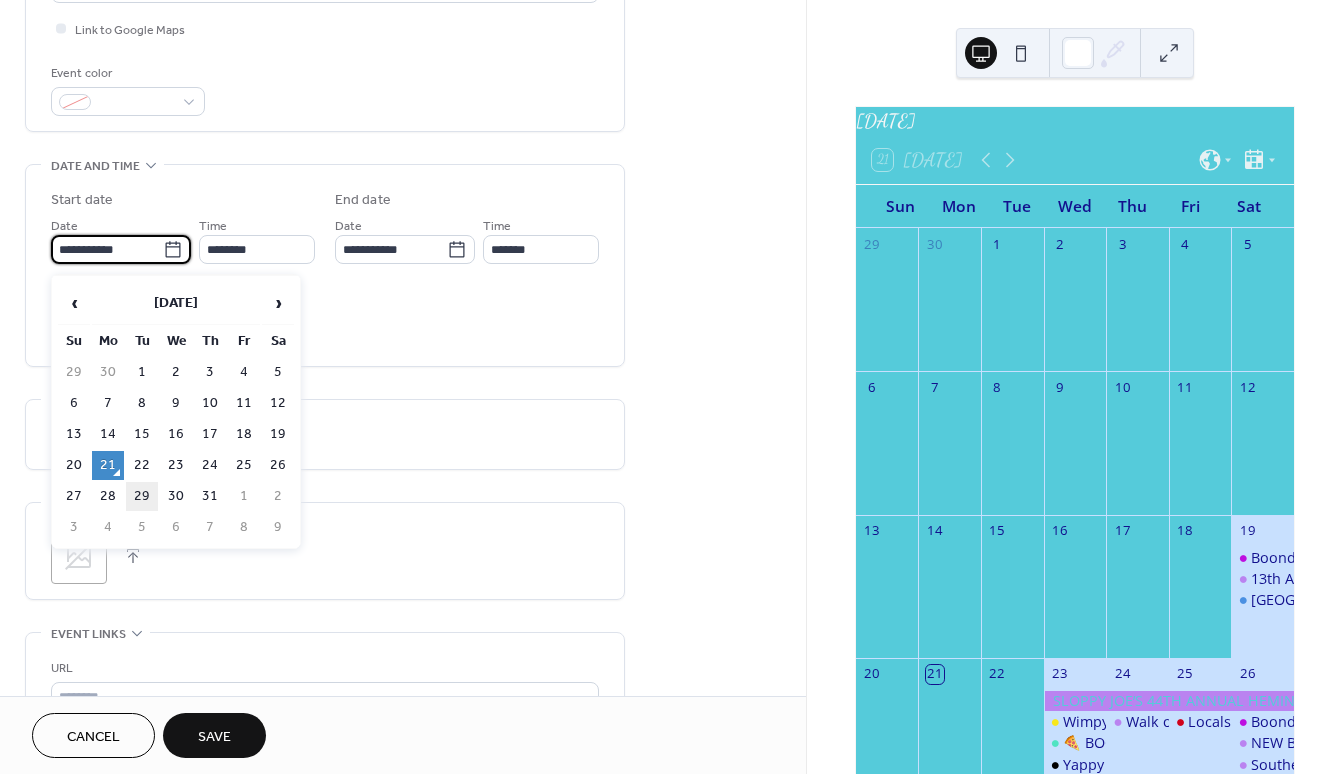 click on "29" at bounding box center [142, 496] 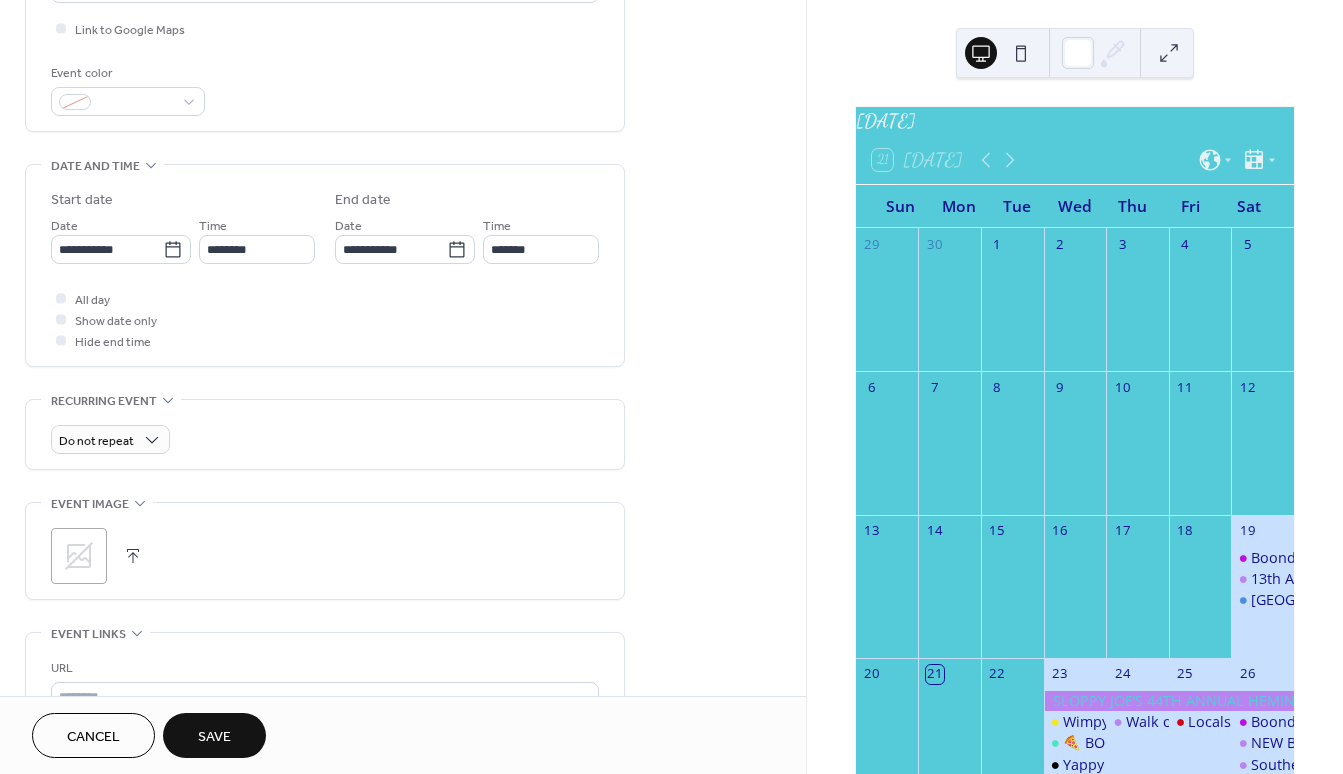 type on "**********" 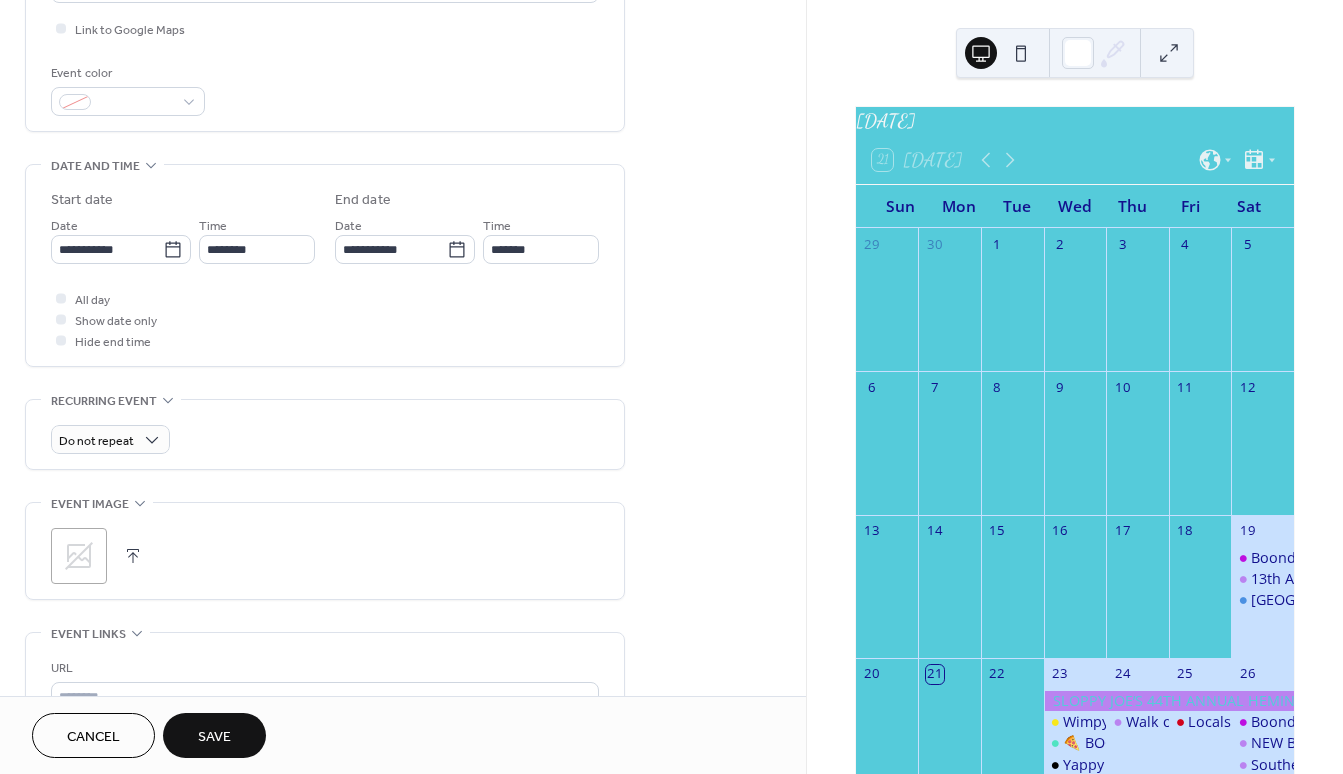 type on "**********" 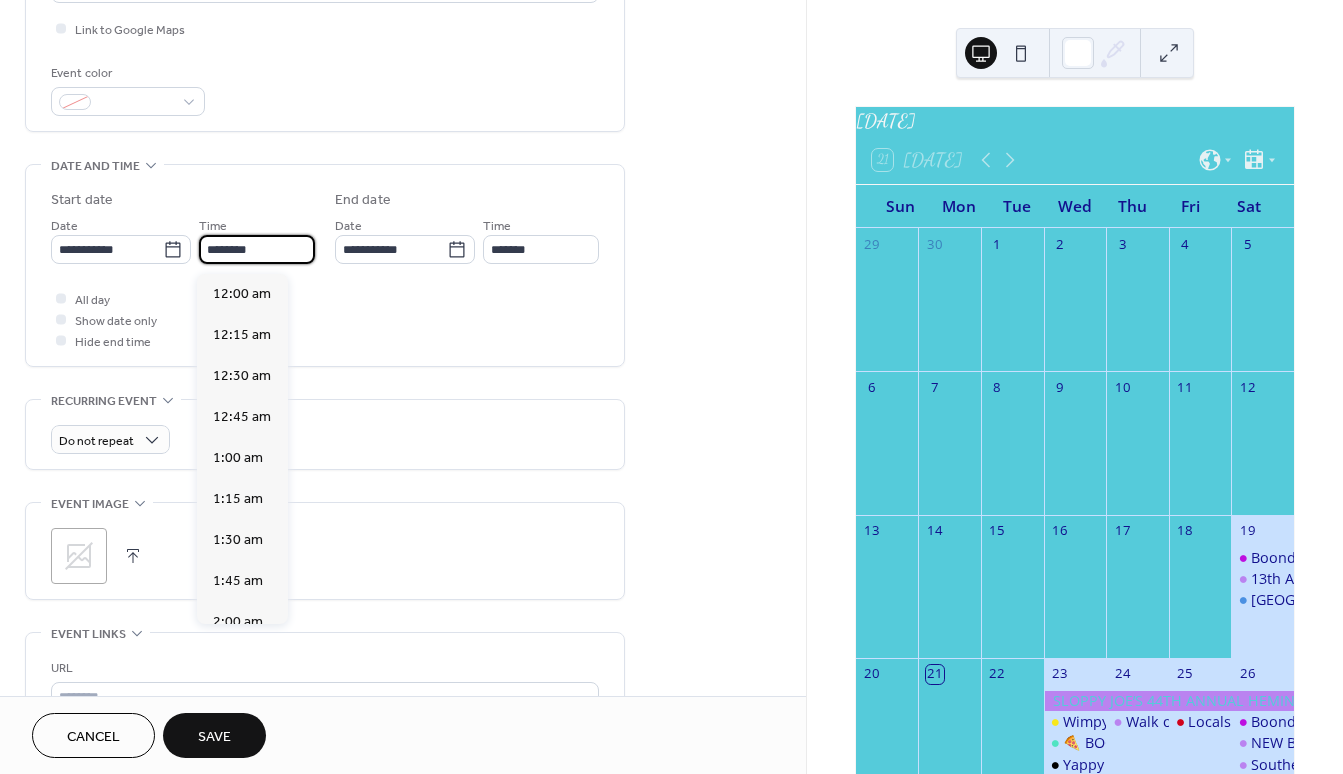 click on "********" at bounding box center (257, 249) 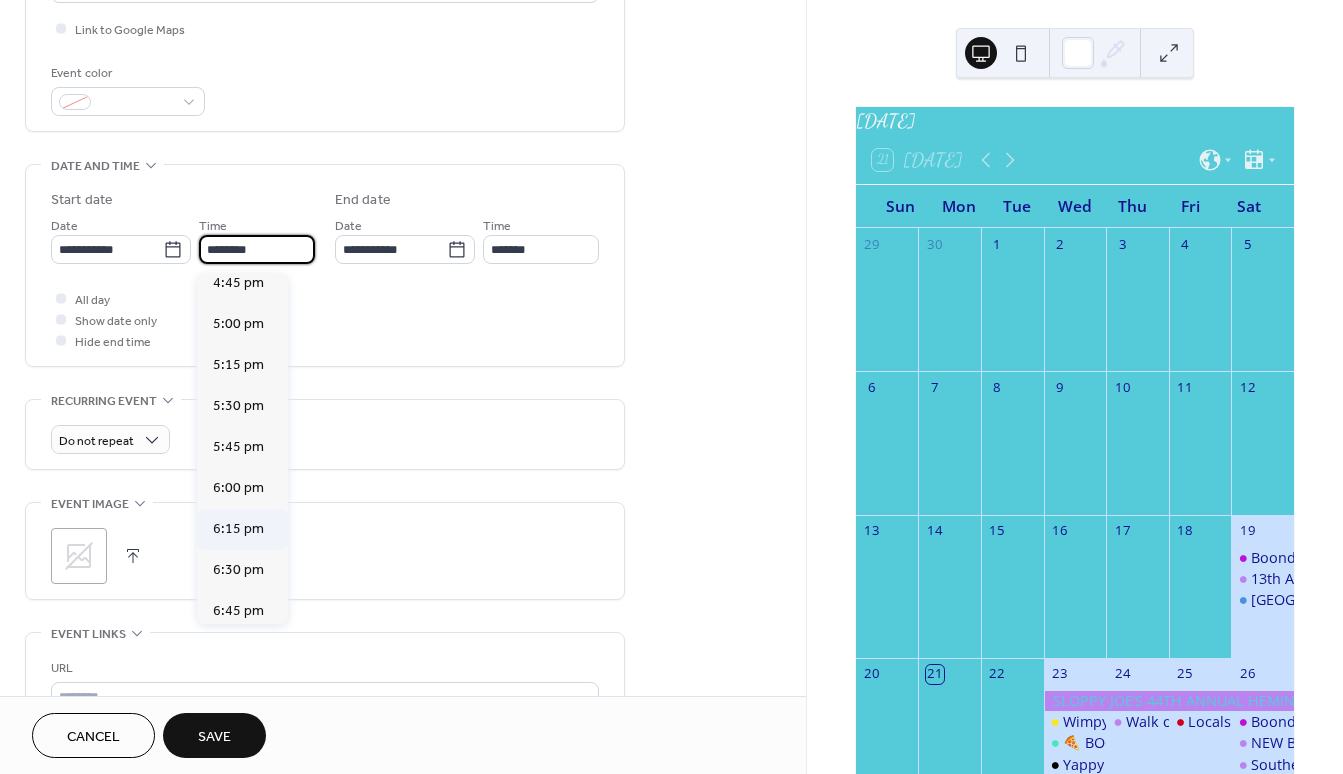scroll, scrollTop: 2905, scrollLeft: 0, axis: vertical 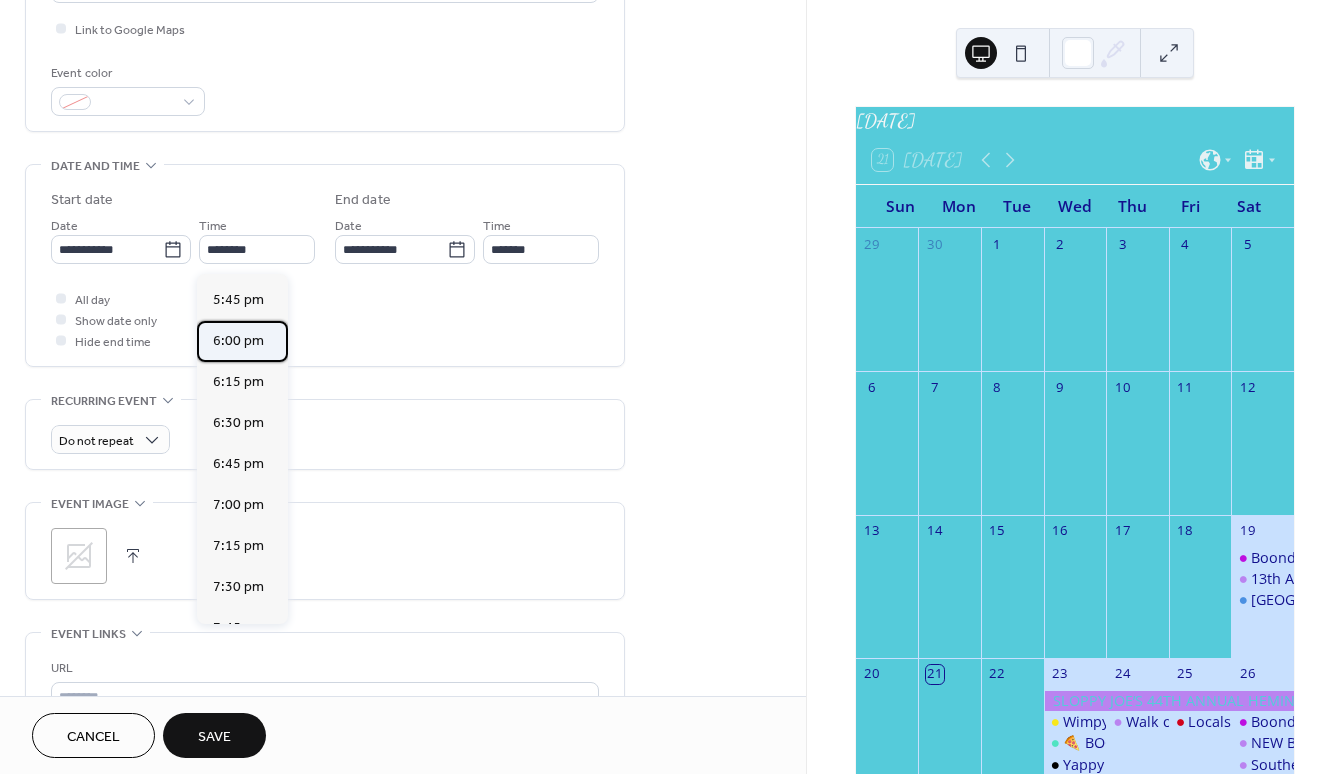 click on "6:00 pm" at bounding box center (238, 341) 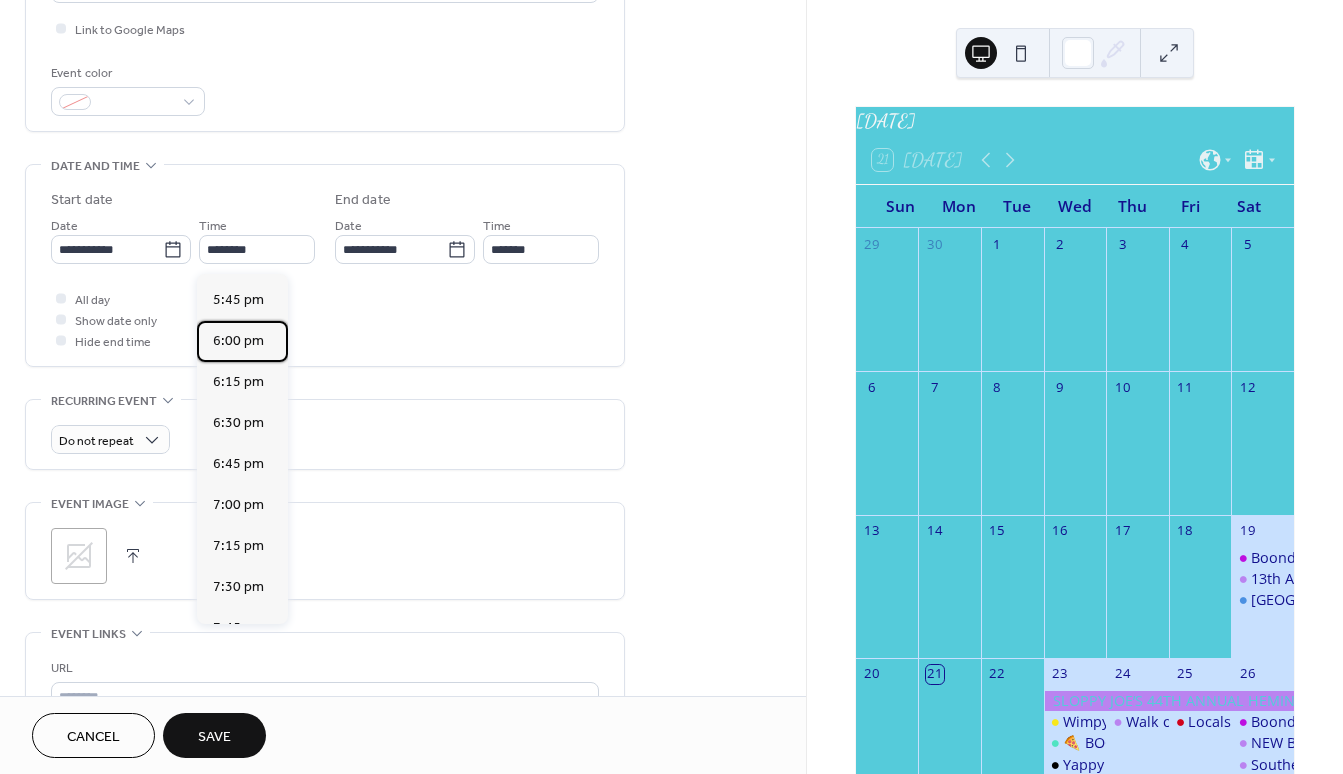 type on "*******" 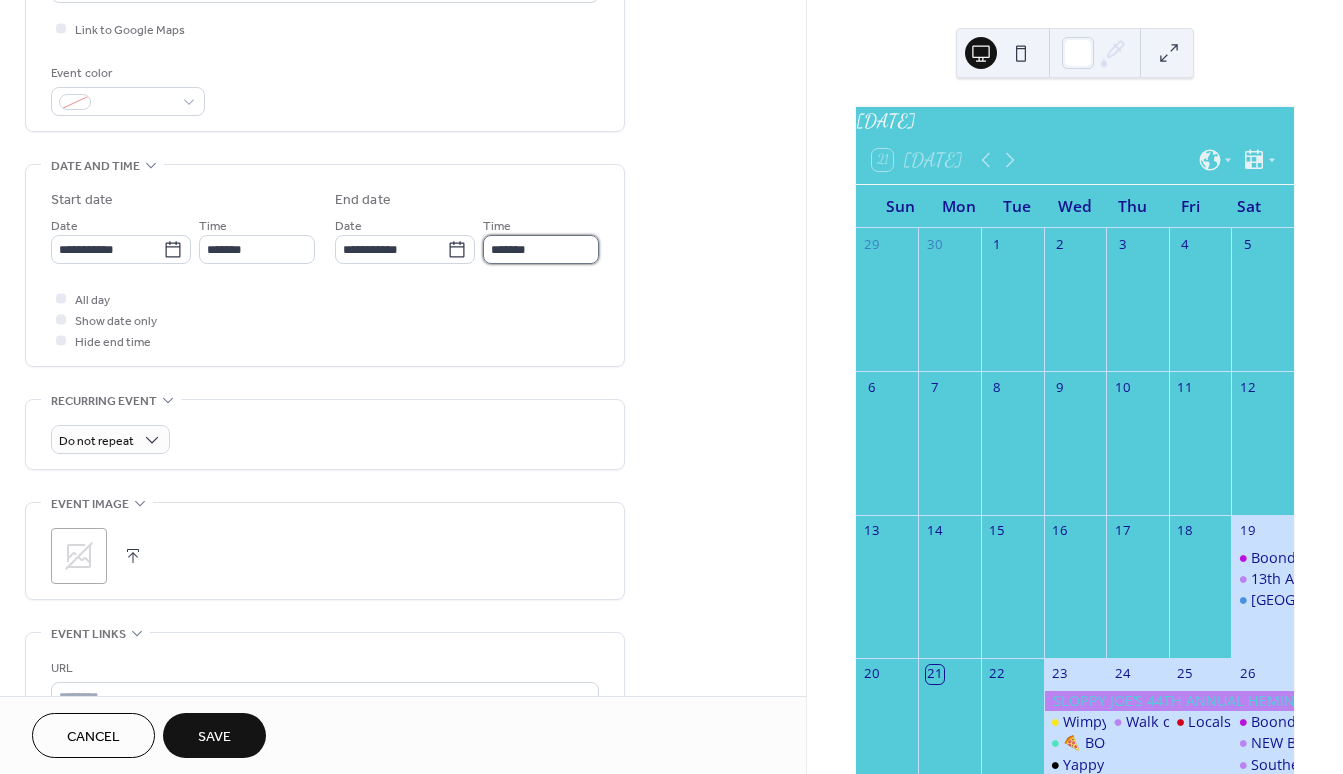 click on "*******" at bounding box center [541, 249] 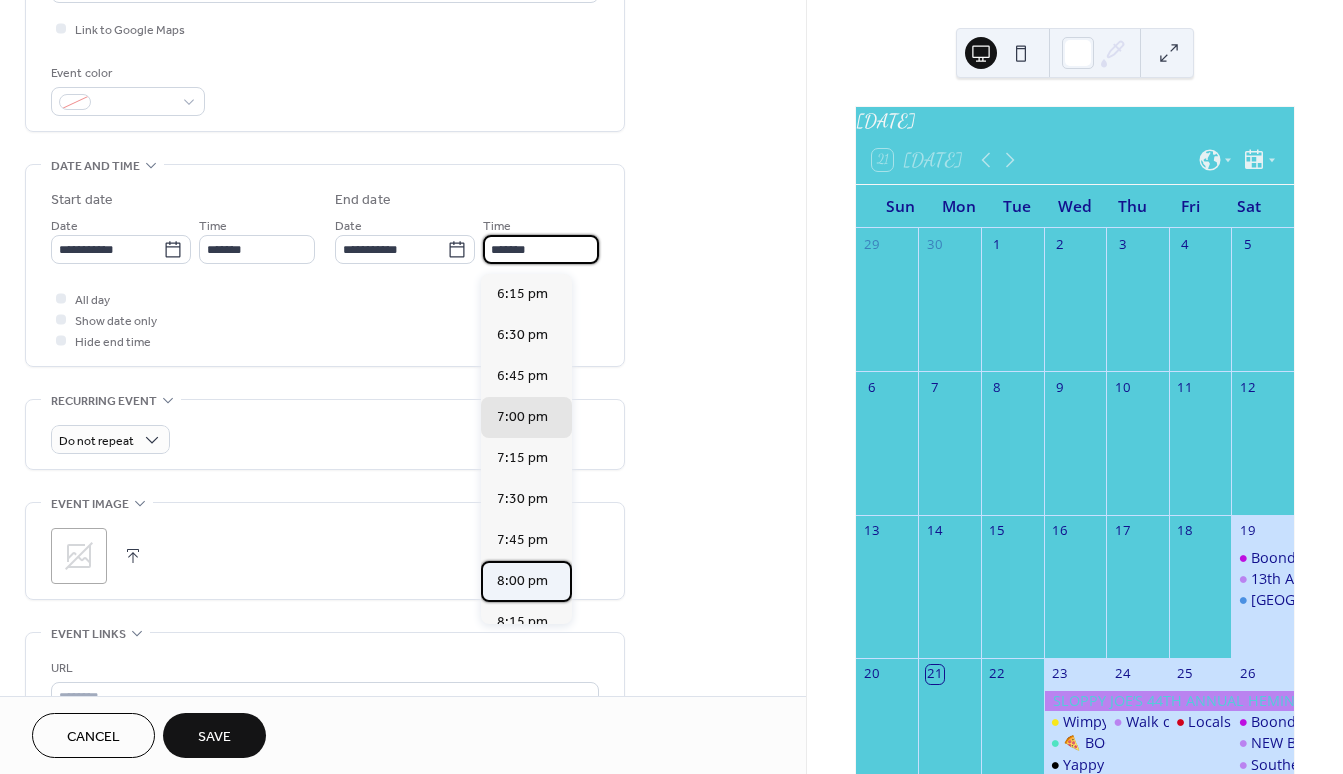 click on "8:00 pm" at bounding box center [522, 581] 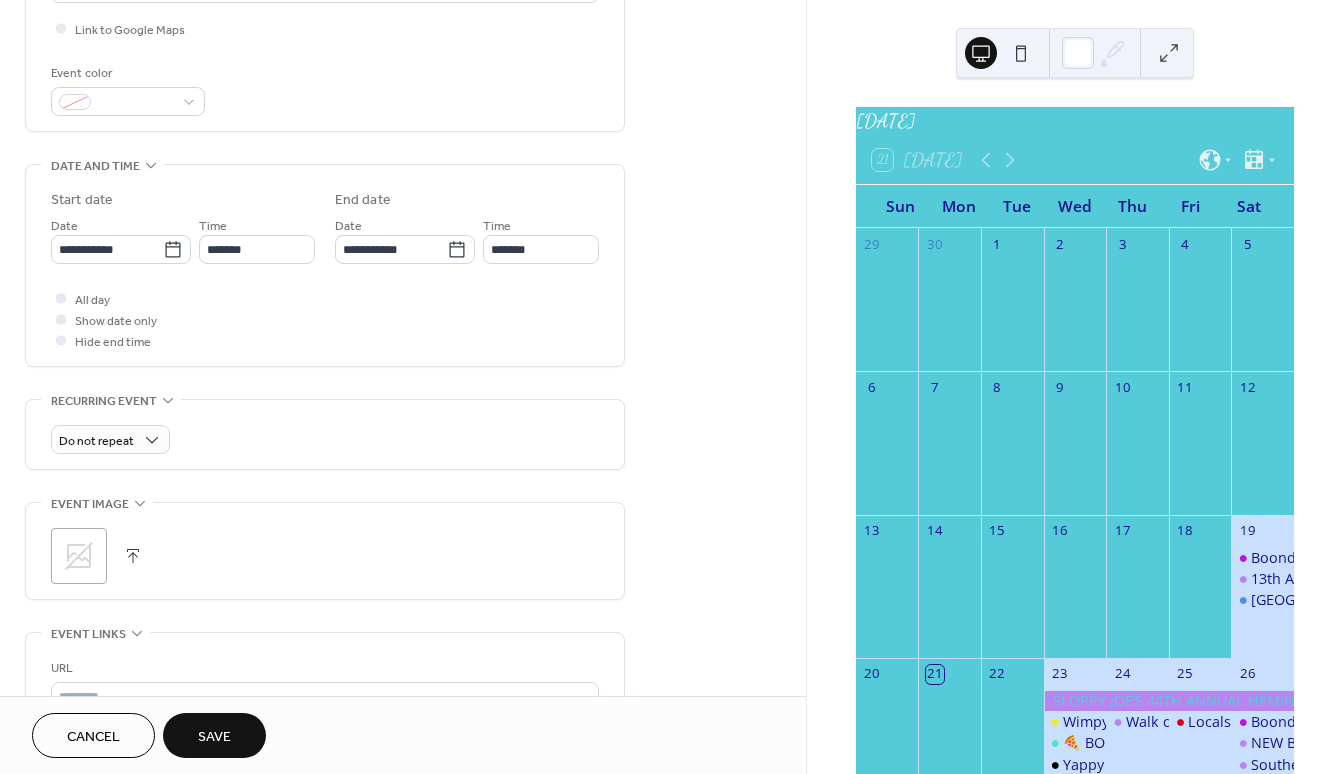 type on "*******" 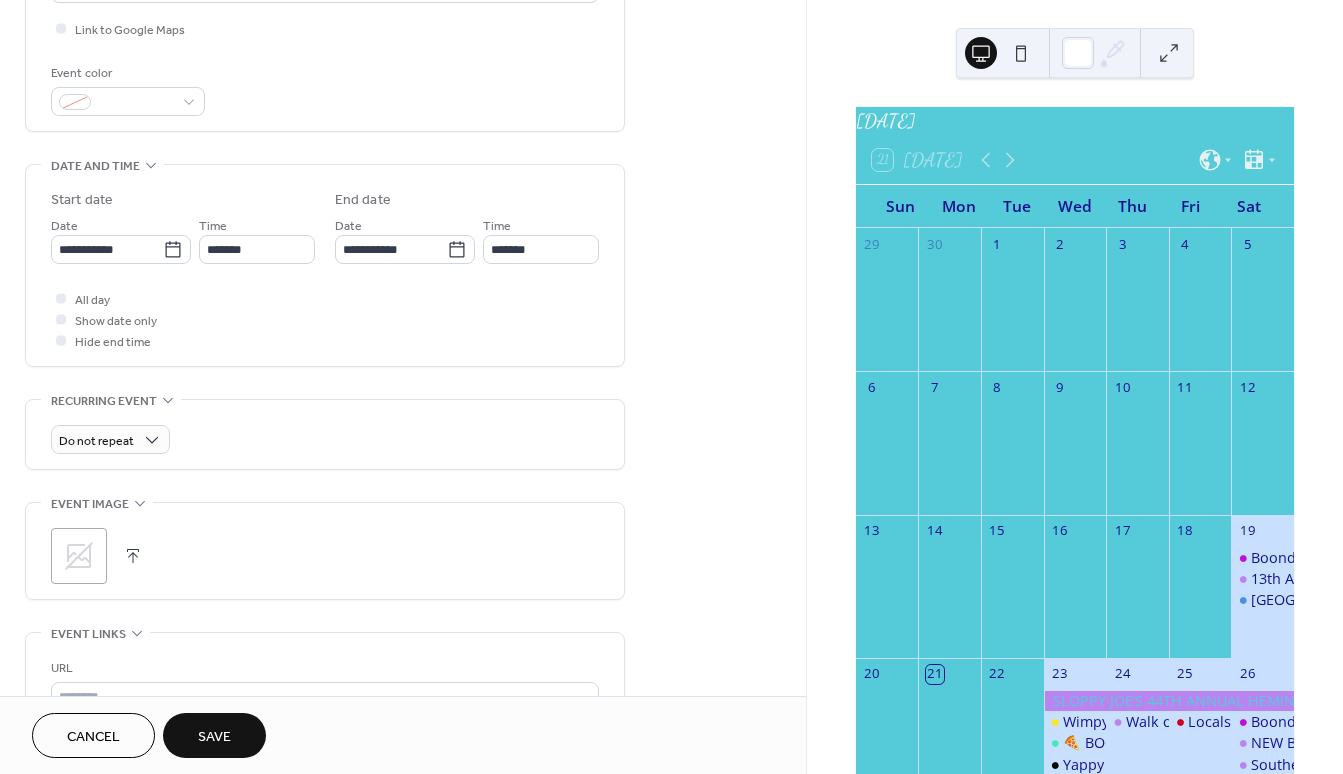 click at bounding box center [133, 556] 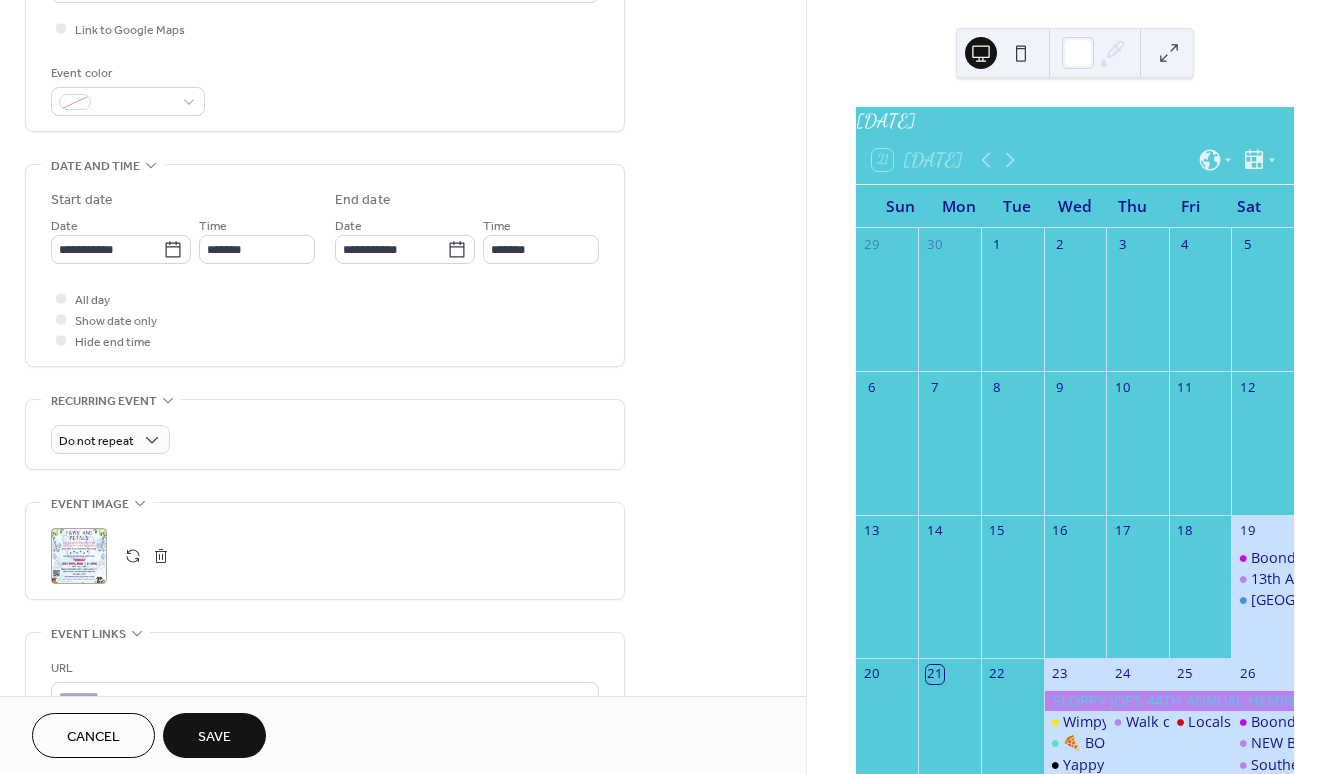 click on "Event links URL Text to display Open in new tab •••" at bounding box center (325, 731) 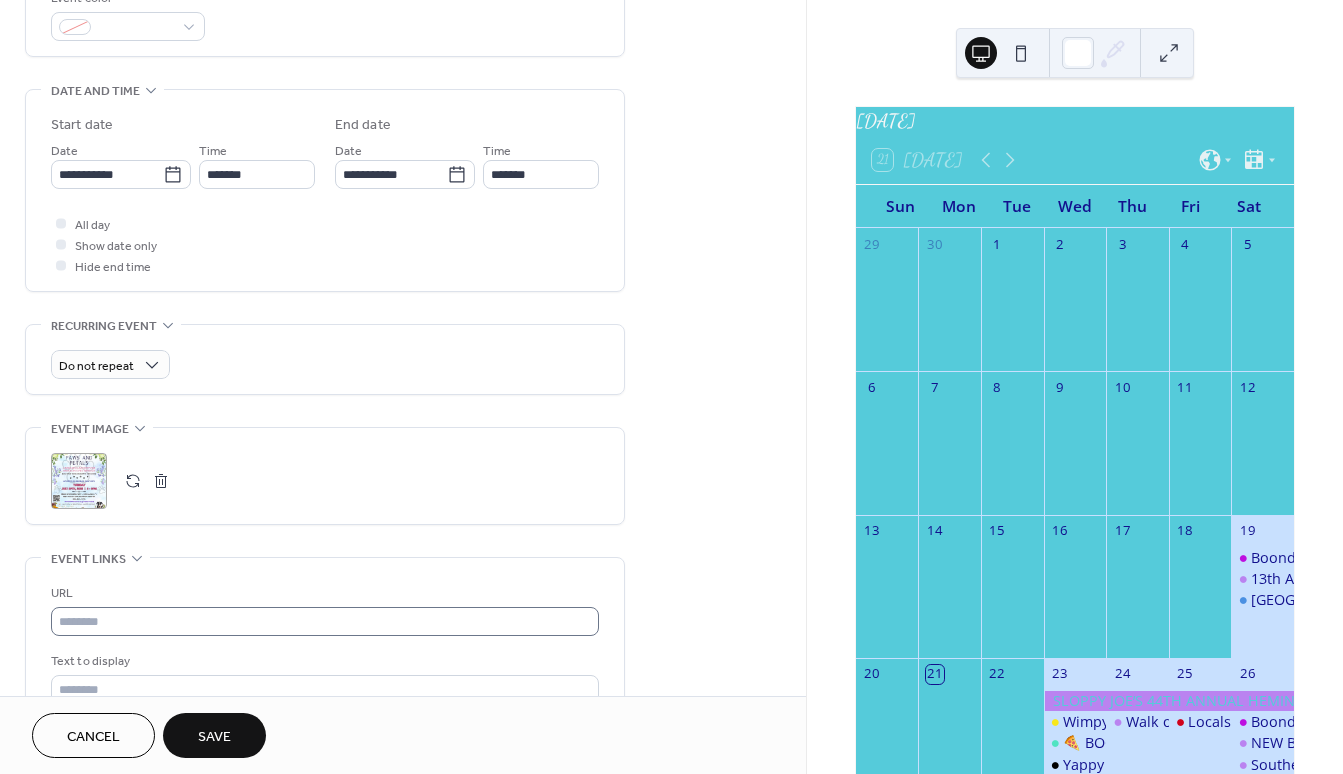 scroll, scrollTop: 609, scrollLeft: 0, axis: vertical 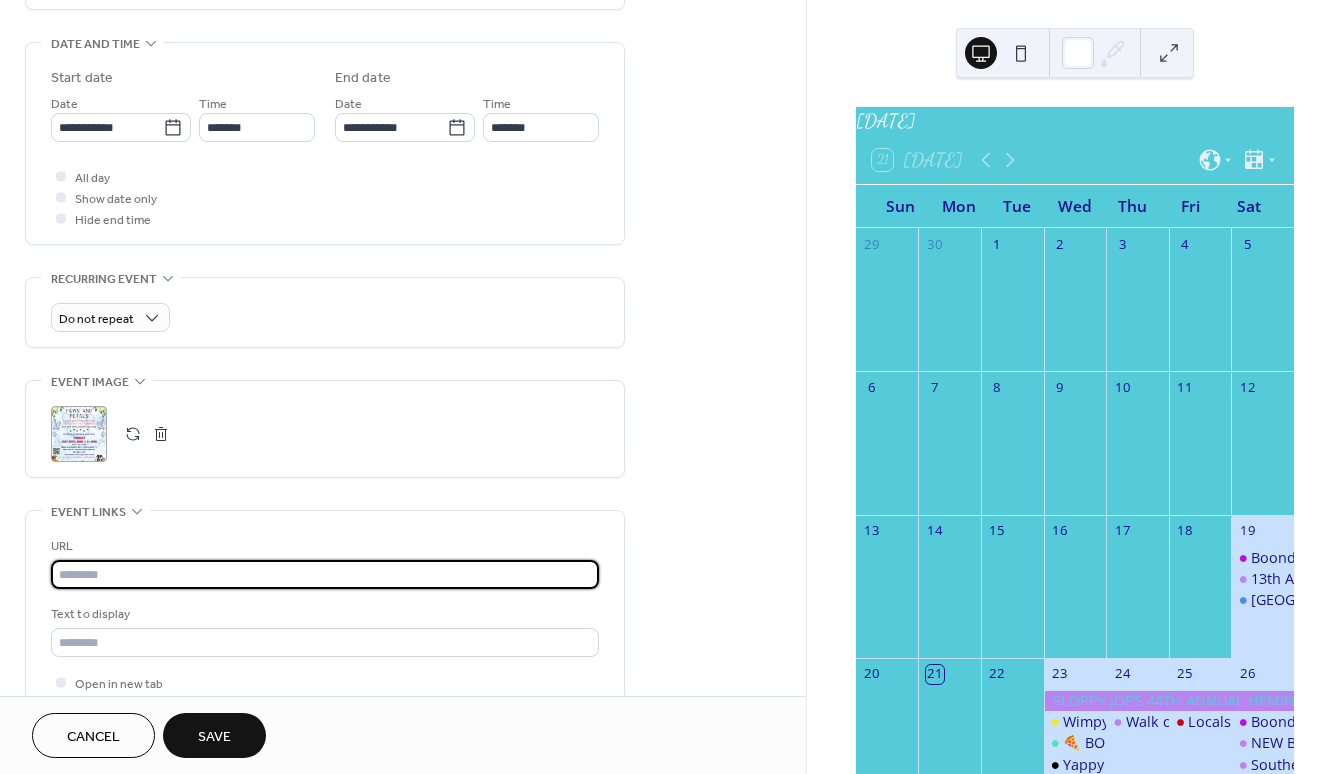 click at bounding box center (325, 574) 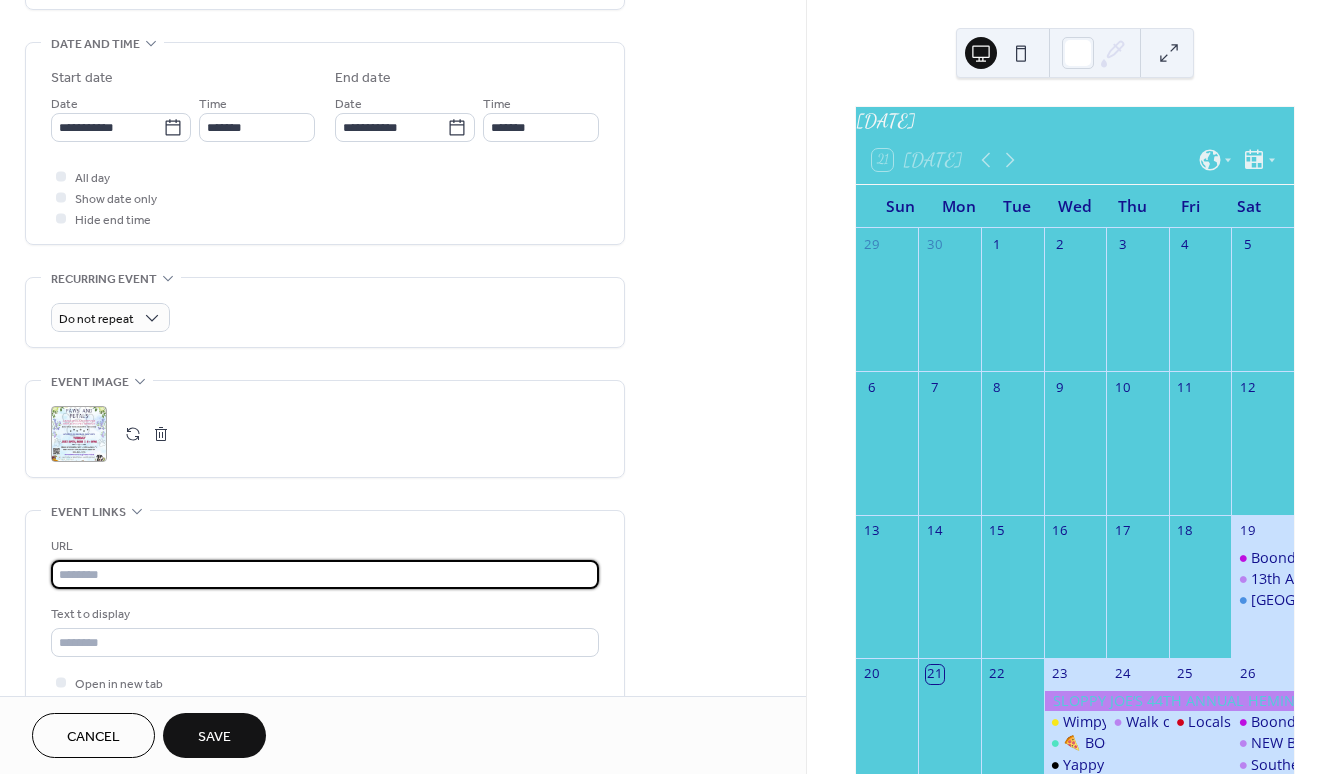 paste on "**********" 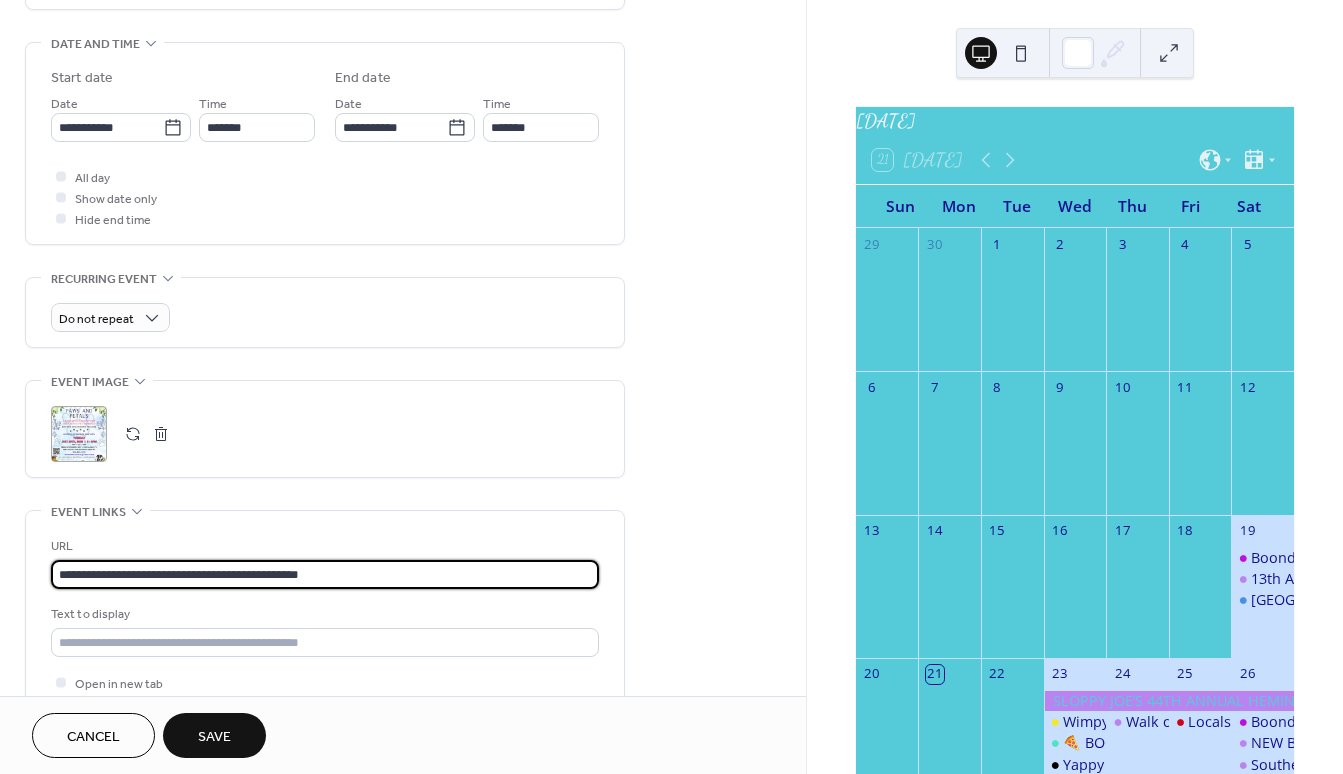type on "**********" 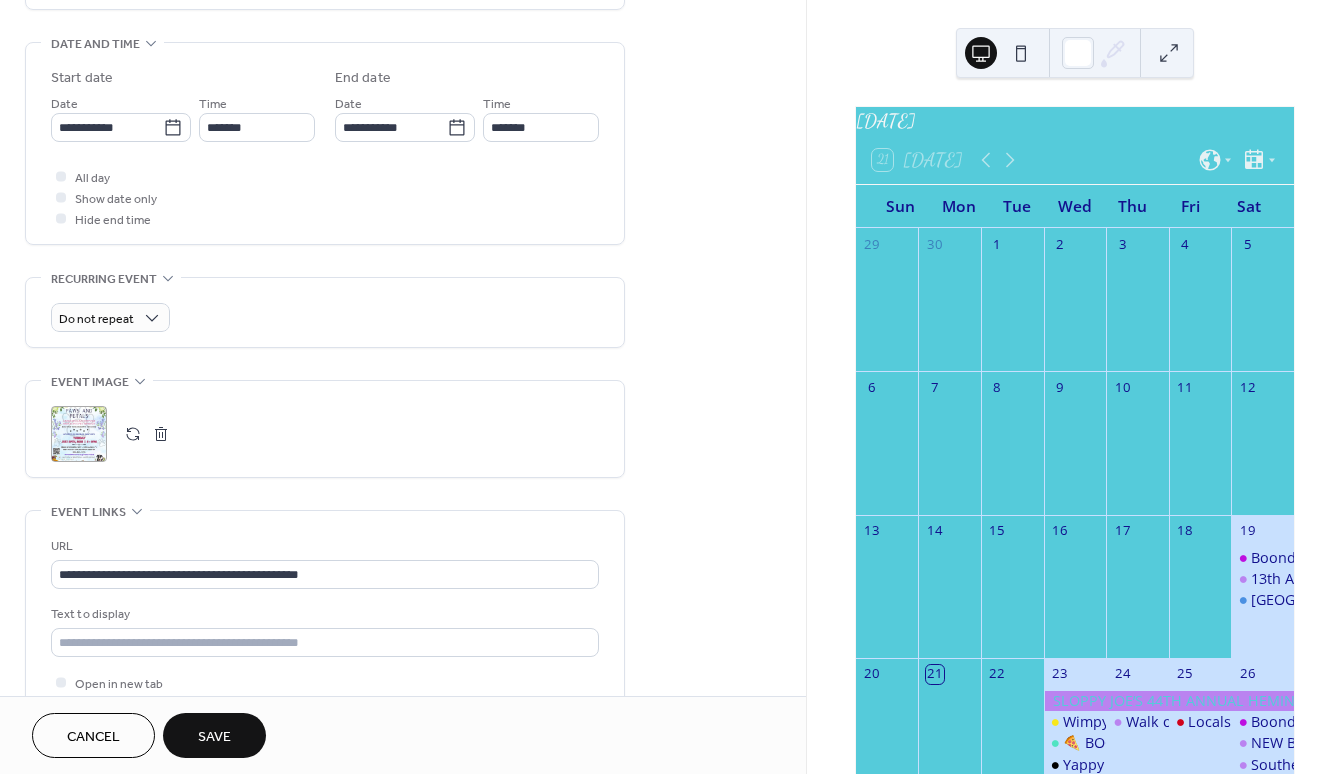 click on "Save" at bounding box center (214, 737) 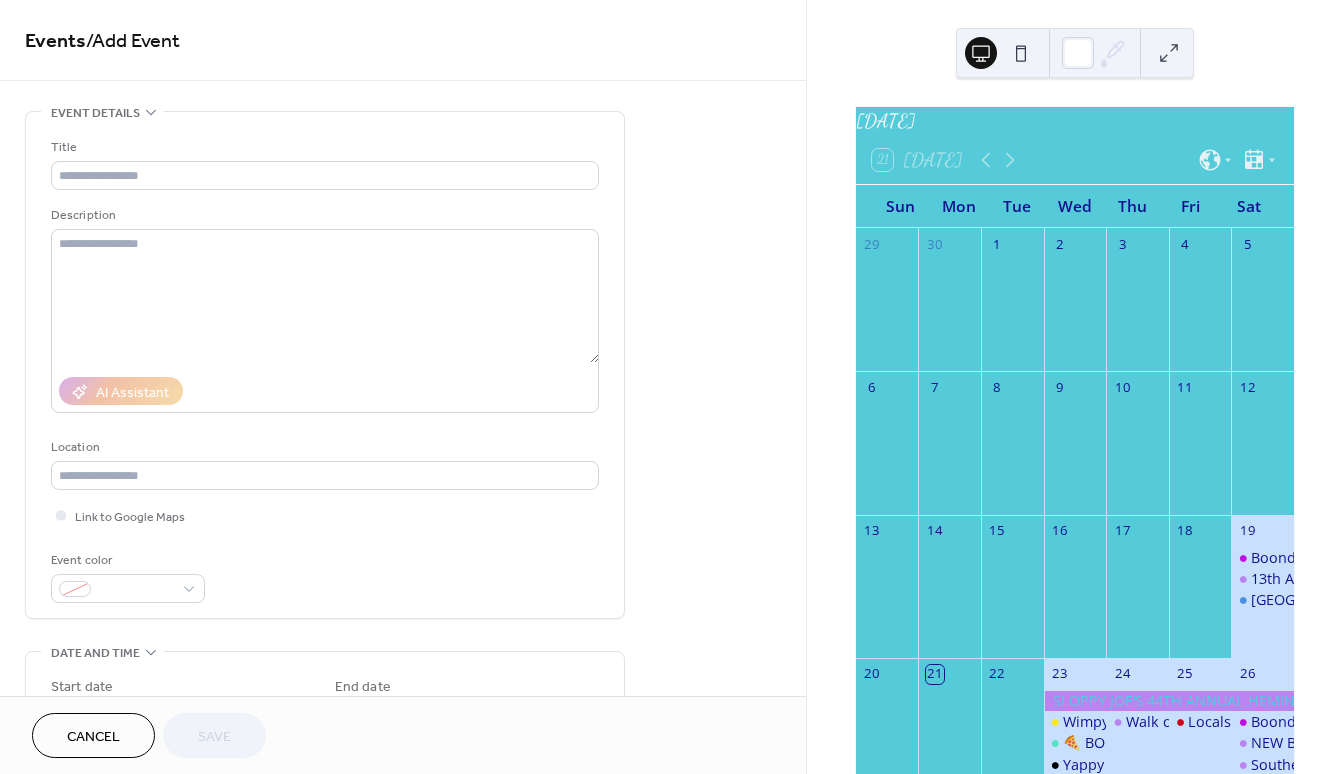 scroll, scrollTop: 0, scrollLeft: 0, axis: both 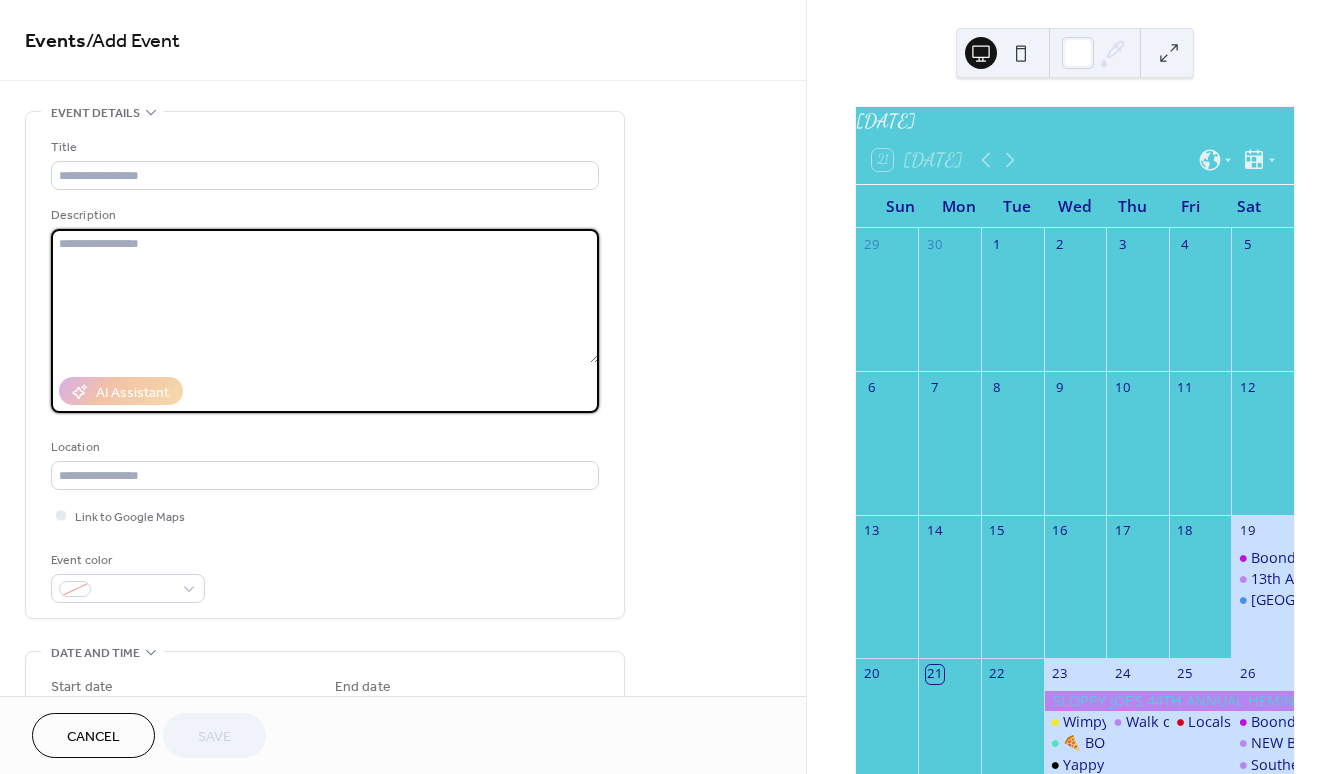 click at bounding box center (325, 296) 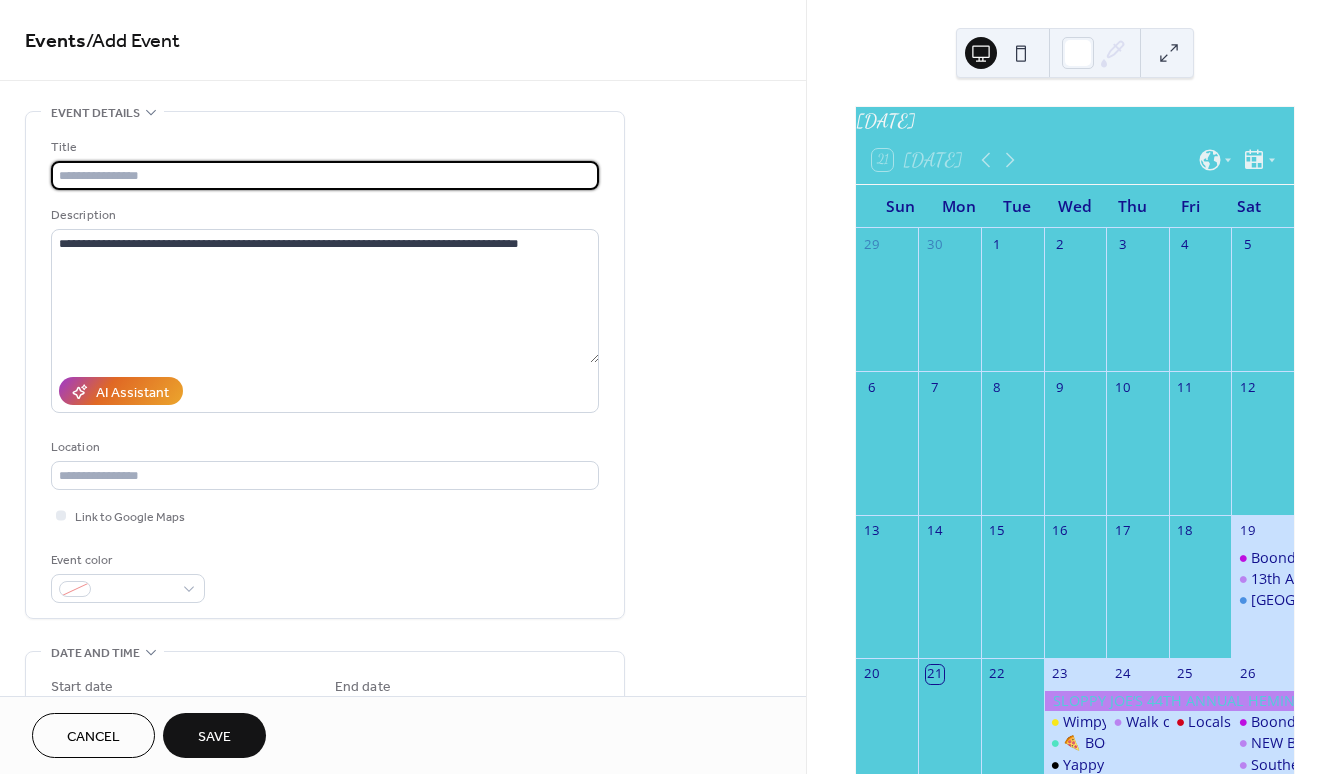 click at bounding box center (325, 175) 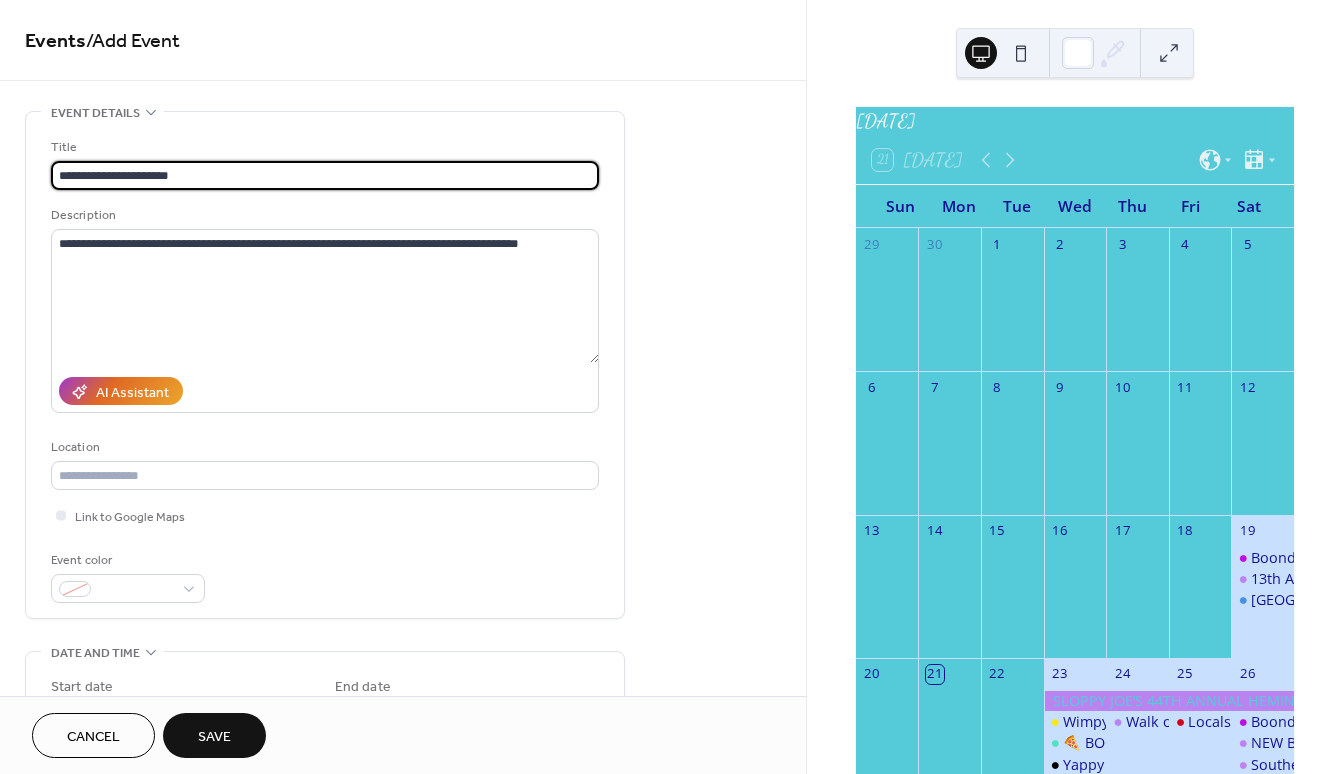 scroll, scrollTop: 4, scrollLeft: 0, axis: vertical 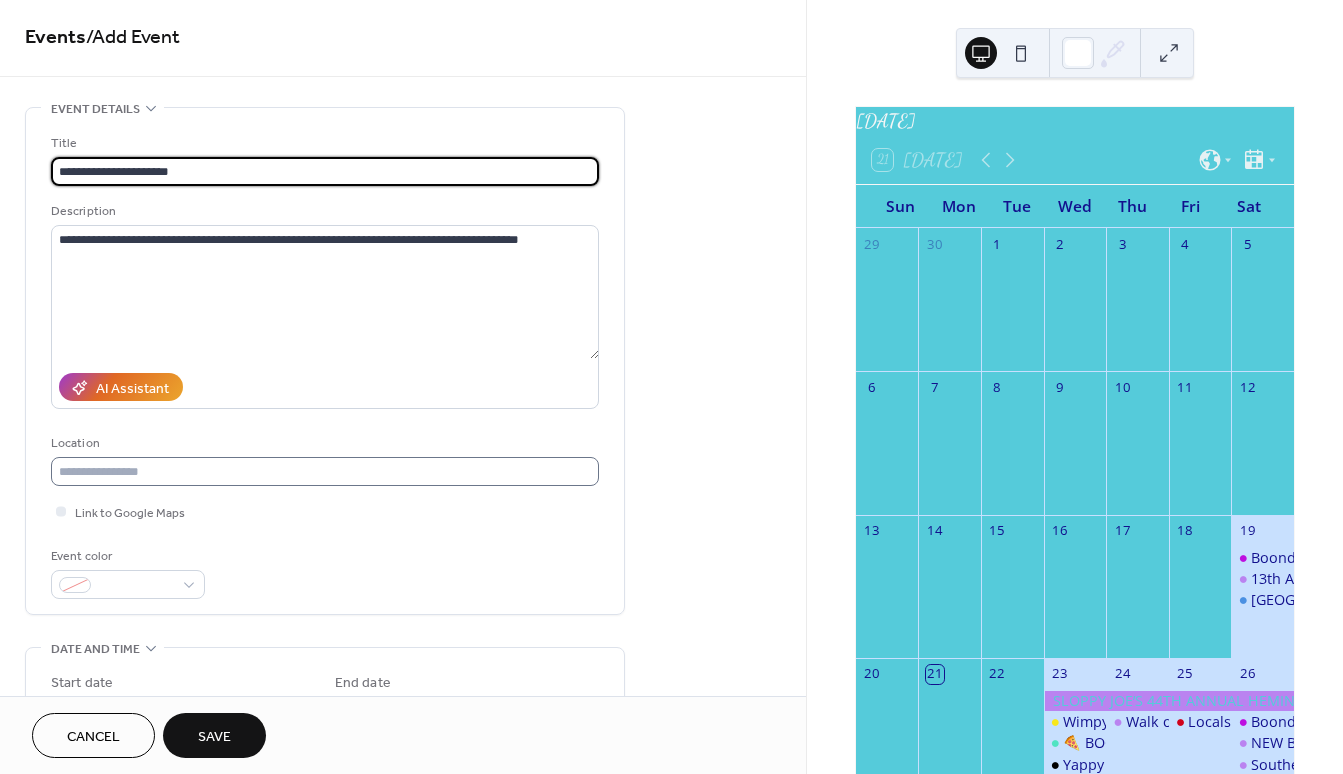 type on "**********" 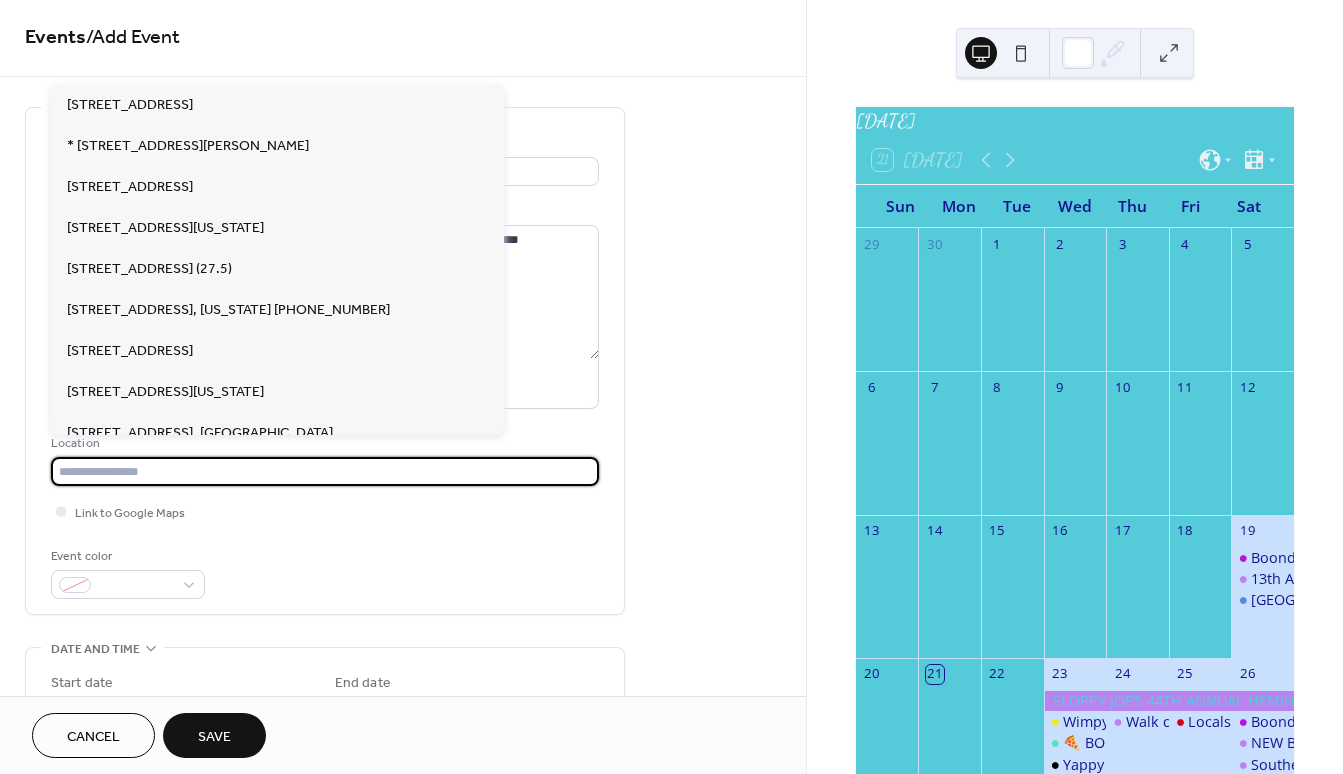 click at bounding box center (325, 471) 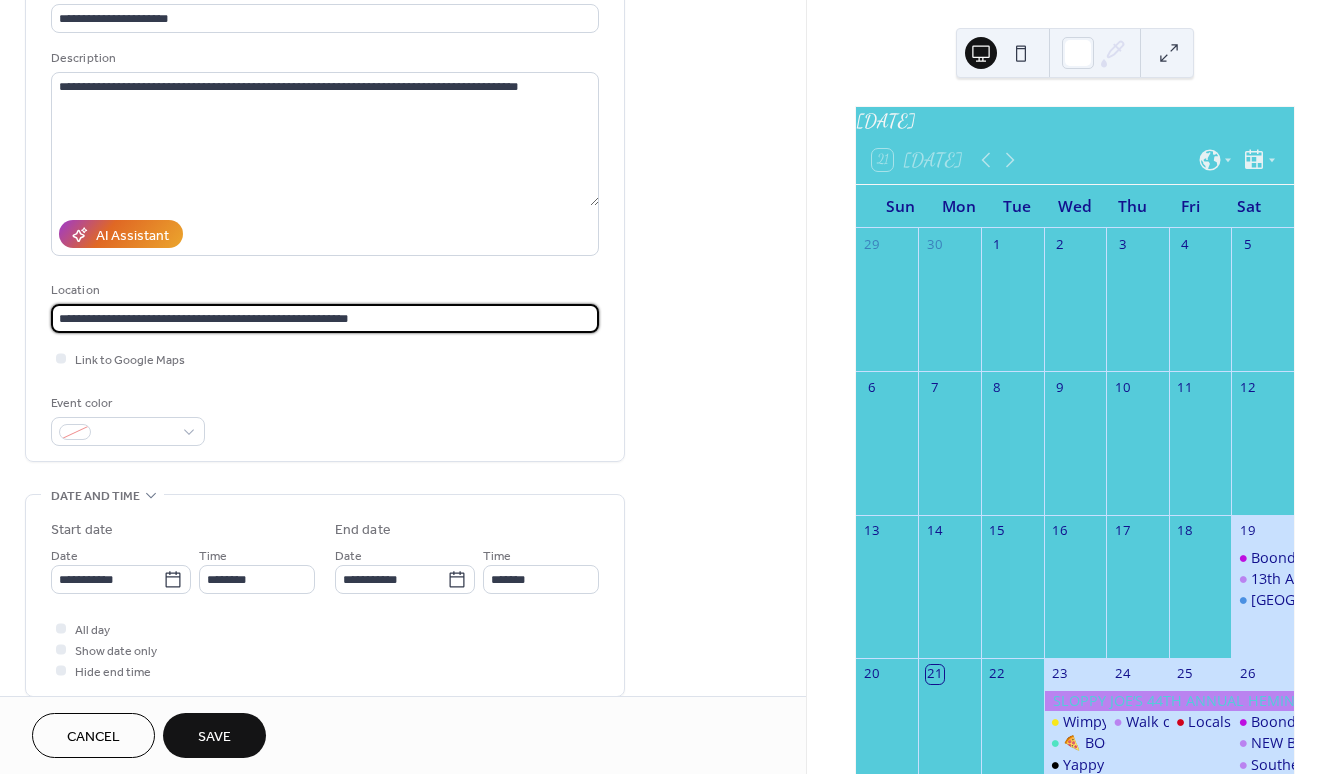 scroll, scrollTop: 161, scrollLeft: 0, axis: vertical 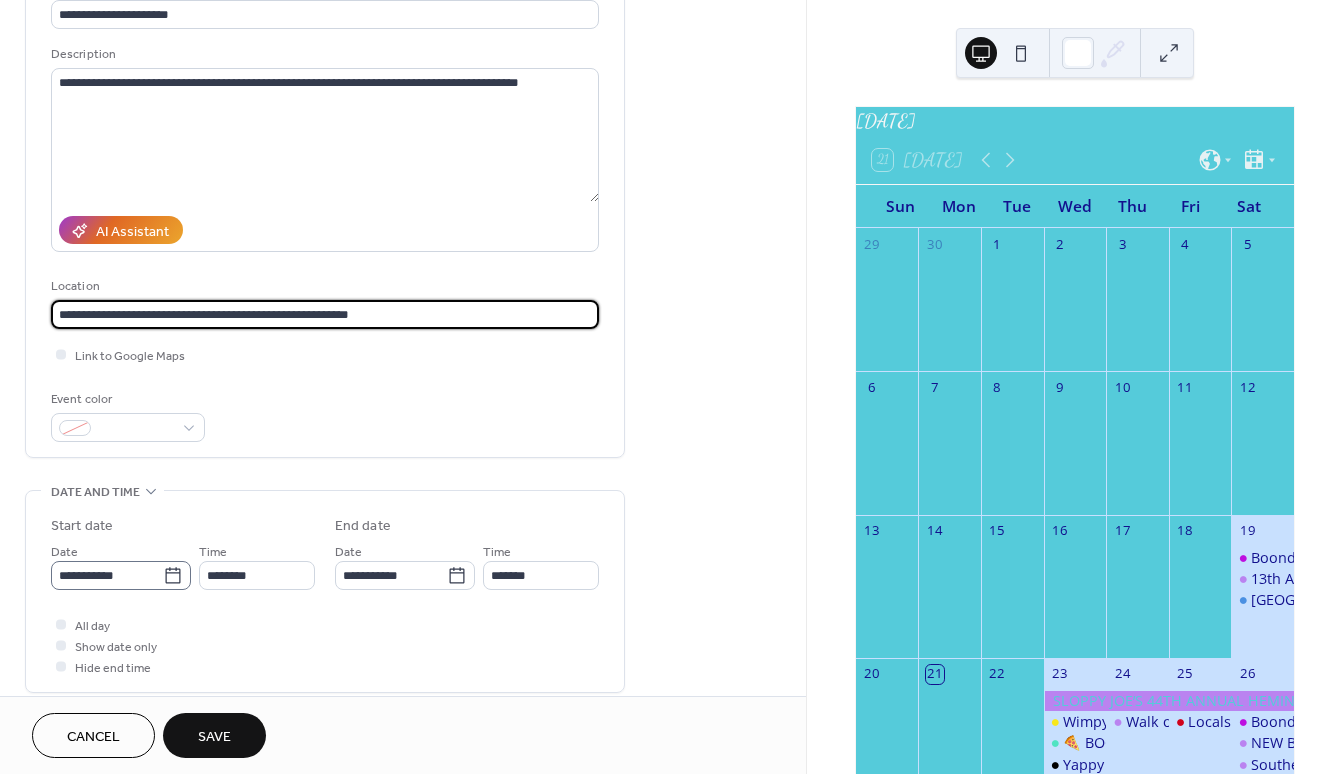 type on "**********" 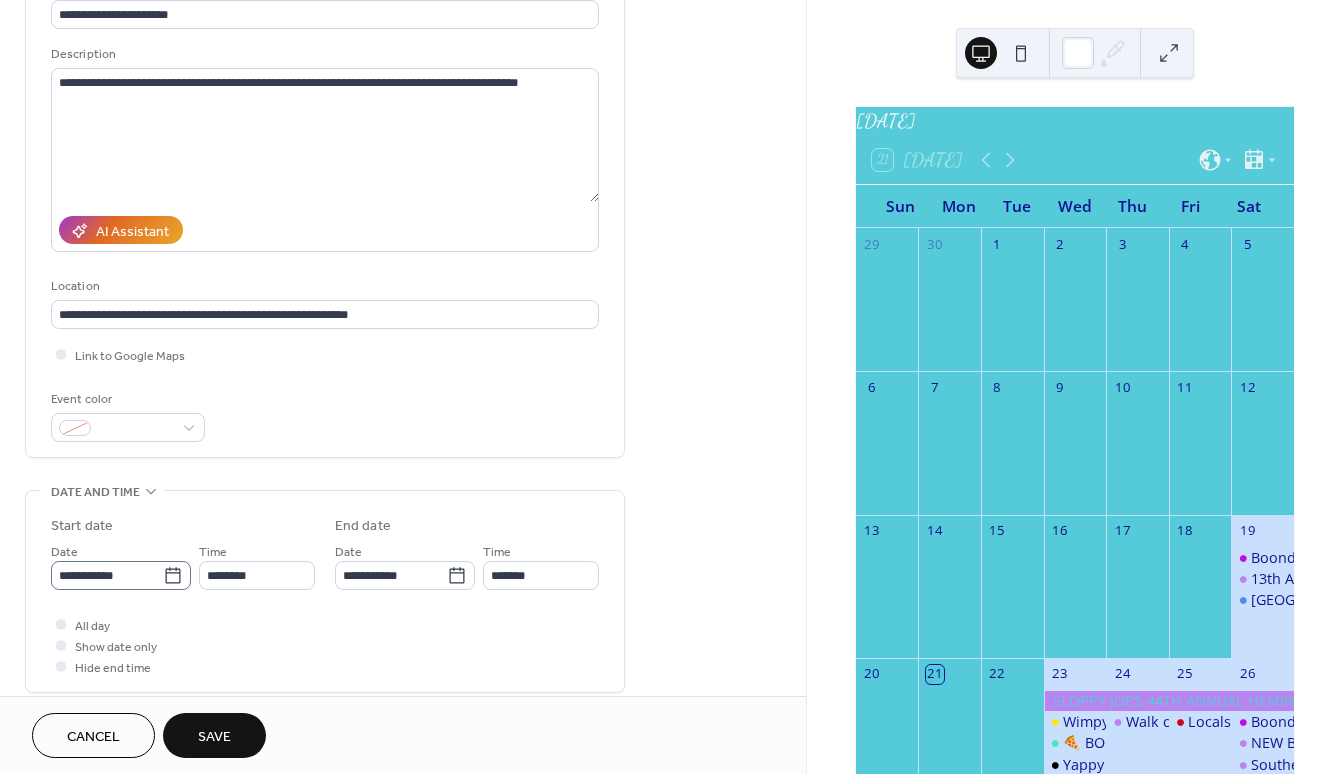 click 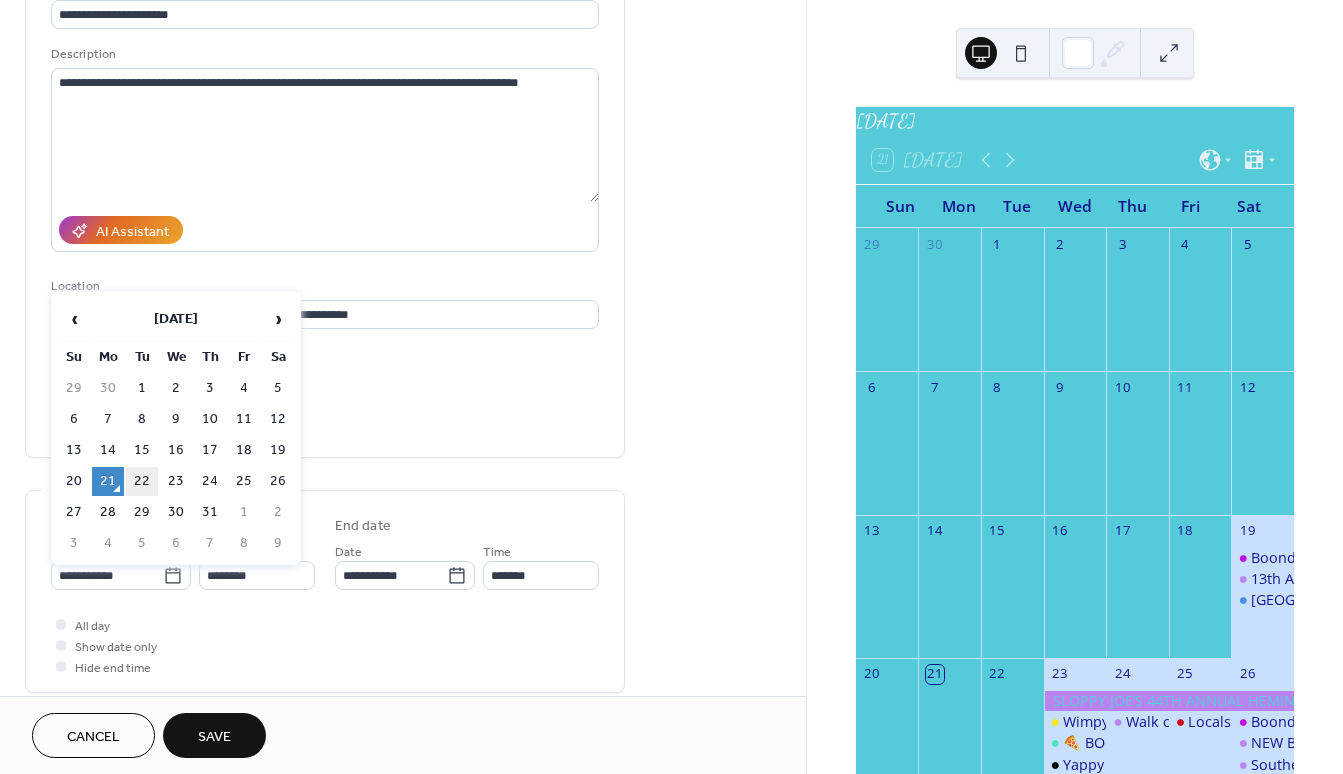 click on "22" at bounding box center [142, 481] 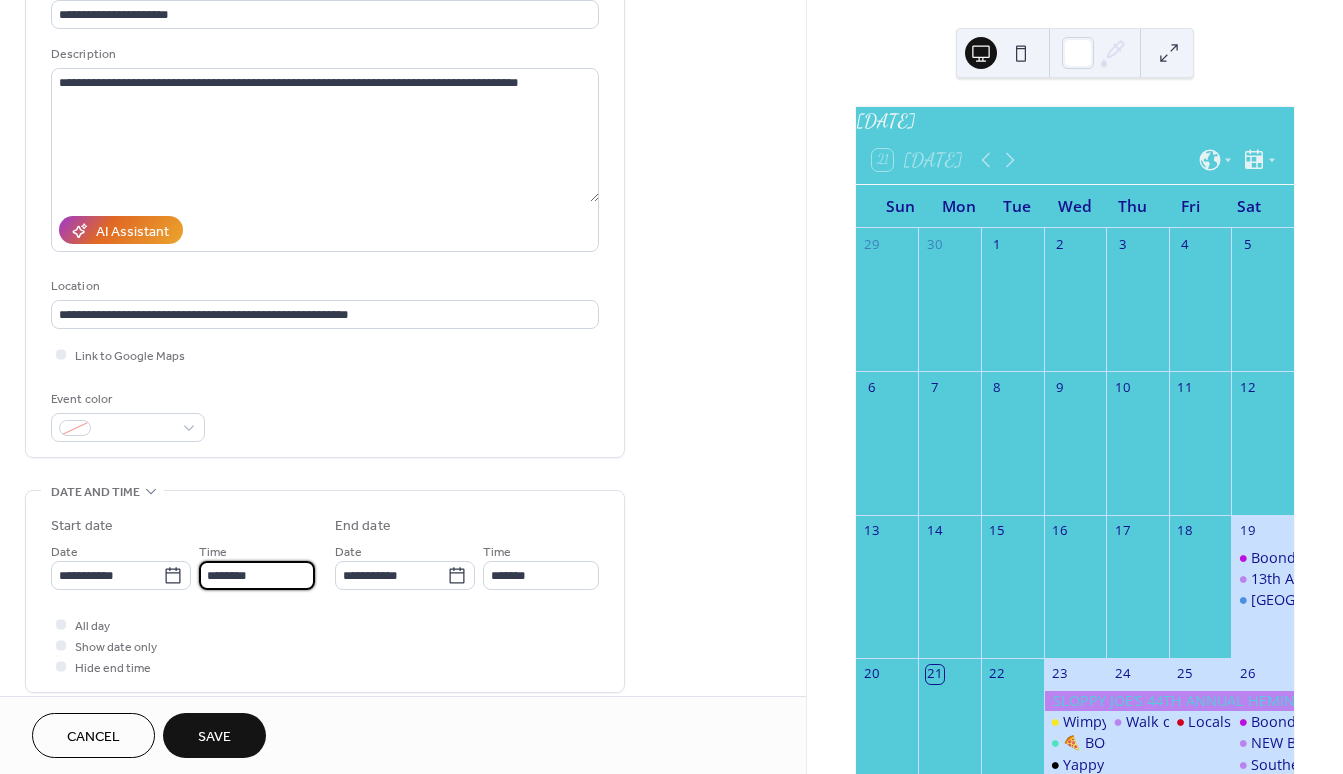 click on "********" at bounding box center [257, 575] 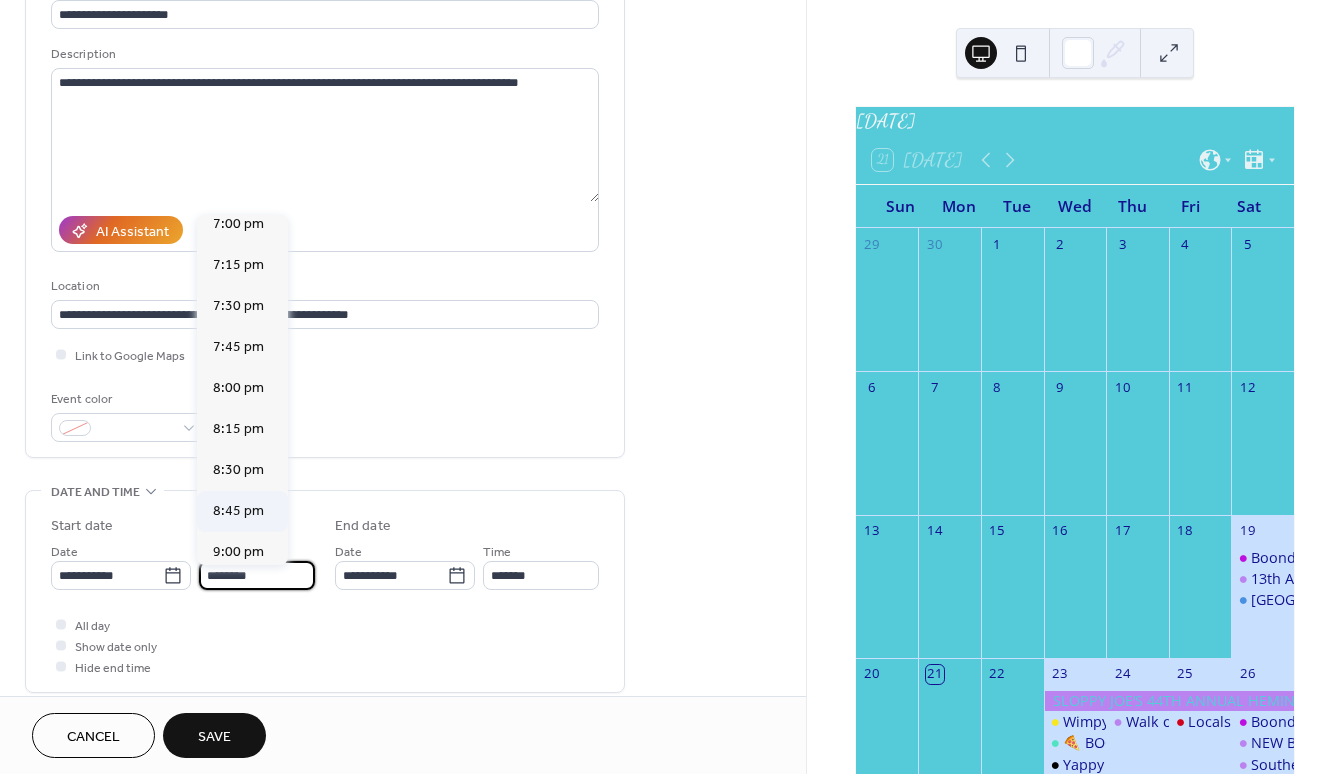 scroll, scrollTop: 3131, scrollLeft: 0, axis: vertical 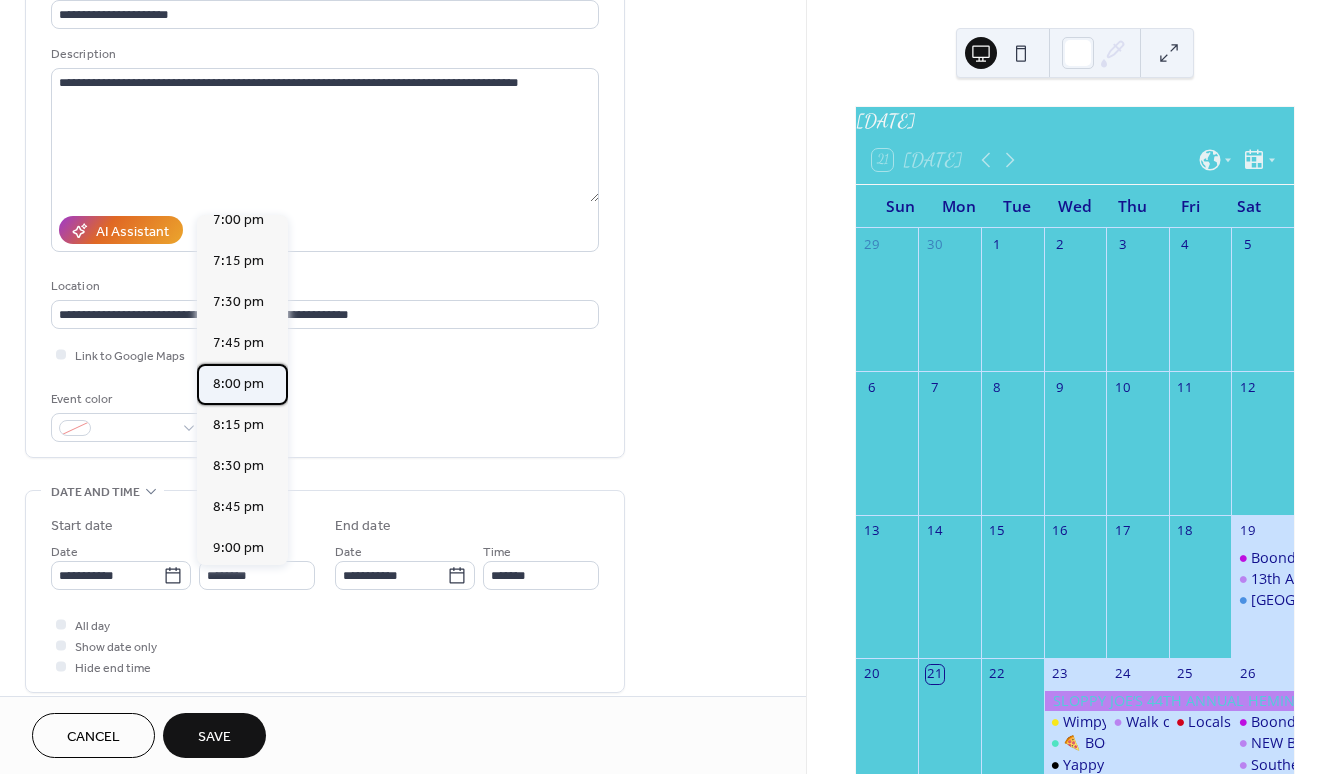 click on "8:00 pm" at bounding box center [242, 384] 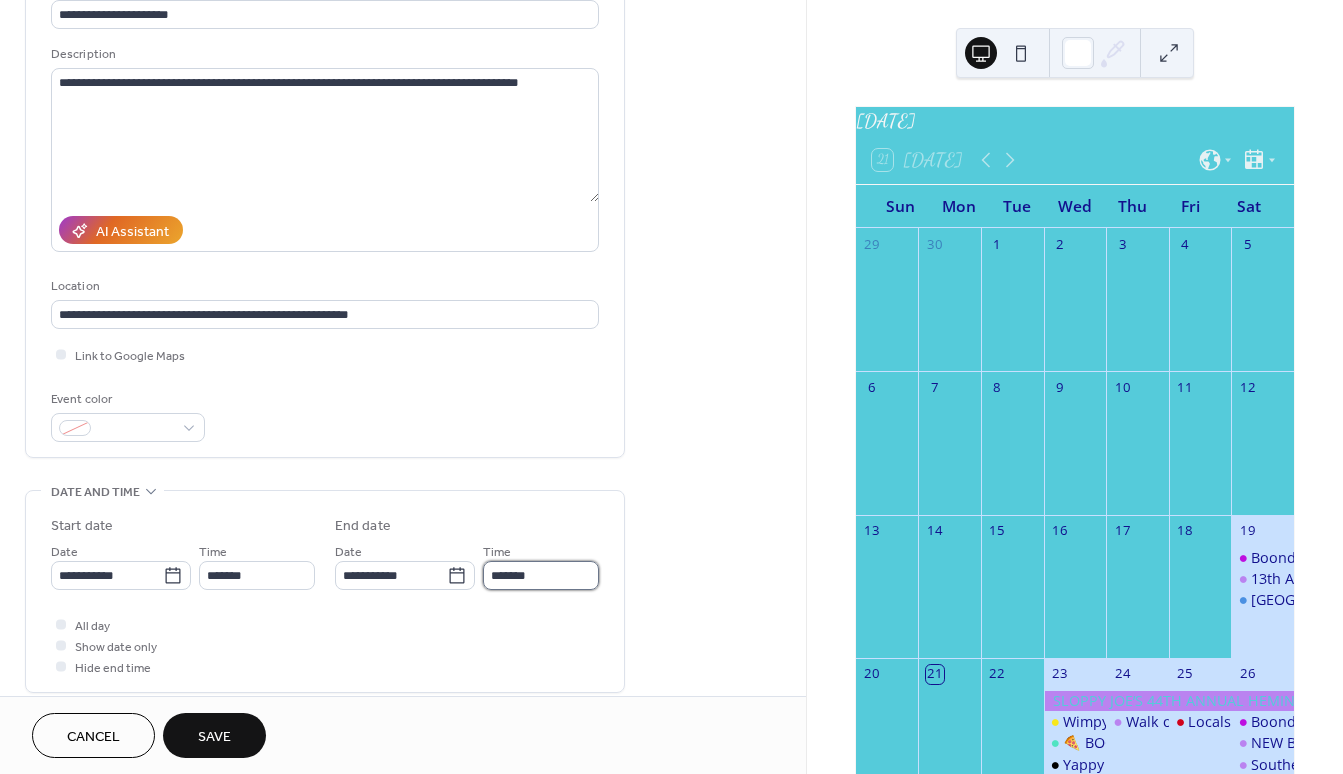 click on "*******" at bounding box center [541, 575] 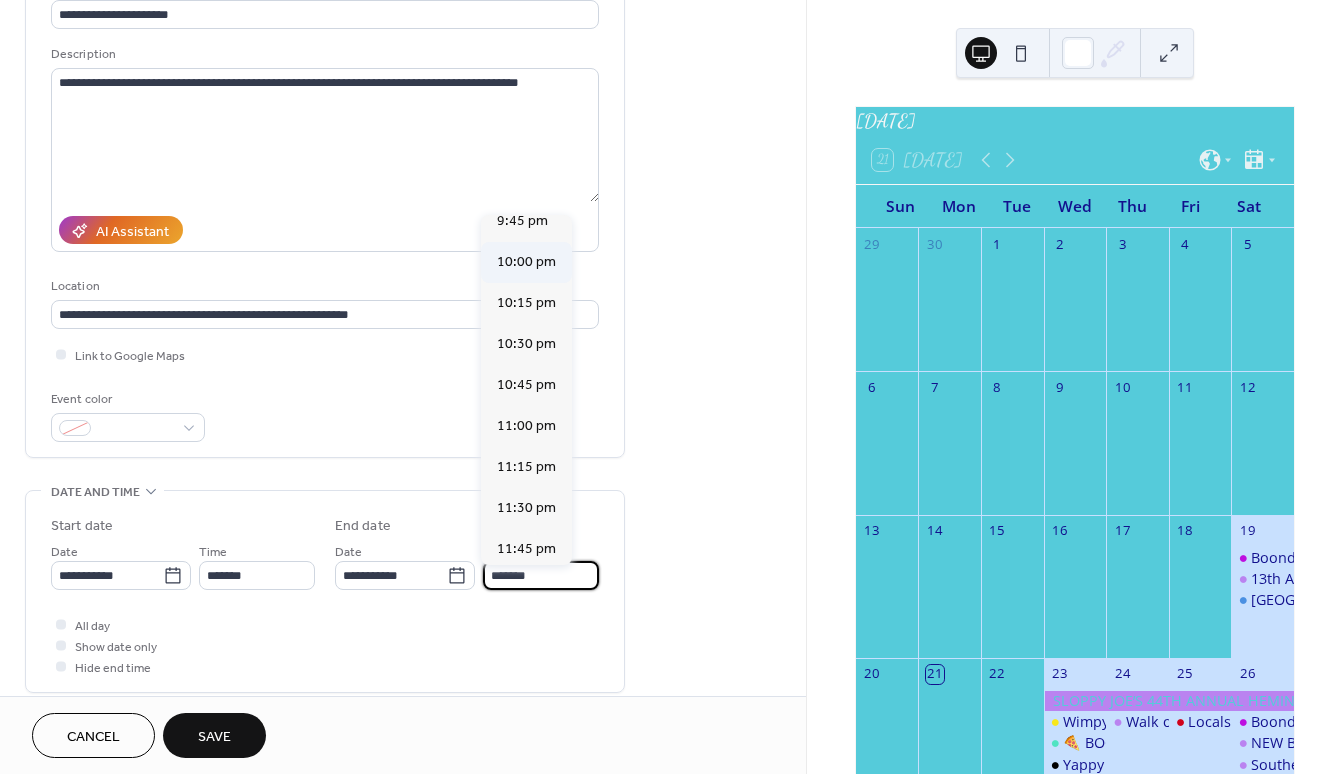 scroll, scrollTop: 265, scrollLeft: 0, axis: vertical 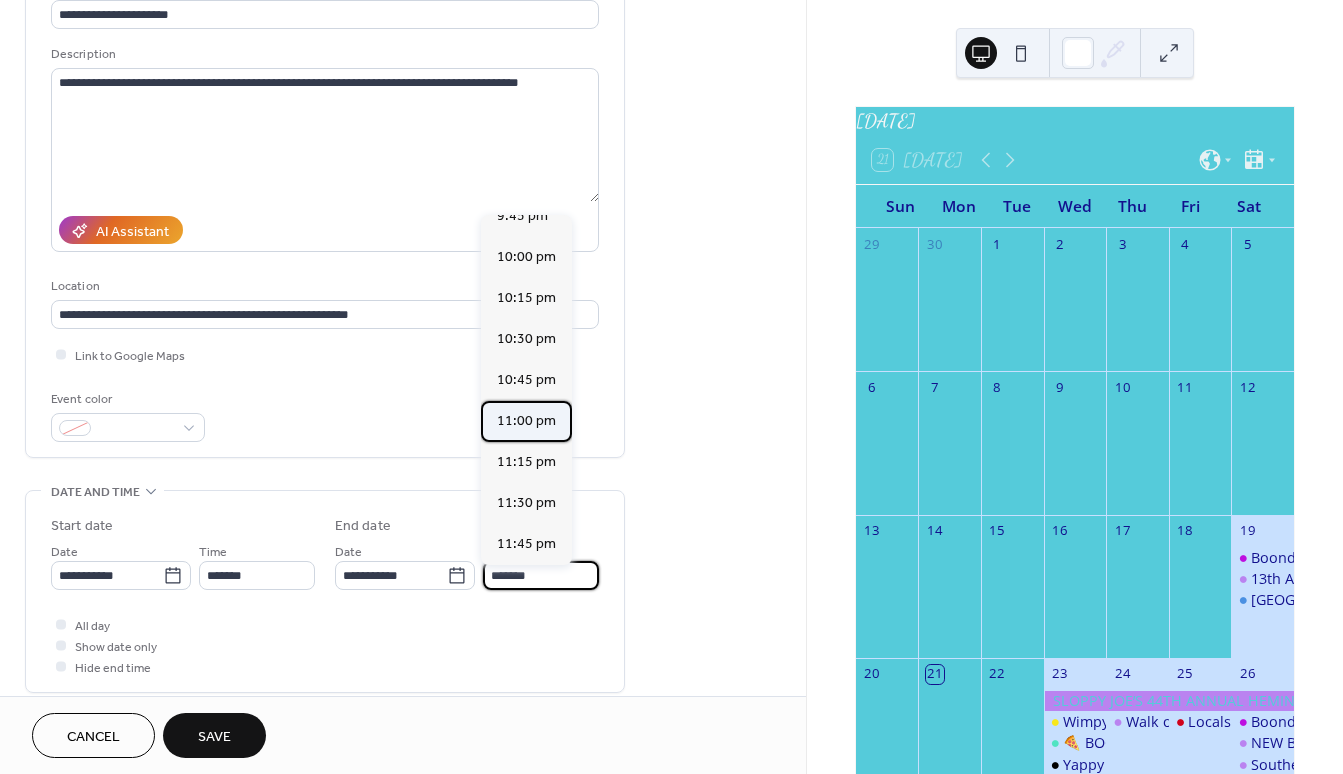 click on "11:00 pm" at bounding box center (526, 421) 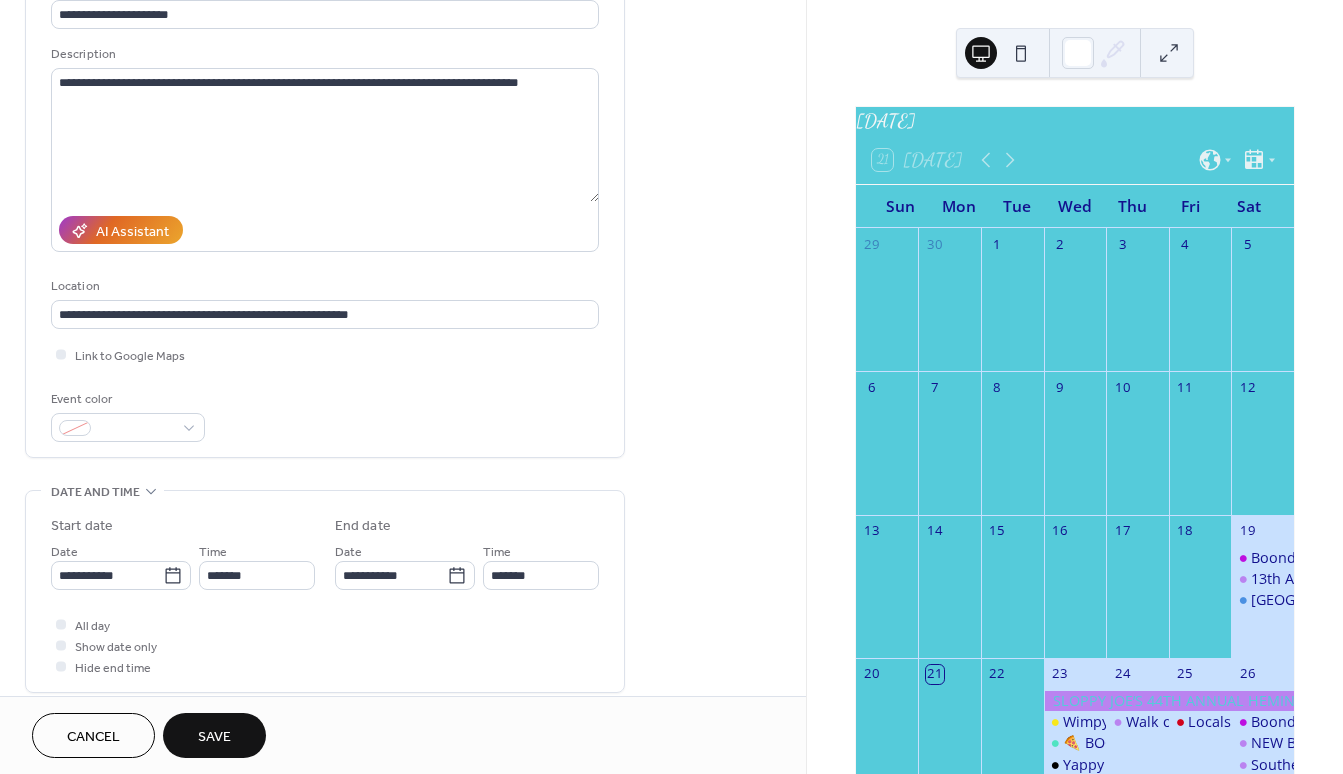 type on "********" 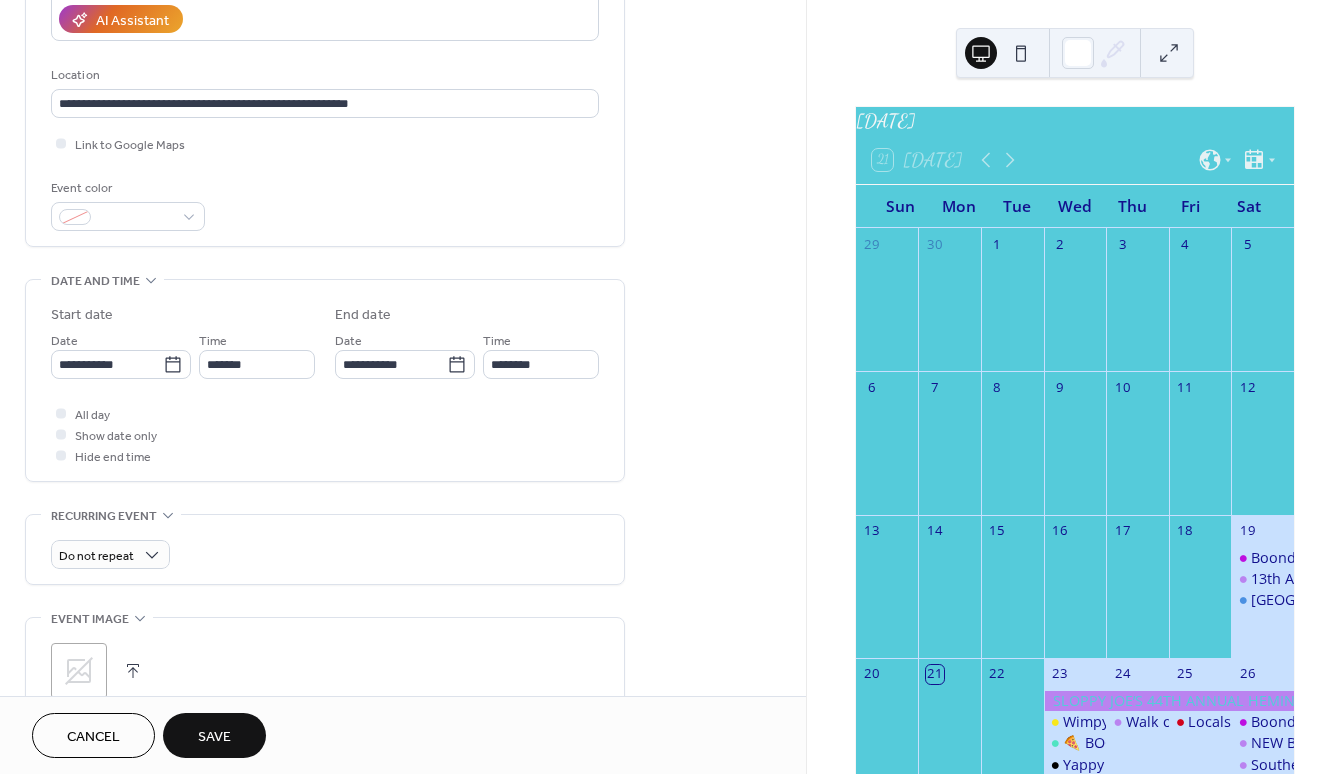 scroll, scrollTop: 486, scrollLeft: 0, axis: vertical 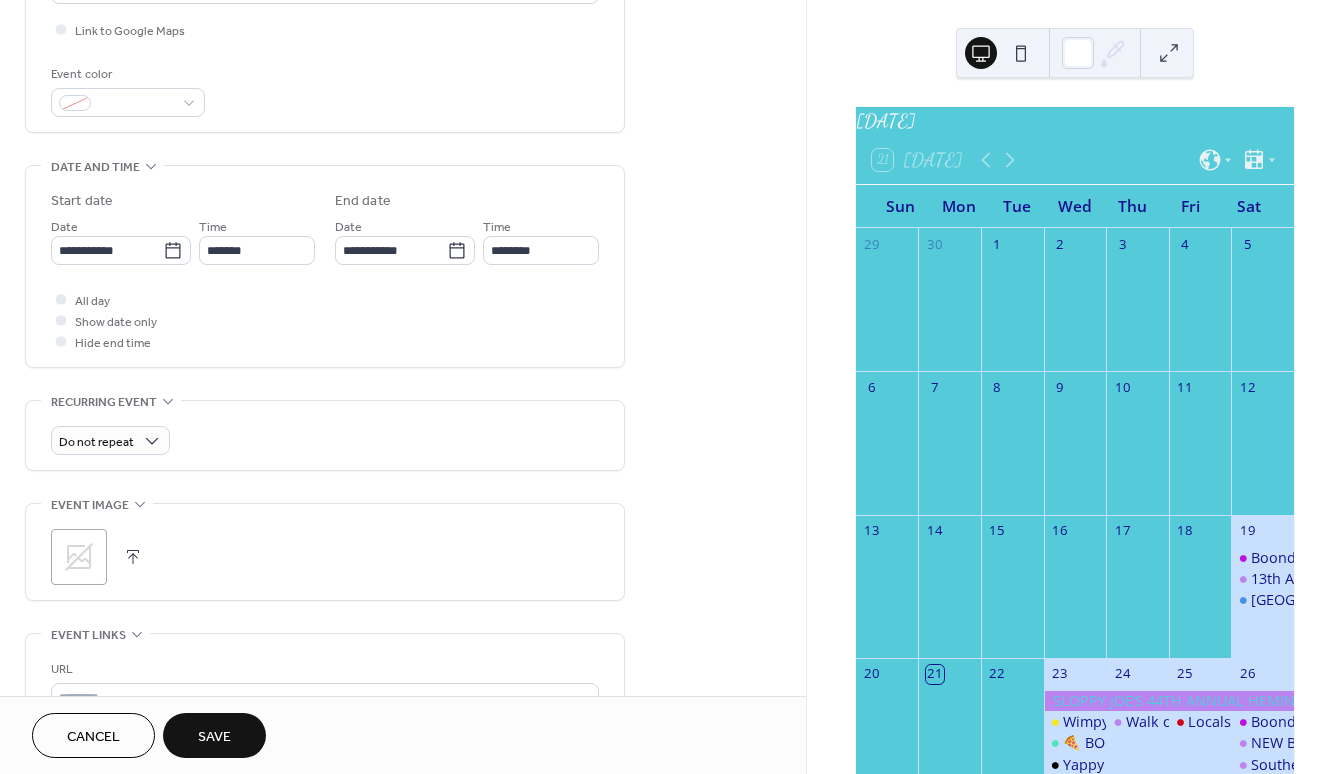 click at bounding box center (133, 557) 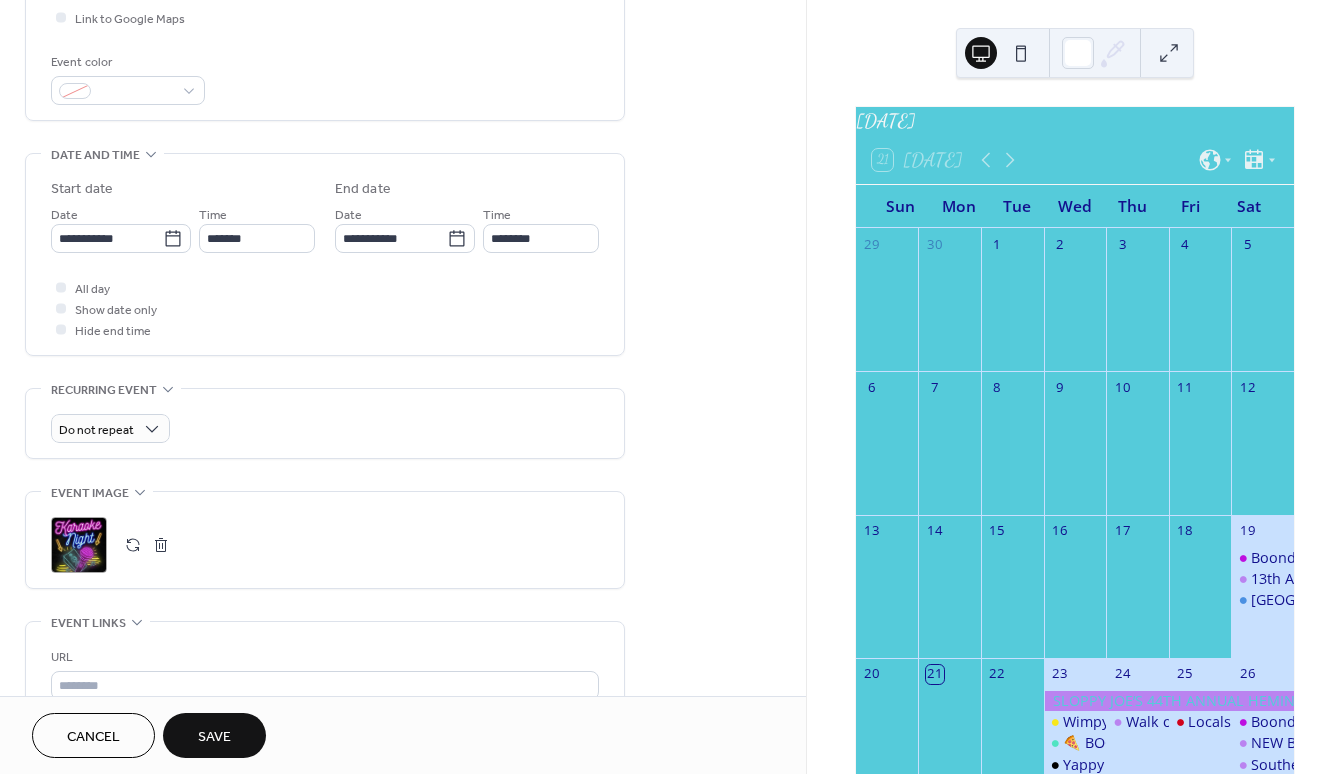 scroll, scrollTop: 558, scrollLeft: 0, axis: vertical 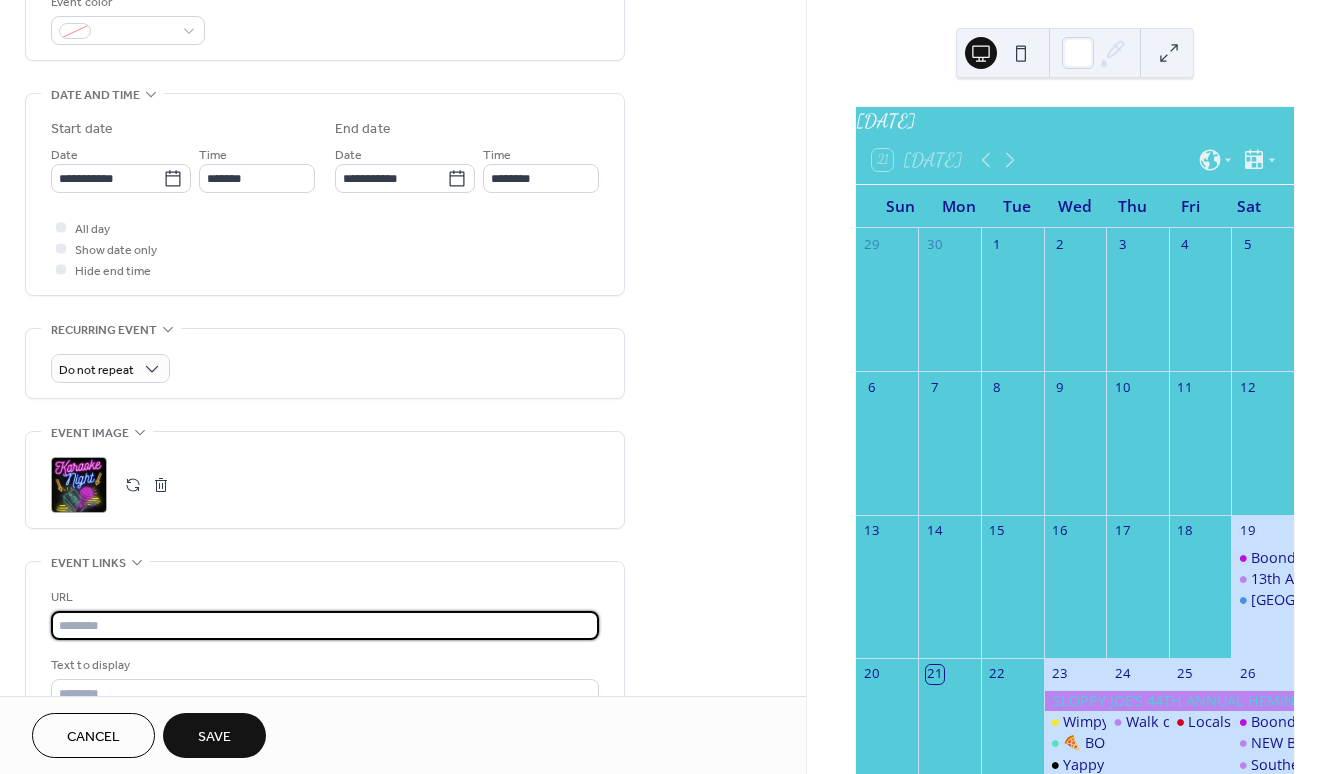 click at bounding box center (325, 625) 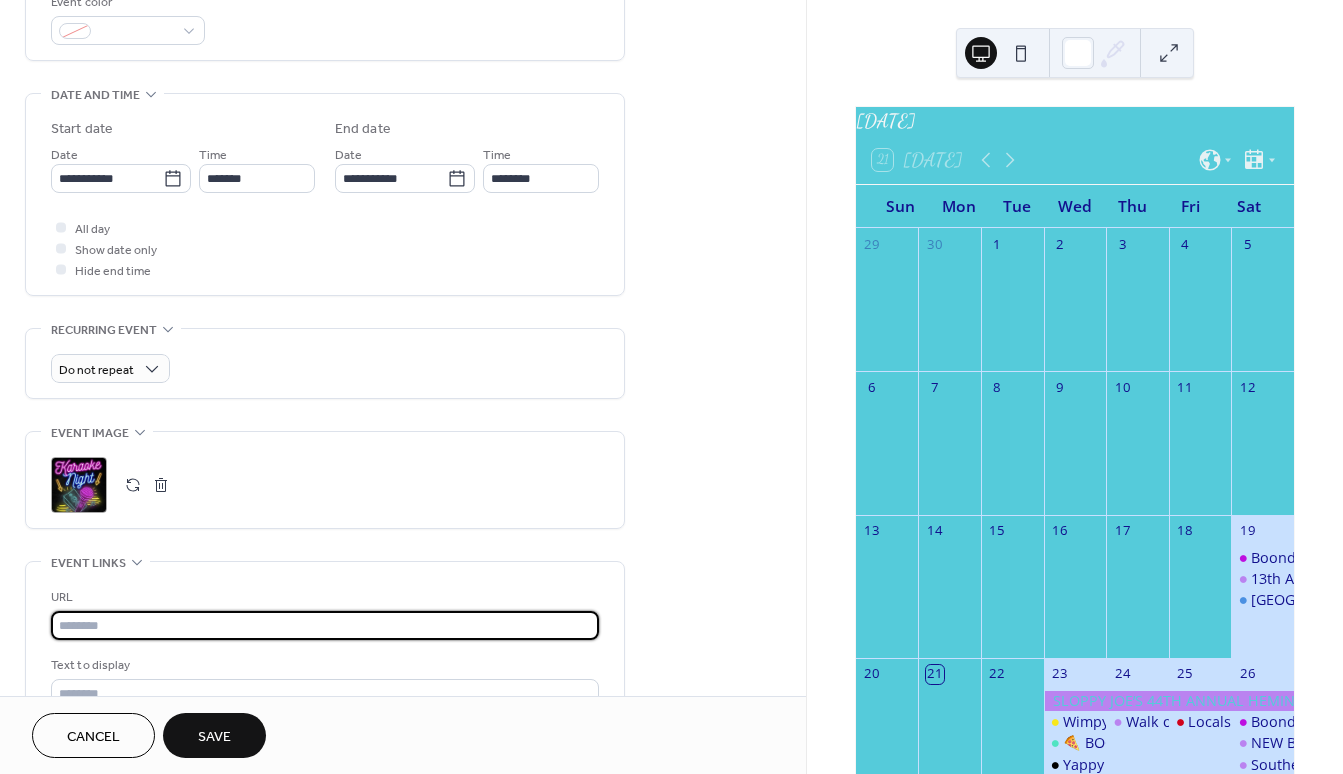 paste on "**********" 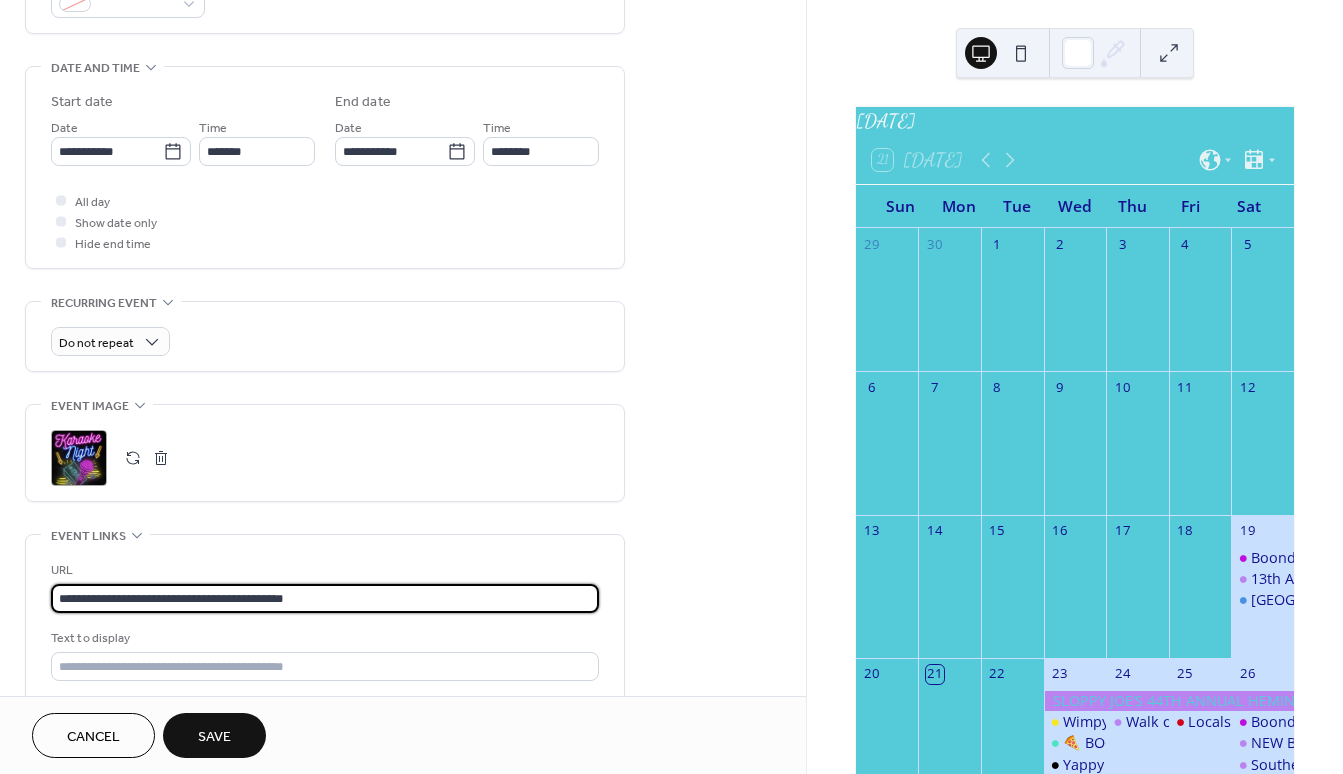 scroll, scrollTop: 800, scrollLeft: 0, axis: vertical 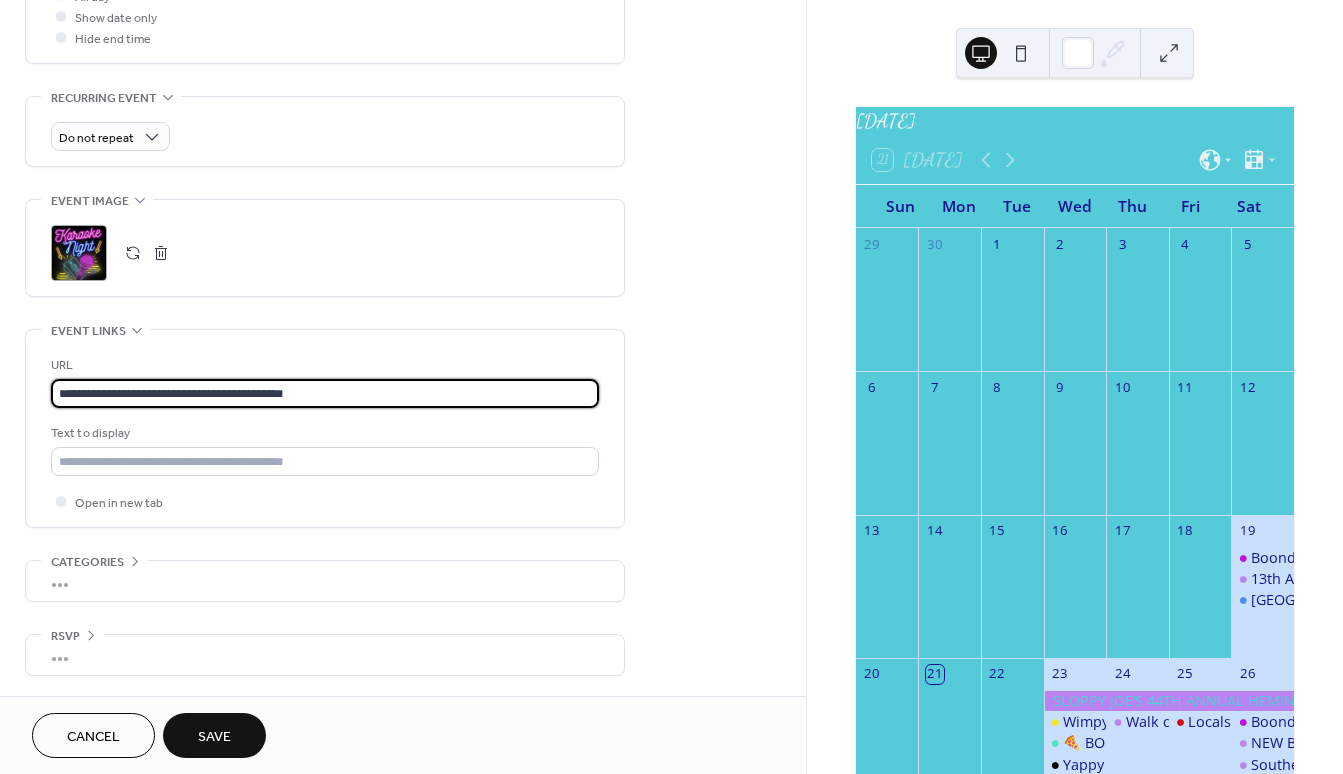 type on "**********" 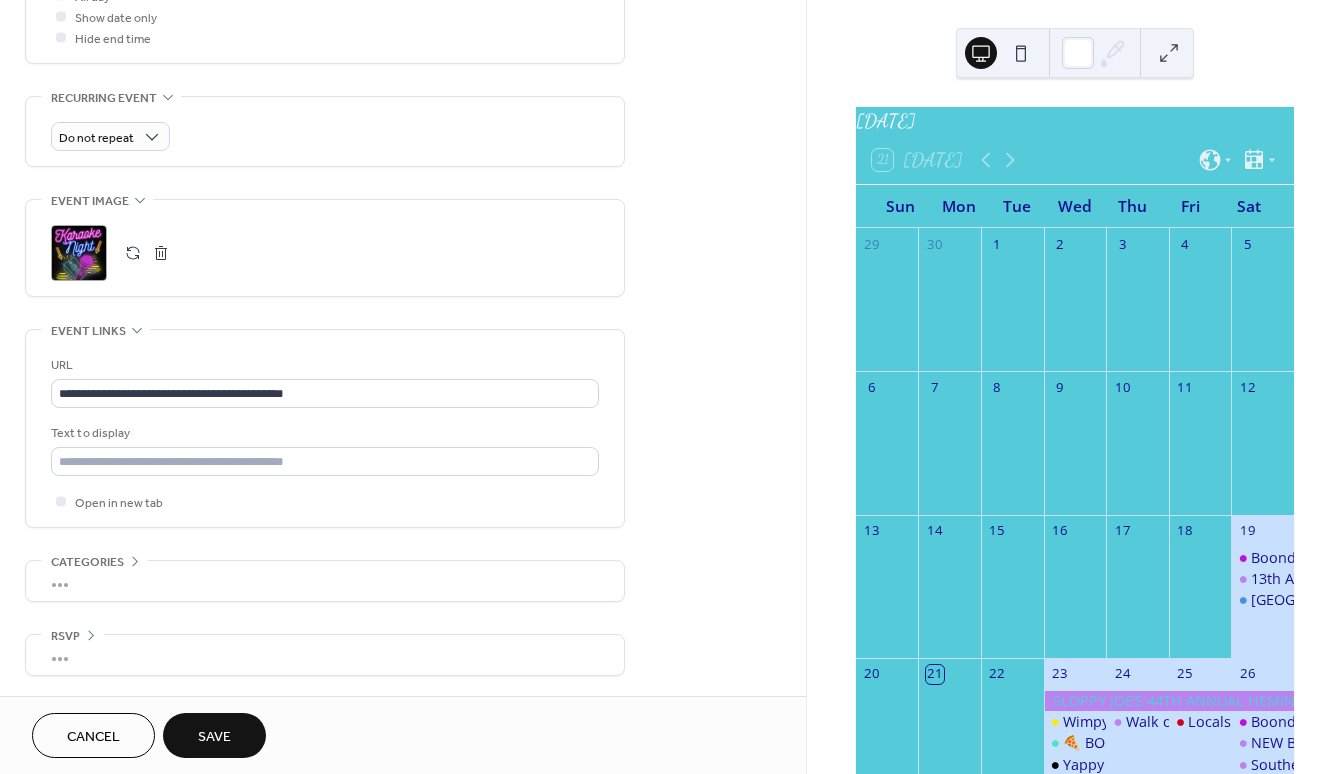 click on "Save" at bounding box center [214, 737] 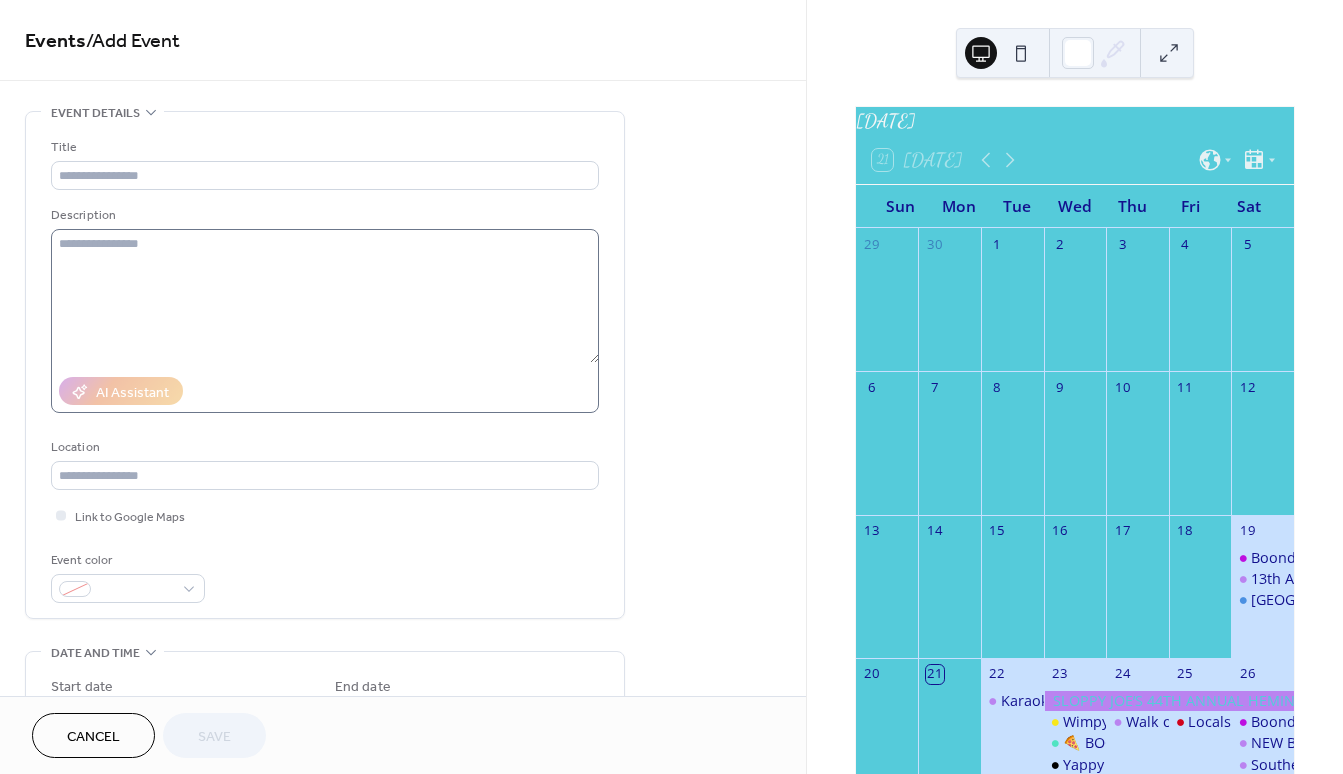 scroll, scrollTop: 0, scrollLeft: 0, axis: both 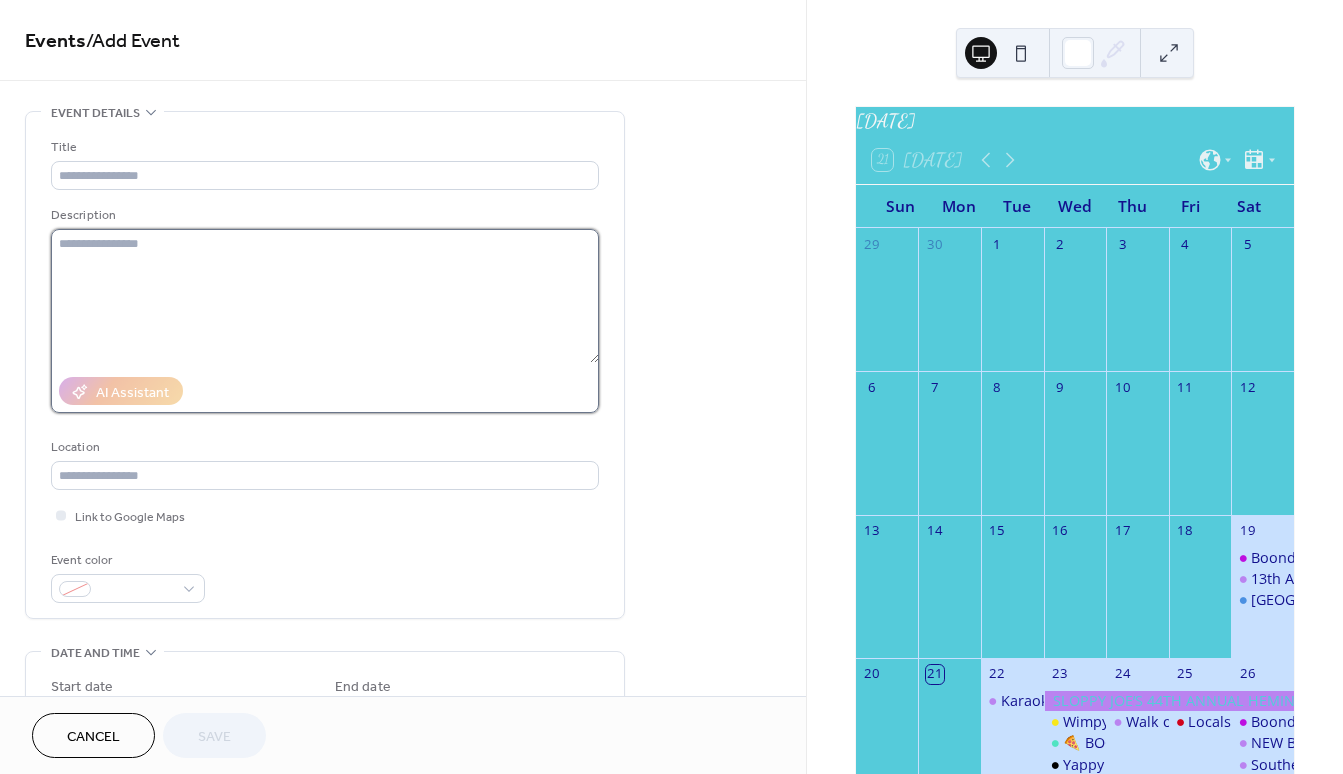 click at bounding box center (325, 296) 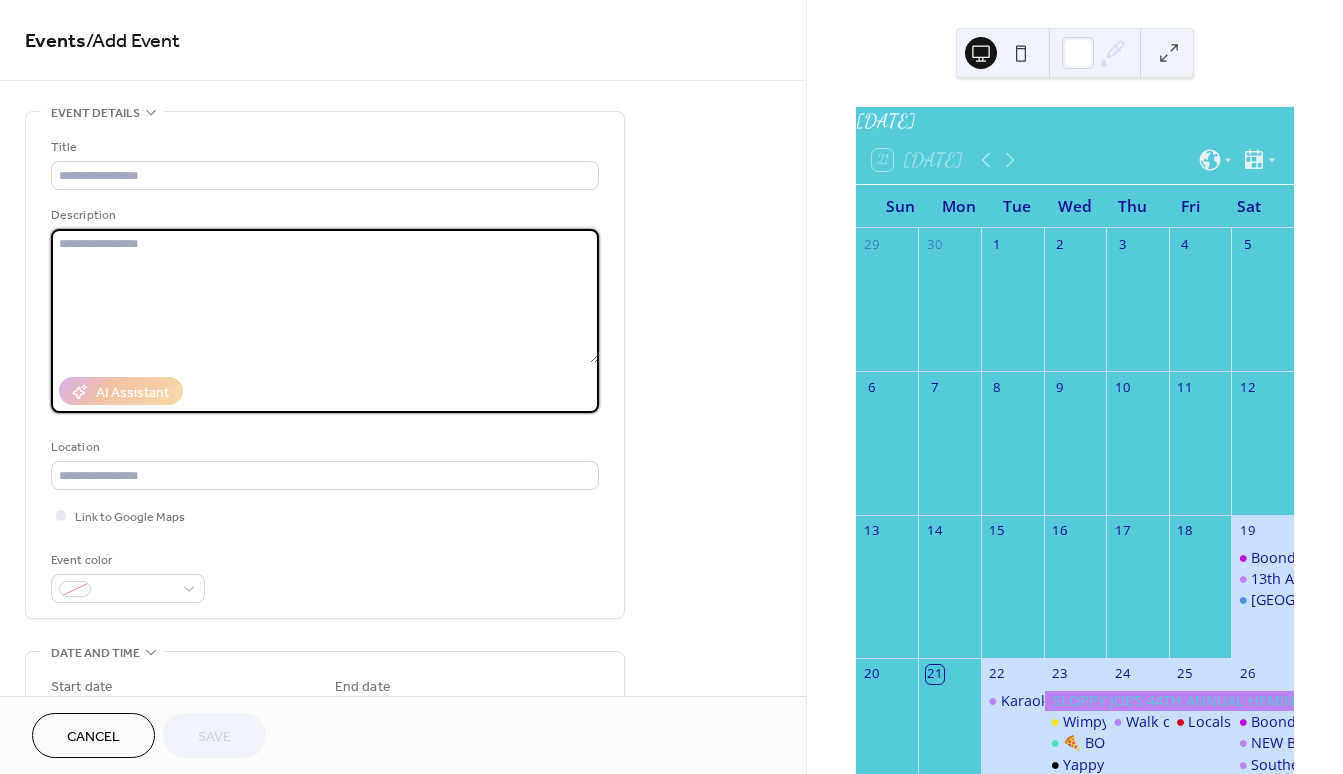paste on "**********" 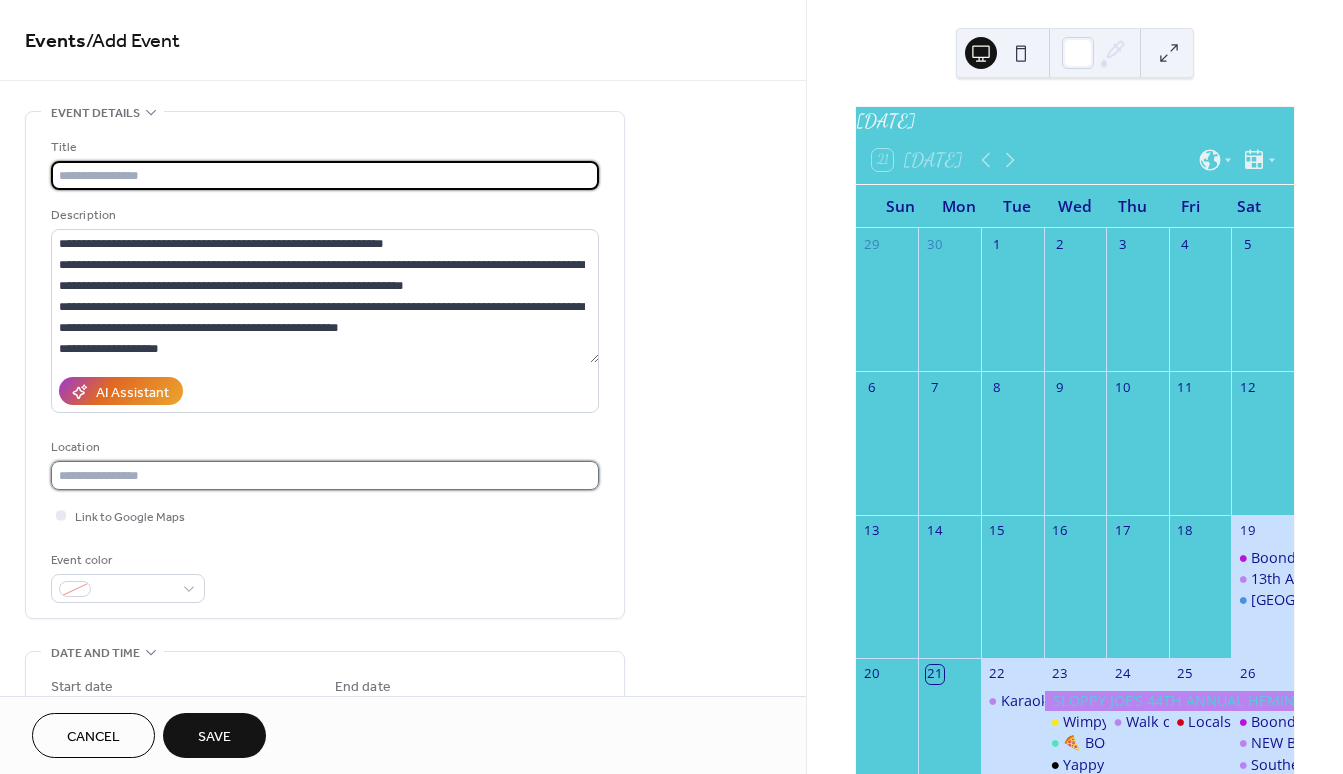 click at bounding box center [325, 475] 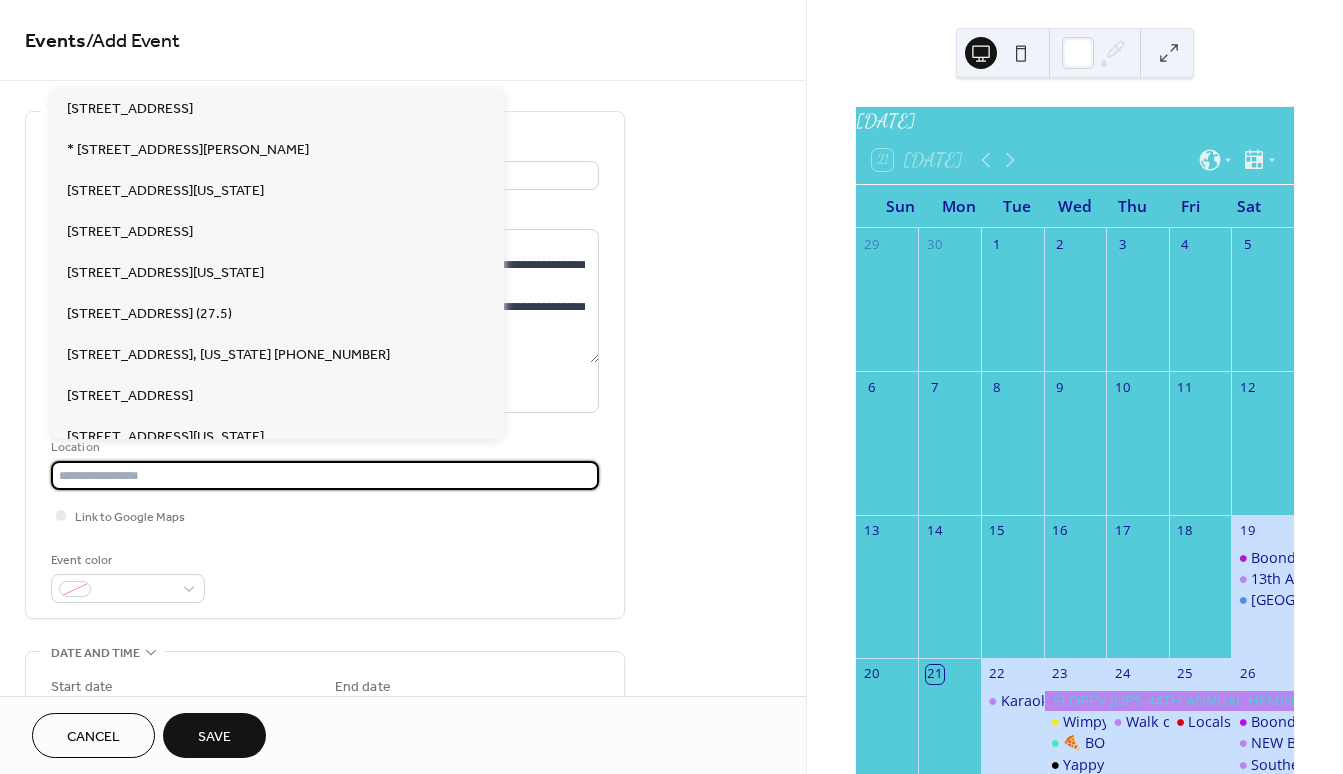 paste on "**********" 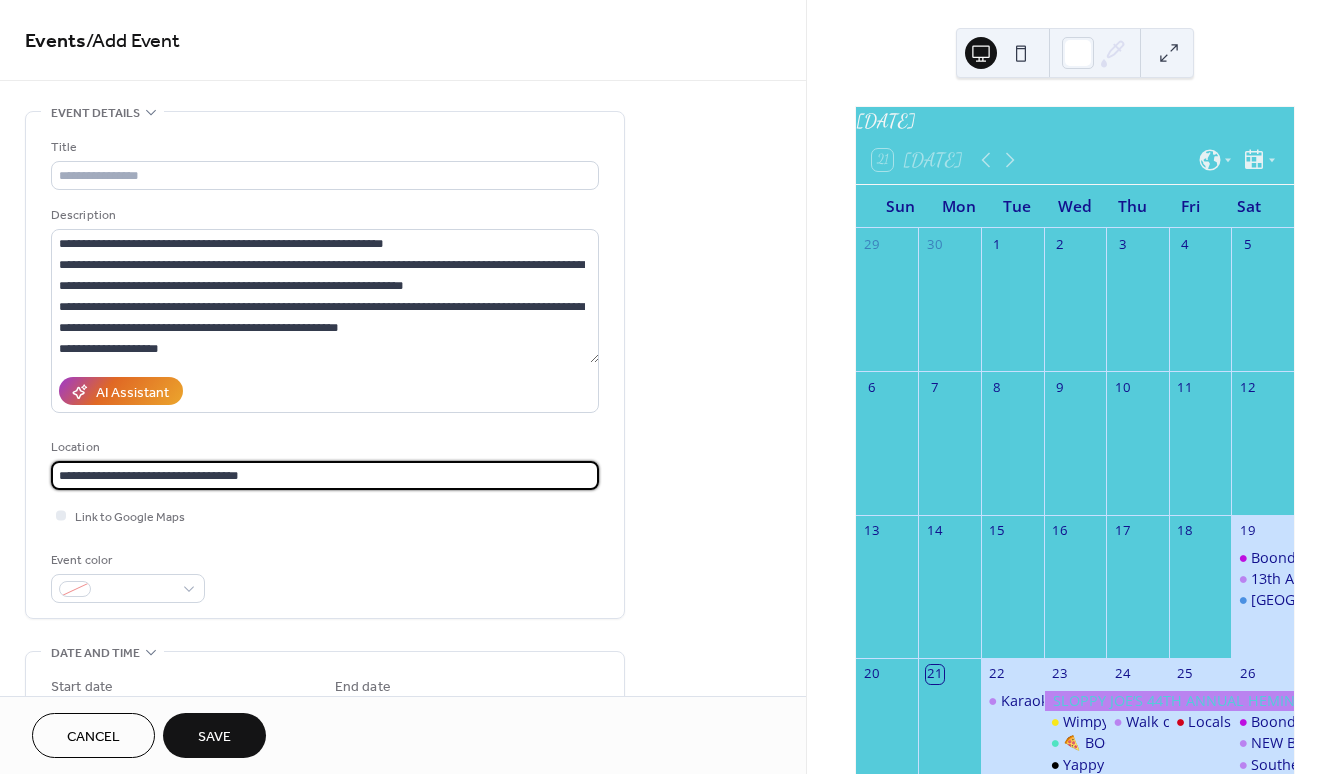 drag, startPoint x: 302, startPoint y: 480, endPoint x: -195, endPoint y: 480, distance: 497 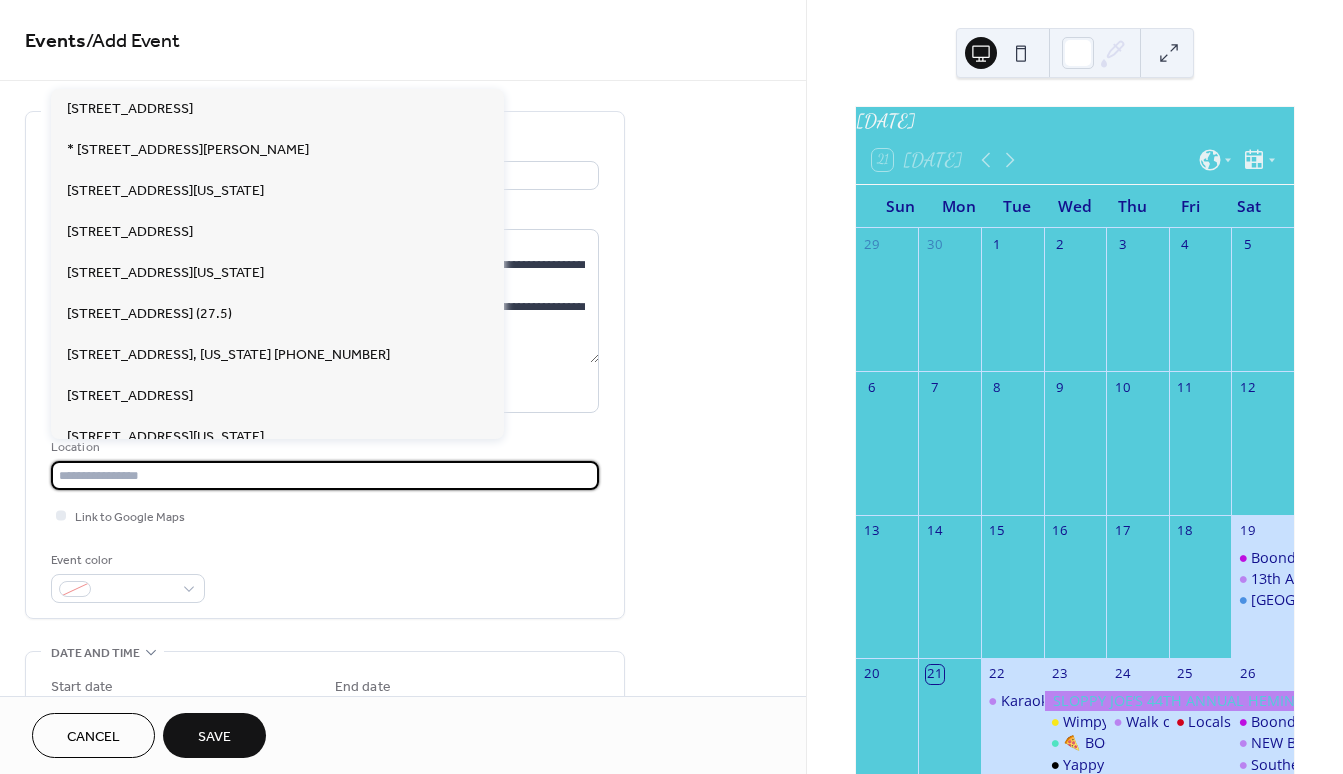 click at bounding box center [325, 475] 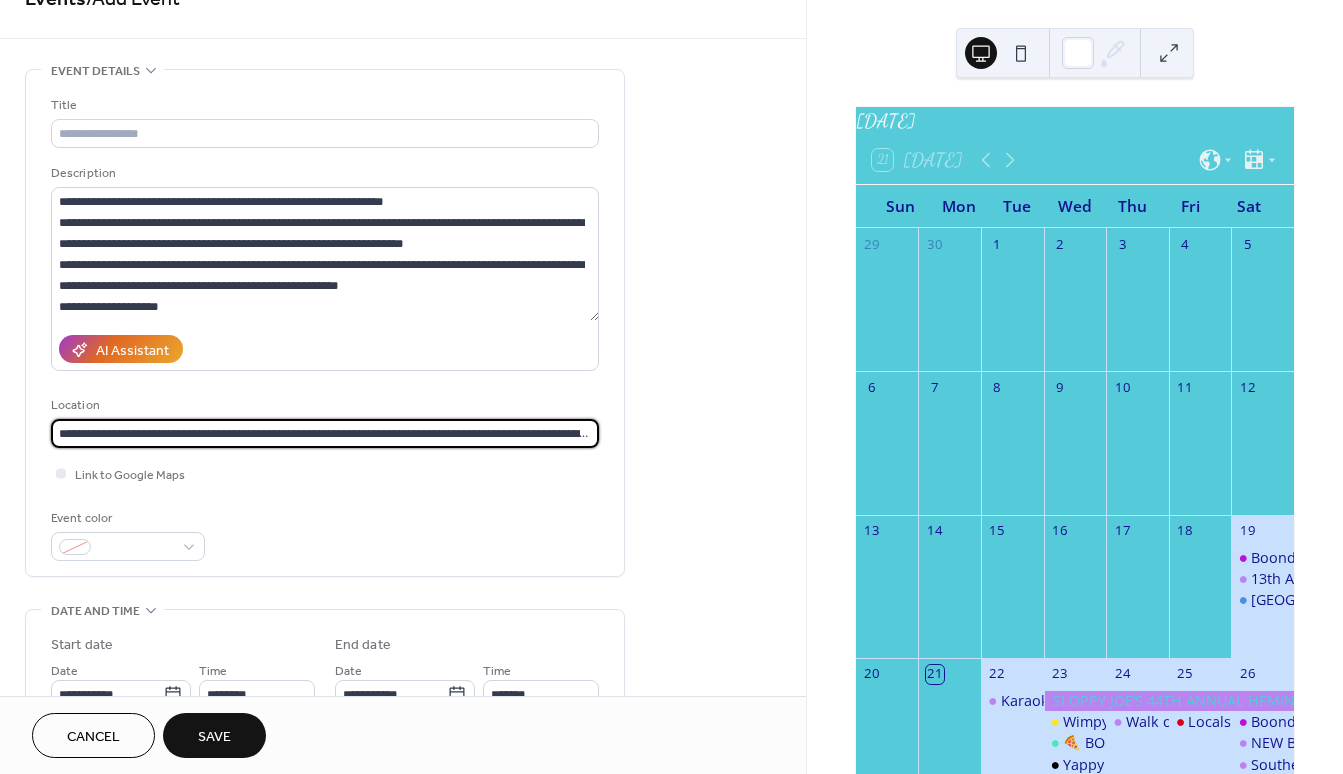 scroll, scrollTop: 155, scrollLeft: 0, axis: vertical 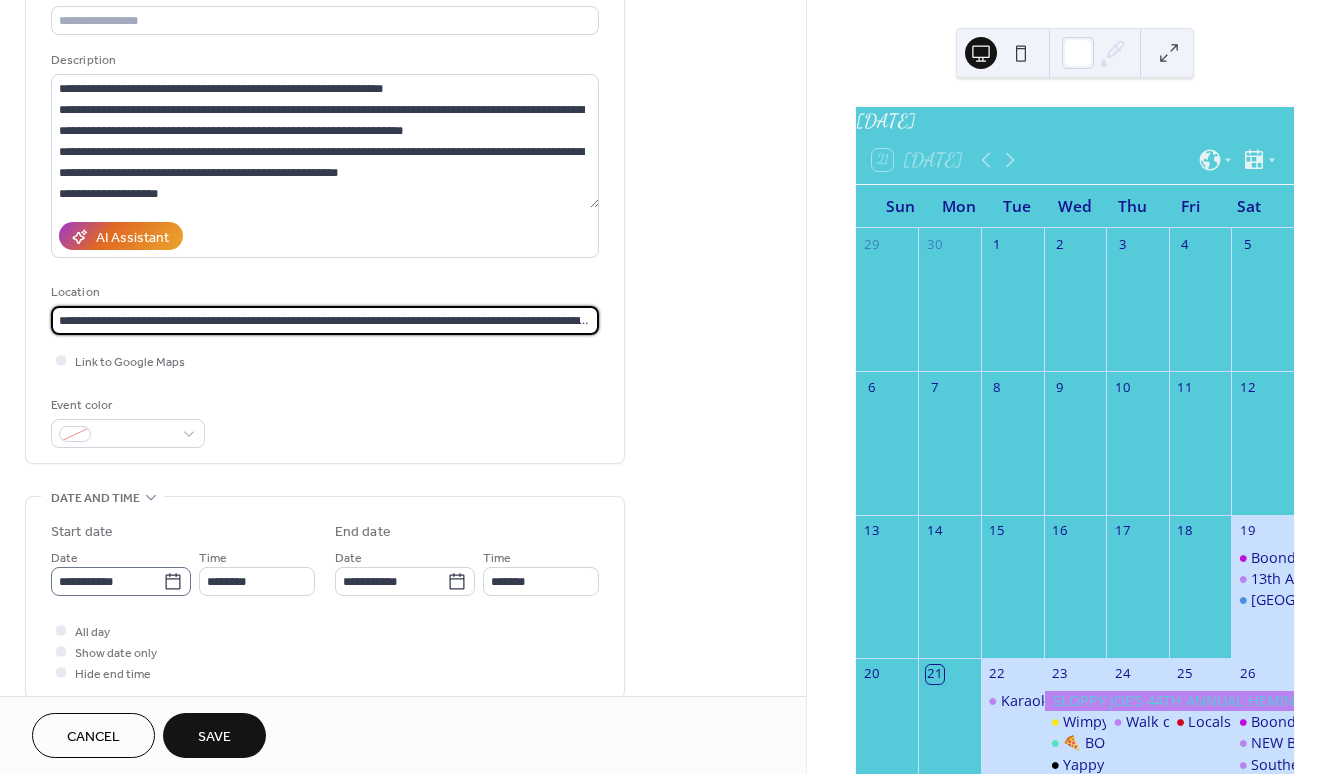 type on "**********" 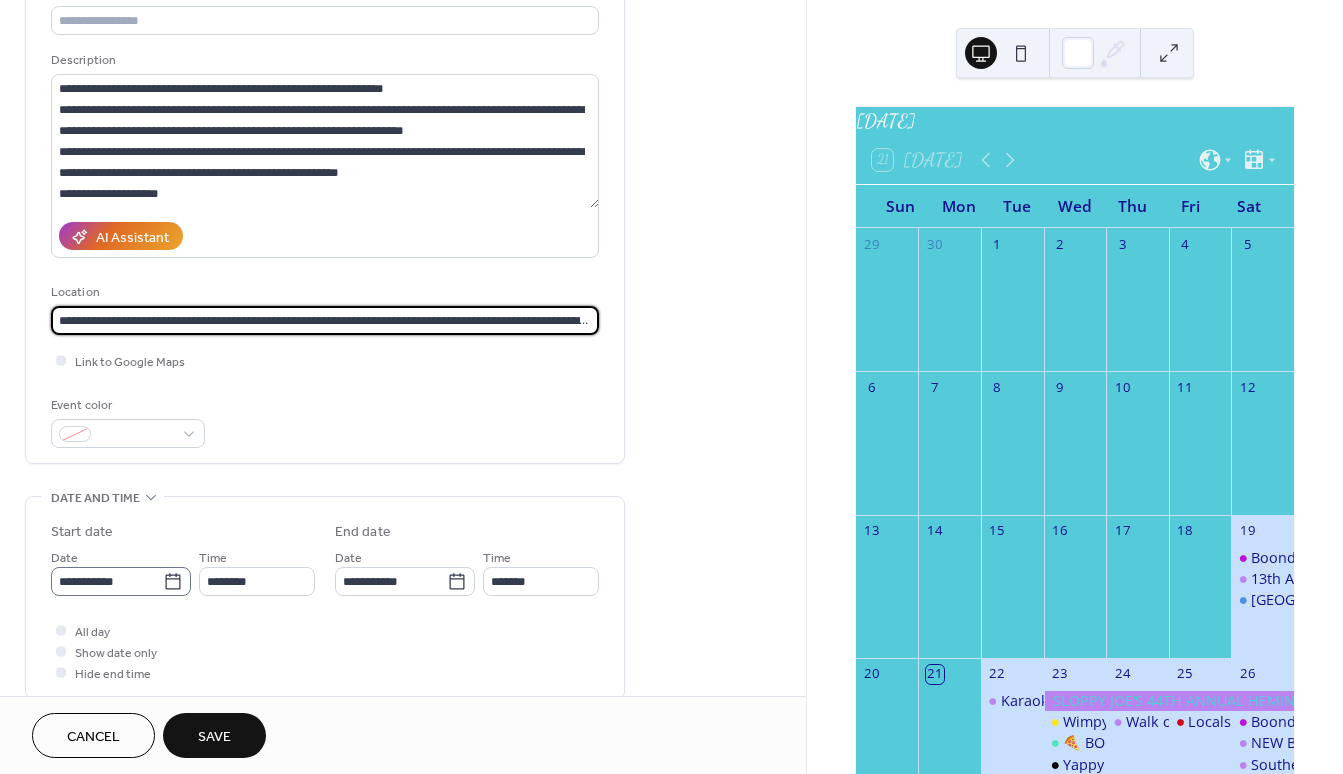 click 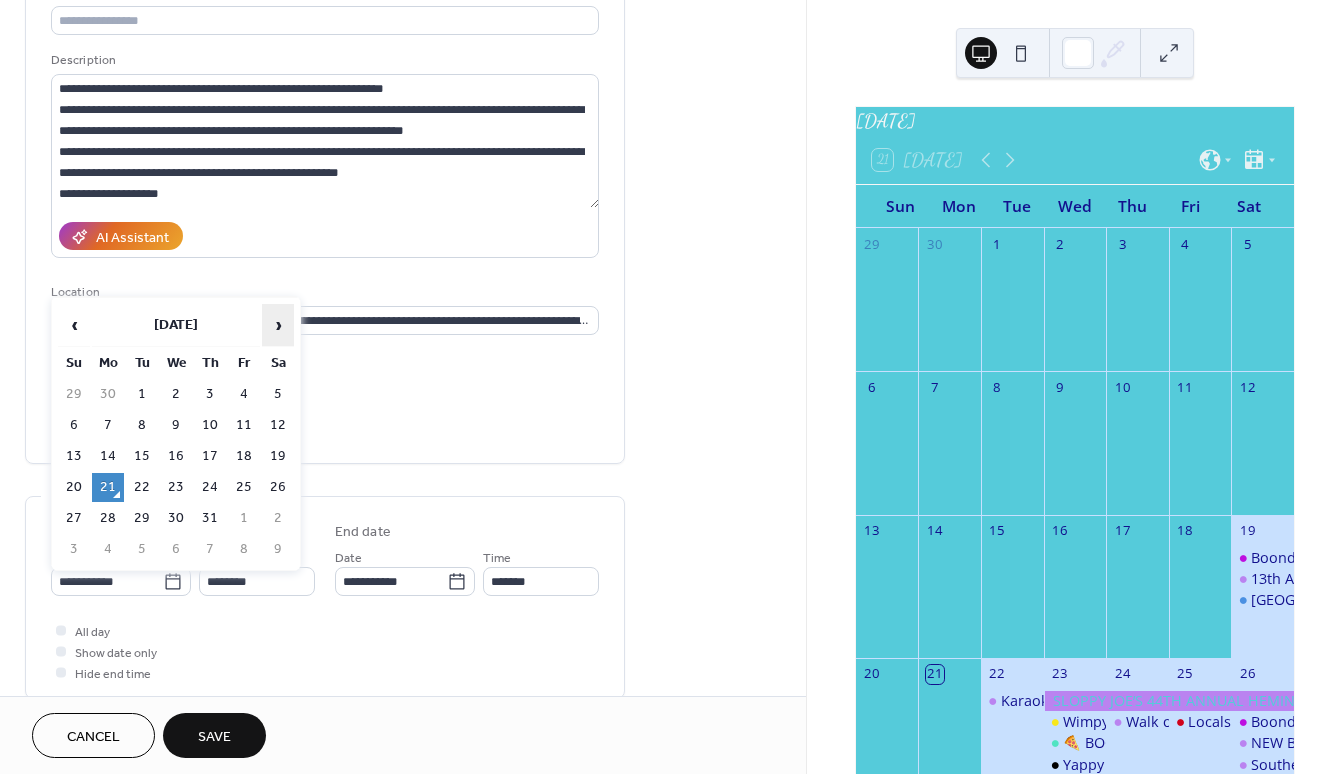 click on "›" at bounding box center [278, 325] 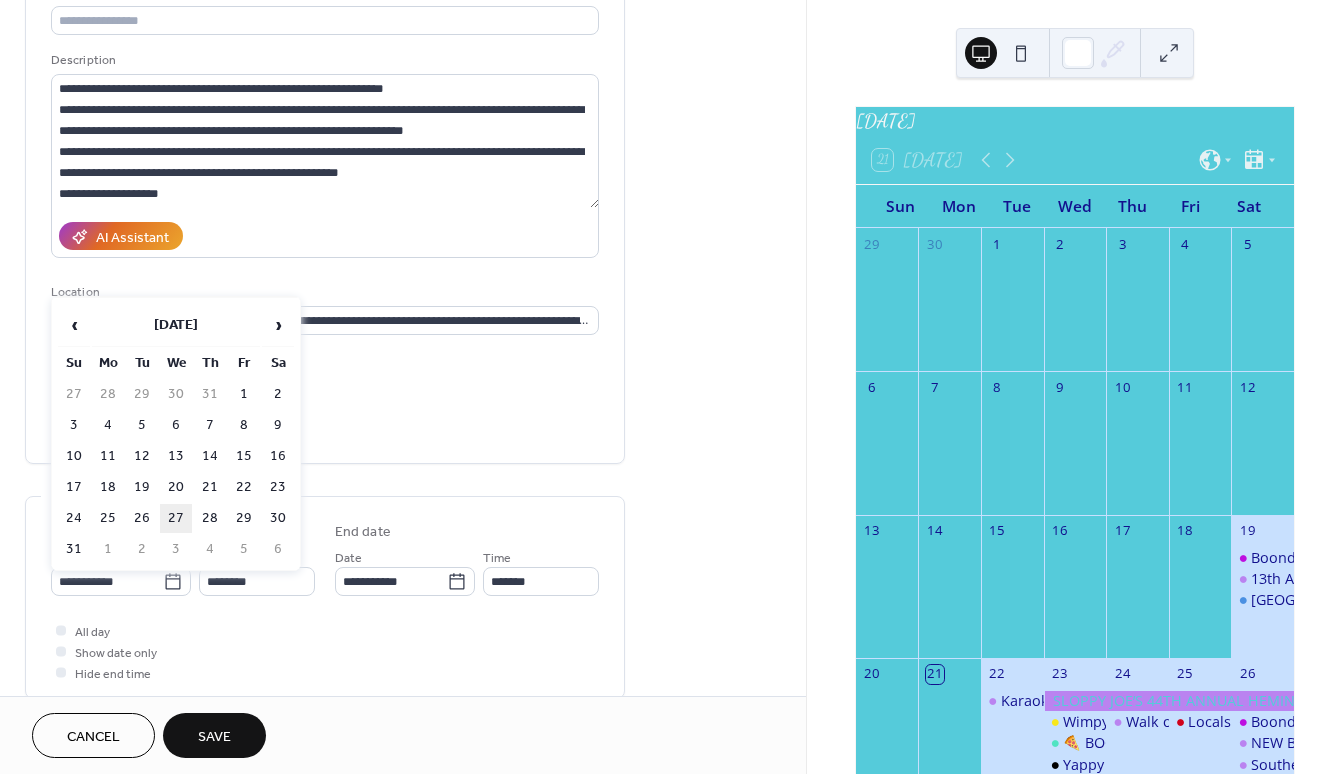 click on "27" at bounding box center (176, 518) 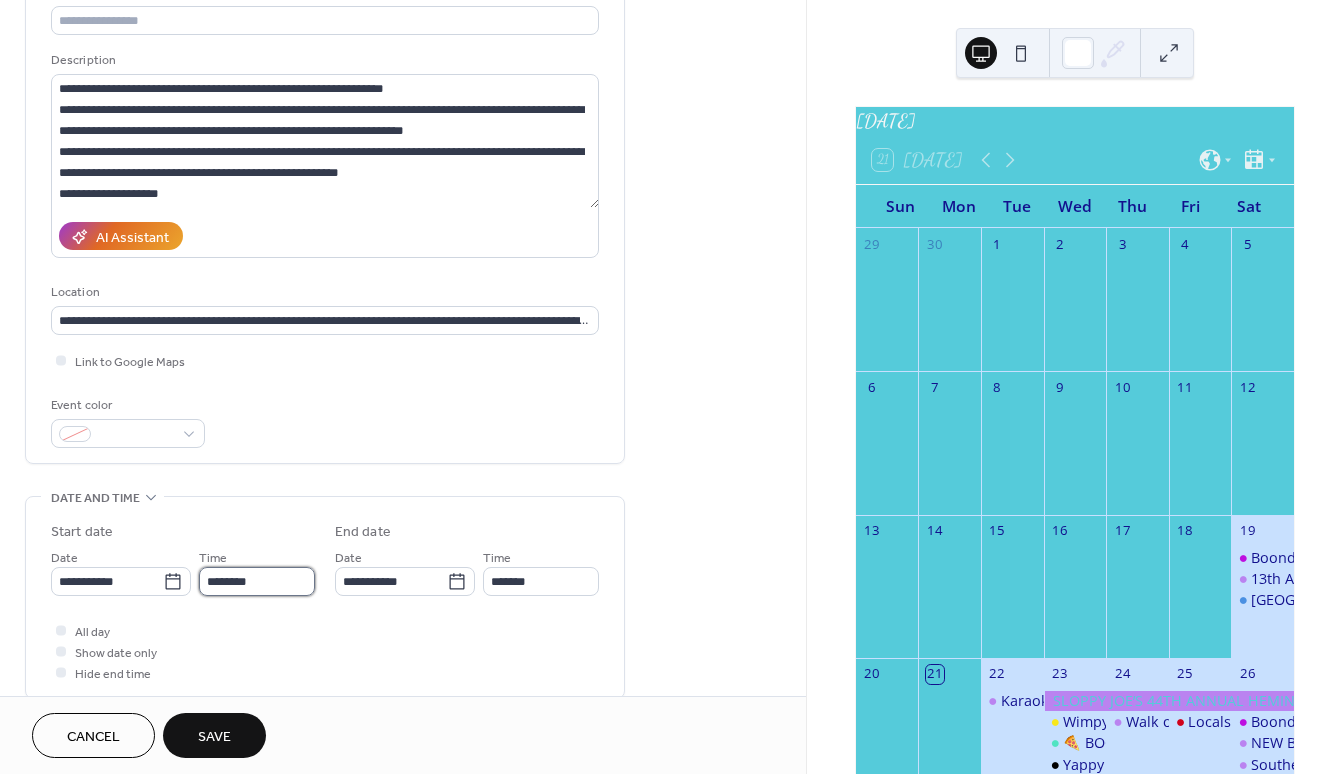 click on "********" at bounding box center [257, 581] 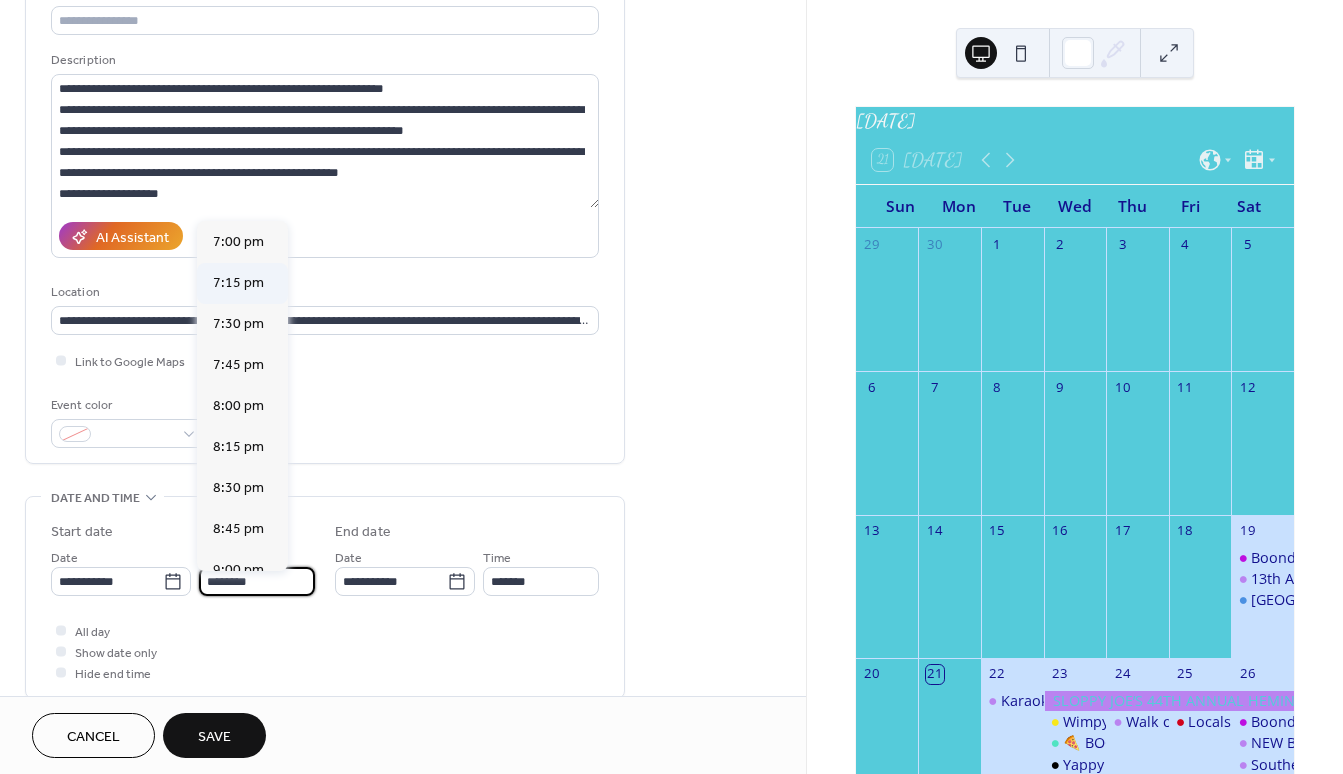 scroll, scrollTop: 3023, scrollLeft: 0, axis: vertical 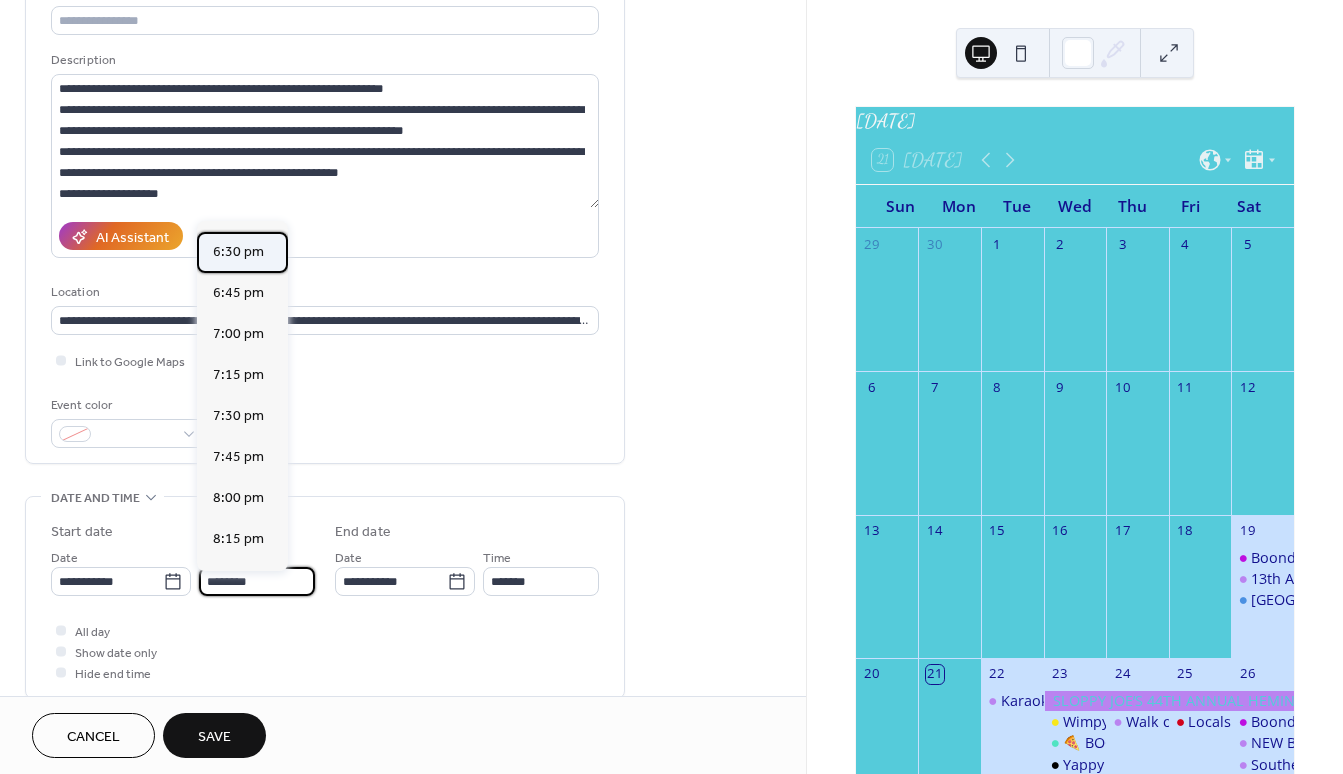 click on "6:30 pm" at bounding box center [238, 252] 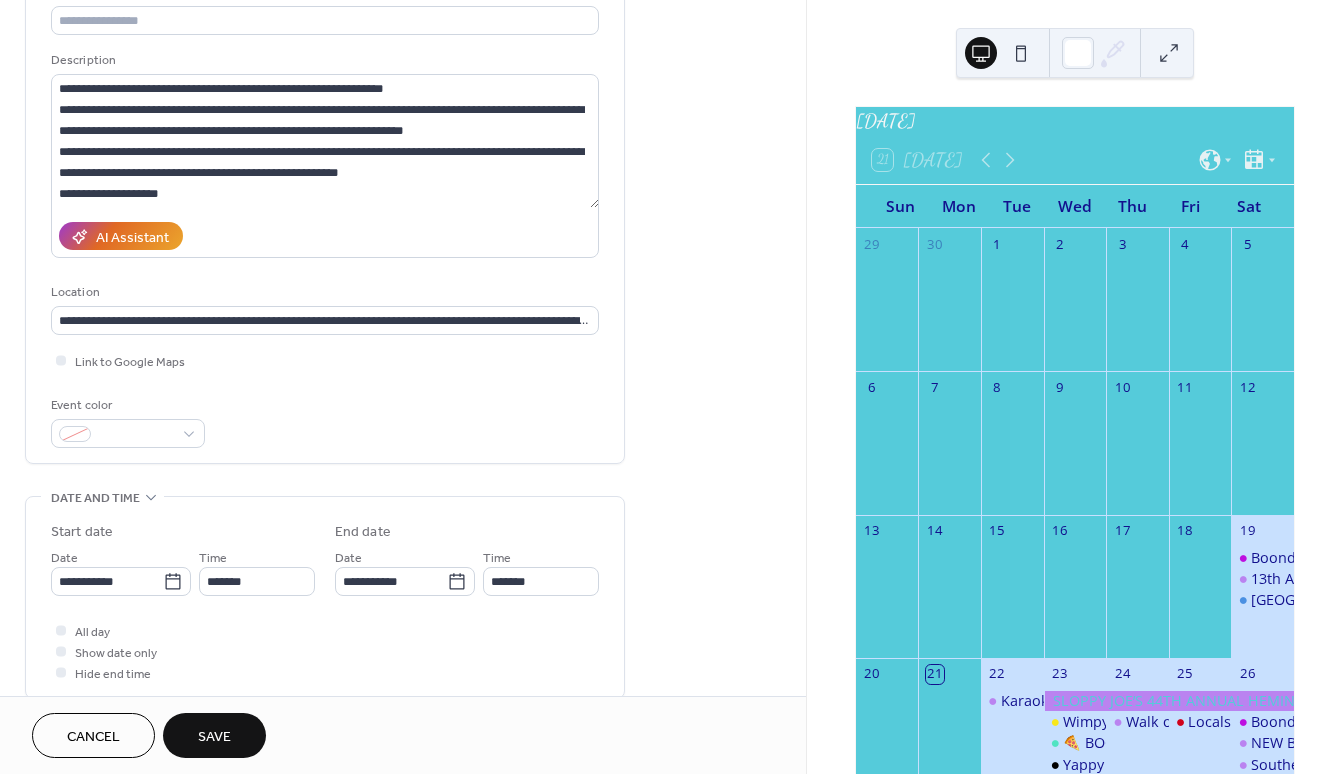 type on "*******" 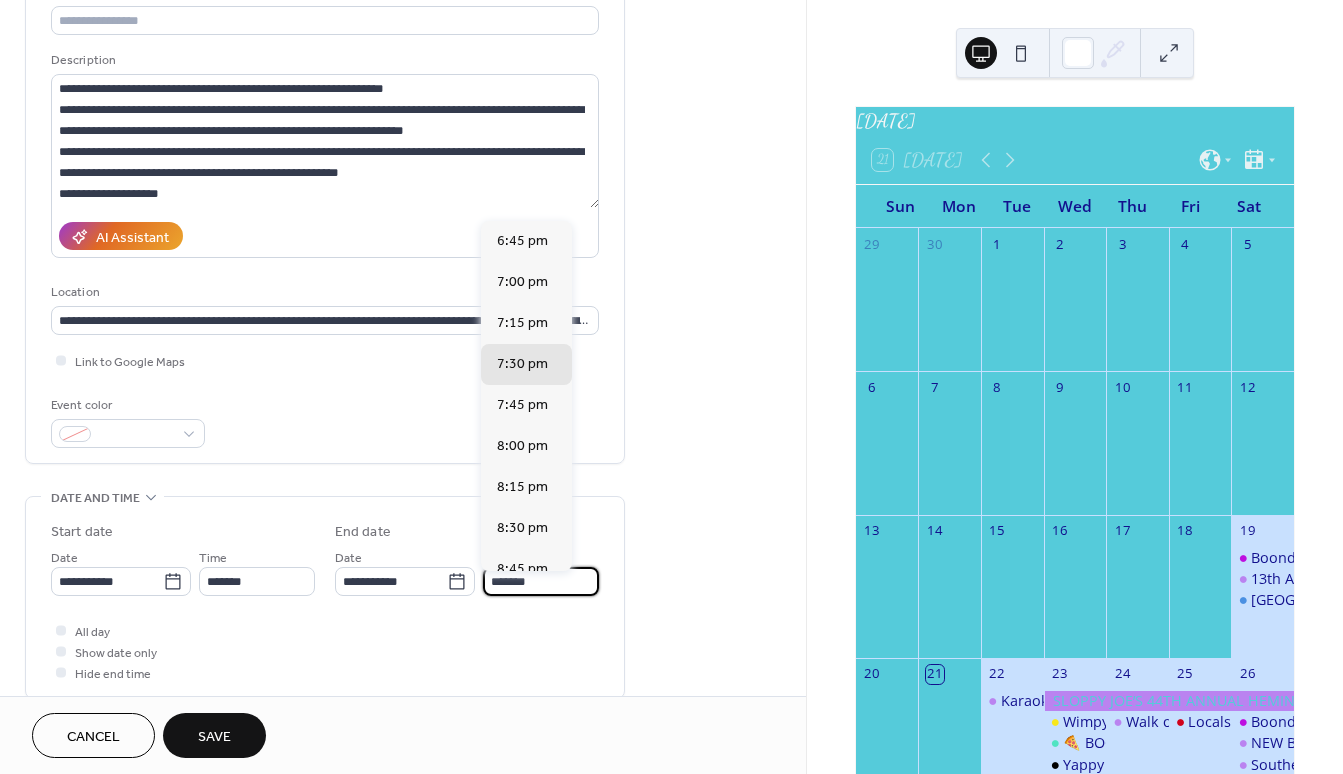 click on "*******" at bounding box center (541, 581) 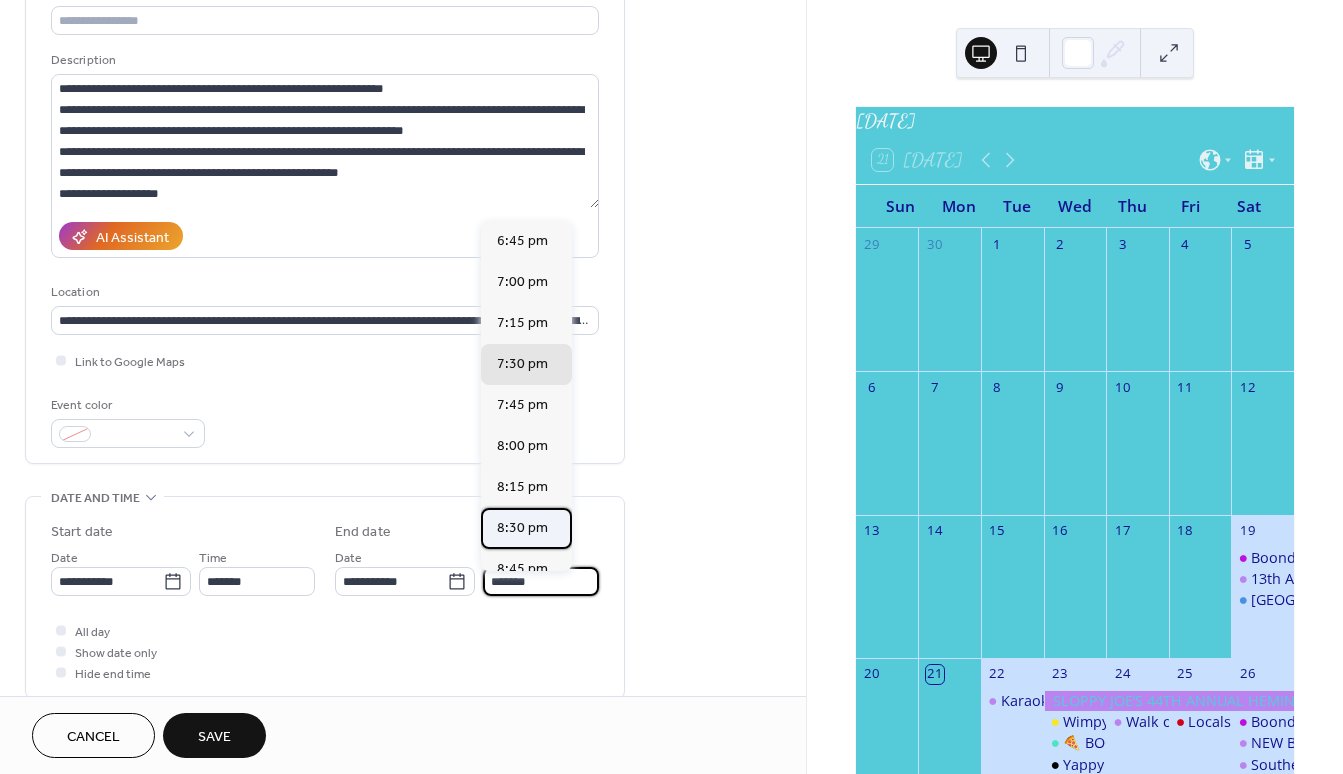 click on "8:30 pm" at bounding box center (522, 528) 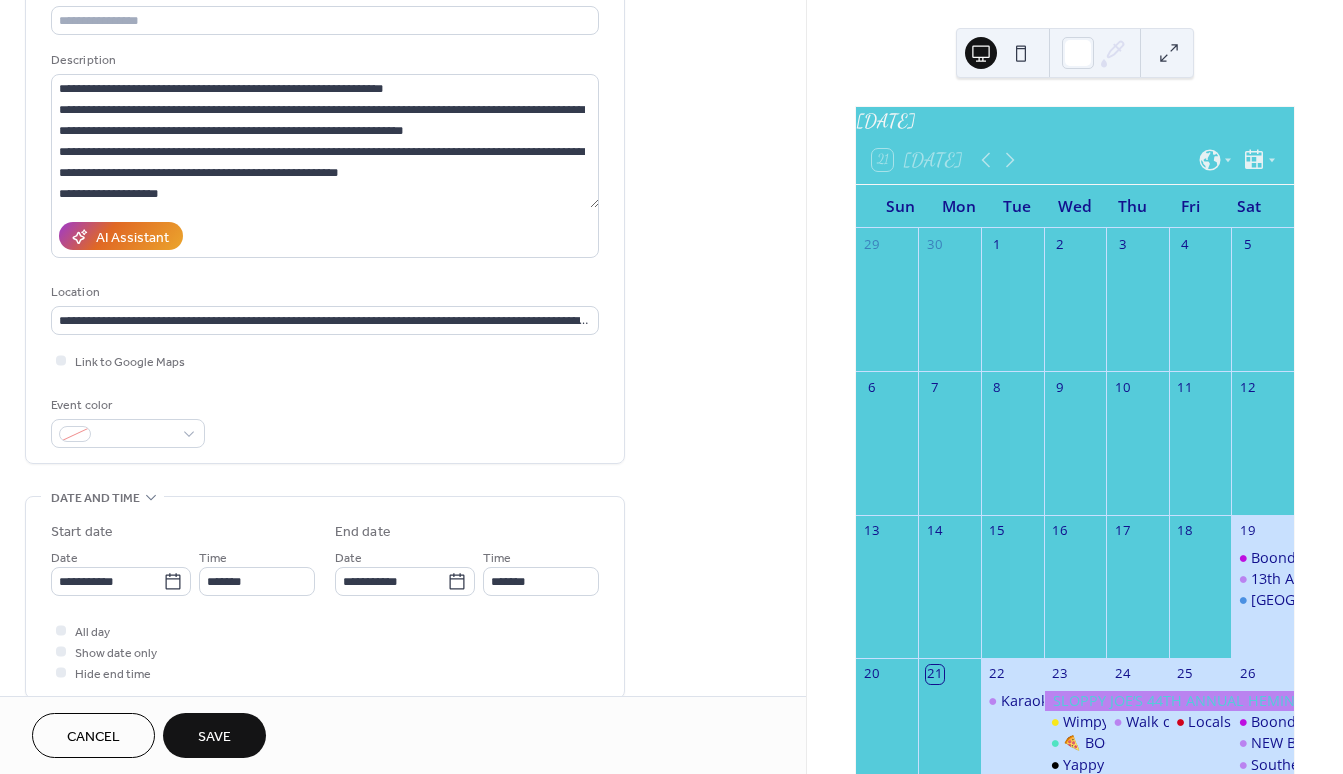 type on "*******" 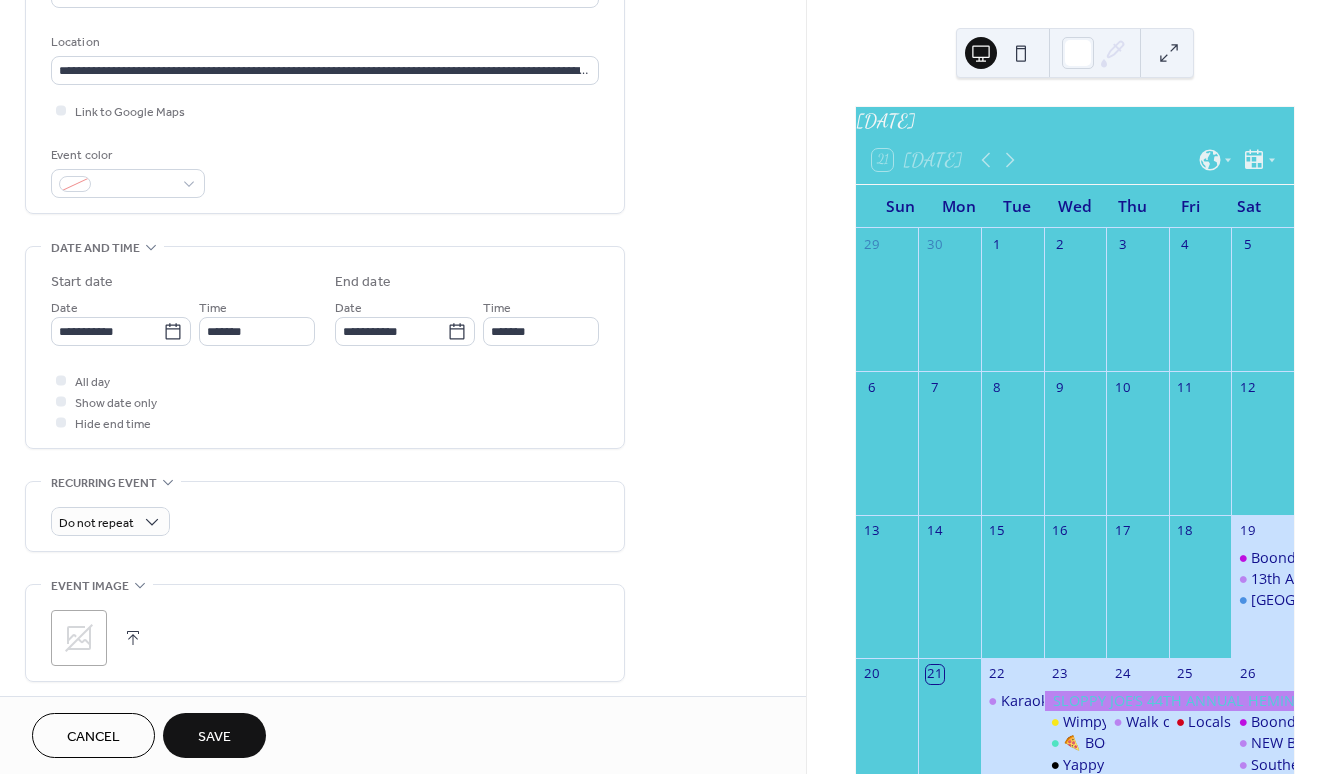 scroll, scrollTop: 409, scrollLeft: 0, axis: vertical 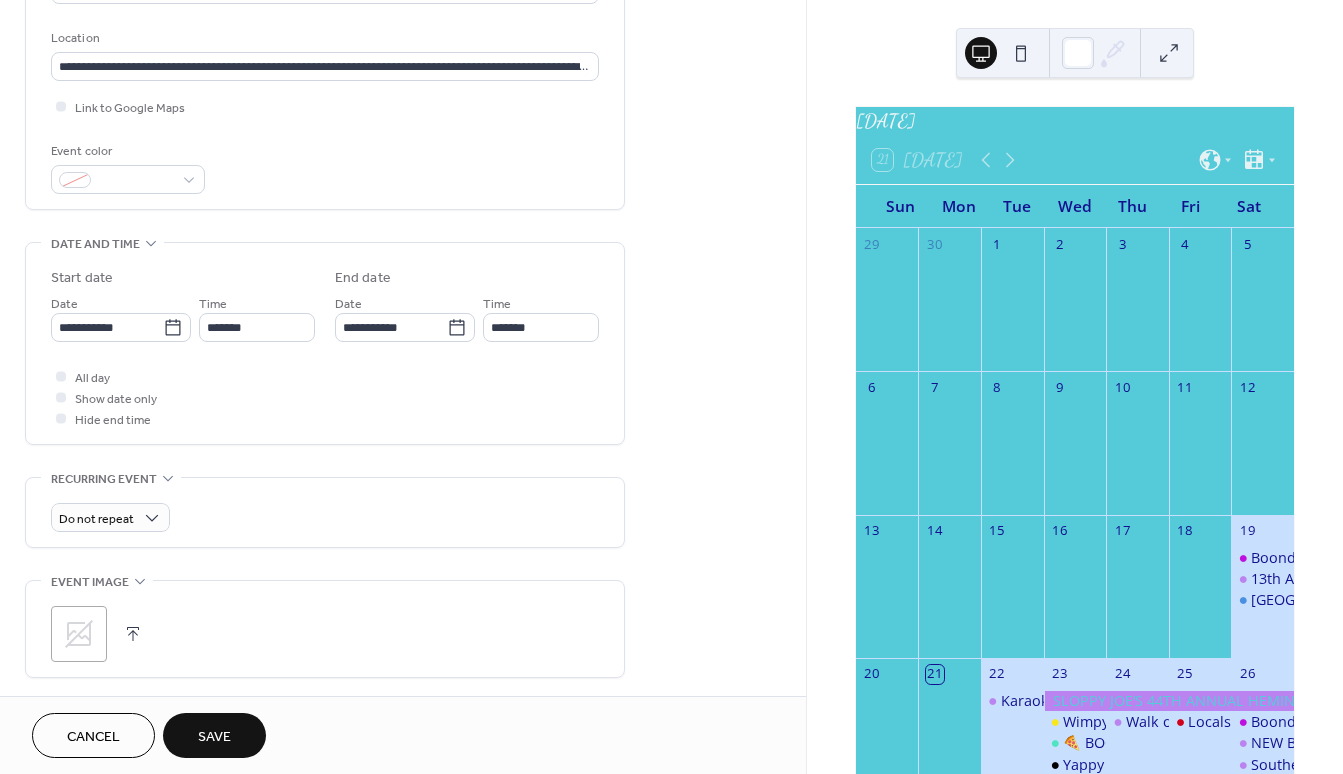 click at bounding box center (133, 634) 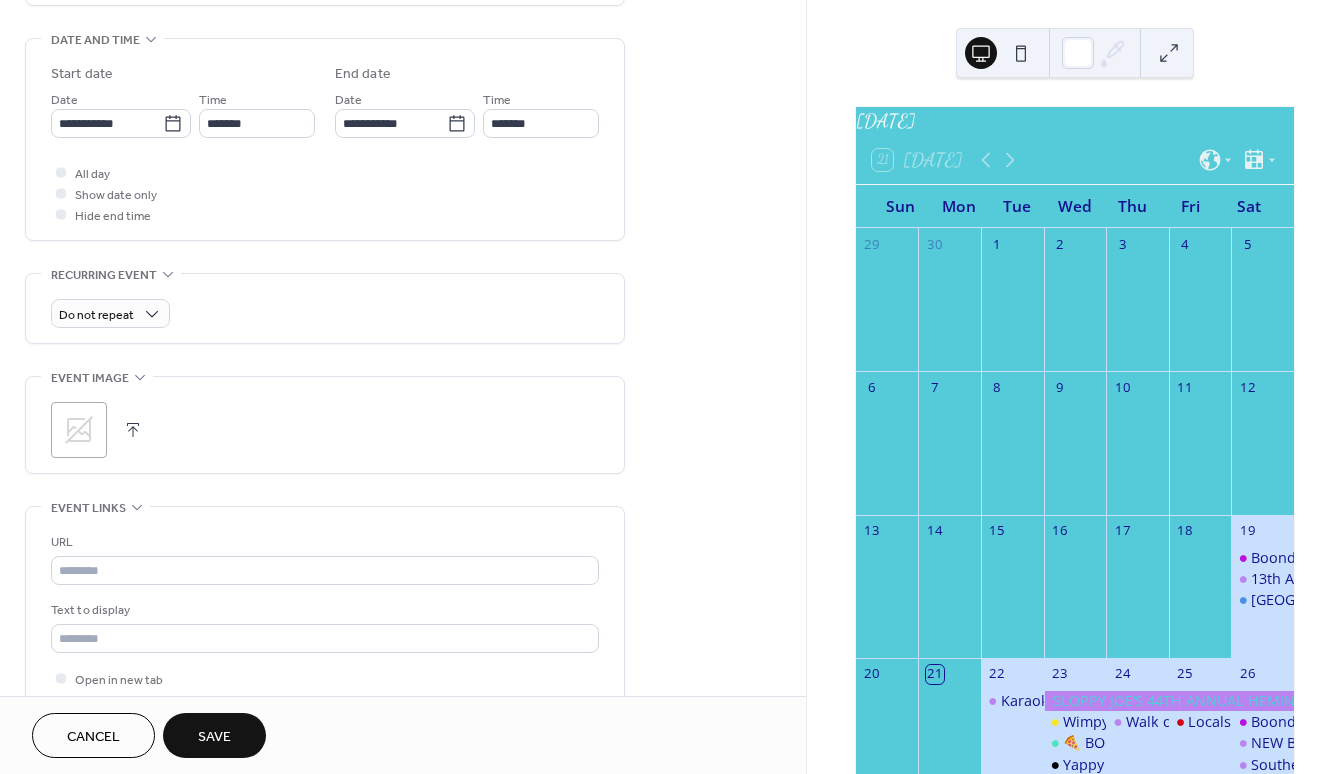 scroll, scrollTop: 710, scrollLeft: 0, axis: vertical 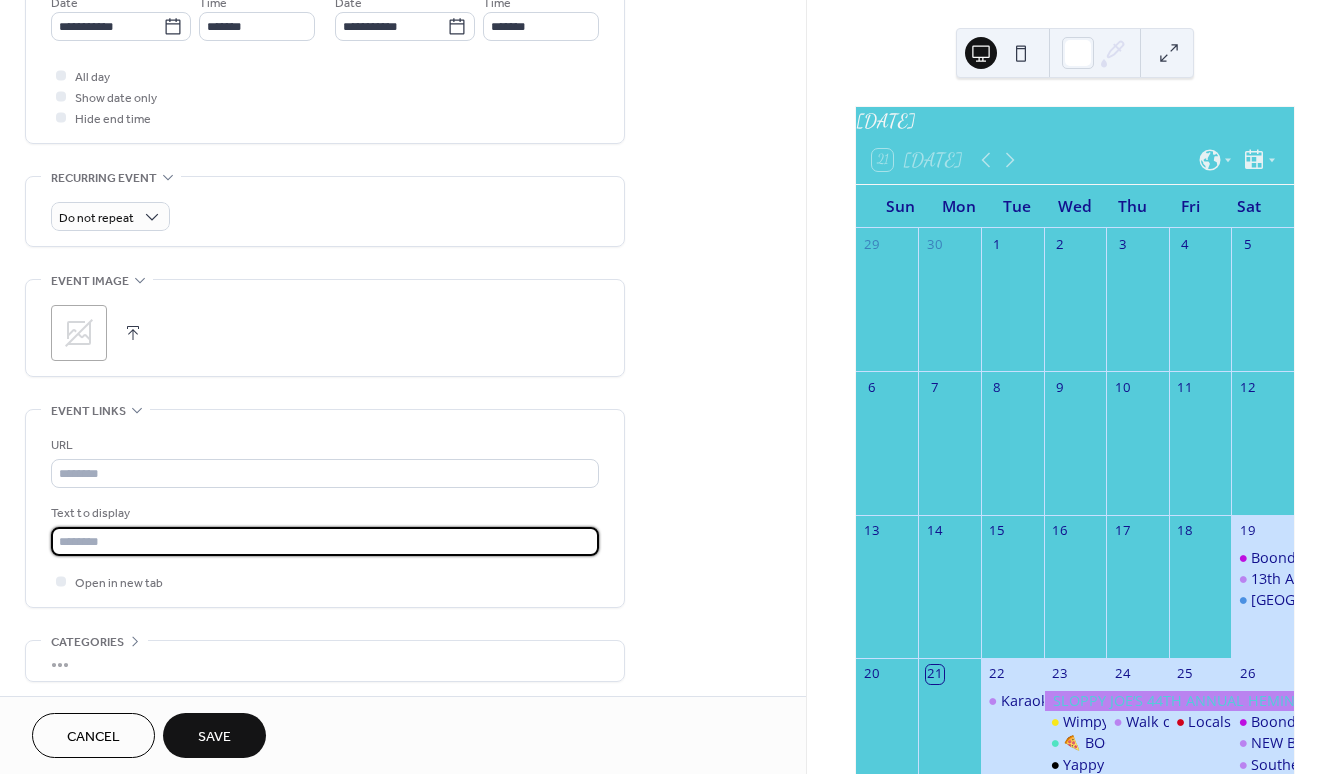 click at bounding box center [325, 541] 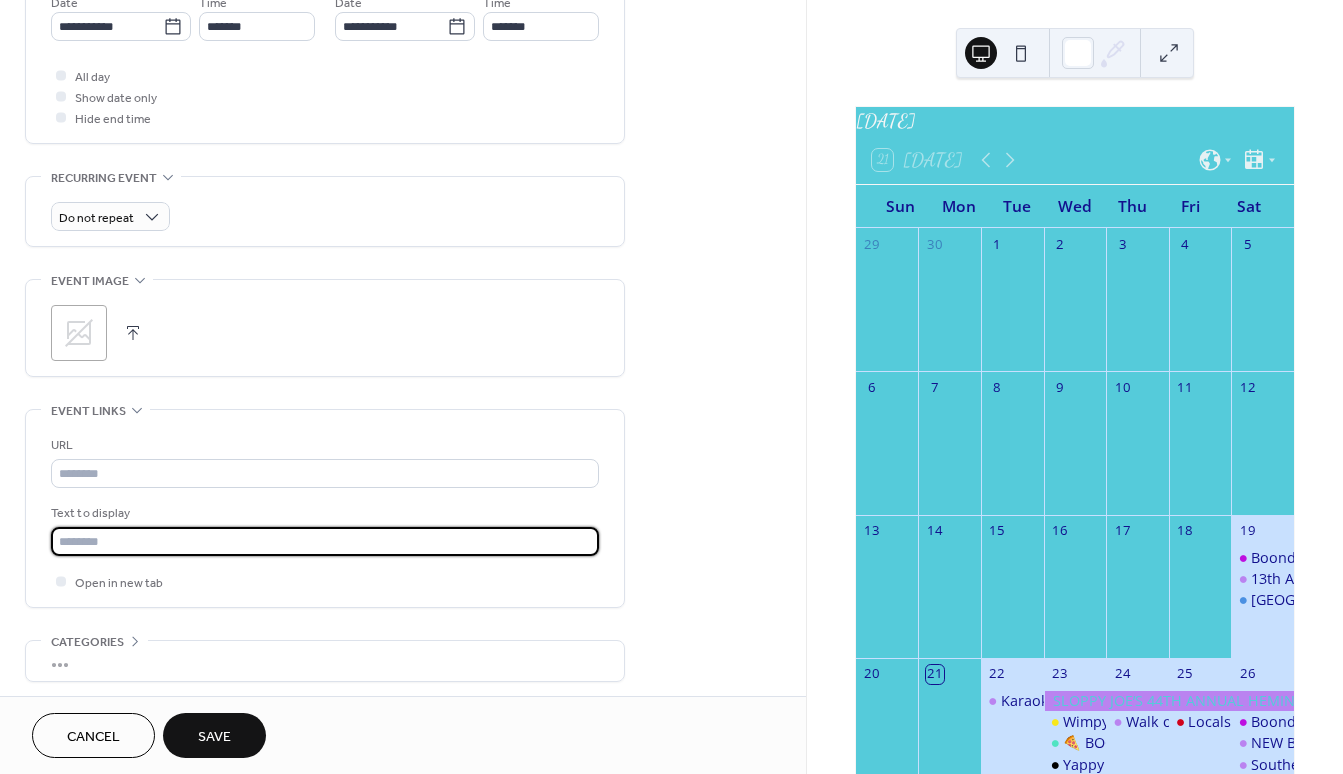 paste on "**********" 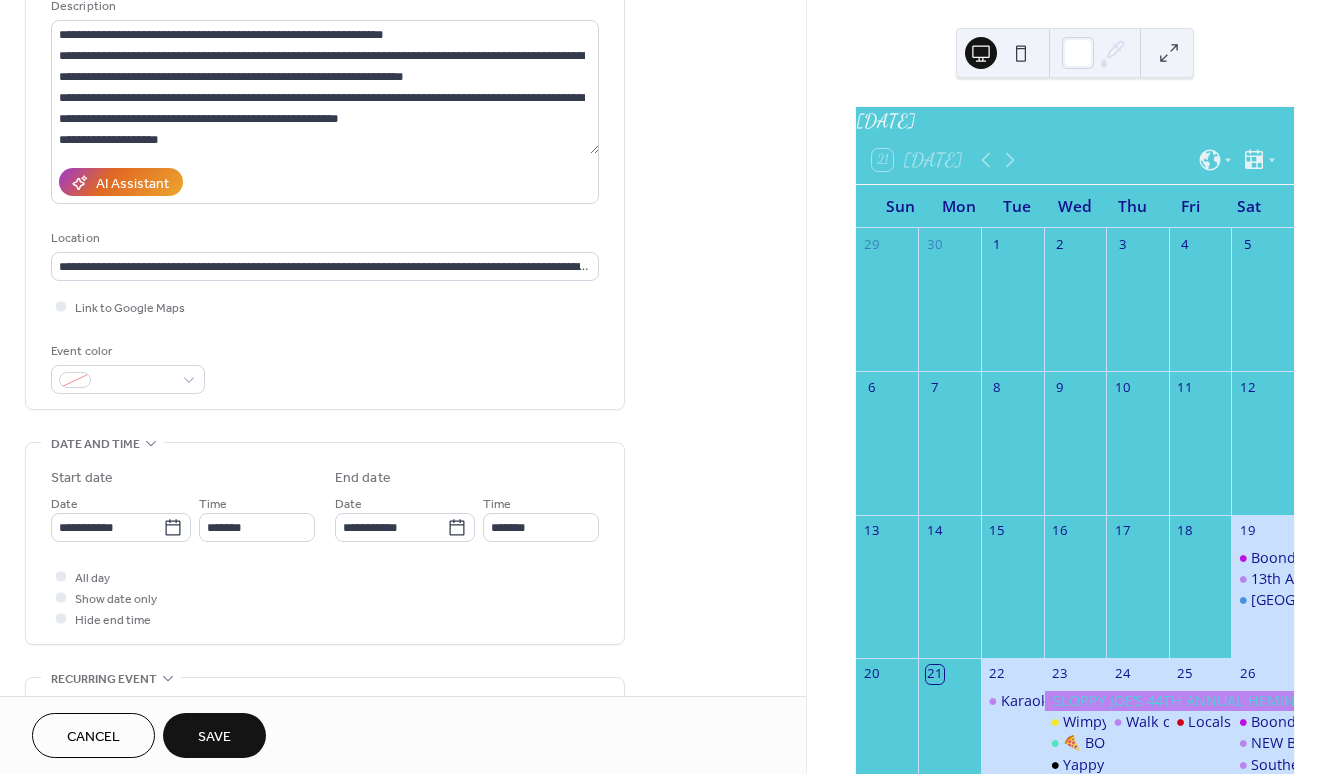 scroll, scrollTop: 205, scrollLeft: 0, axis: vertical 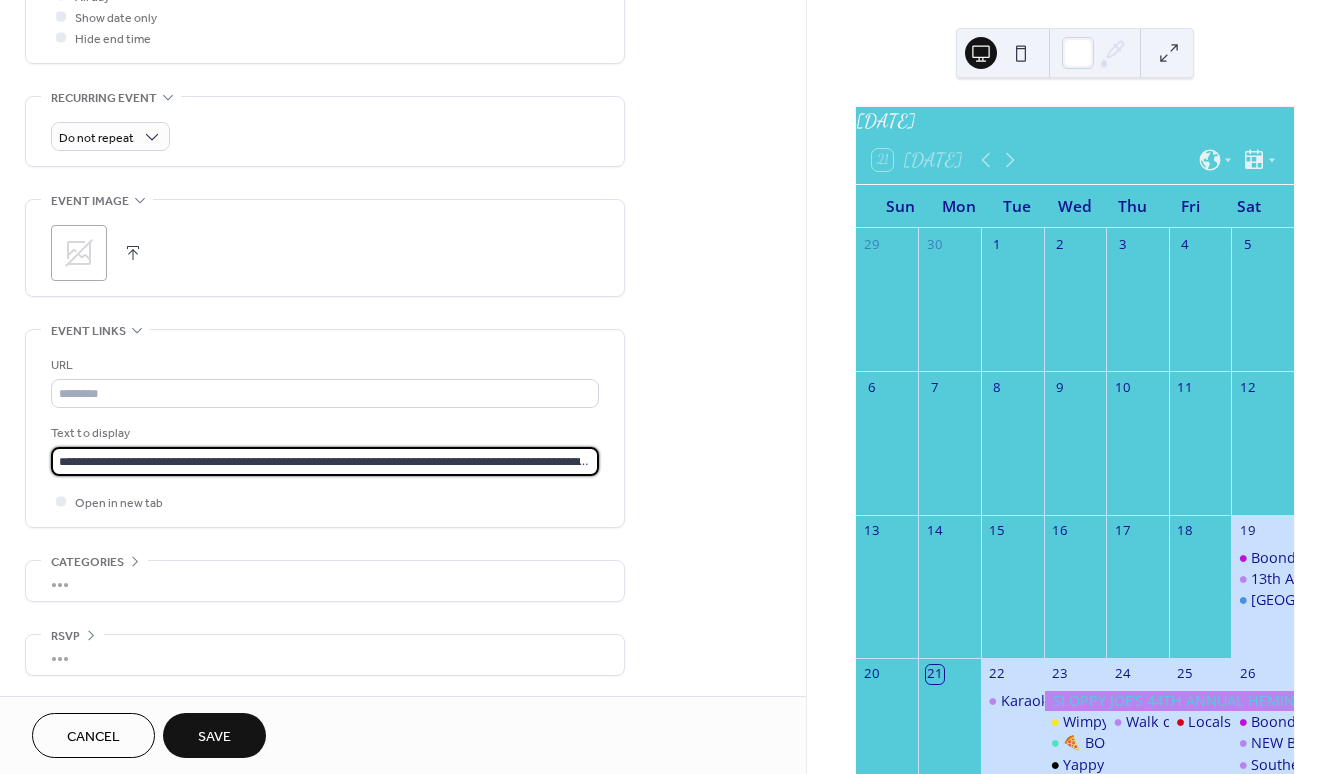 type on "**********" 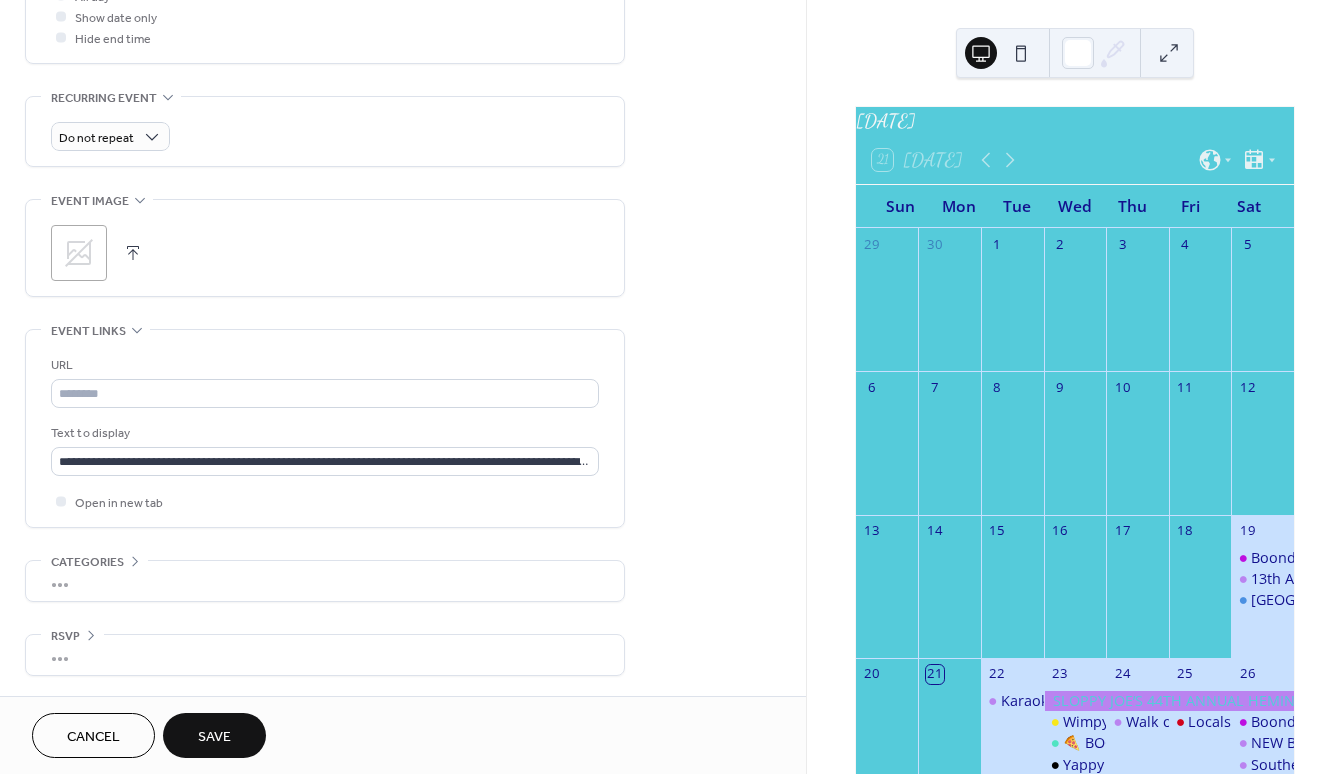 click on "Save" at bounding box center [214, 737] 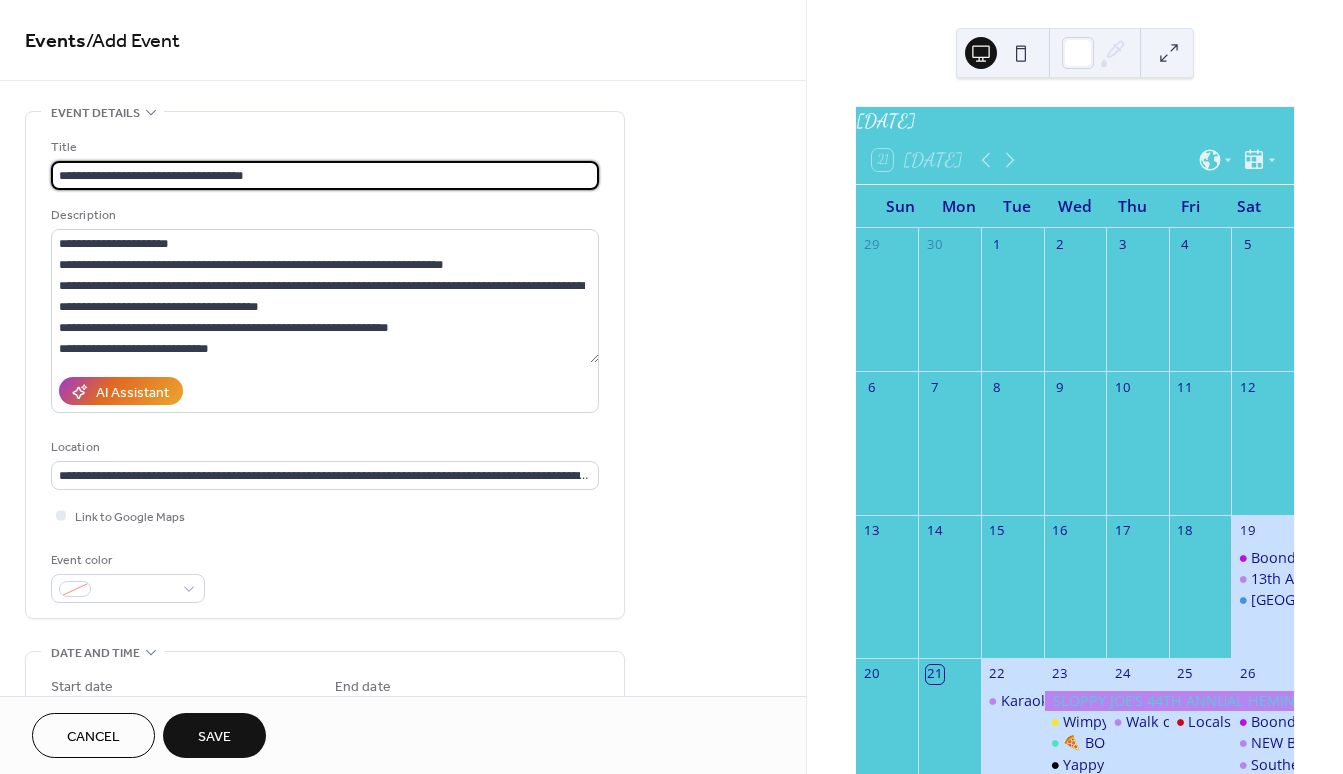 scroll, scrollTop: 4, scrollLeft: 0, axis: vertical 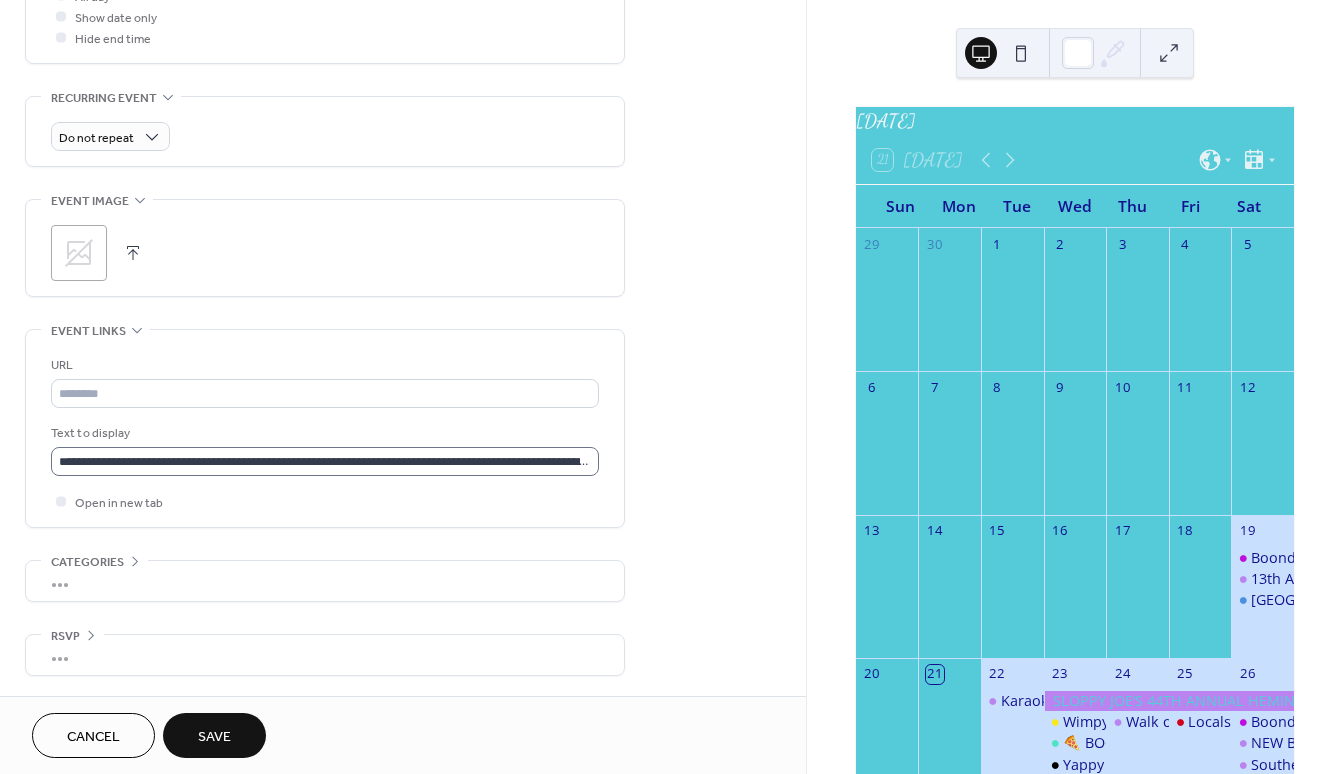 type on "**********" 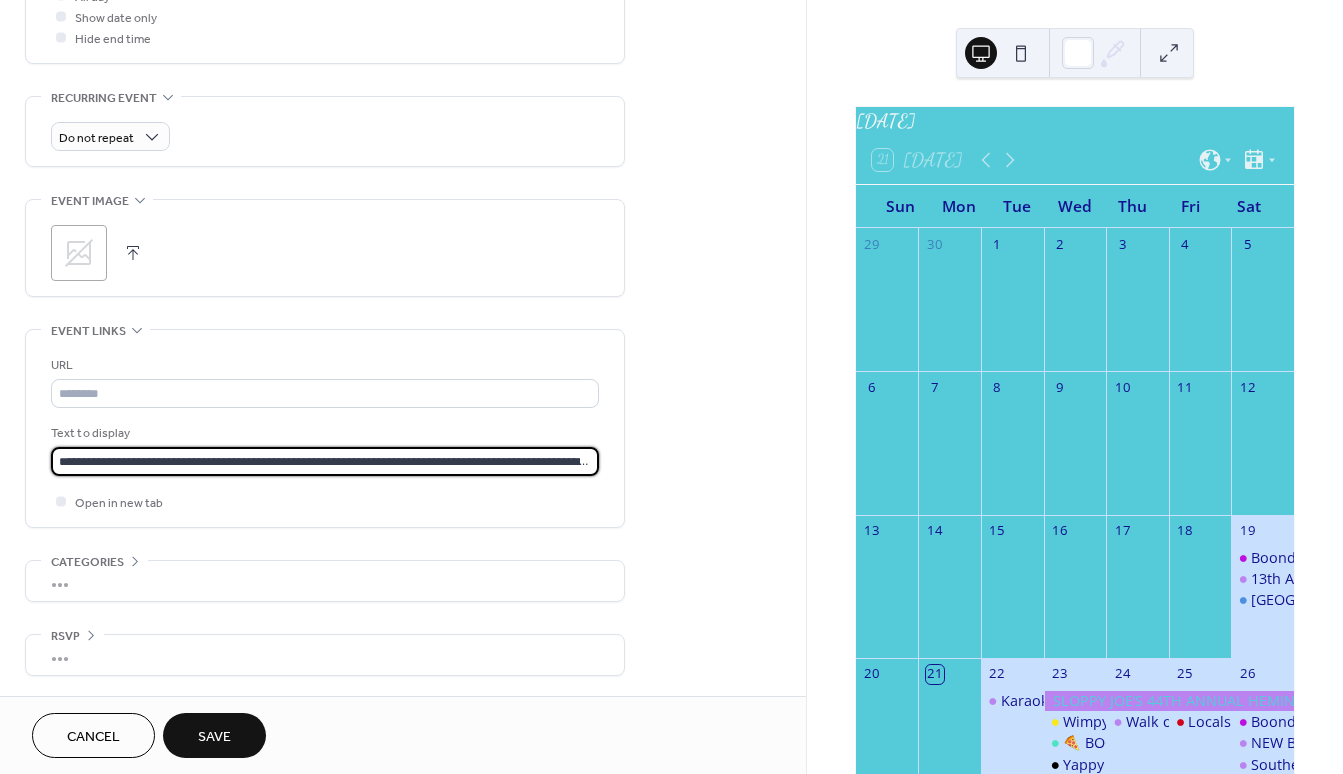 click on "**********" at bounding box center [325, 461] 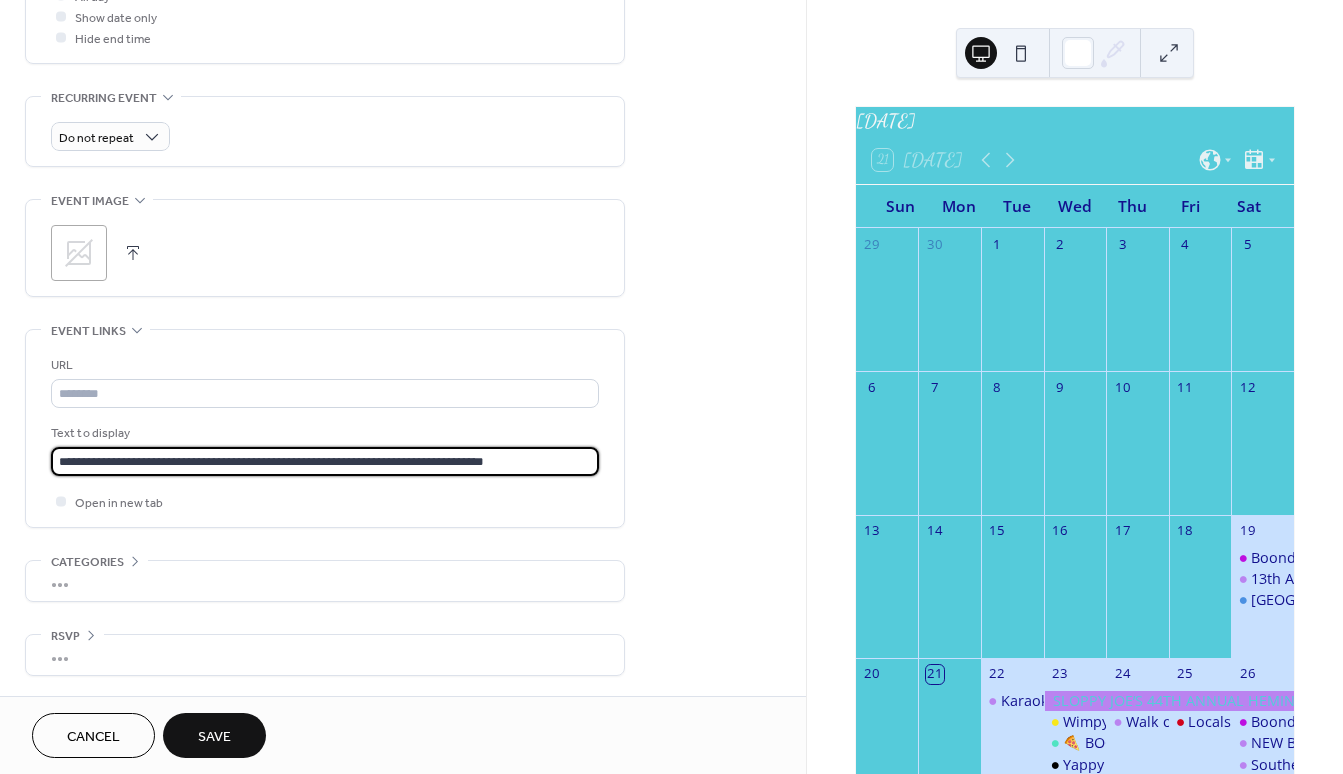 drag, startPoint x: 351, startPoint y: 460, endPoint x: 82, endPoint y: 453, distance: 269.09106 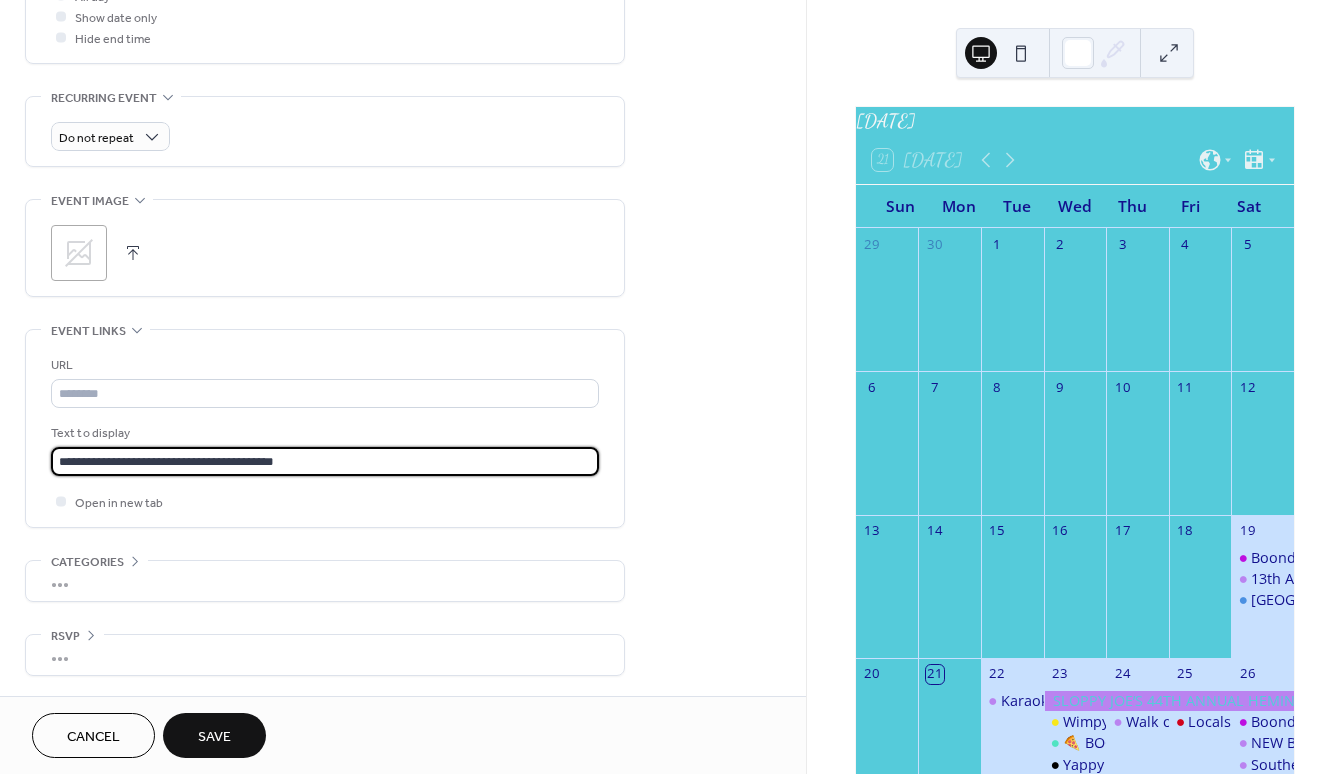 drag, startPoint x: 59, startPoint y: 460, endPoint x: 412, endPoint y: 476, distance: 353.36243 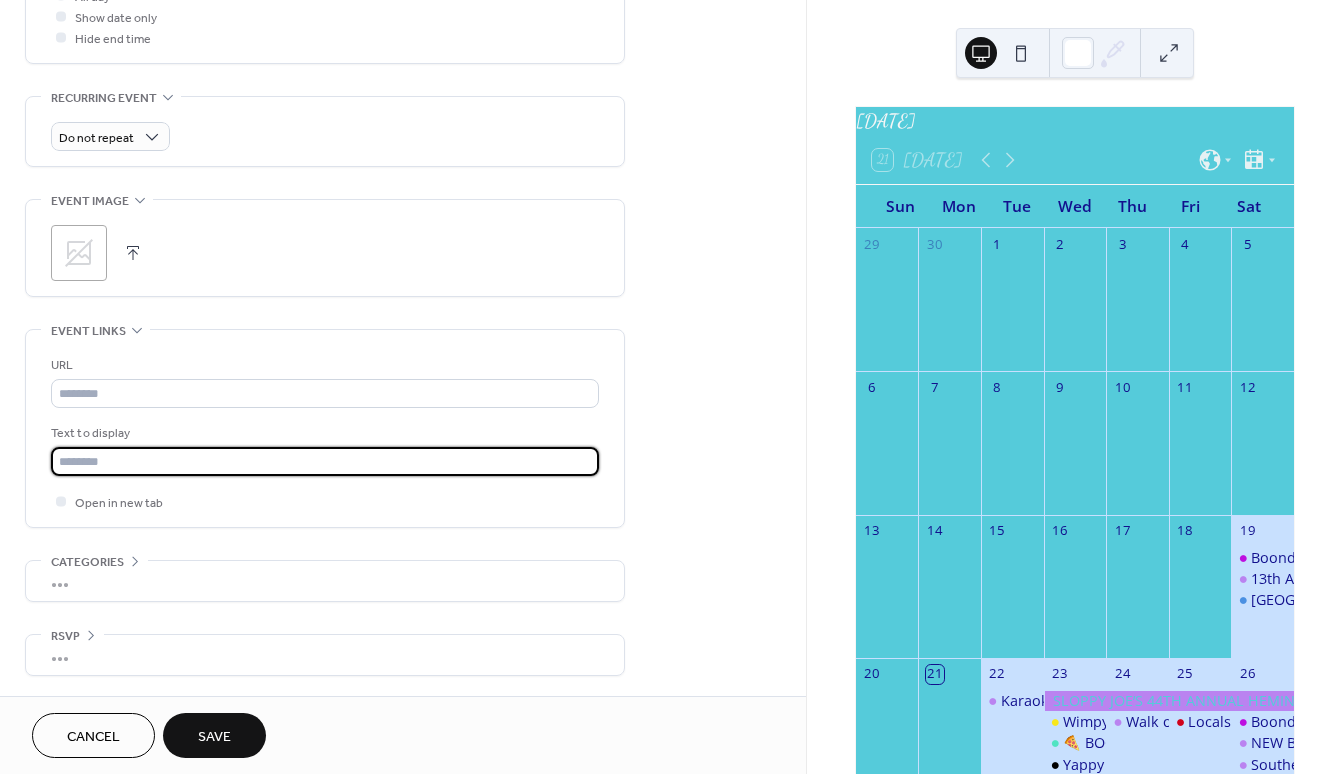 click at bounding box center [325, 461] 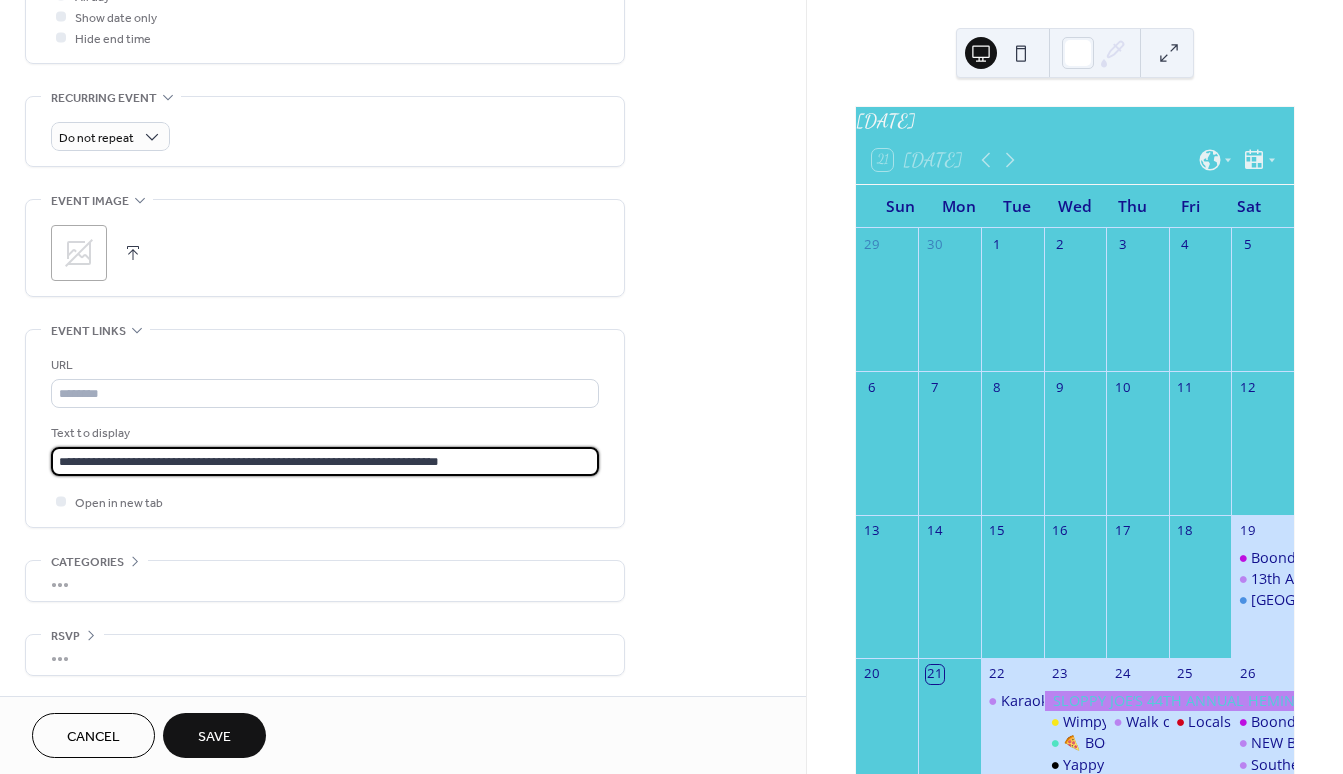 type on "**********" 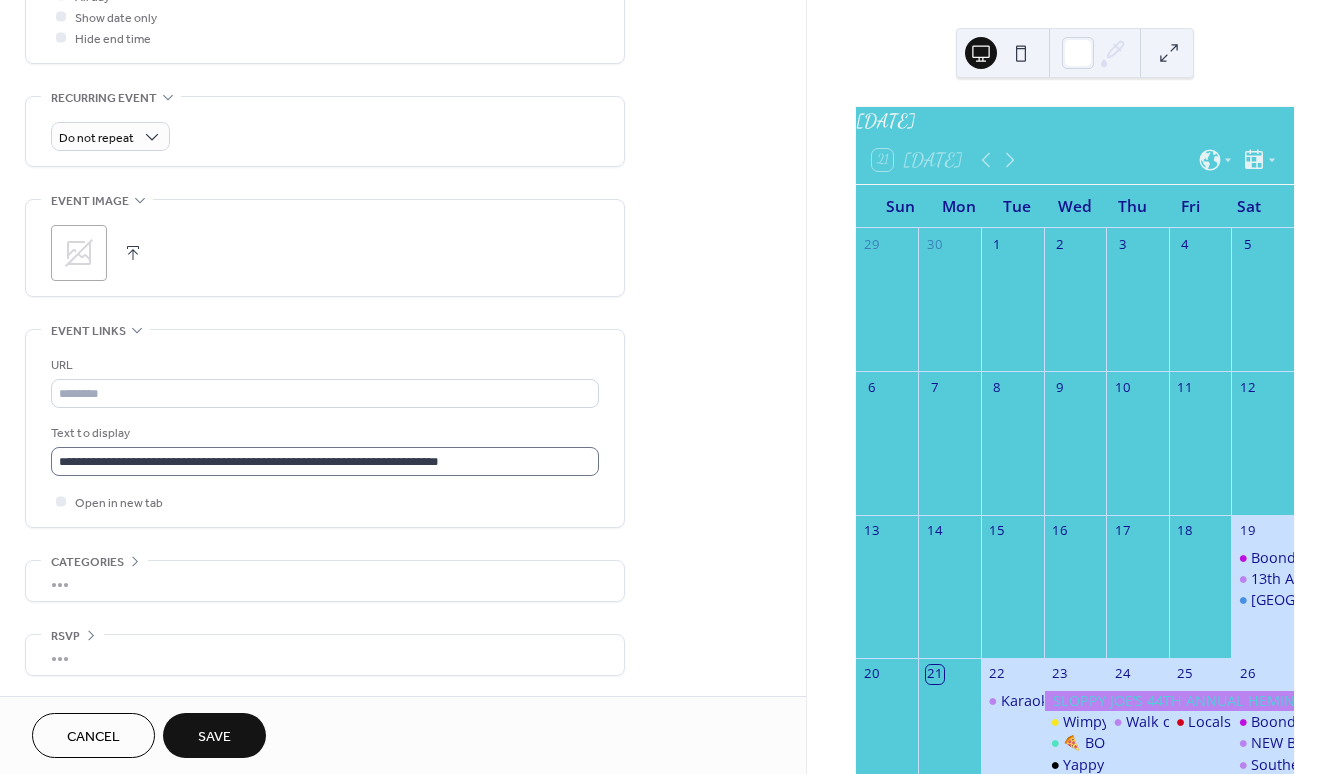 drag, startPoint x: 218, startPoint y: 737, endPoint x: 483, endPoint y: 462, distance: 381.90314 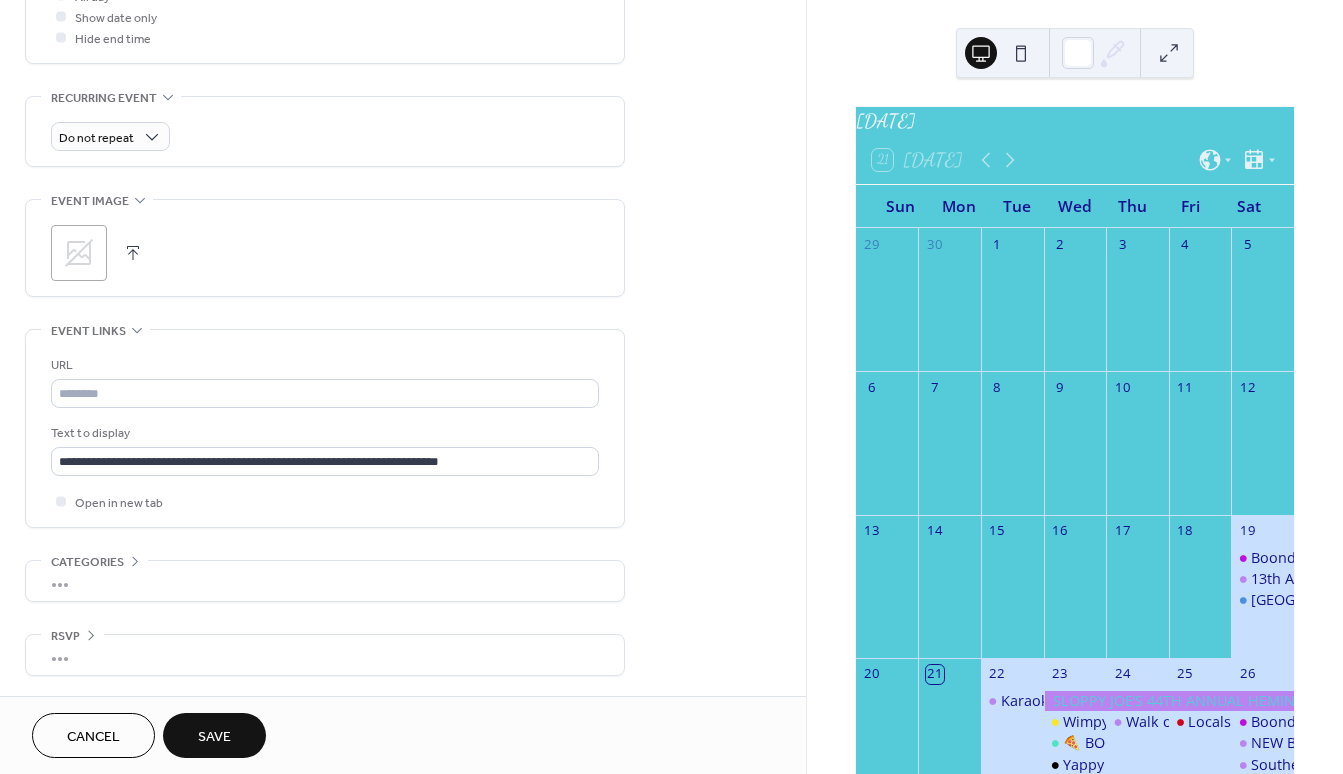 click at bounding box center [133, 253] 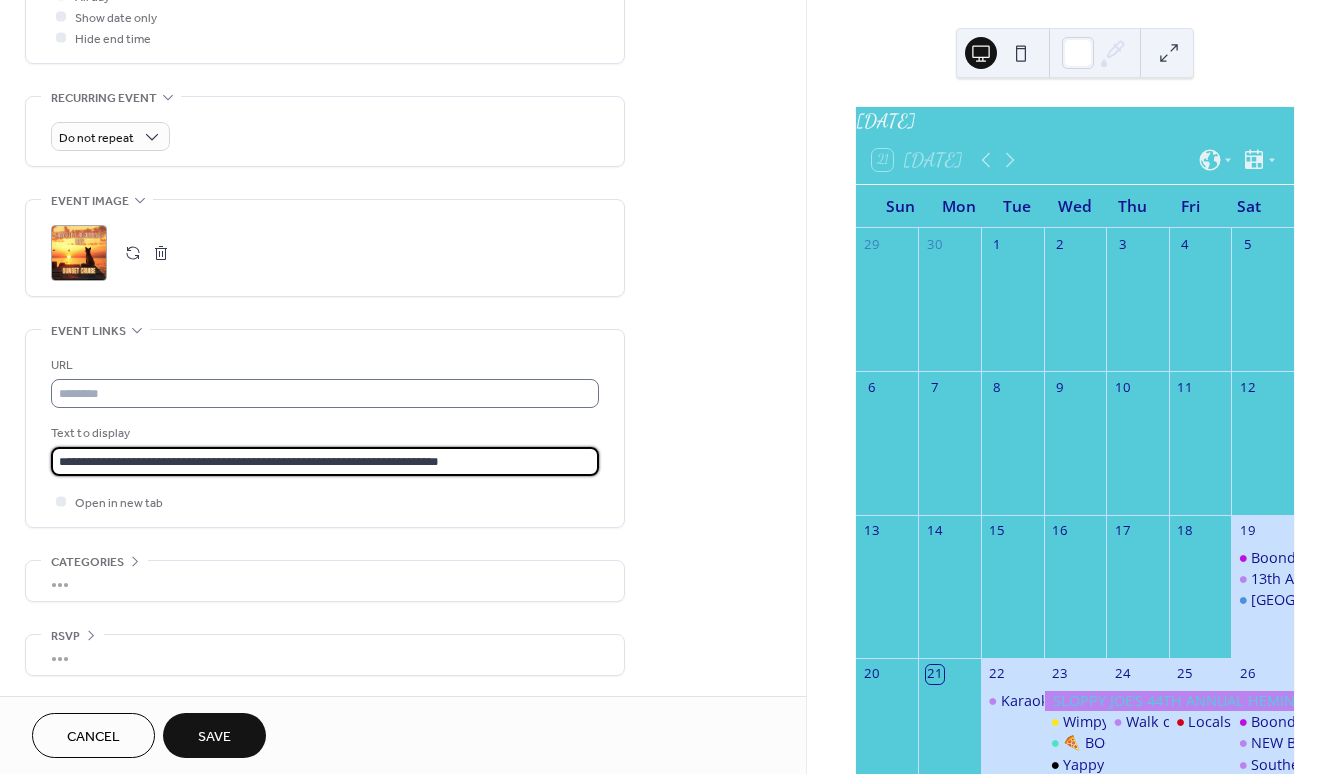 drag, startPoint x: 500, startPoint y: 458, endPoint x: 272, endPoint y: 392, distance: 237.36049 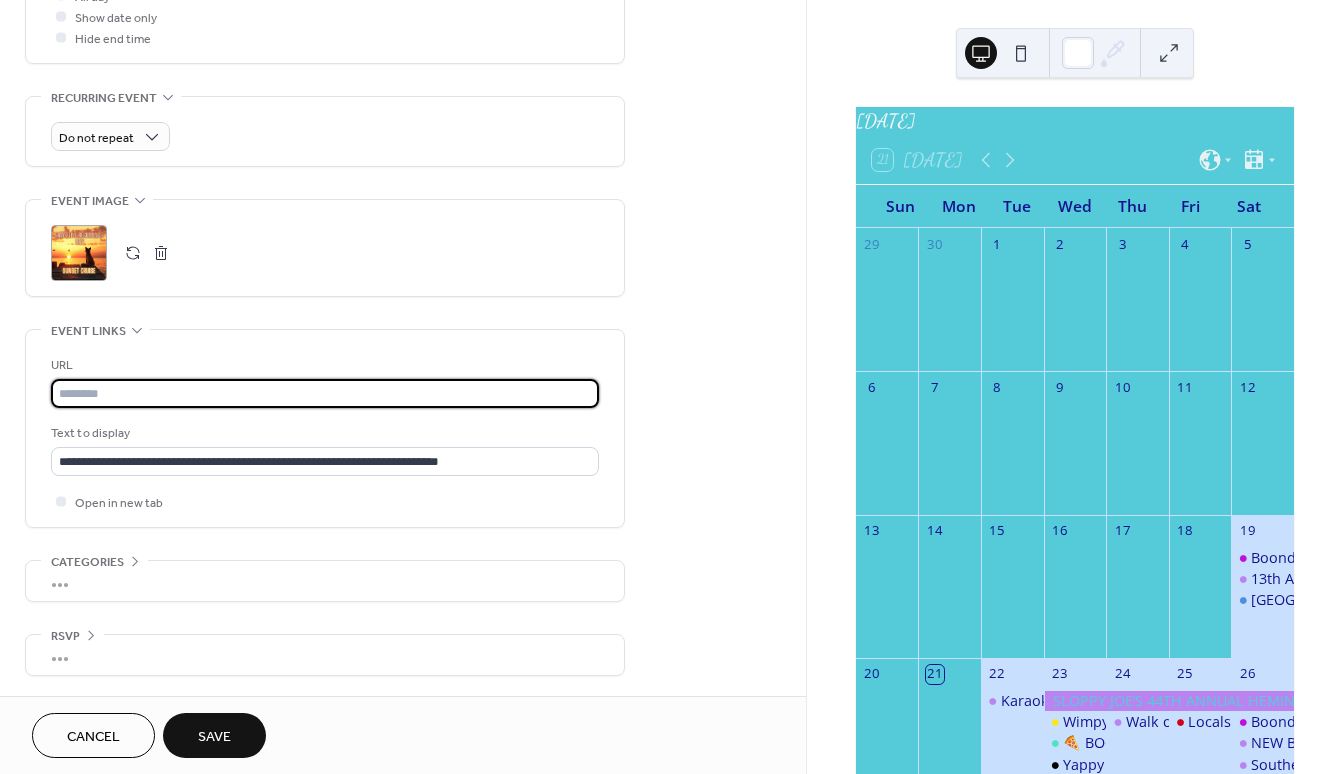 click at bounding box center [325, 393] 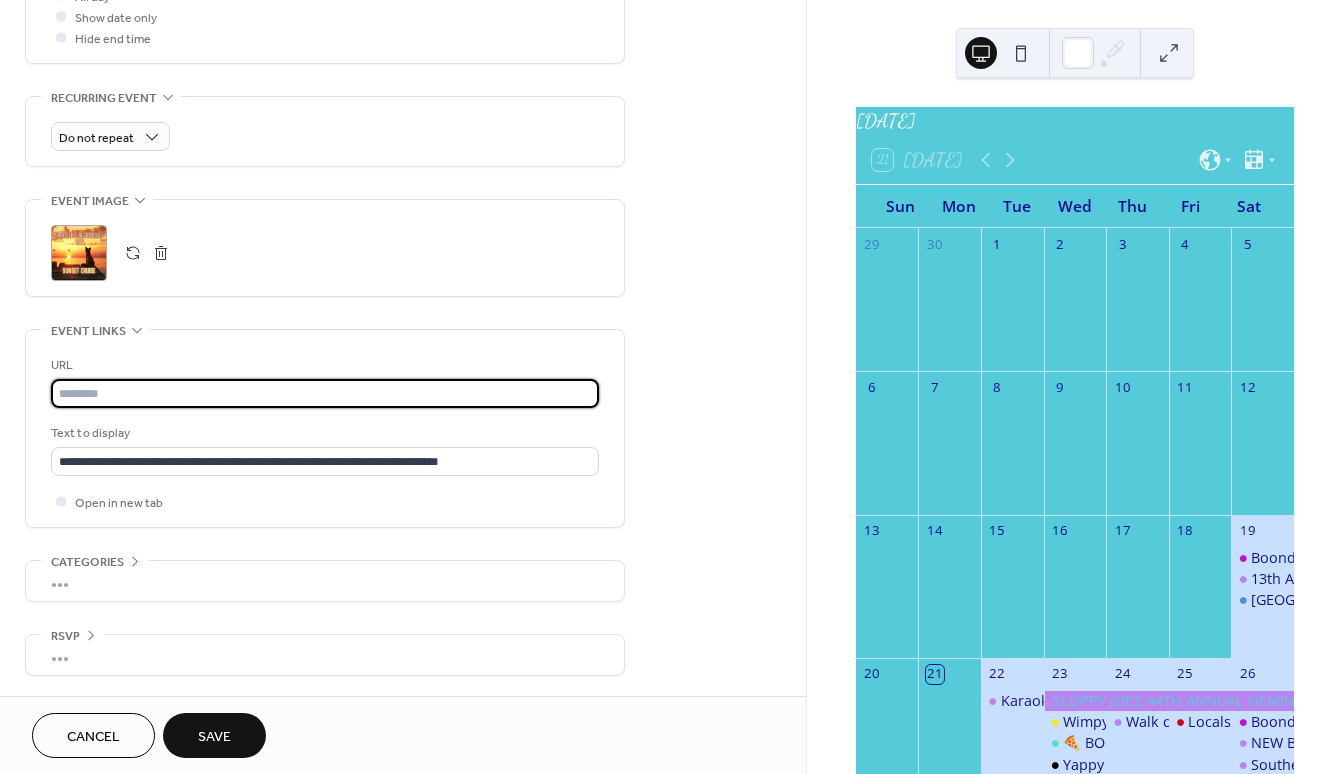paste on "**********" 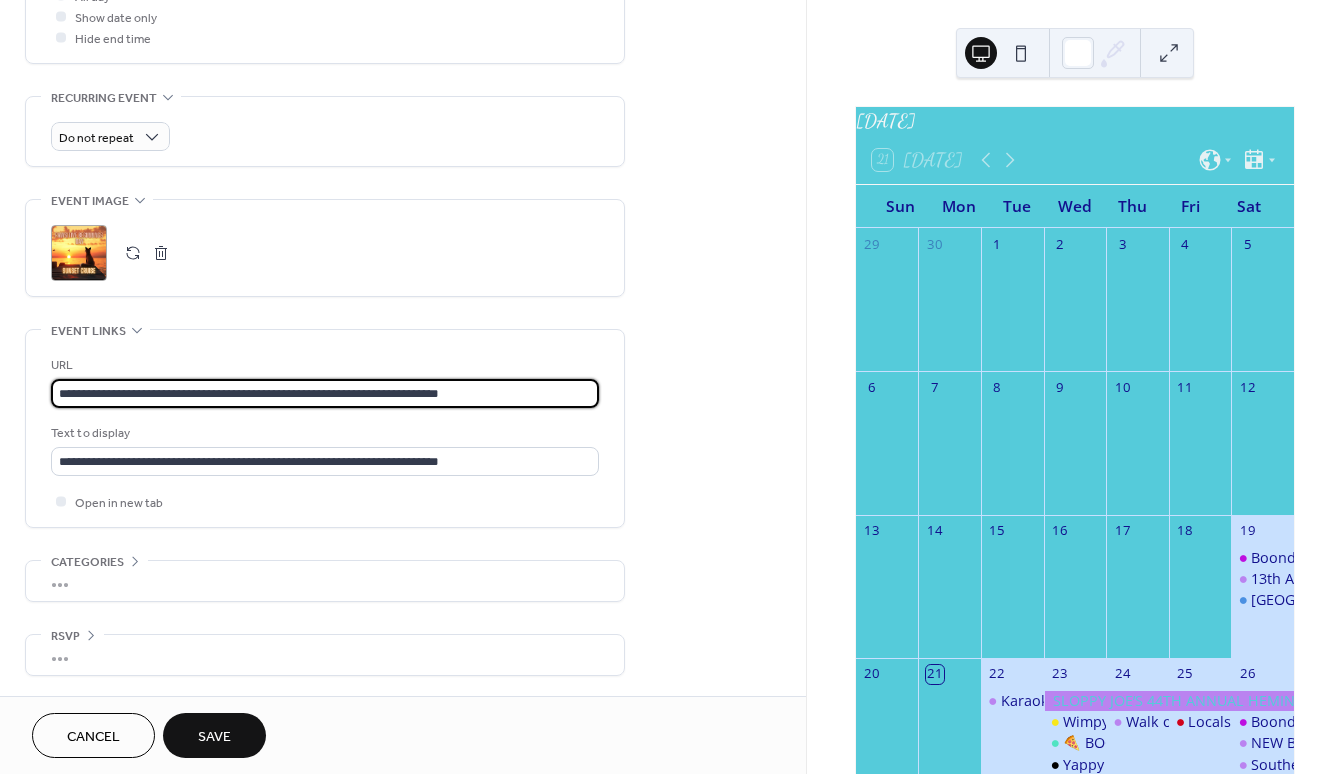 type on "**********" 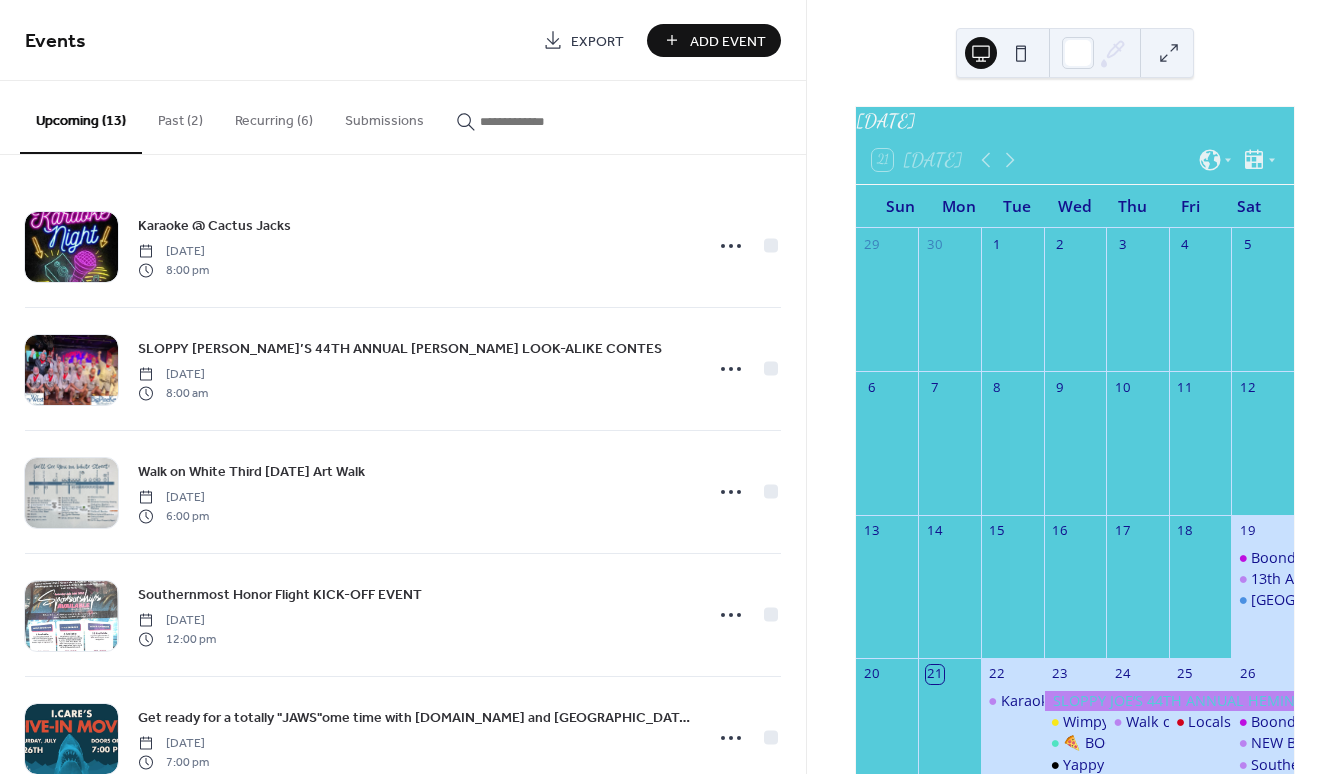 click on "Add Event" at bounding box center [728, 41] 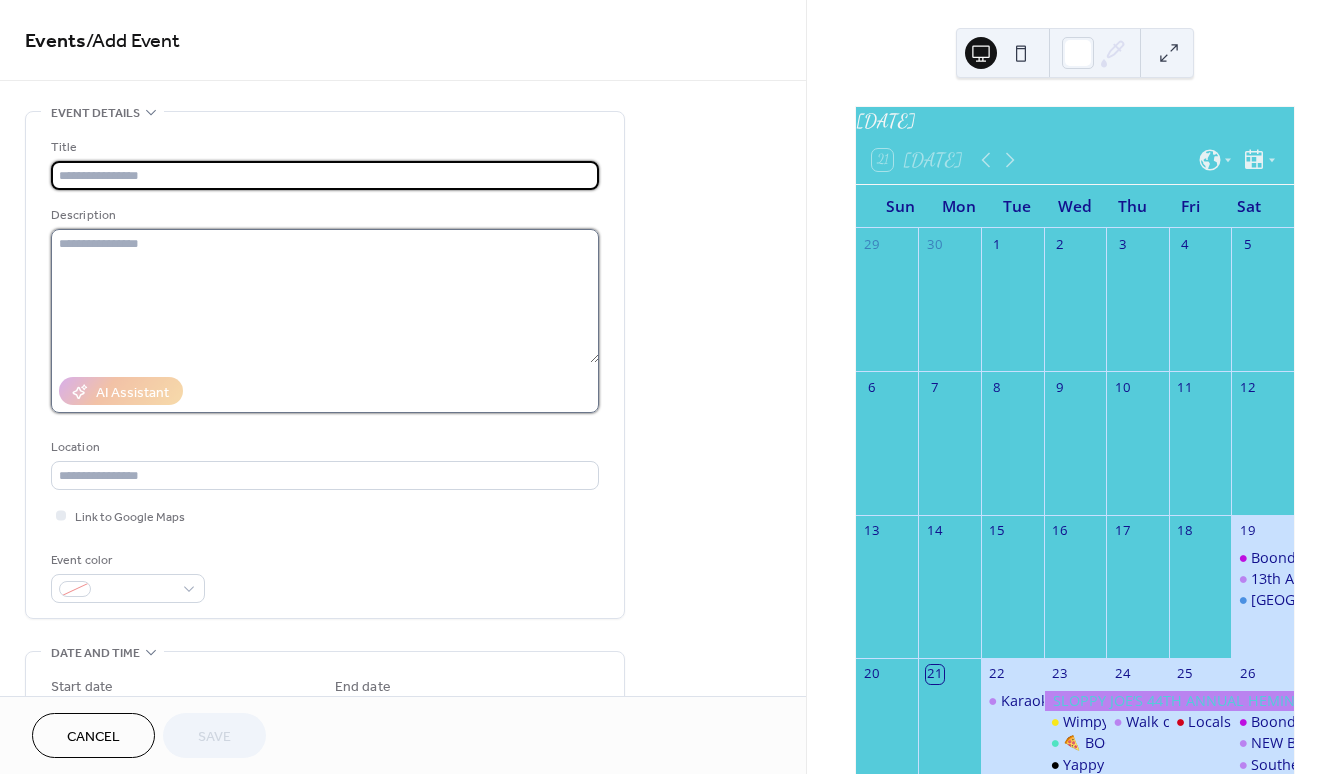 click at bounding box center [325, 296] 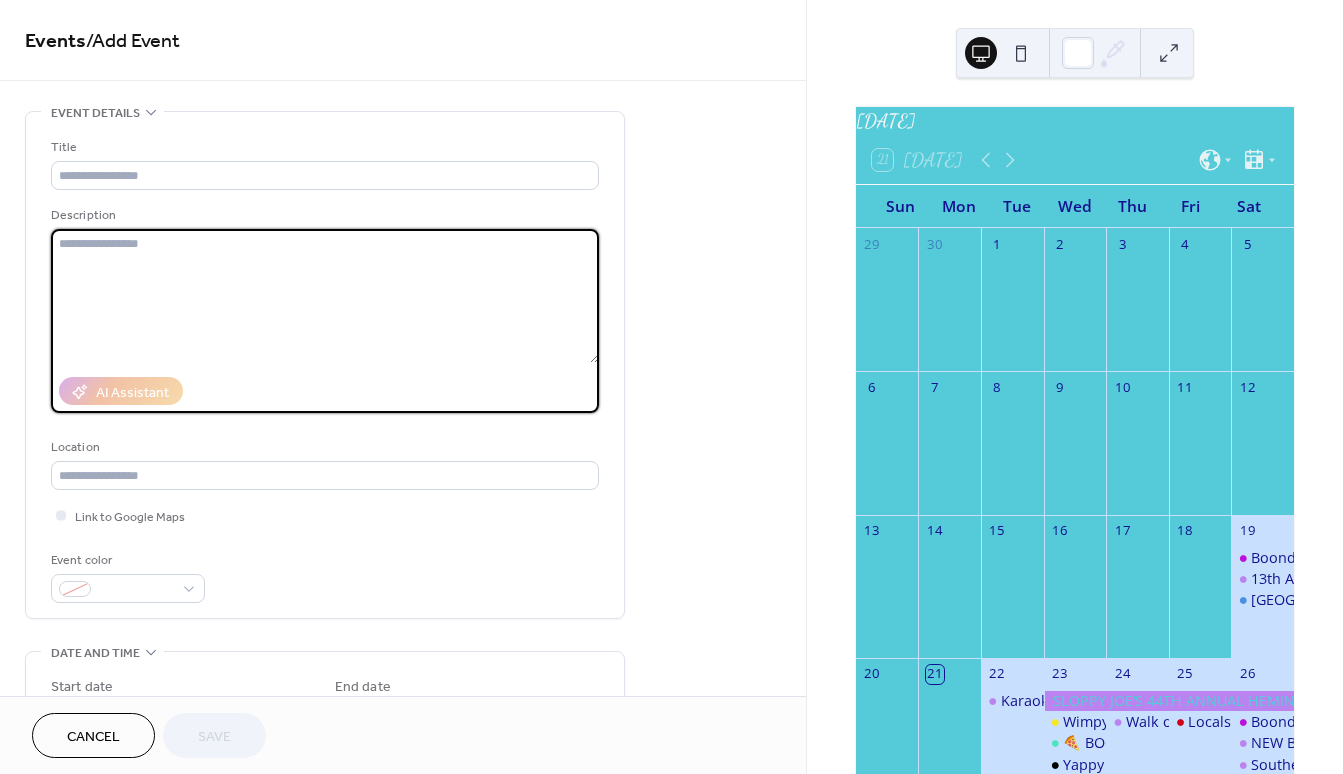 paste on "**********" 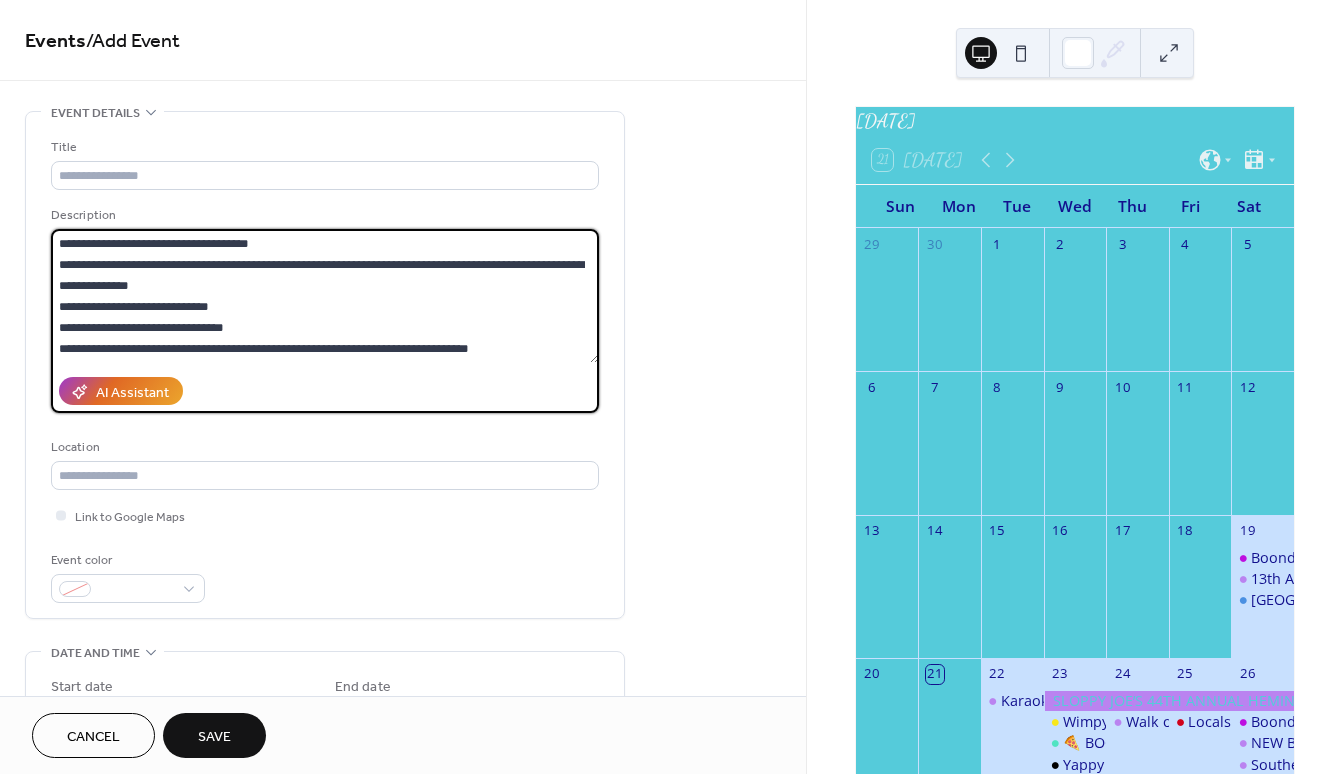 scroll, scrollTop: 105, scrollLeft: 0, axis: vertical 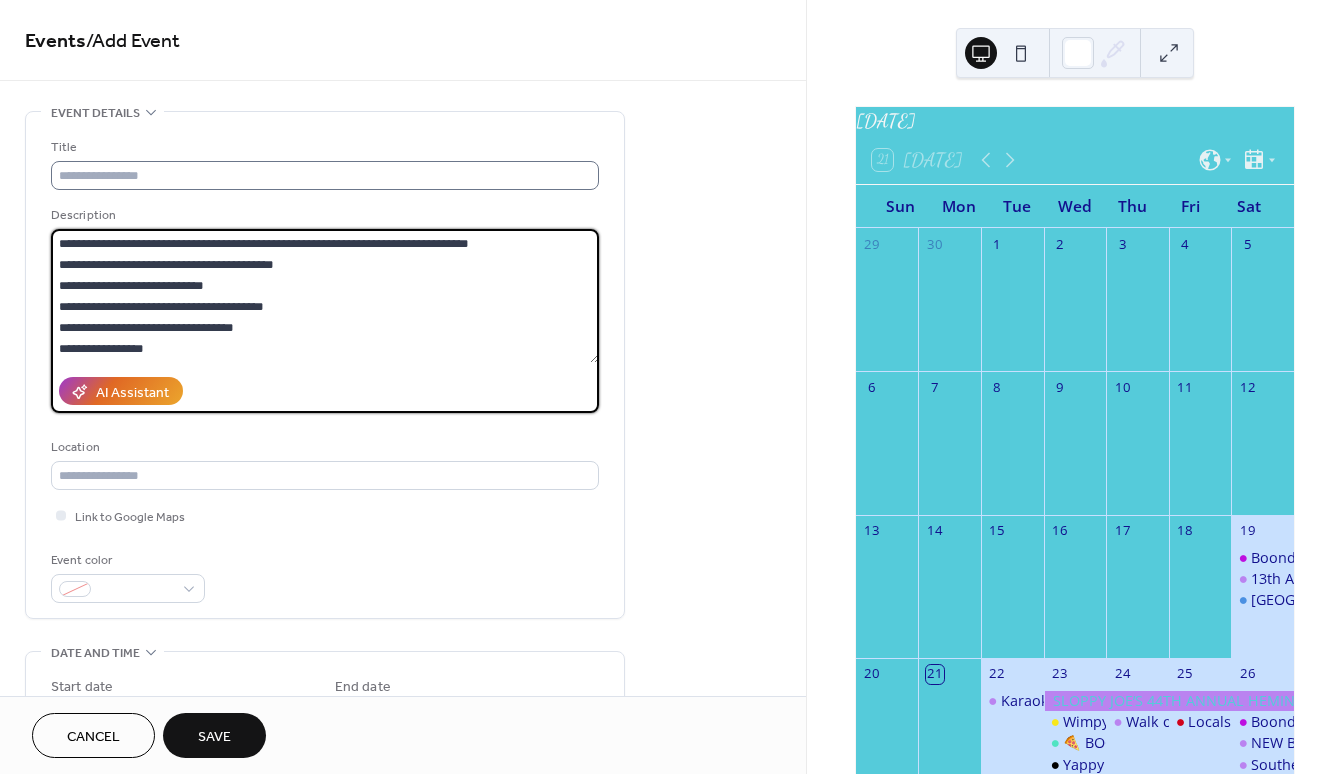 type on "**********" 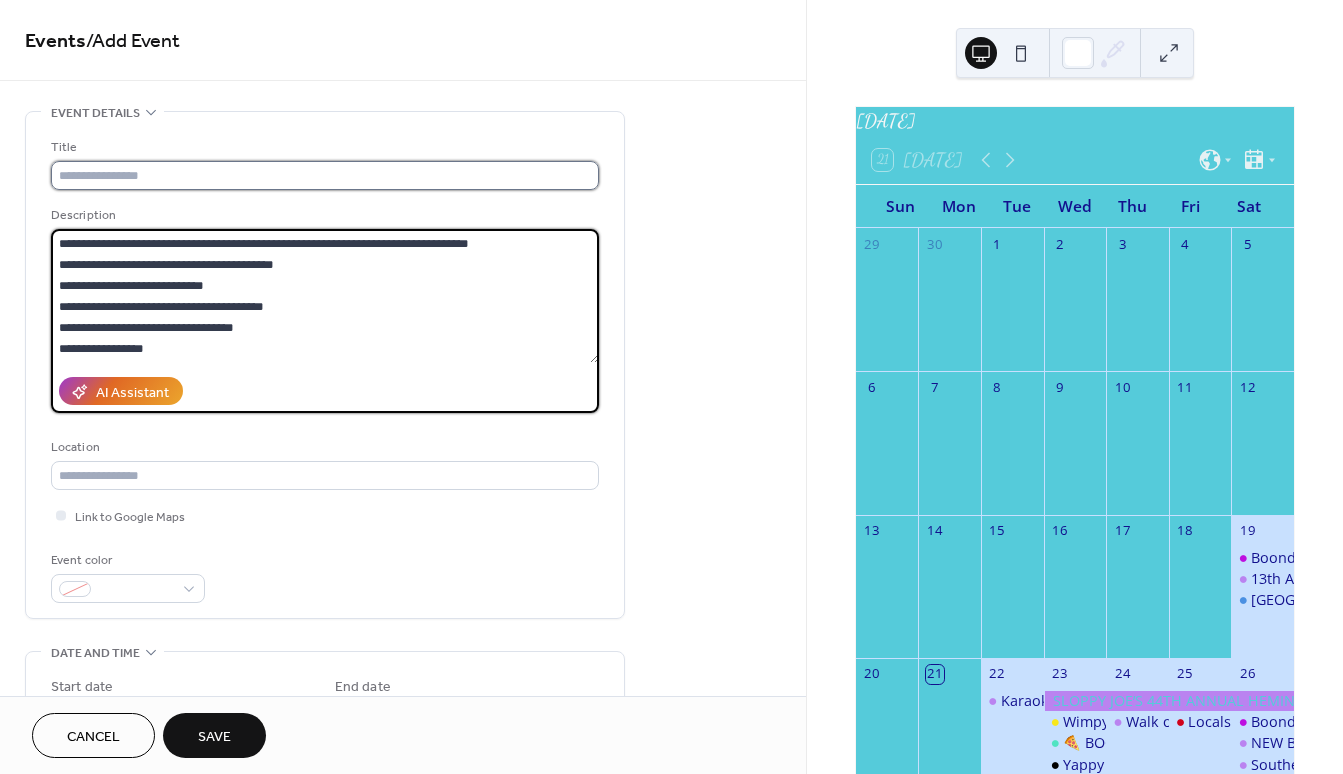click at bounding box center [325, 175] 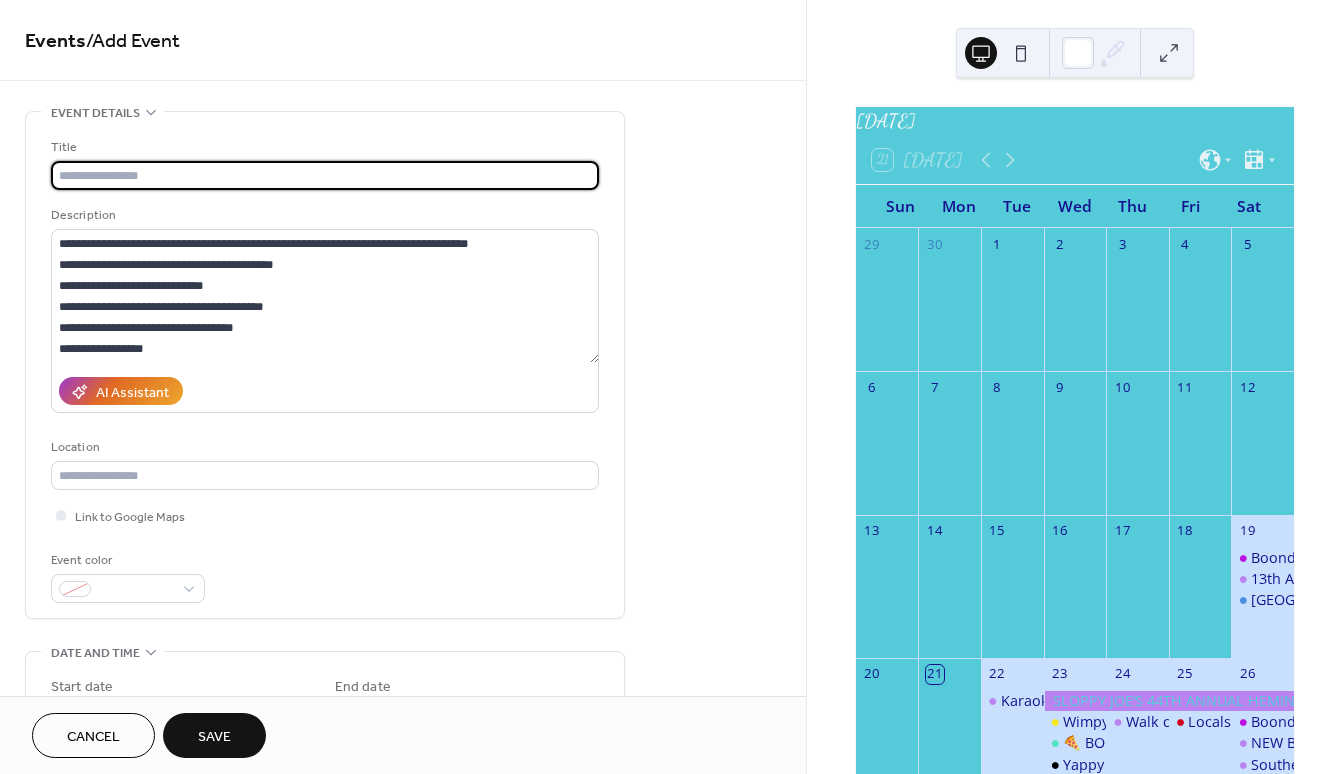 paste on "**********" 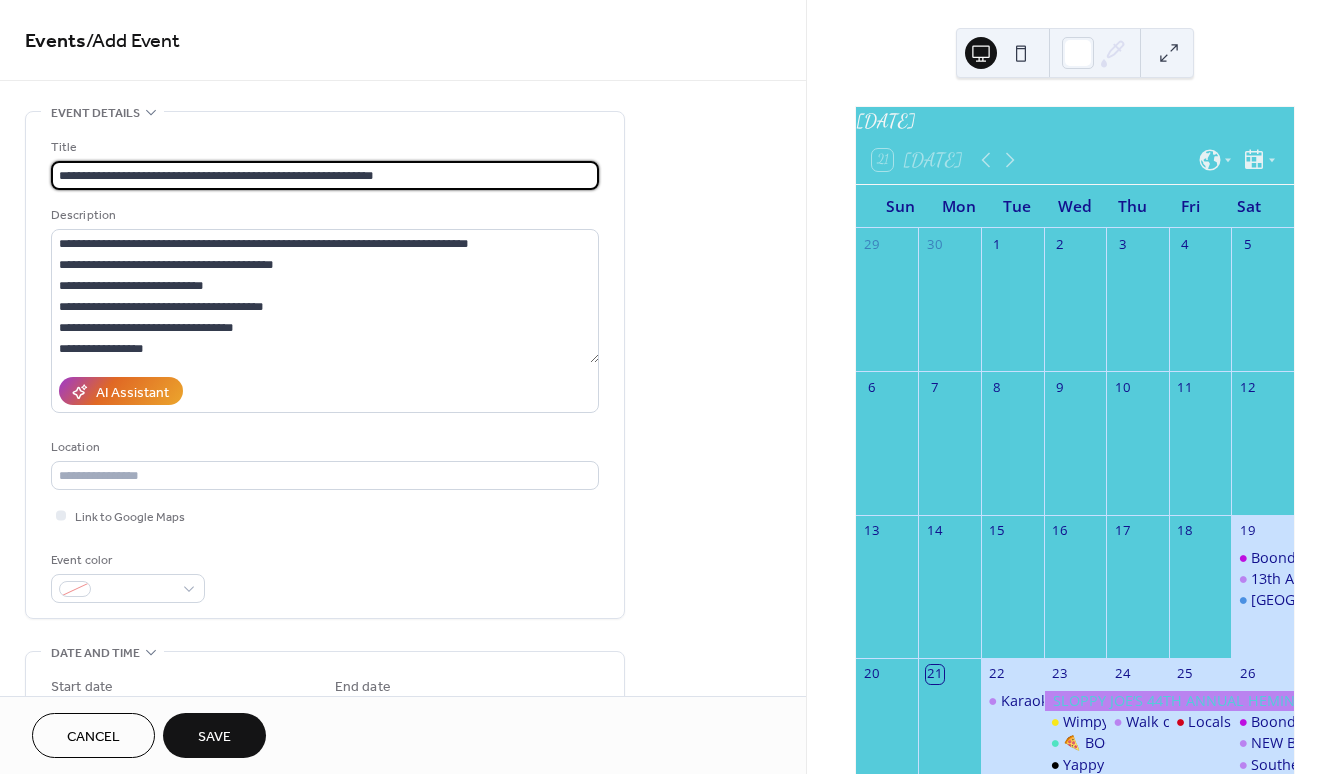 click on "**********" at bounding box center (325, 175) 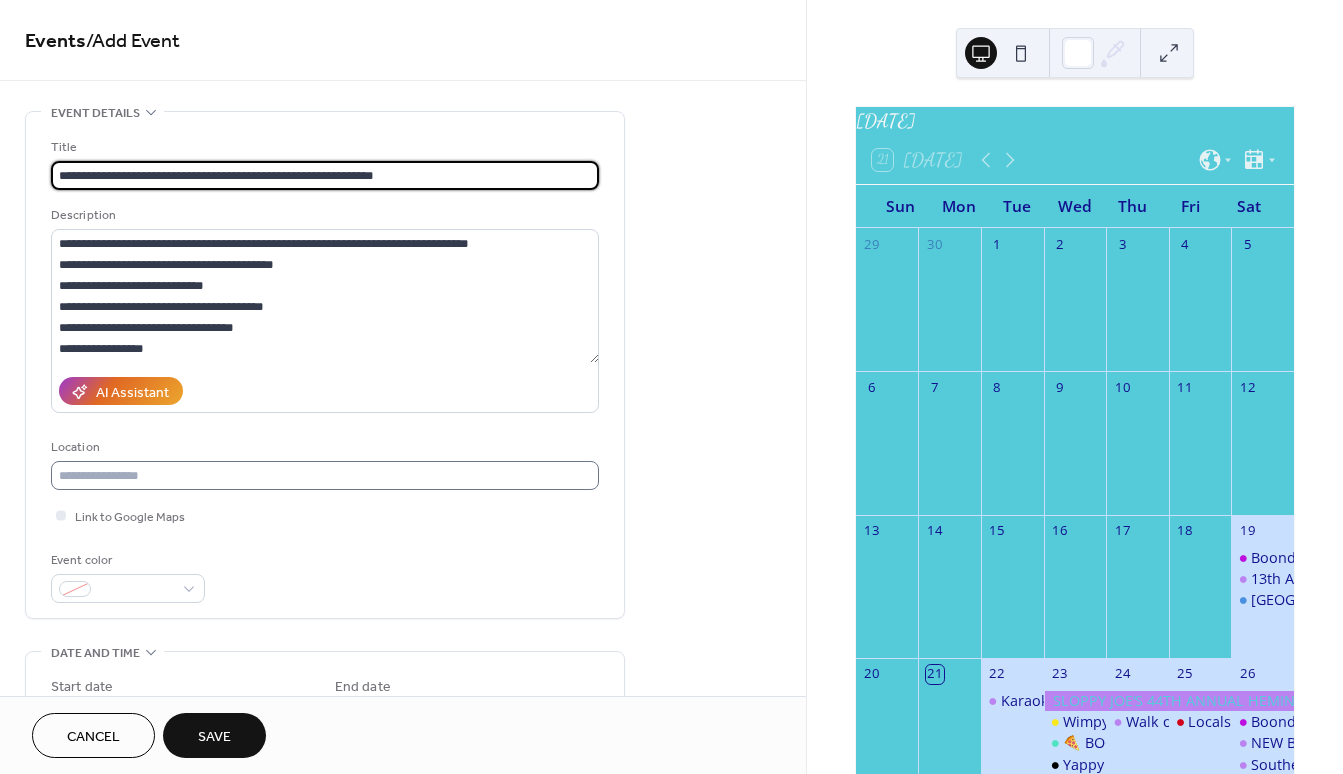 type on "**********" 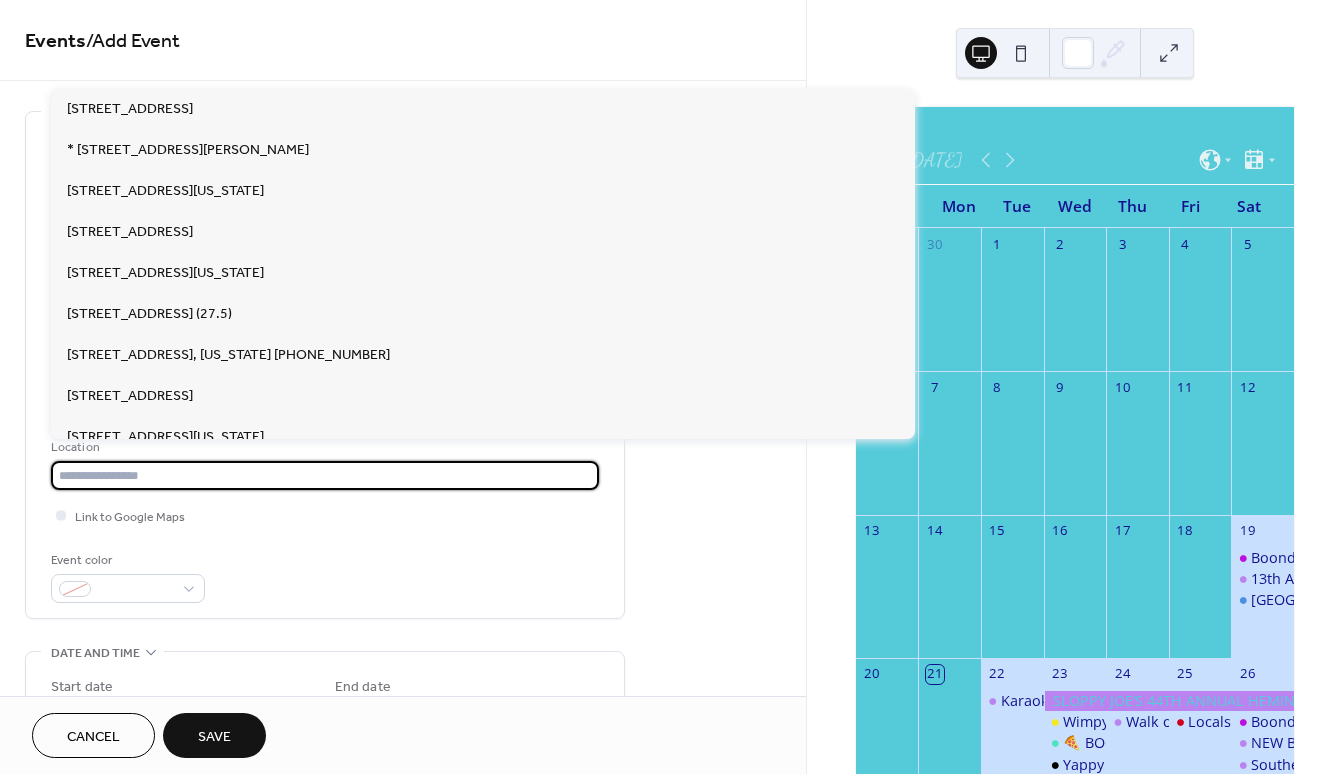 click at bounding box center [325, 475] 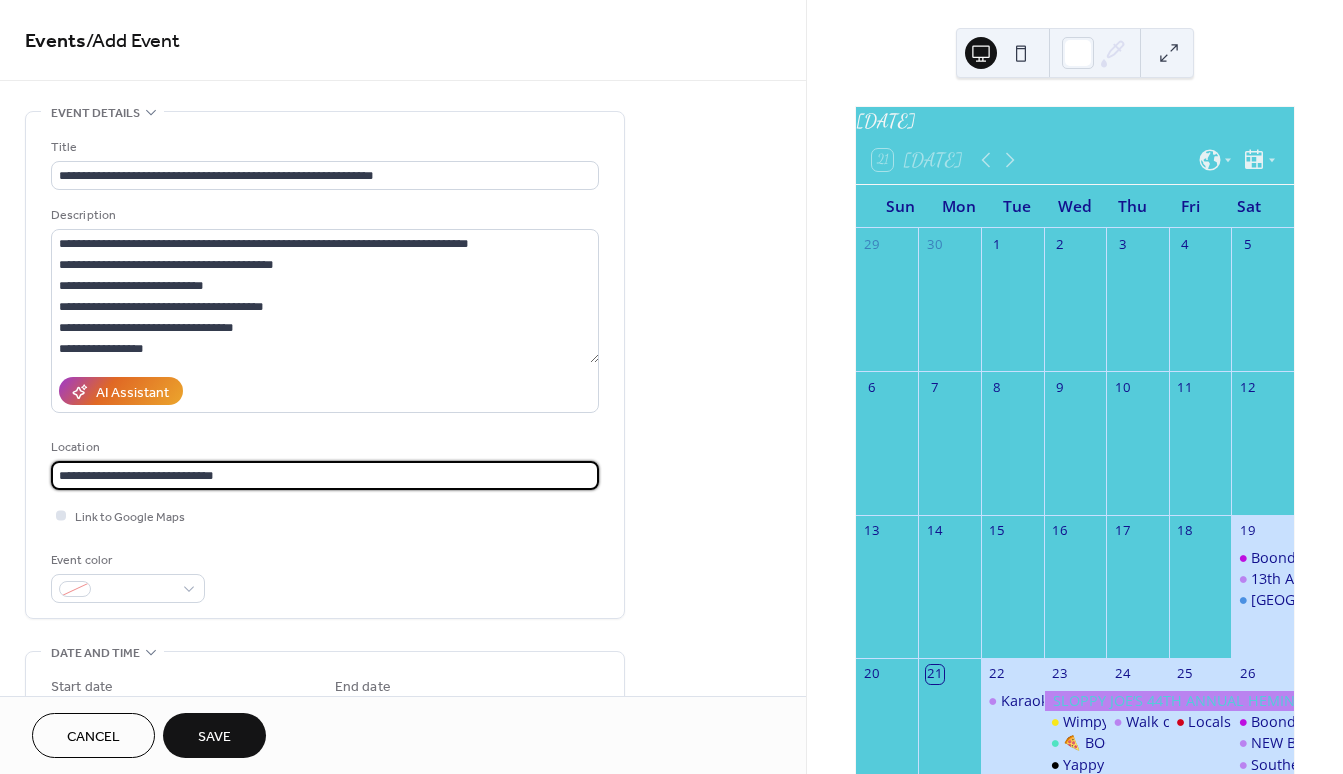 type on "**********" 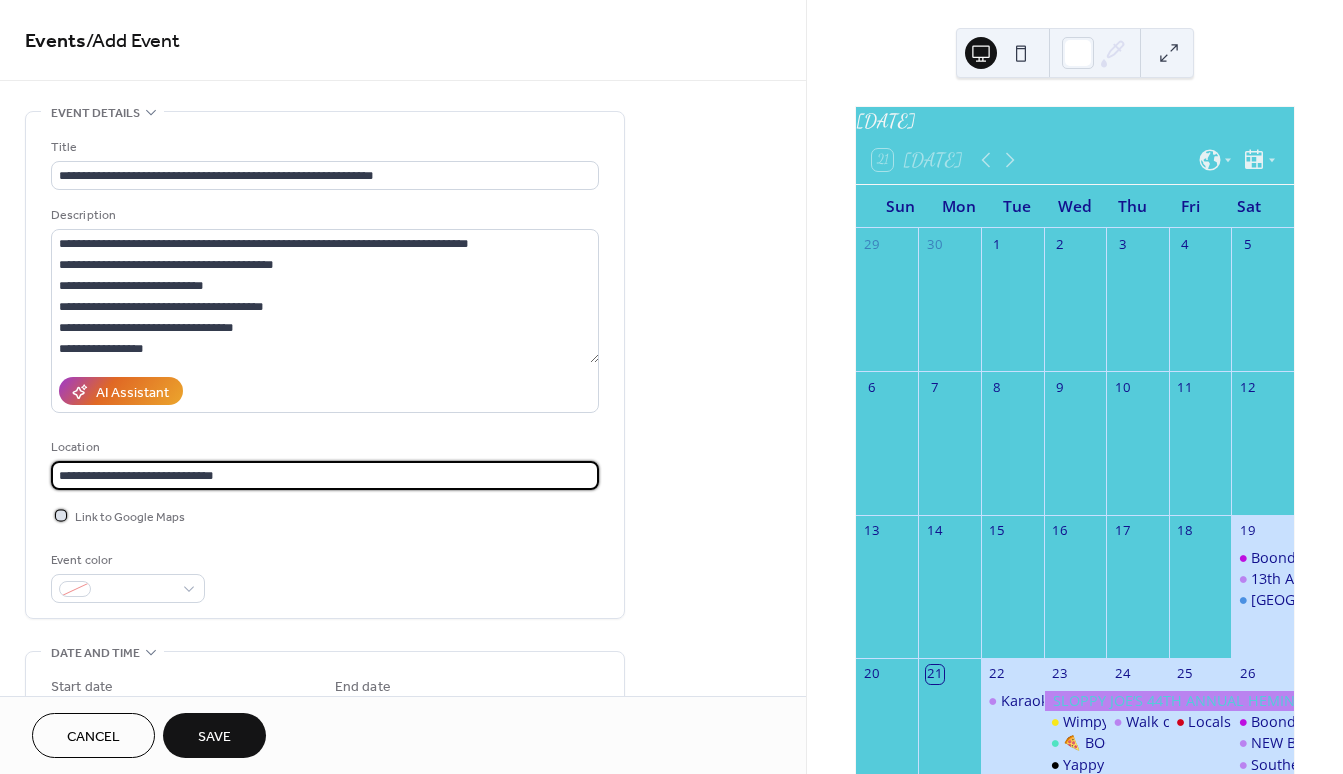 click at bounding box center [61, 515] 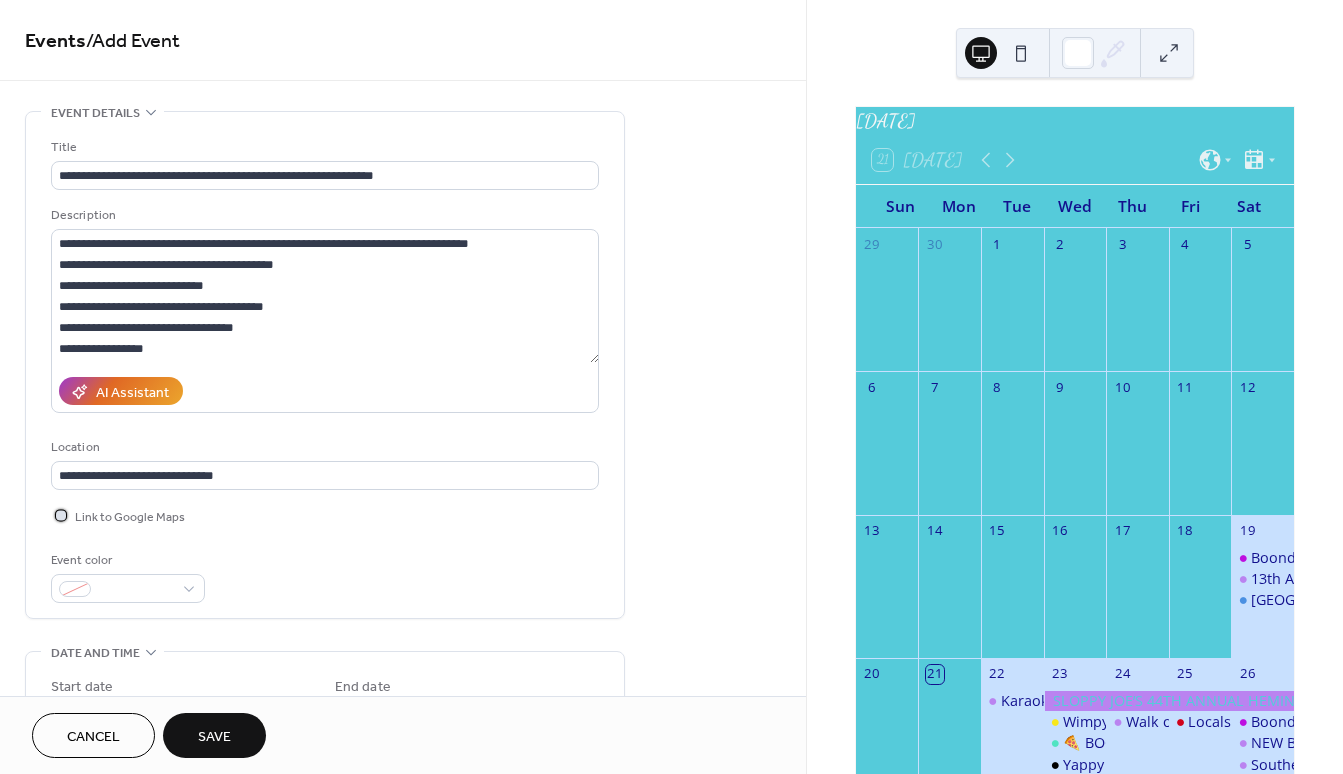 click 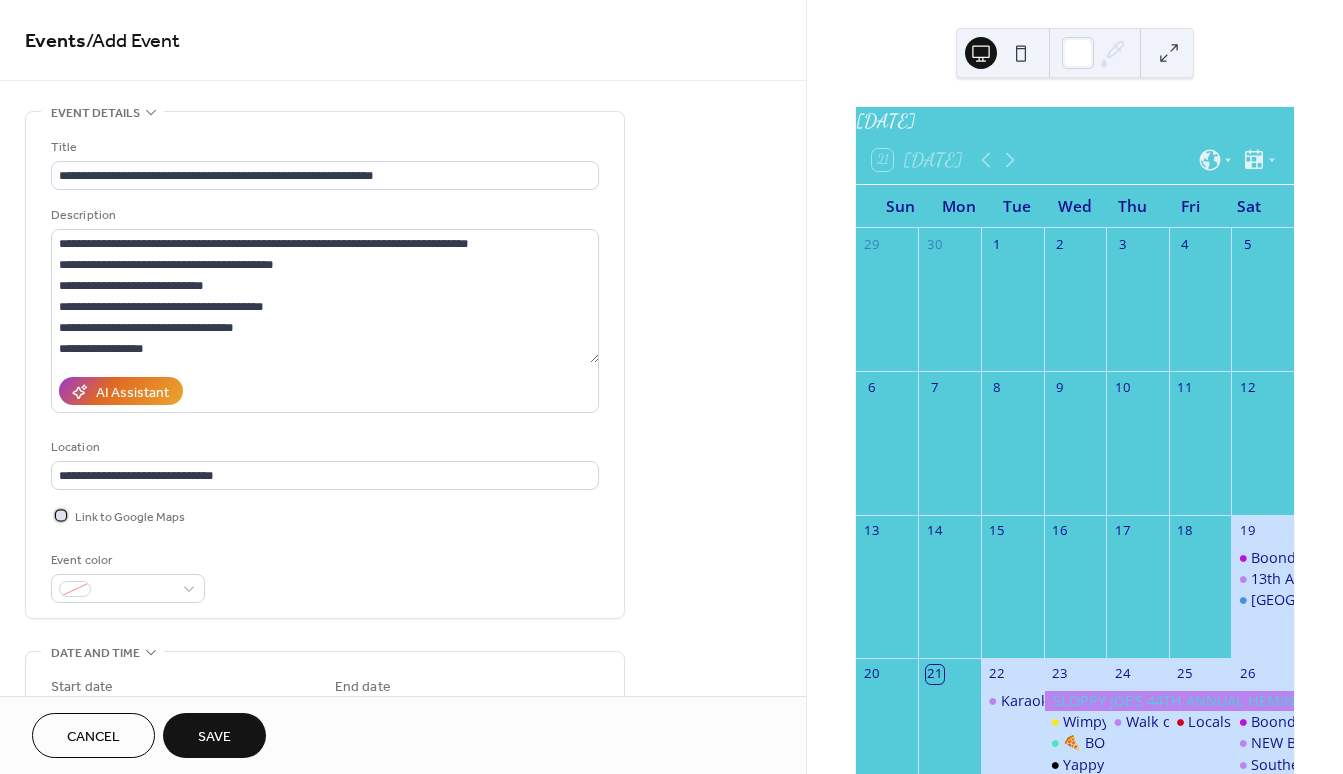 click at bounding box center (61, 515) 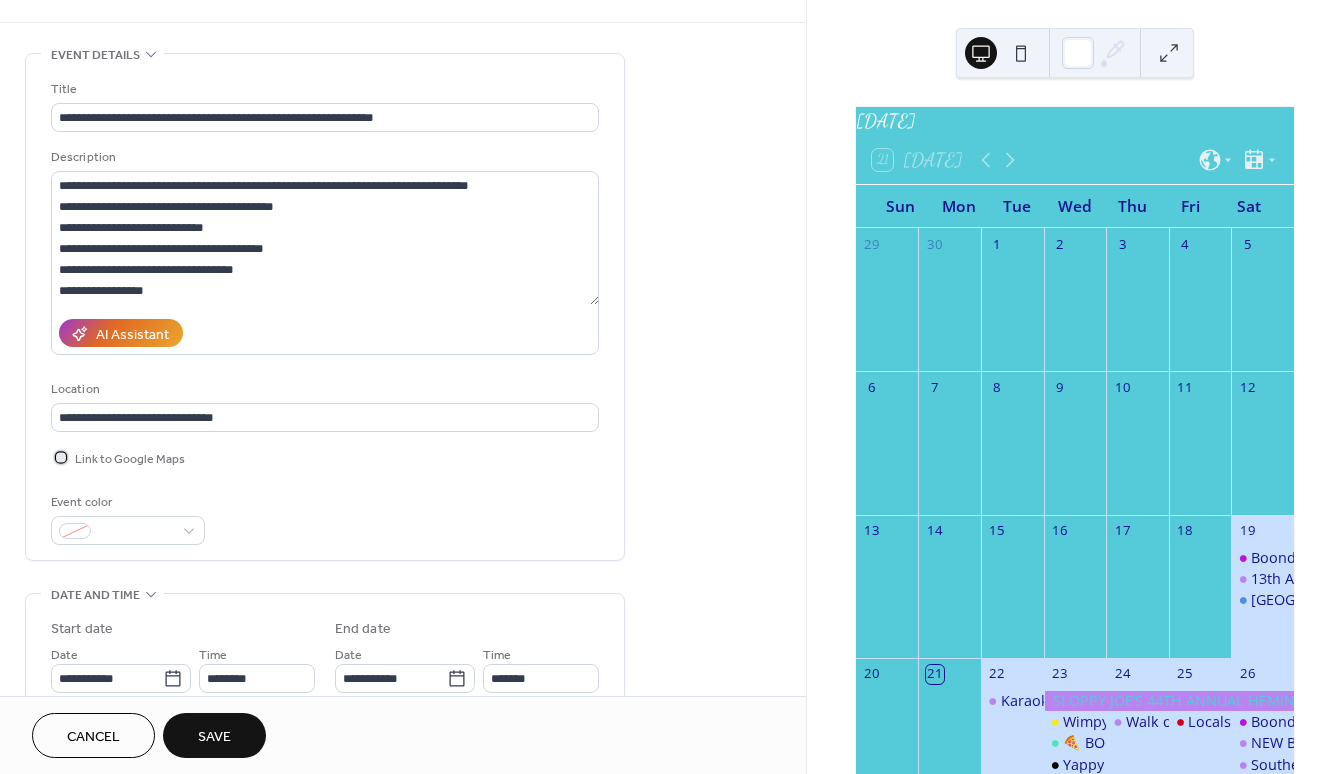 scroll, scrollTop: 273, scrollLeft: 0, axis: vertical 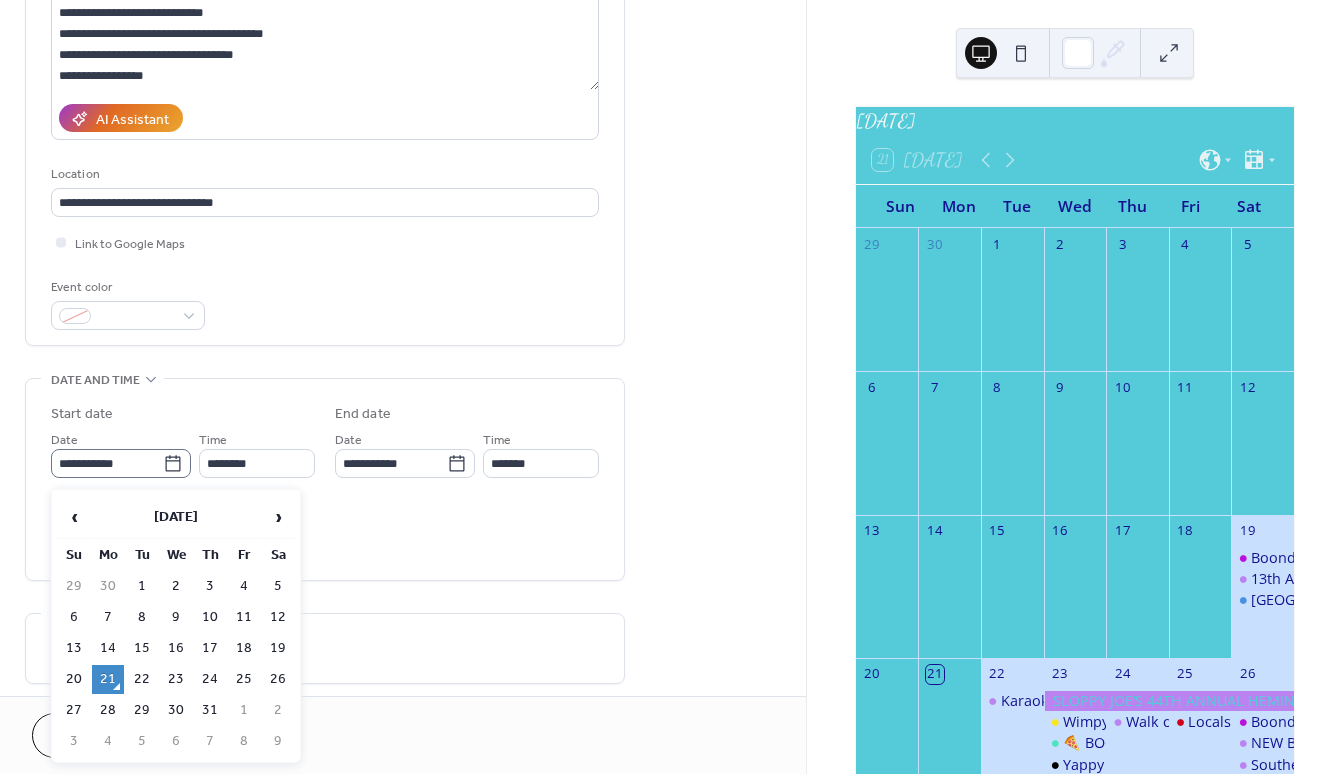 click 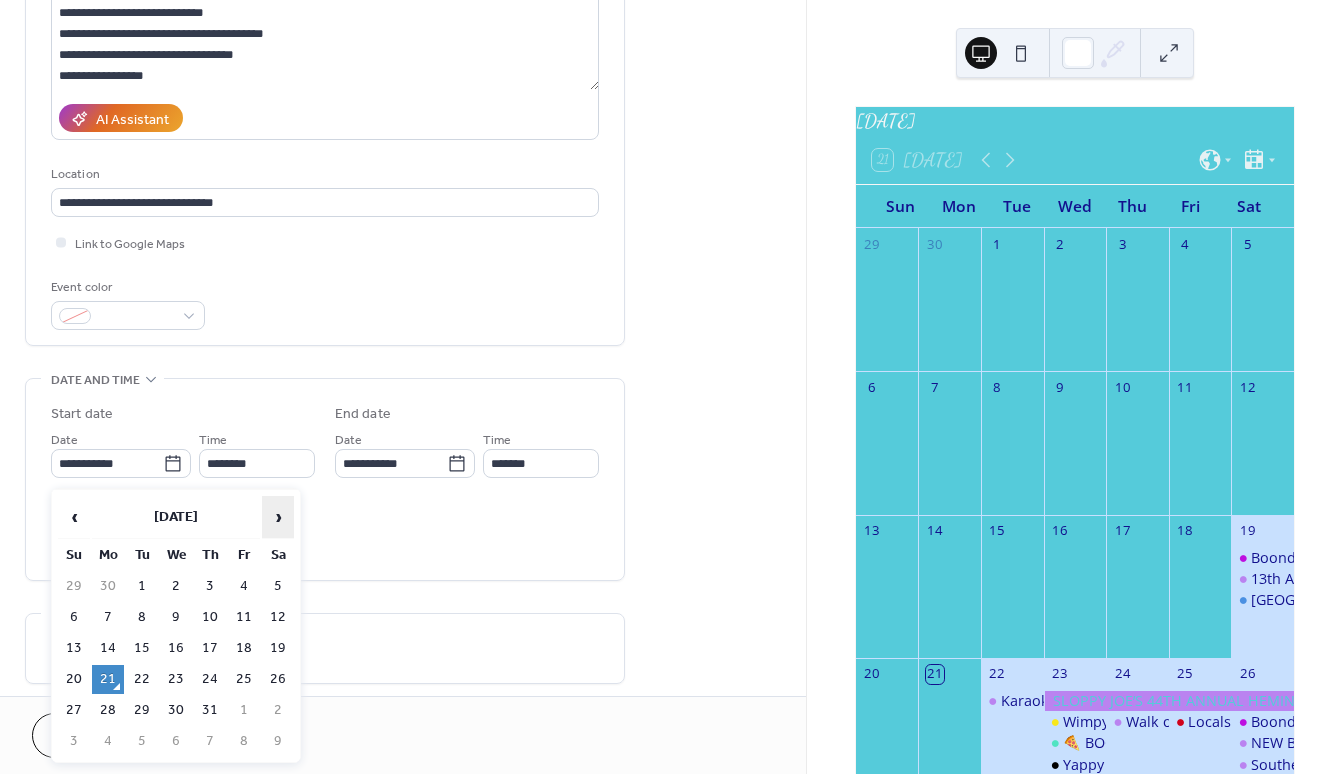 click on "›" at bounding box center [278, 517] 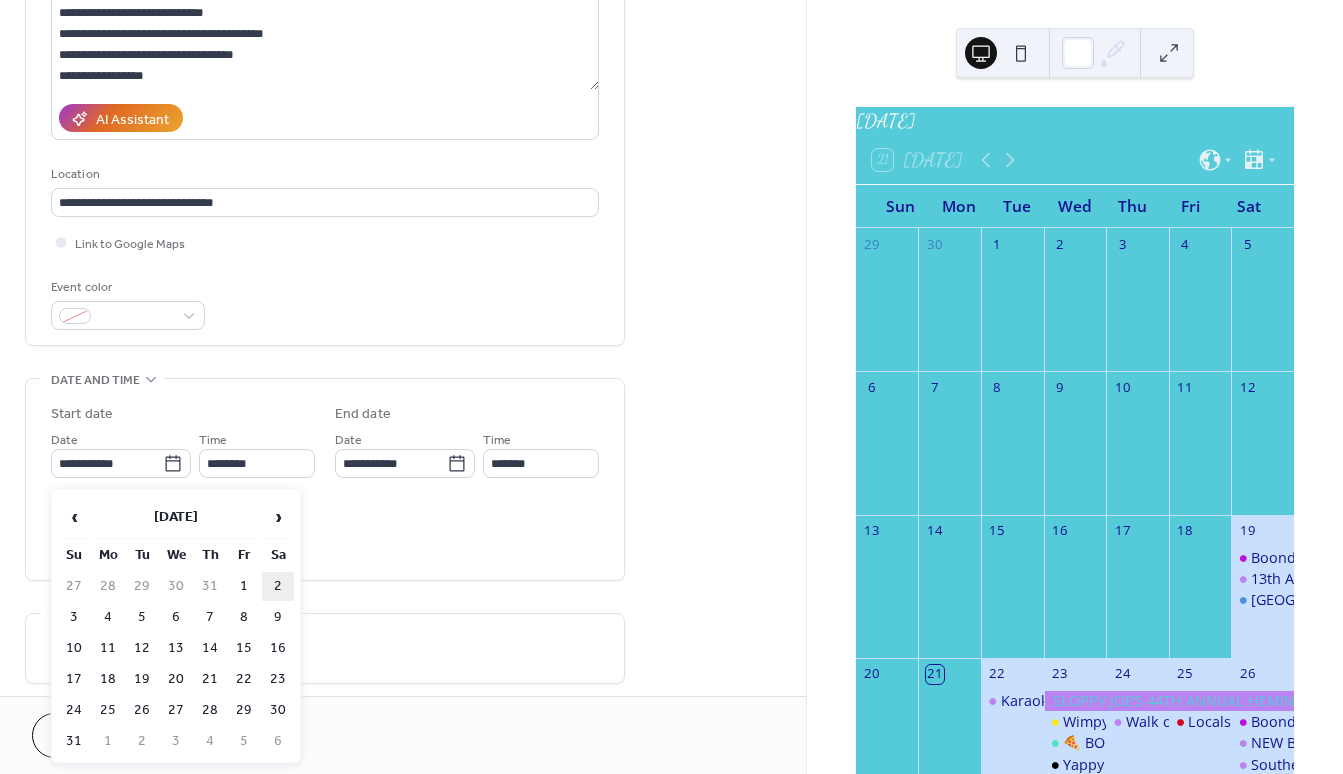 click on "2" at bounding box center [278, 586] 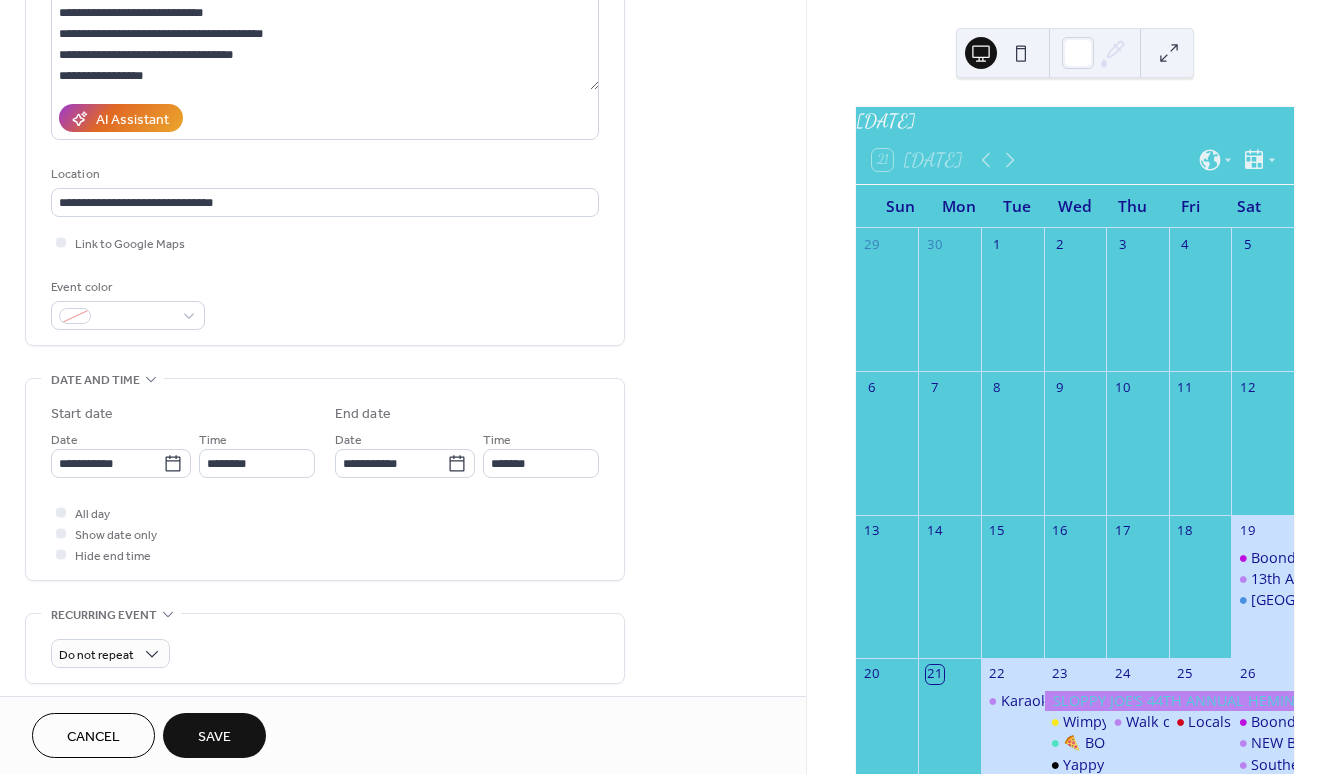 type on "**********" 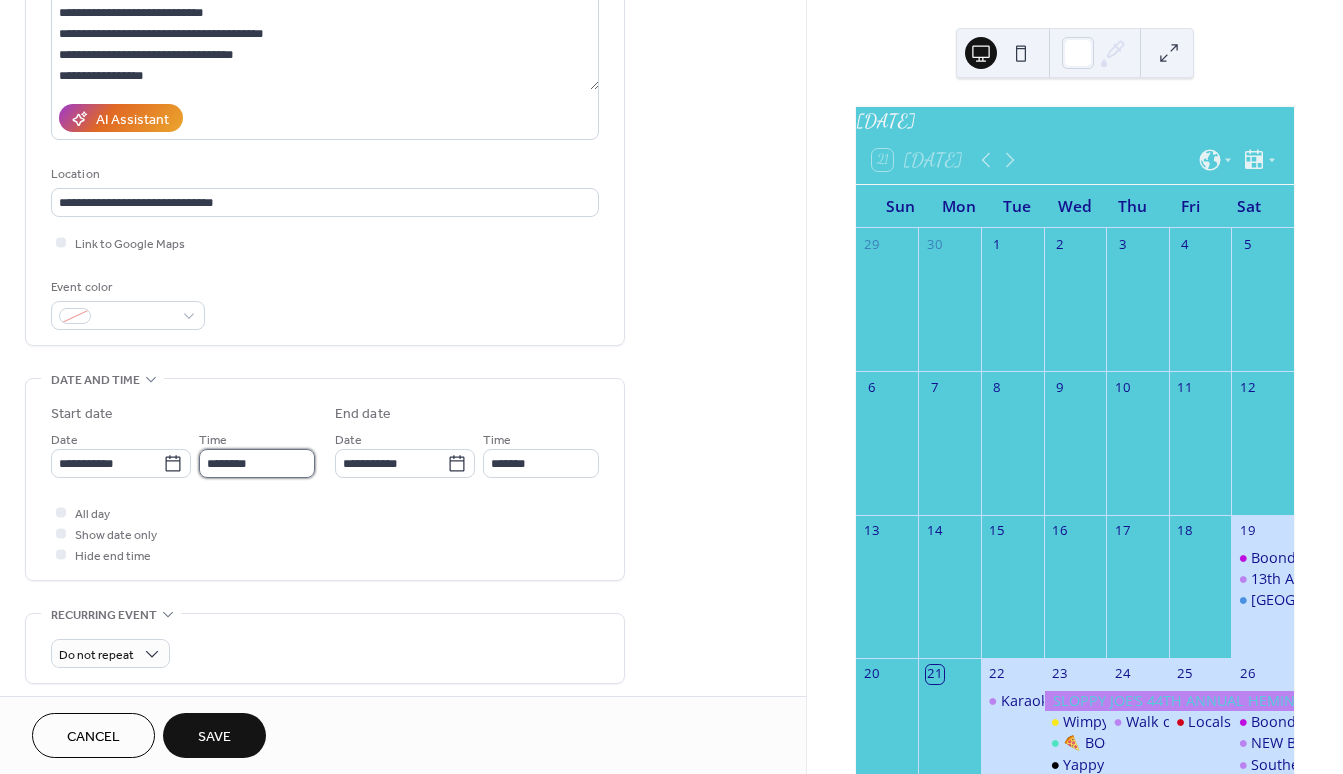 click on "********" at bounding box center [257, 463] 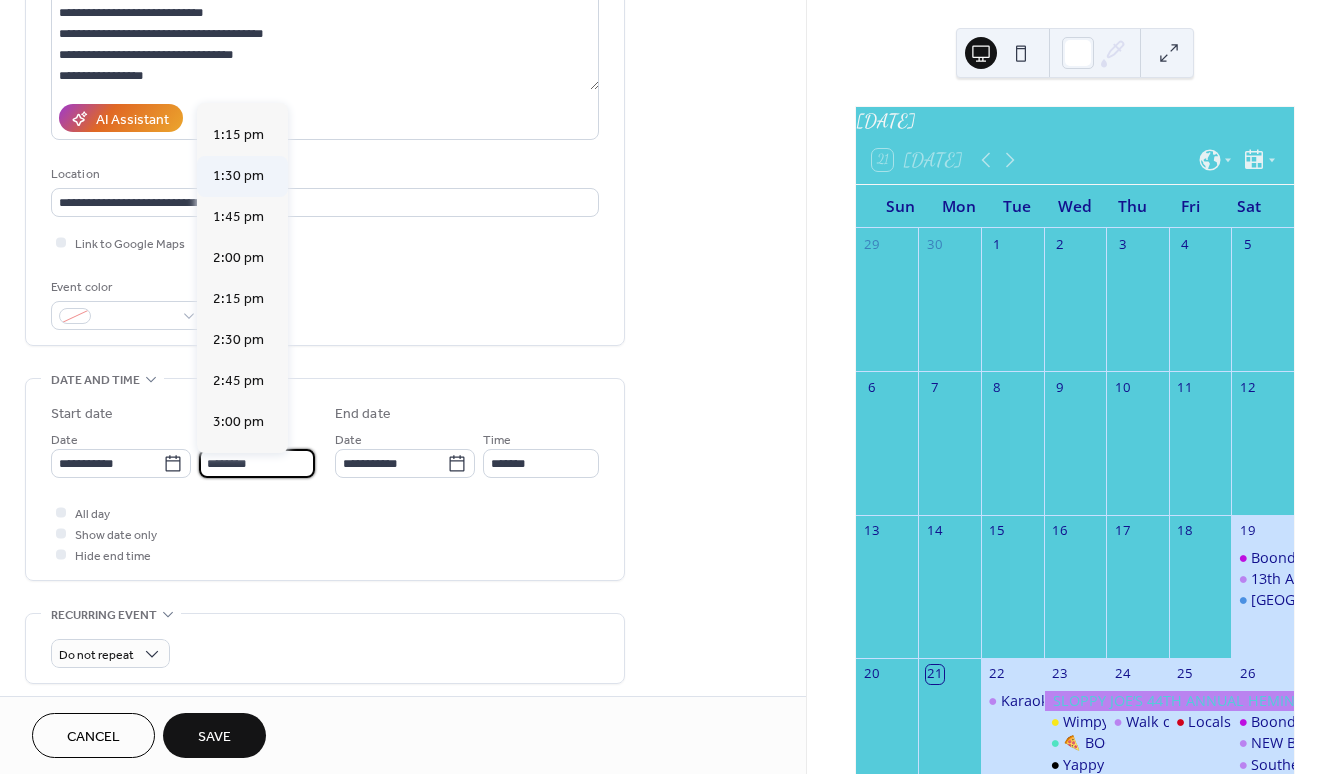 scroll, scrollTop: 2384, scrollLeft: 0, axis: vertical 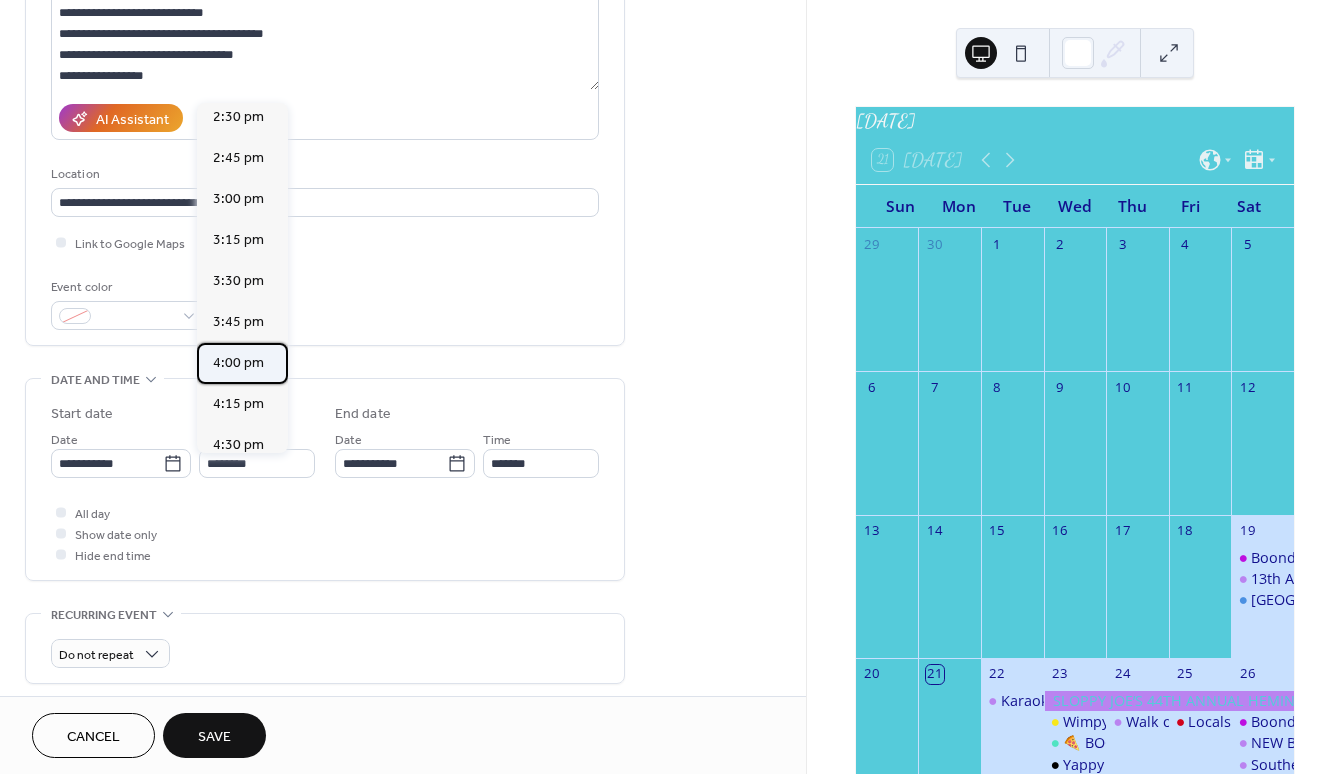 click on "4:00 pm" at bounding box center (238, 363) 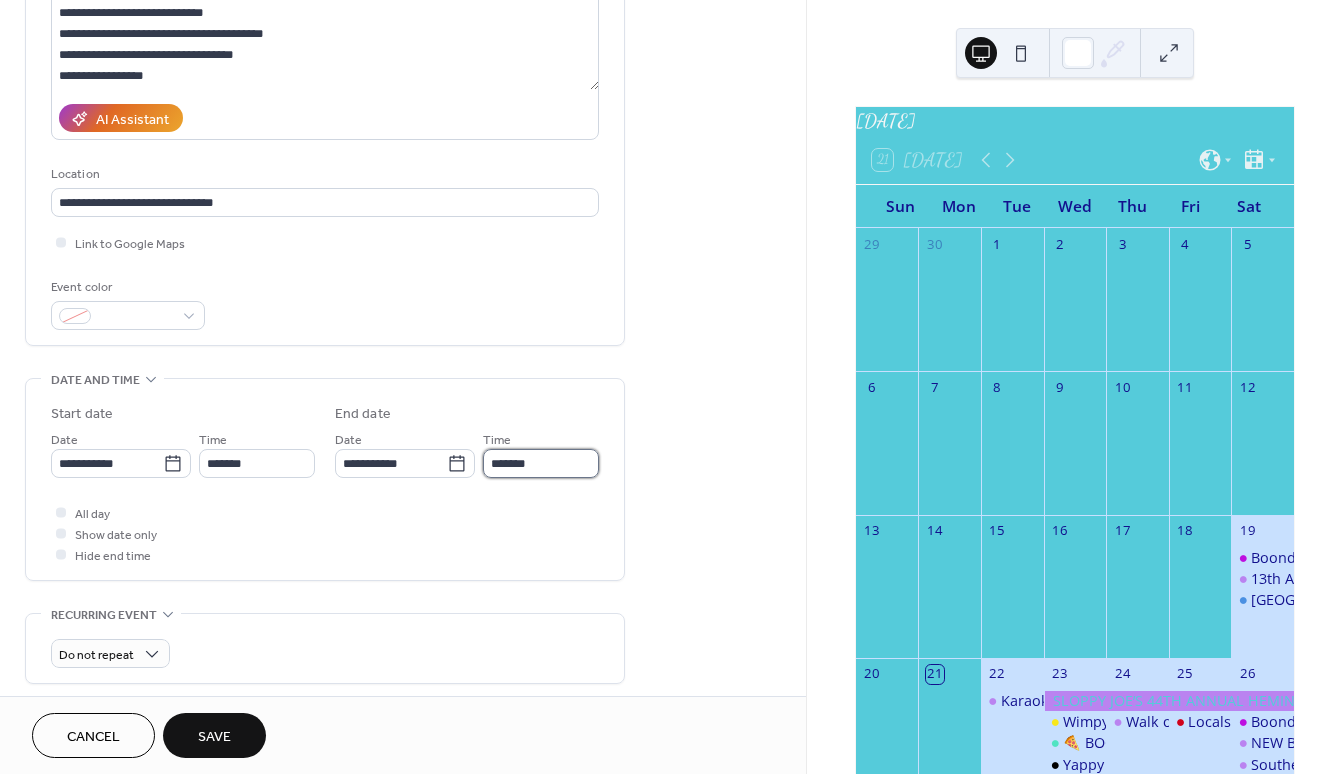 click on "*******" at bounding box center [541, 463] 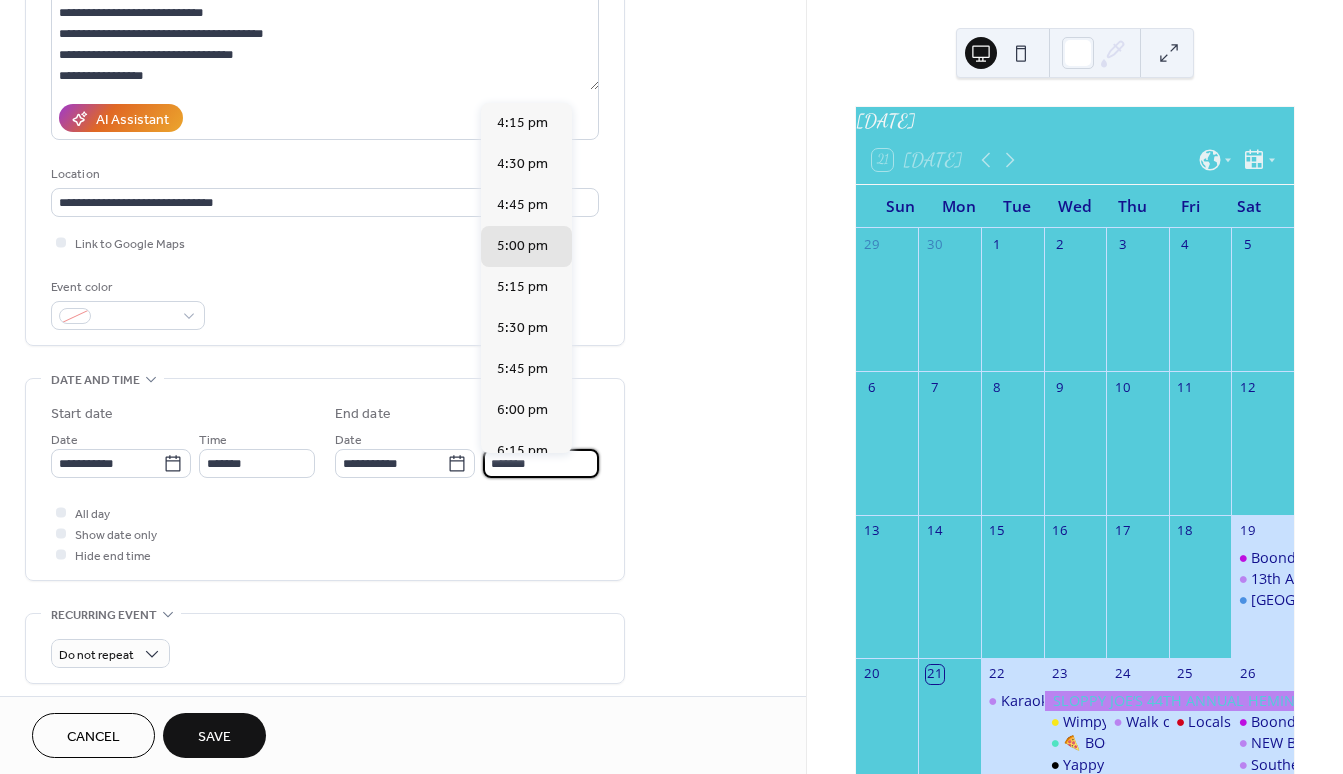 scroll, scrollTop: 403, scrollLeft: 0, axis: vertical 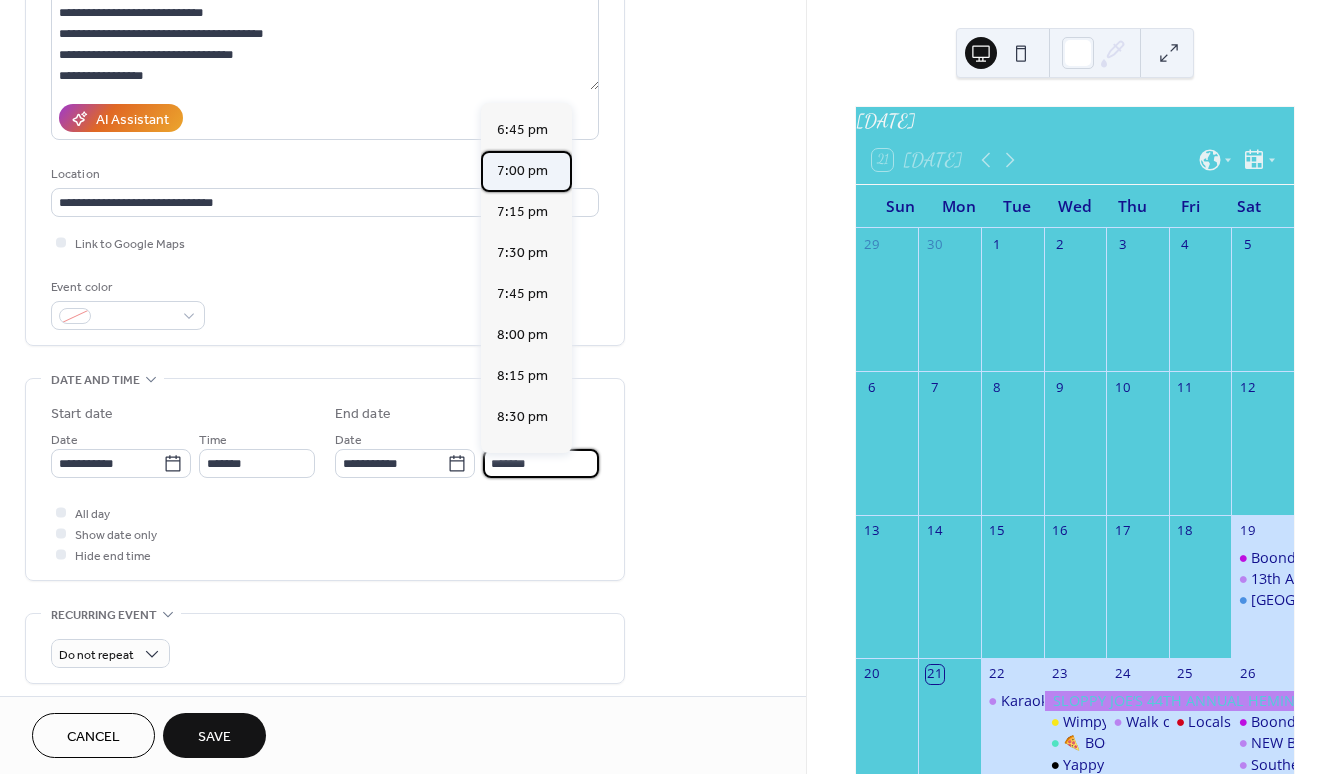 click on "7:00 pm" at bounding box center [522, 171] 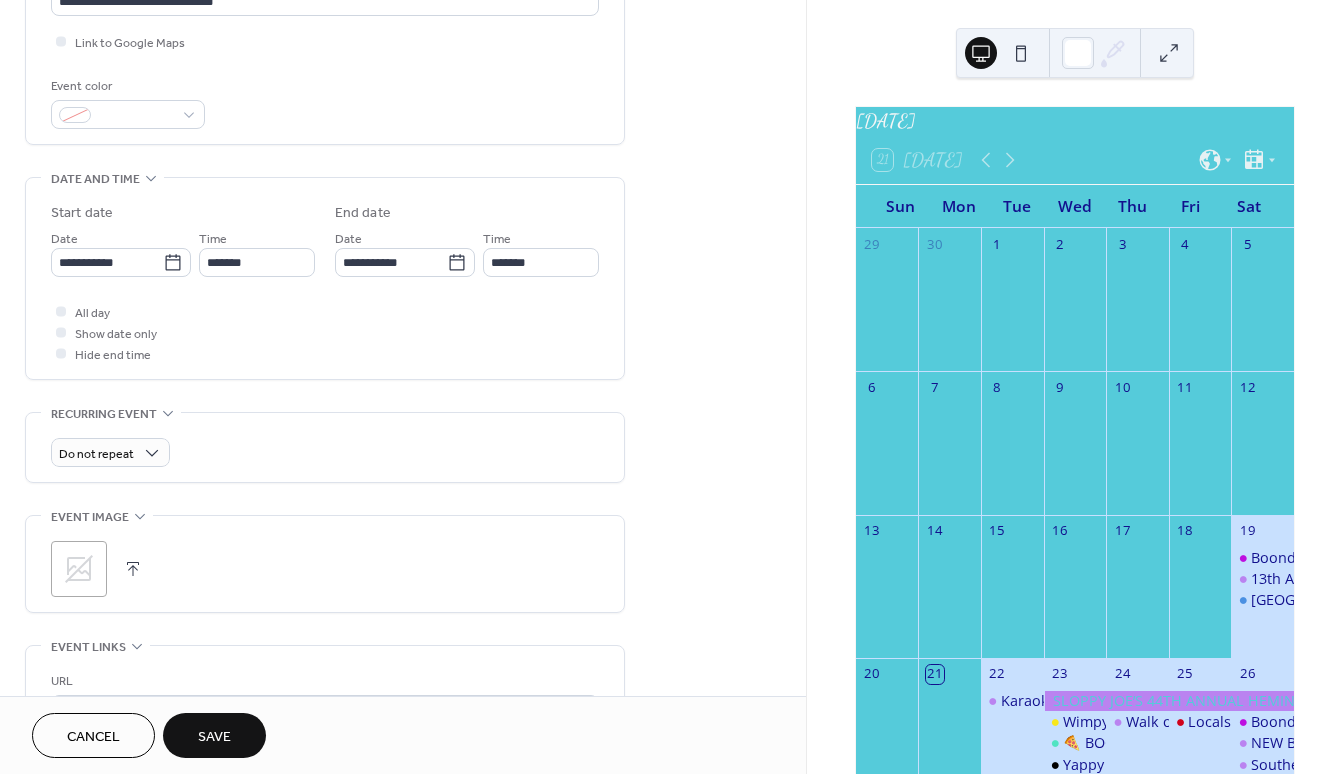 scroll, scrollTop: 524, scrollLeft: 0, axis: vertical 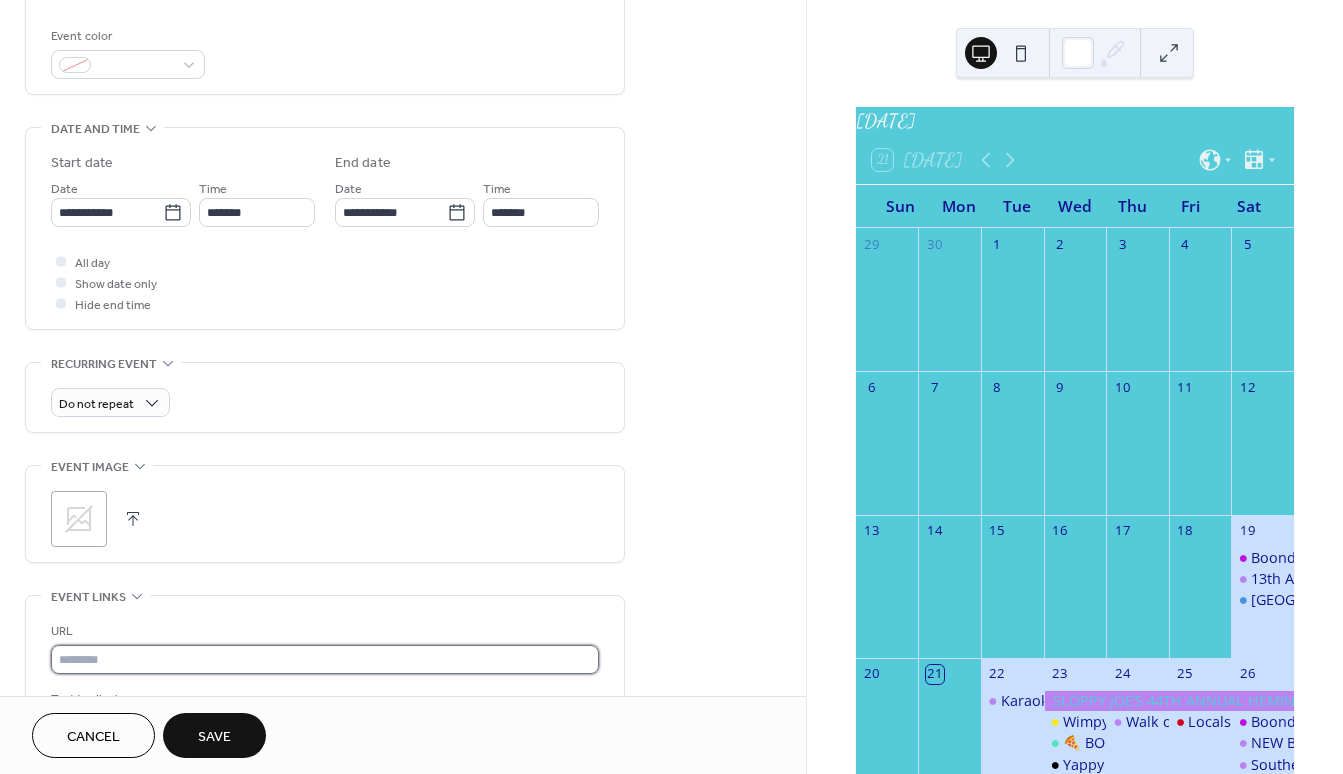 click at bounding box center [325, 659] 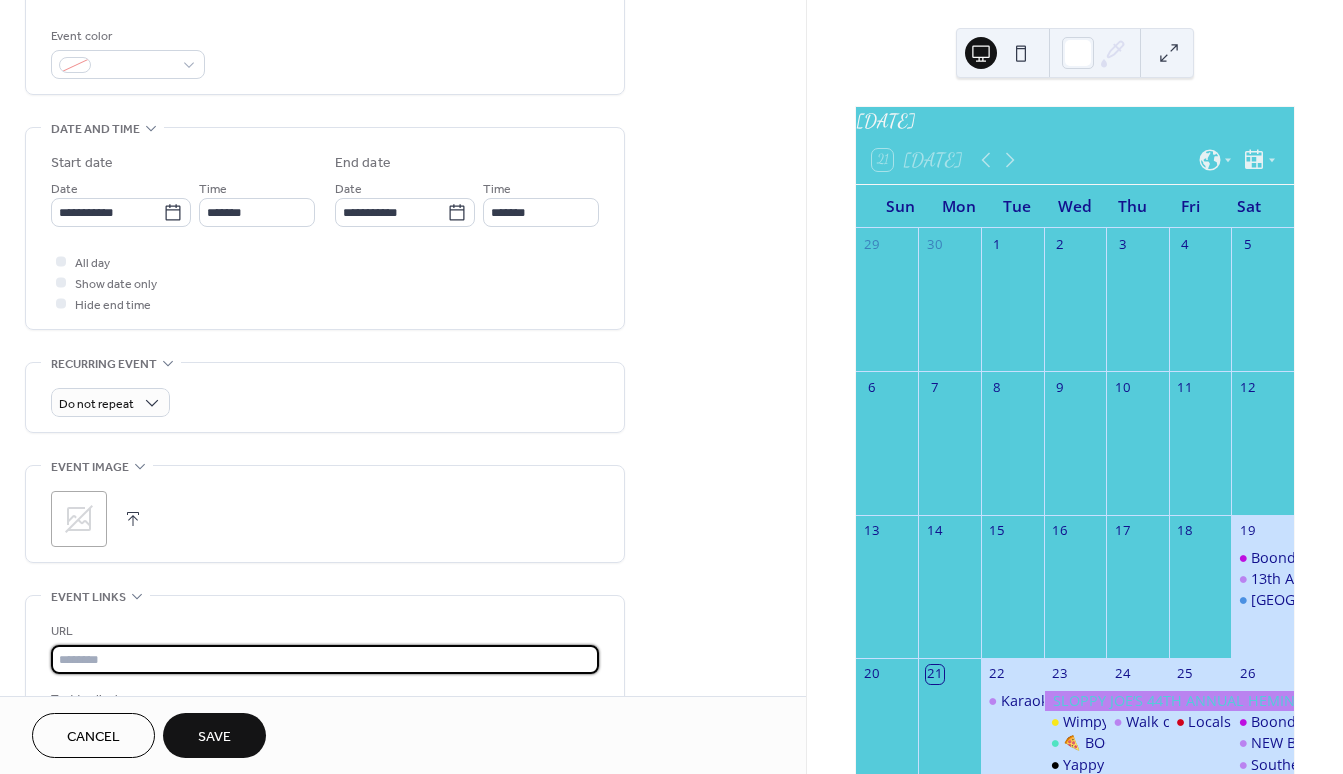 paste on "**********" 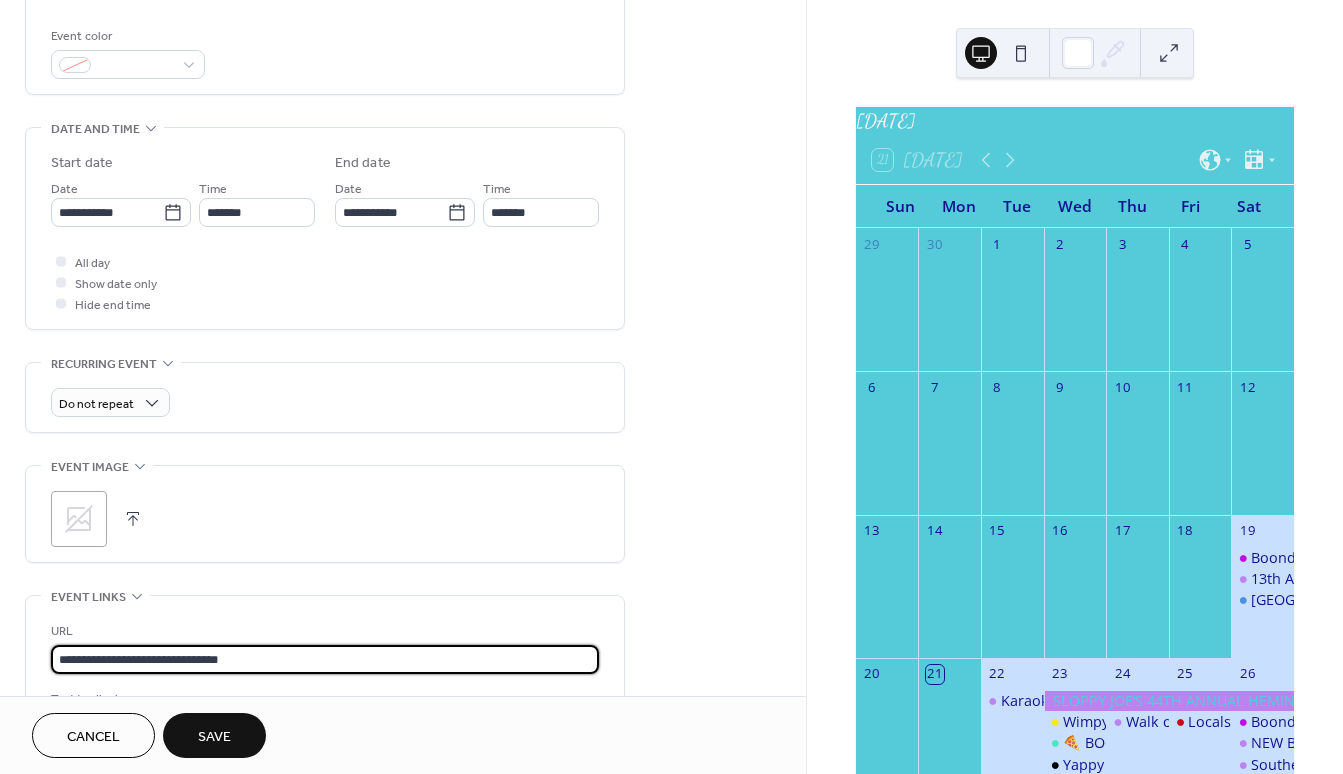 type on "**********" 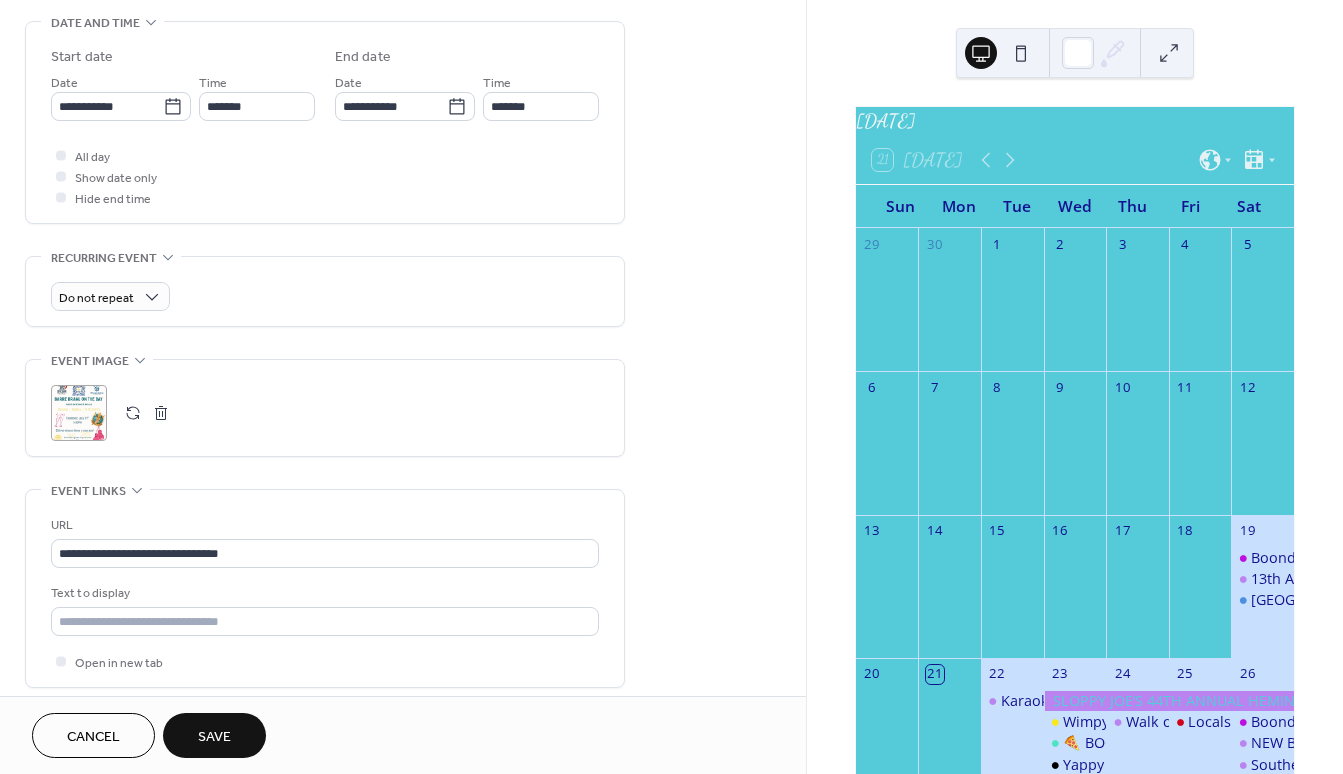scroll, scrollTop: 714, scrollLeft: 0, axis: vertical 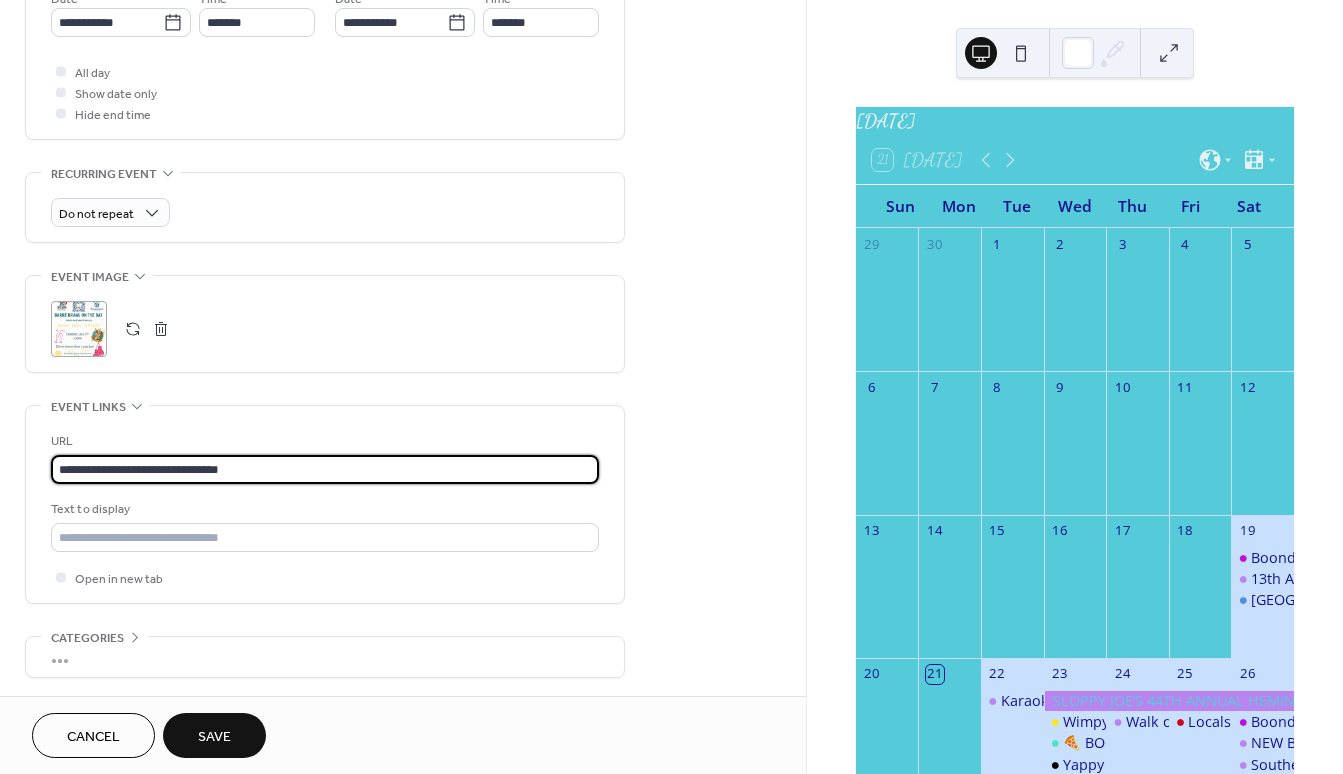 drag, startPoint x: 265, startPoint y: 473, endPoint x: 40, endPoint y: 444, distance: 226.86119 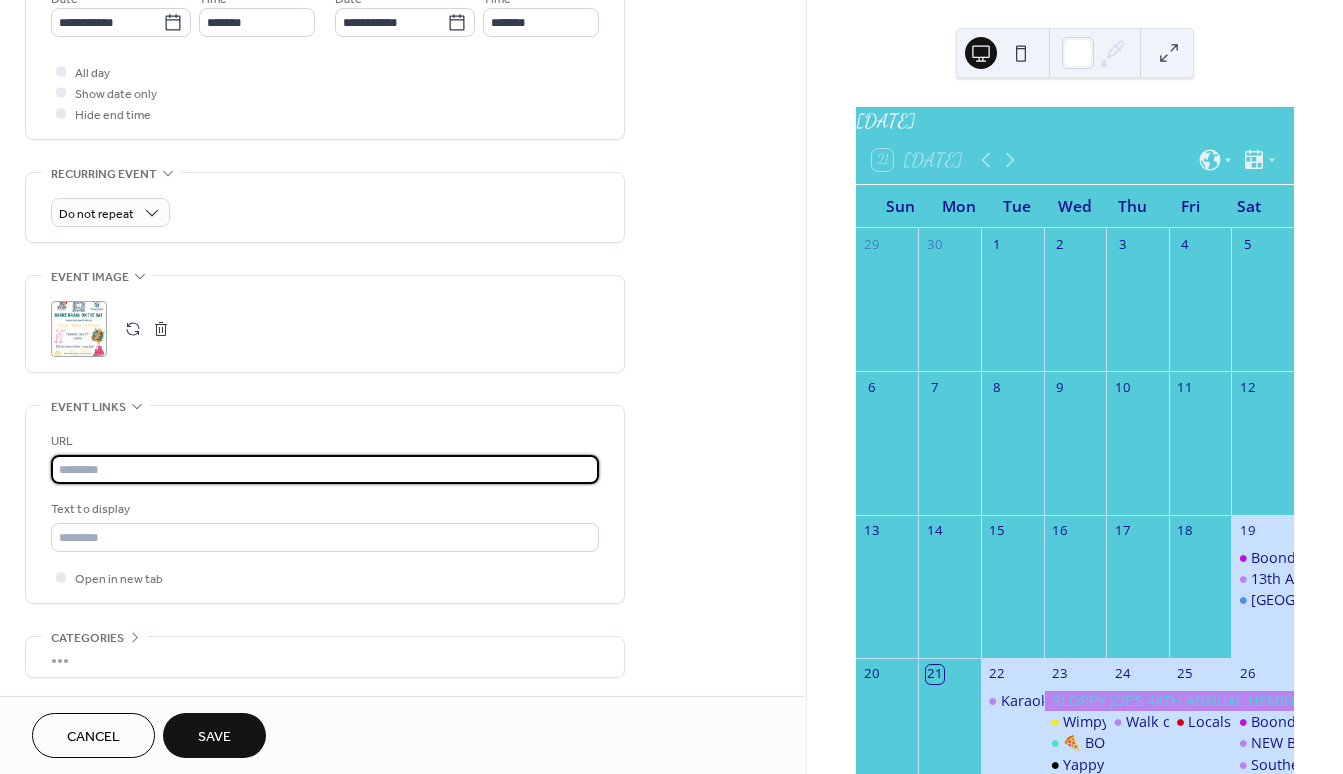 click at bounding box center [325, 469] 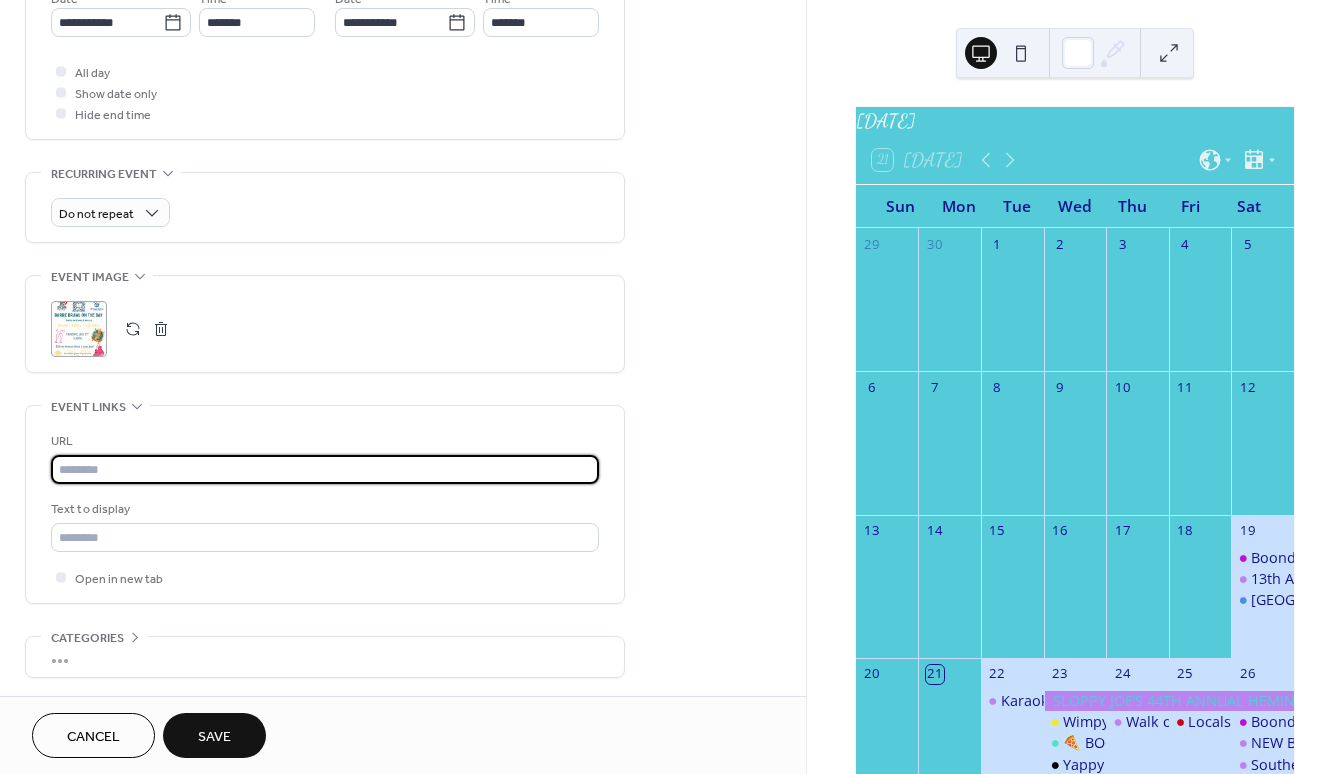 paste on "**********" 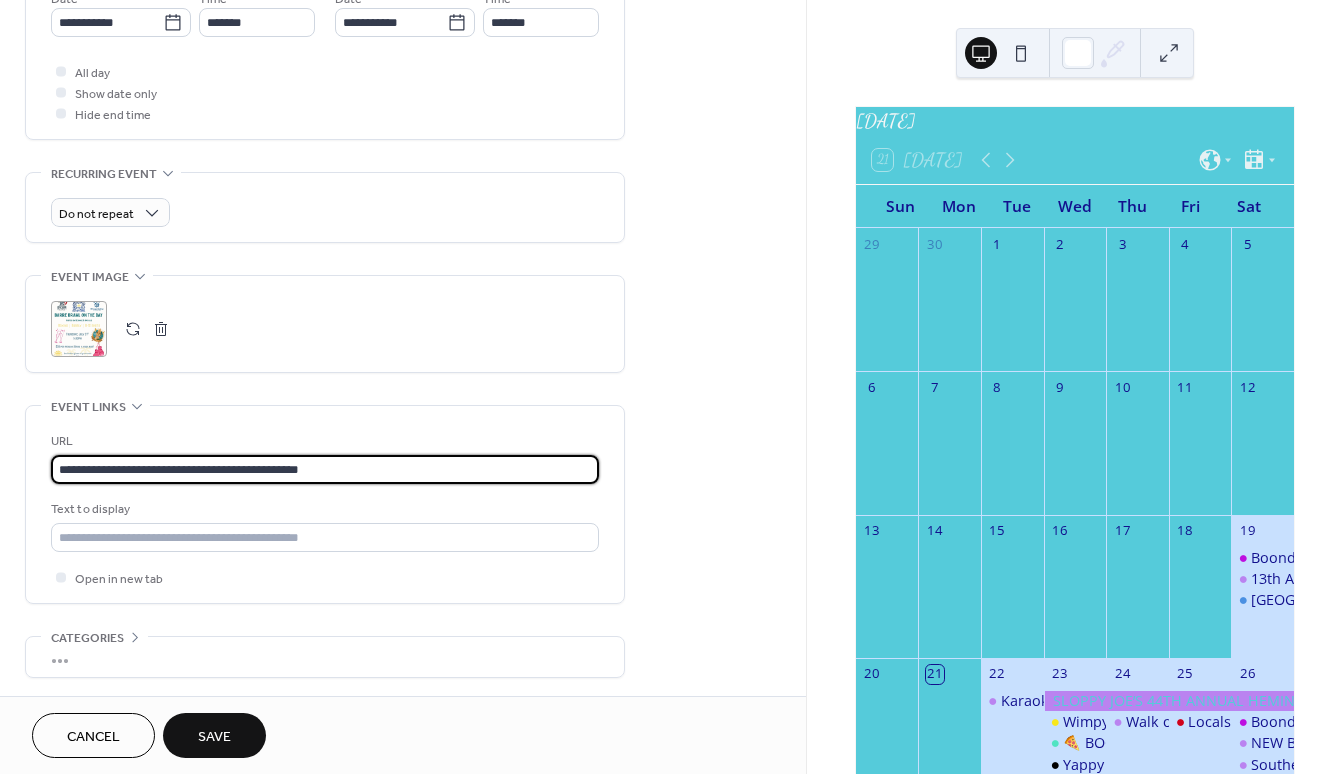 type on "**********" 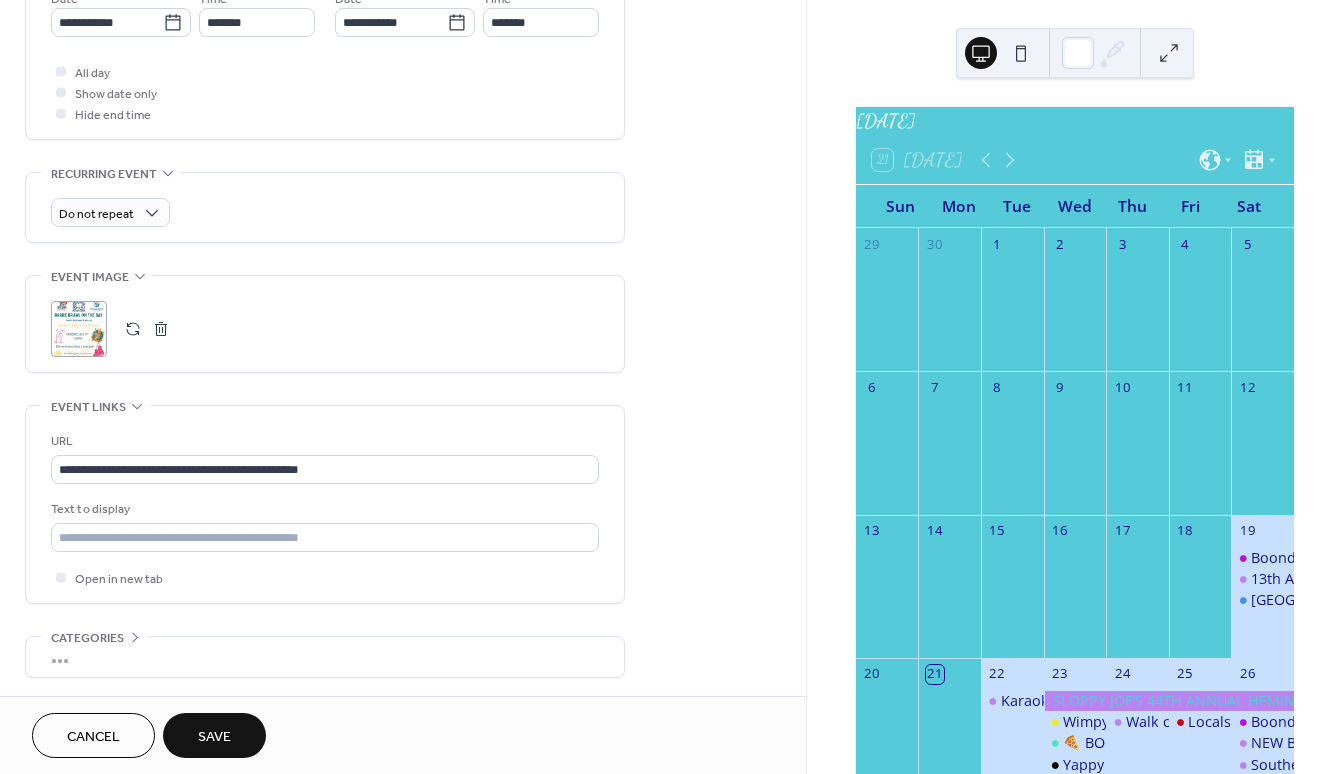 click on "Save" at bounding box center (214, 737) 